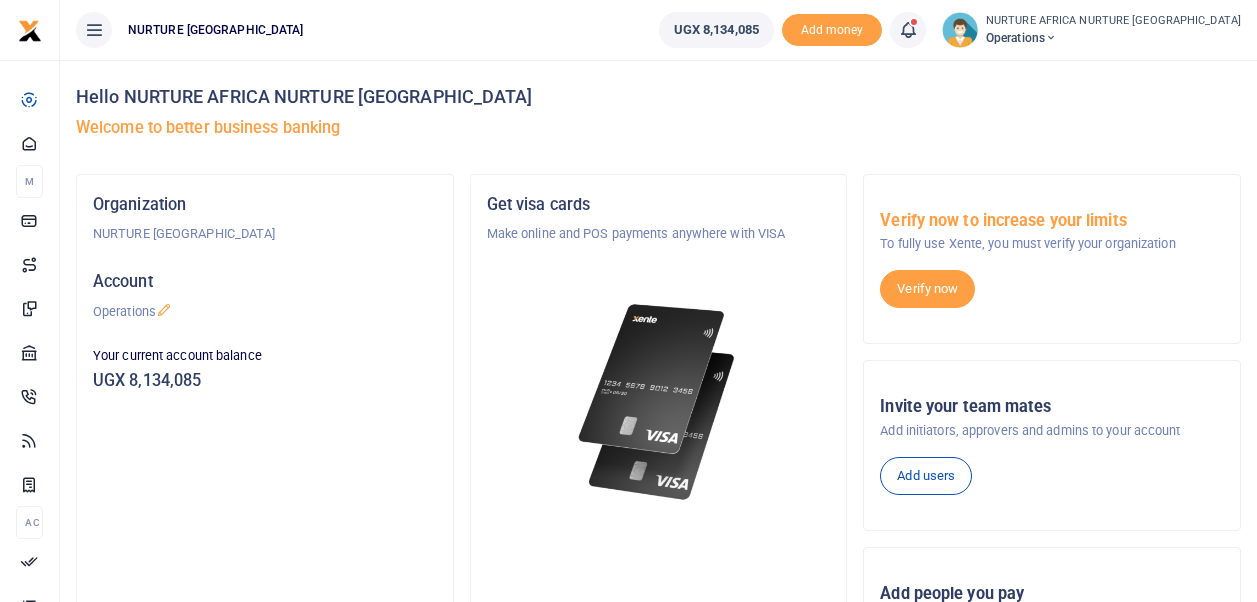 scroll, scrollTop: 0, scrollLeft: 0, axis: both 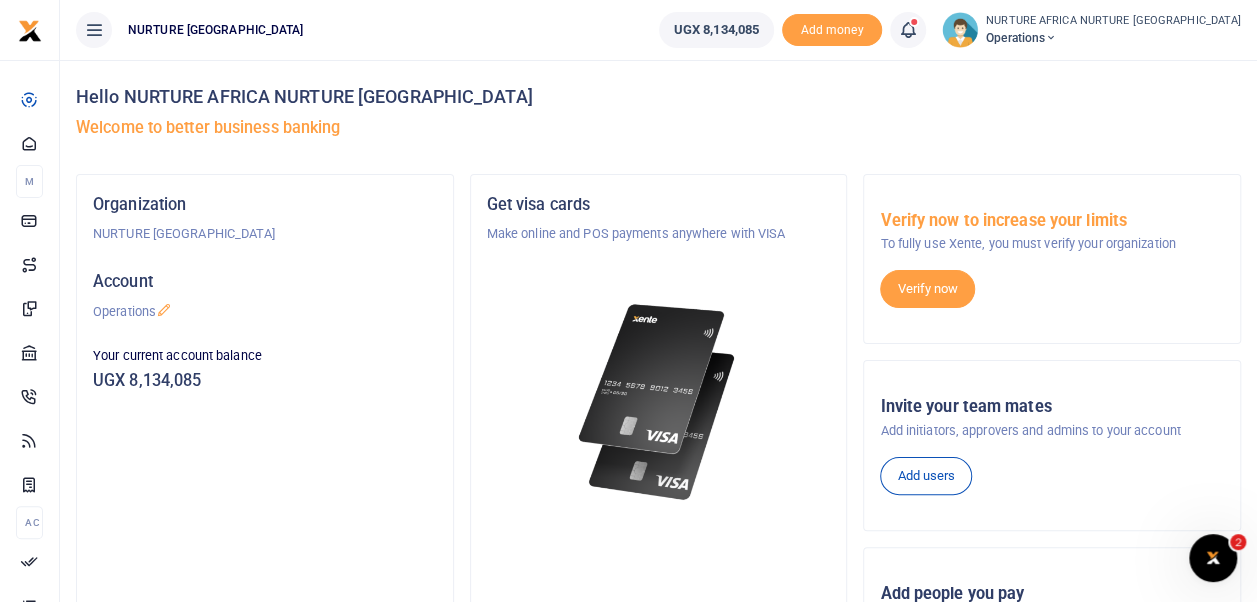 click at bounding box center (918, 30) 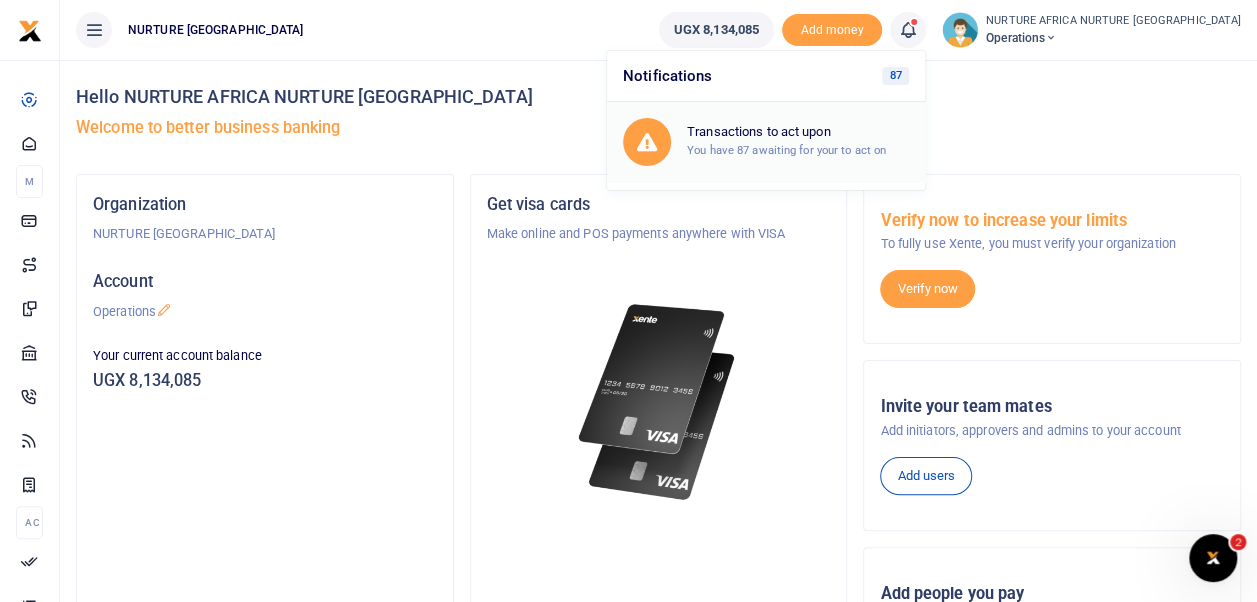 click on "You have 87 awaiting for your to act on" at bounding box center [786, 150] 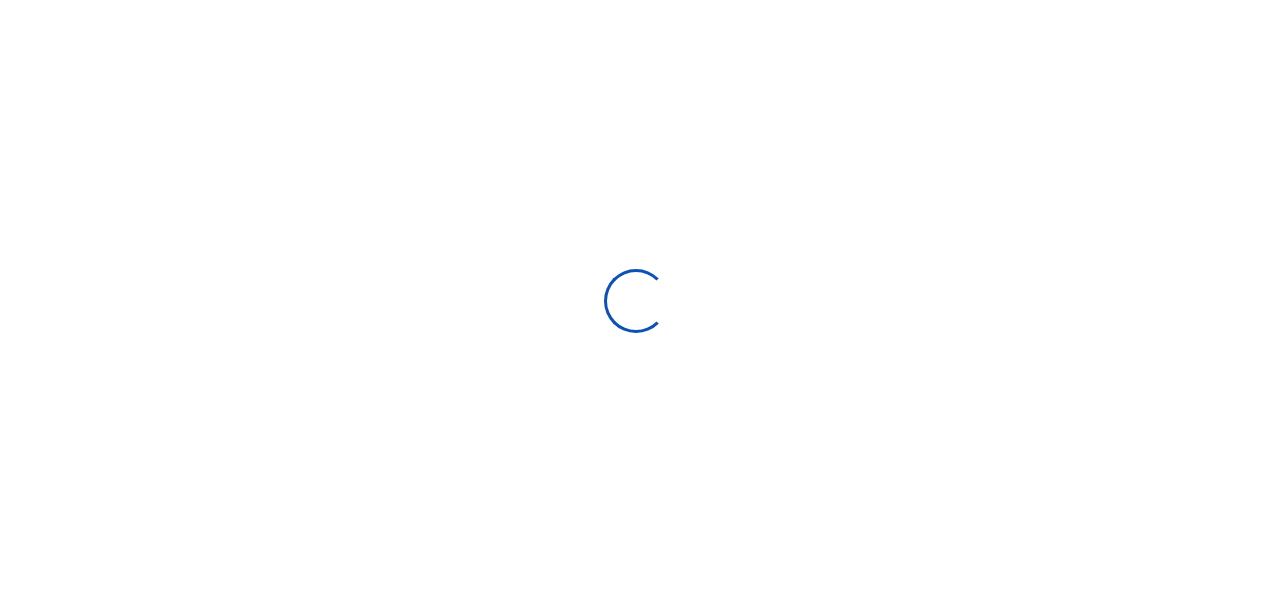 scroll, scrollTop: 0, scrollLeft: 0, axis: both 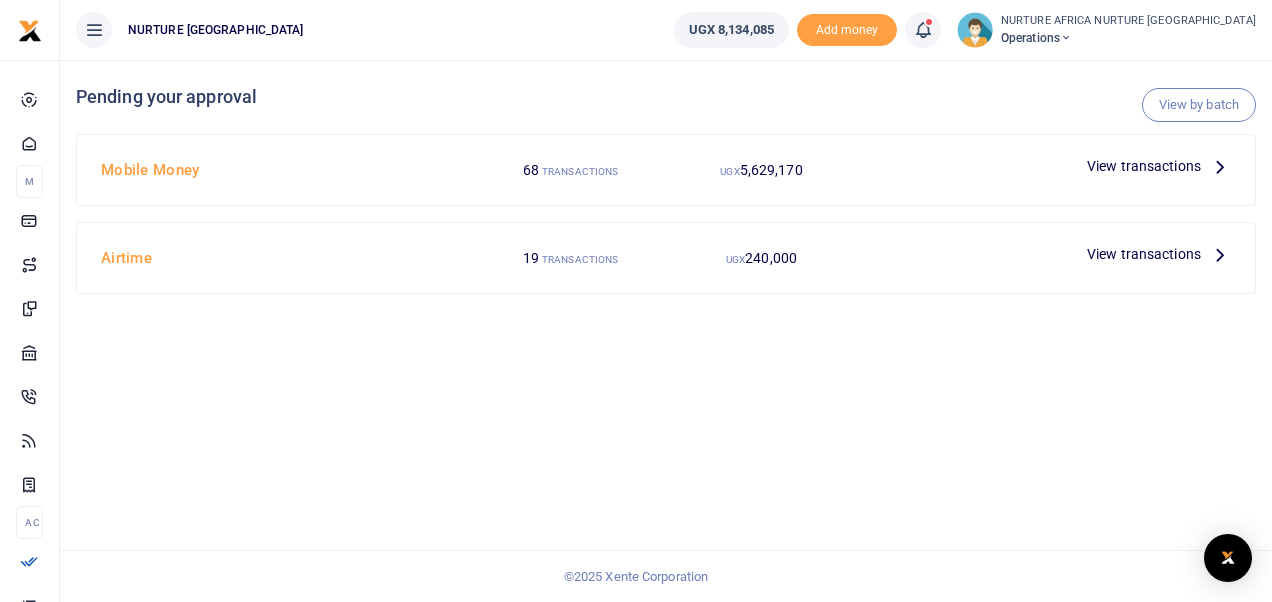 click on "View transactions" at bounding box center [1048, 170] 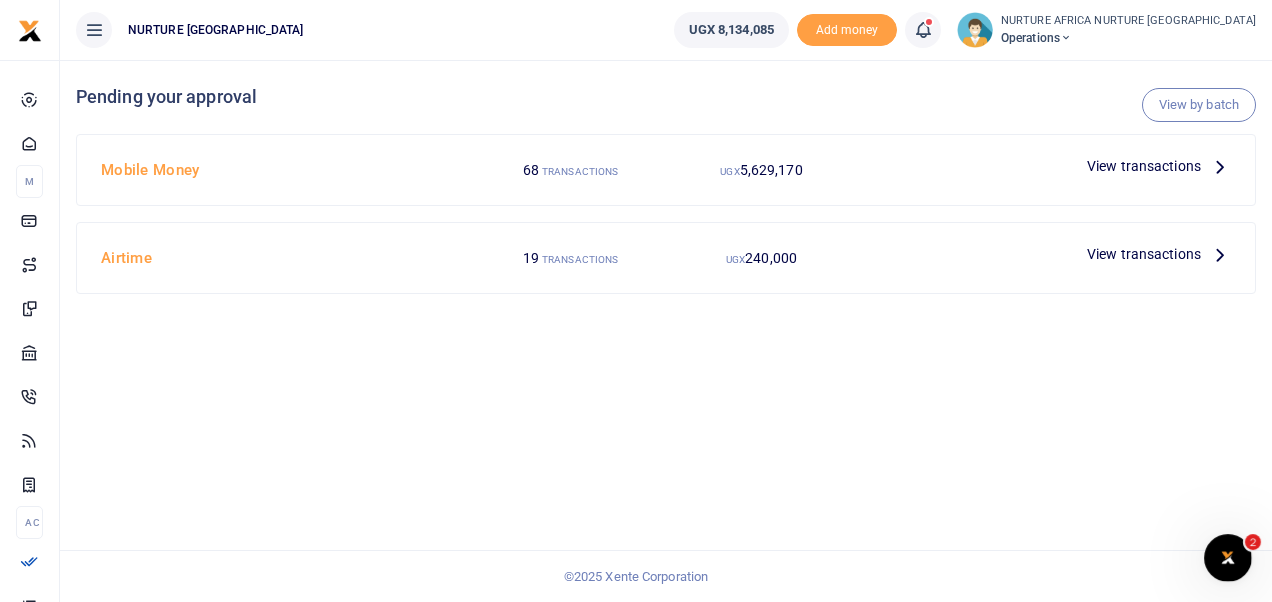scroll, scrollTop: 0, scrollLeft: 0, axis: both 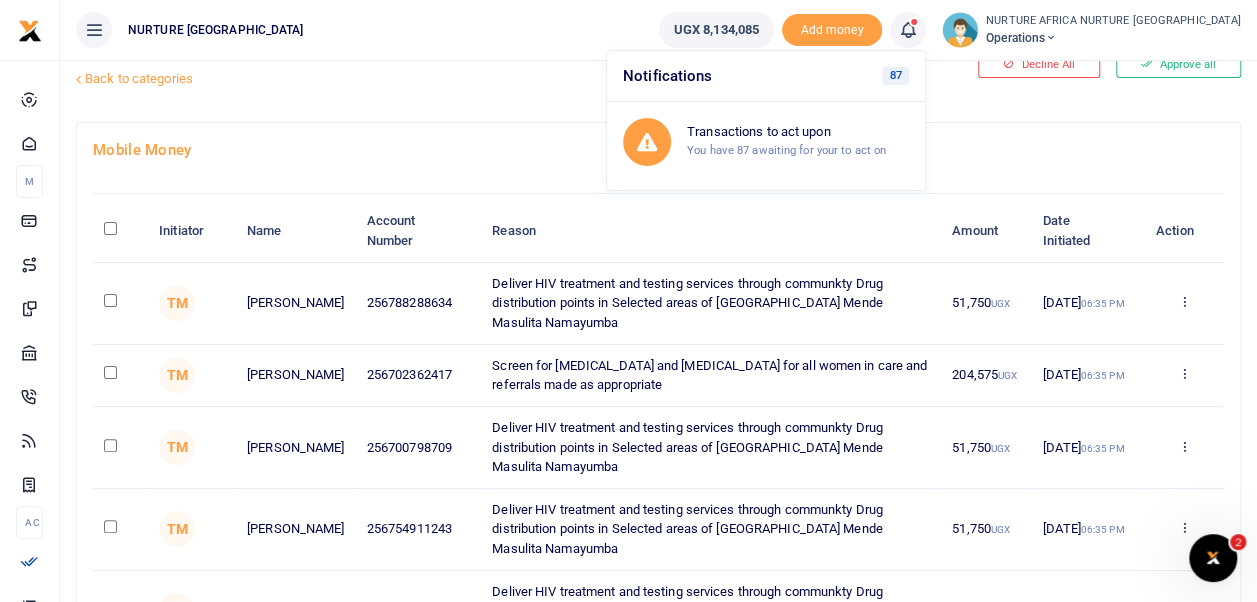 click at bounding box center [110, 300] 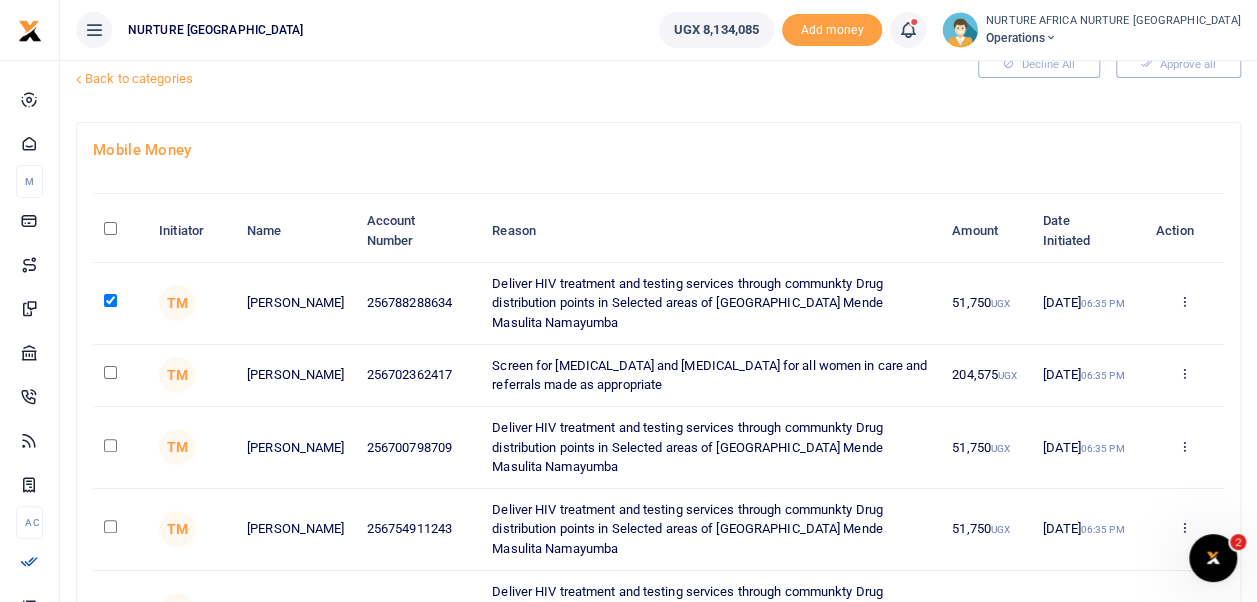 click at bounding box center (110, 445) 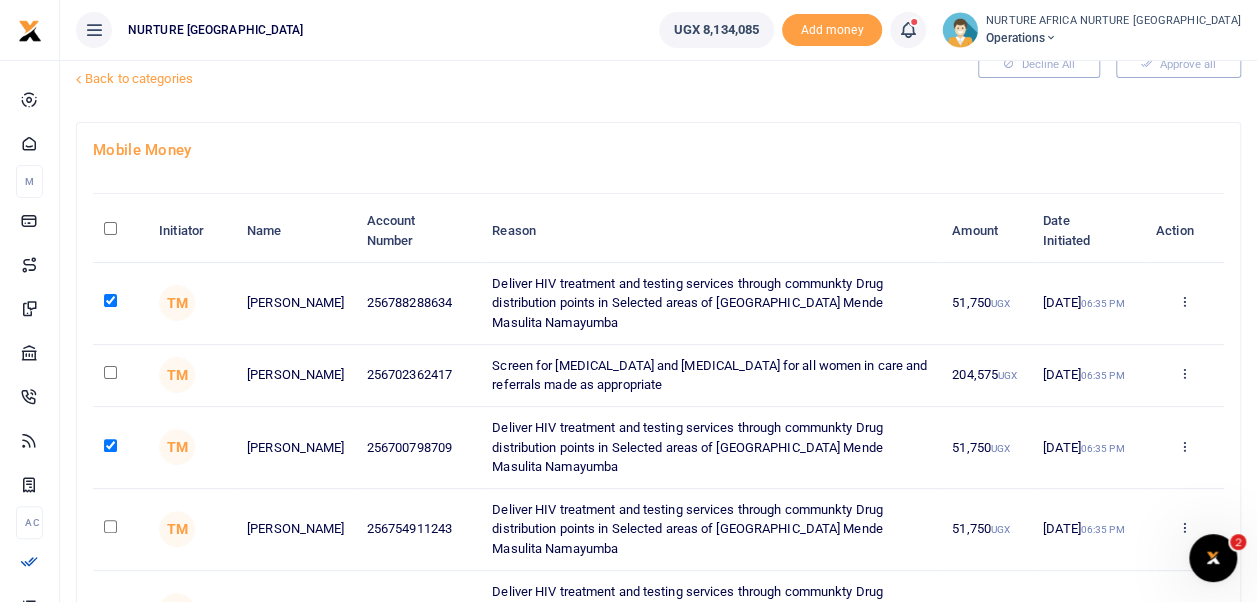 click at bounding box center [110, 372] 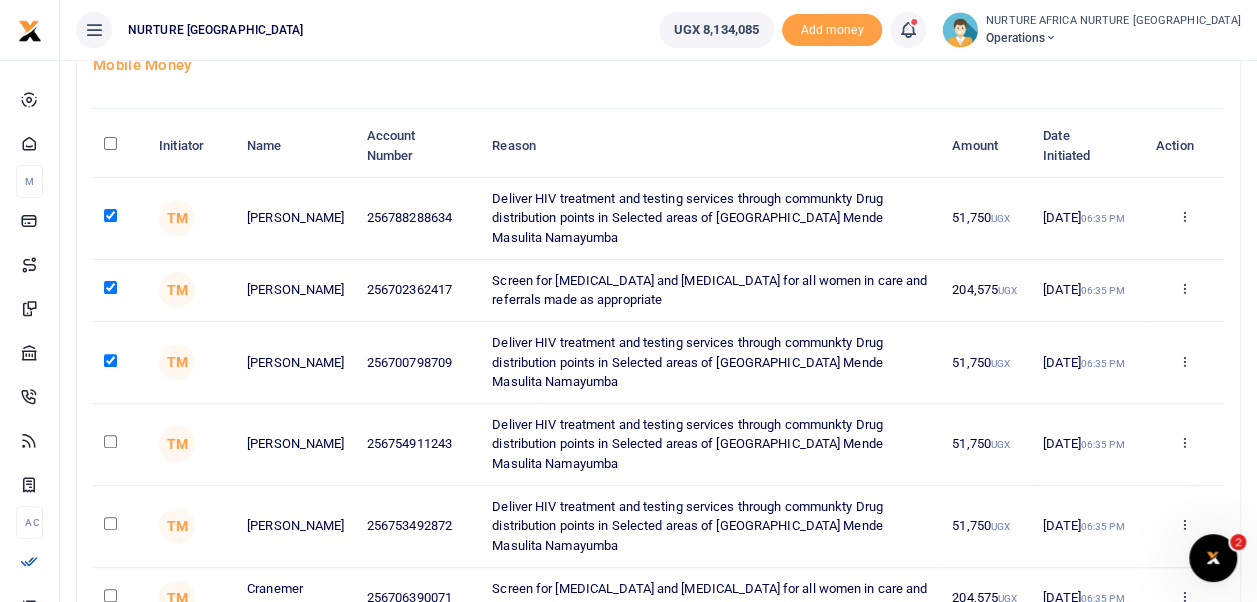 scroll, scrollTop: 146, scrollLeft: 0, axis: vertical 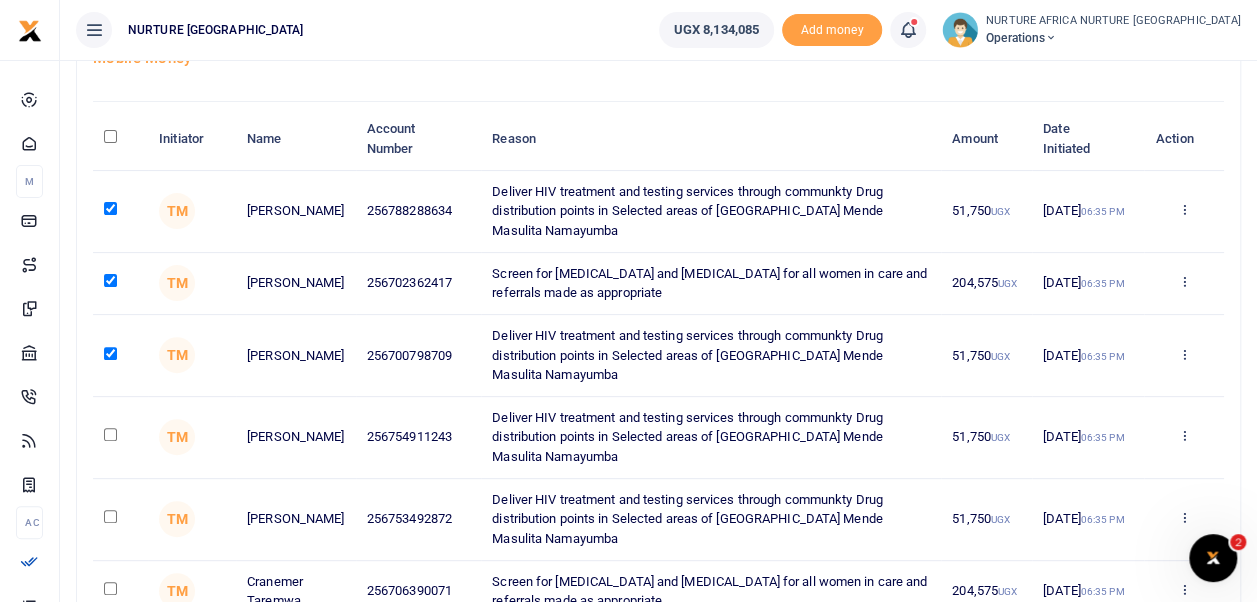 click at bounding box center (110, 588) 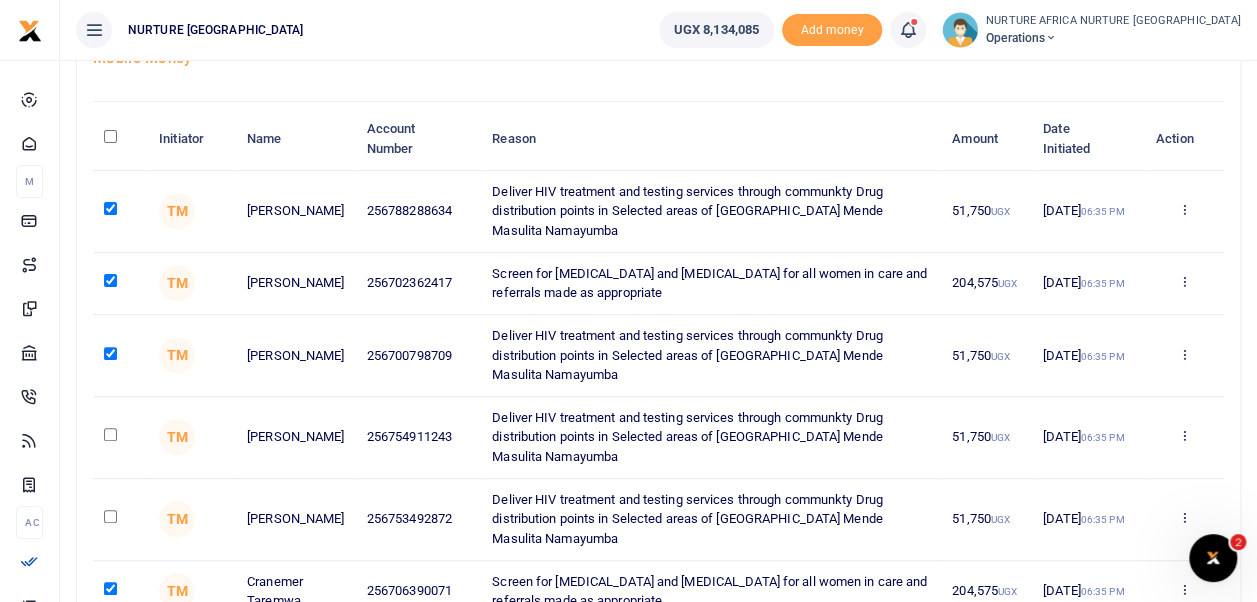 click at bounding box center [110, 516] 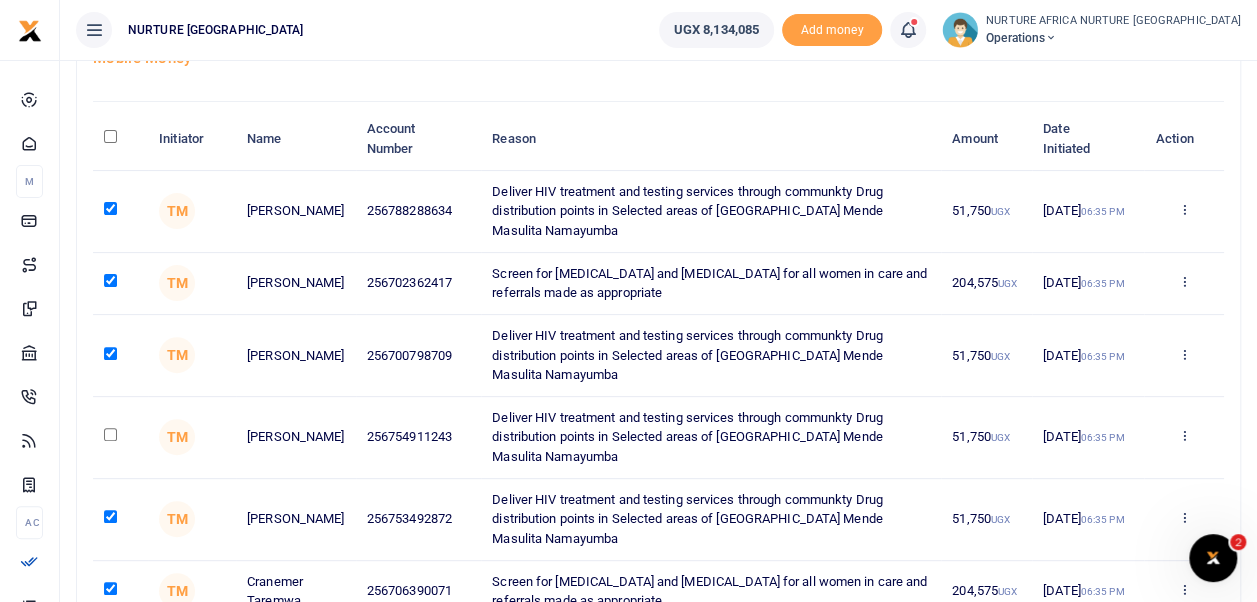click at bounding box center [110, 434] 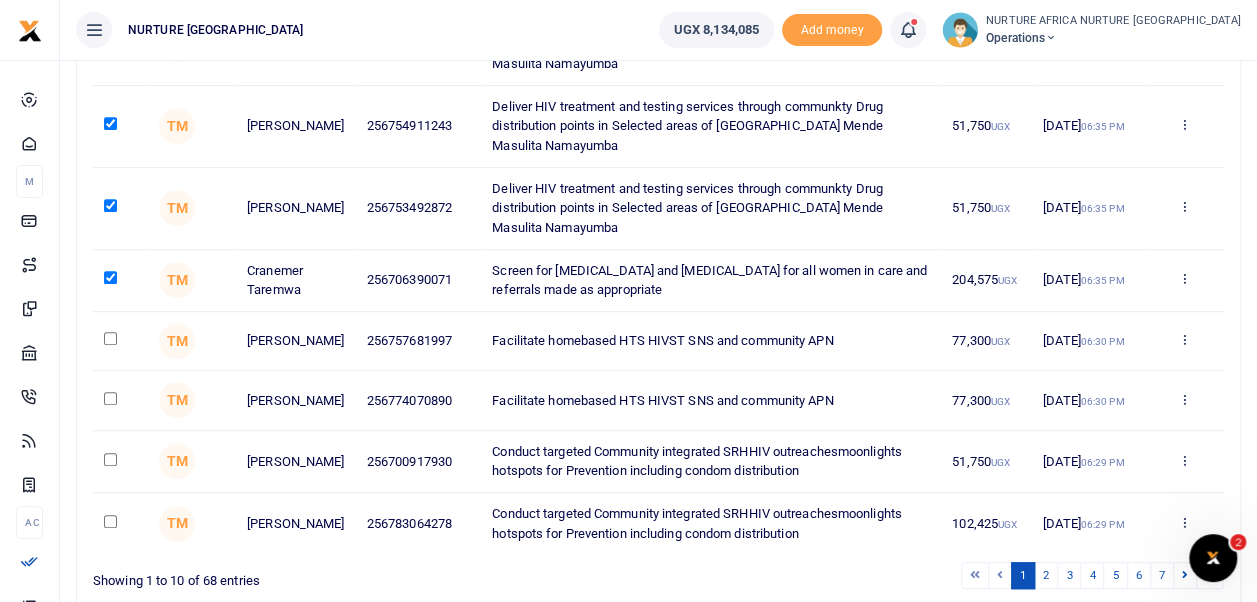 scroll, scrollTop: 459, scrollLeft: 0, axis: vertical 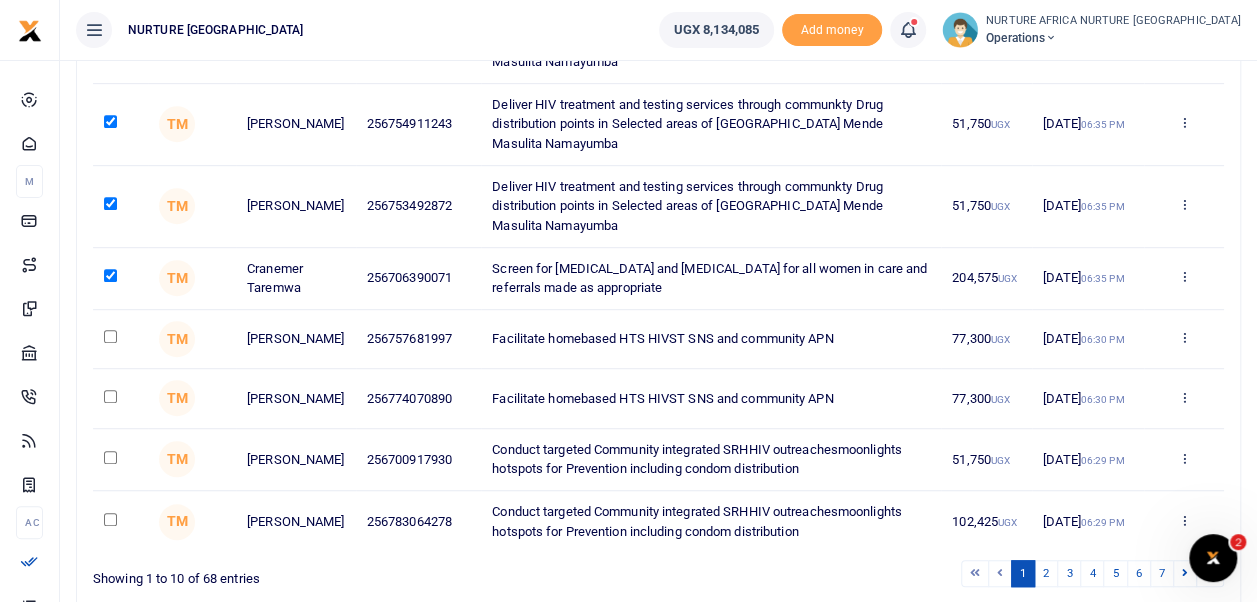 click on "Approve selected  (6)" at bounding box center [1139, 619] 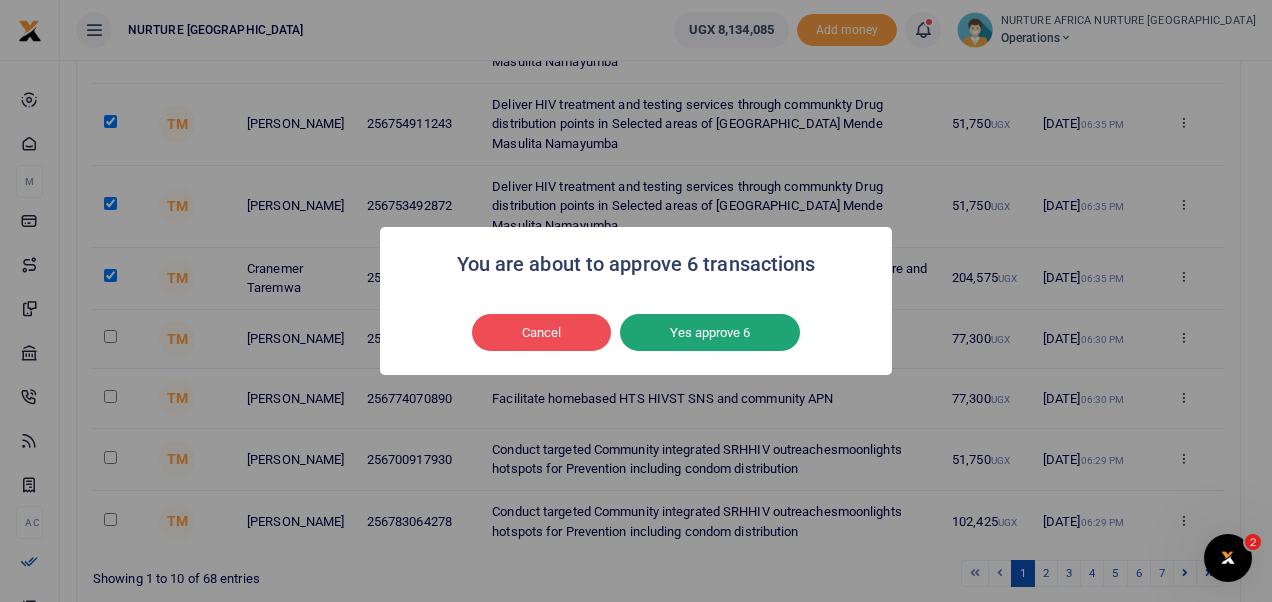click on "Yes approve 6" at bounding box center (710, 333) 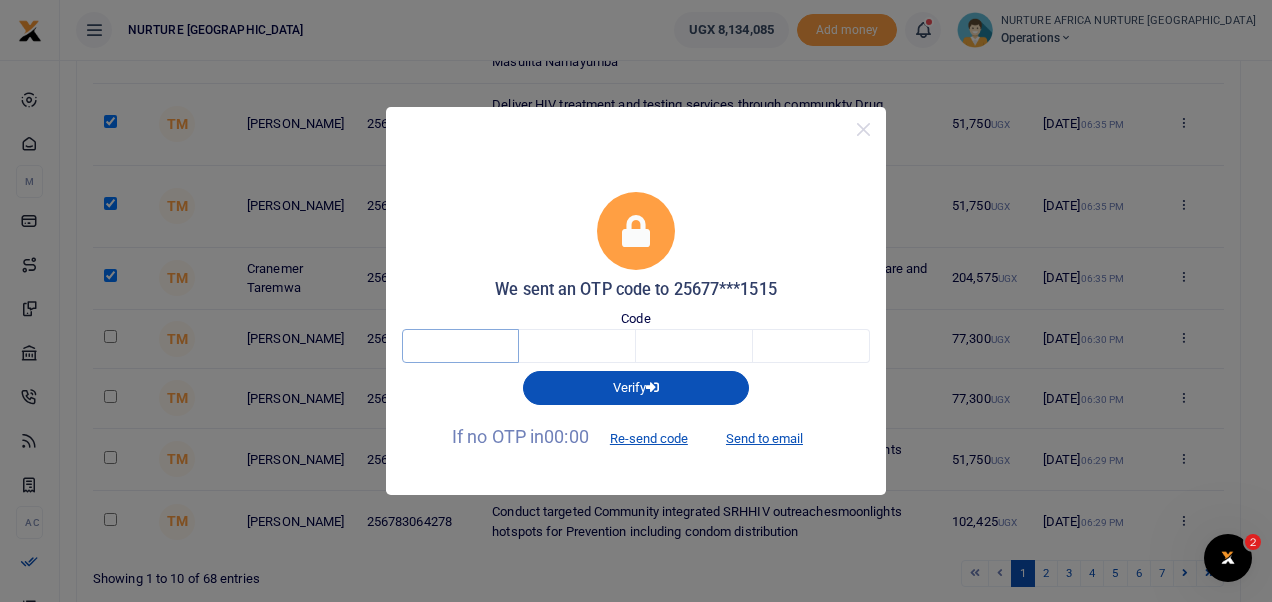 click at bounding box center (460, 346) 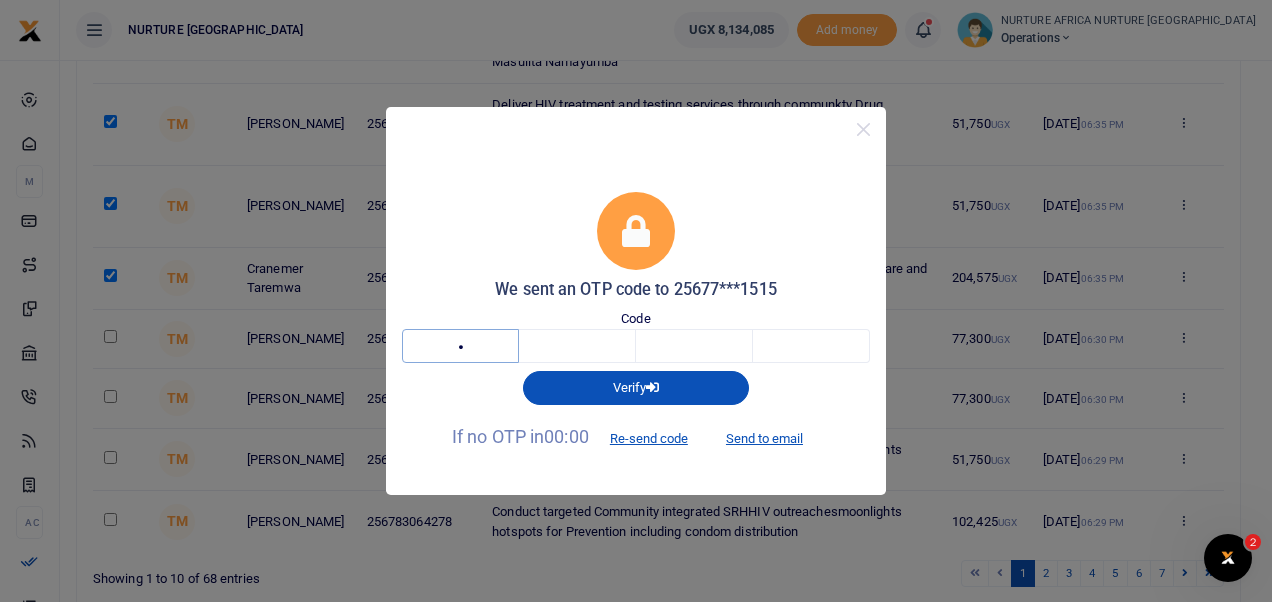 type on "4" 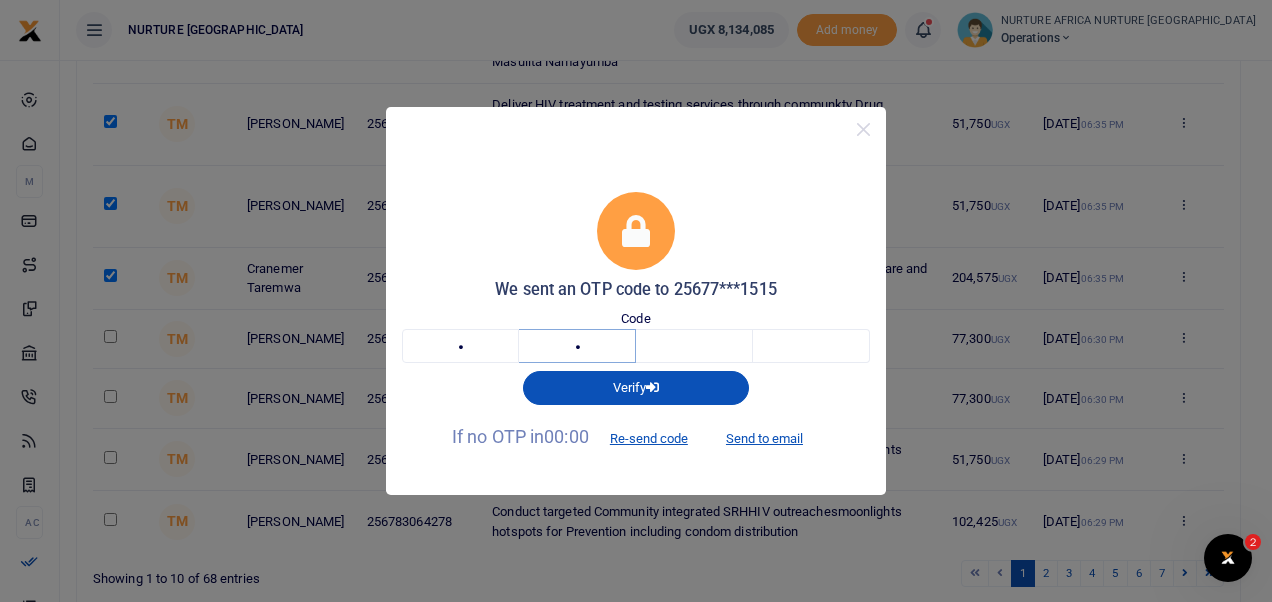 type on "0" 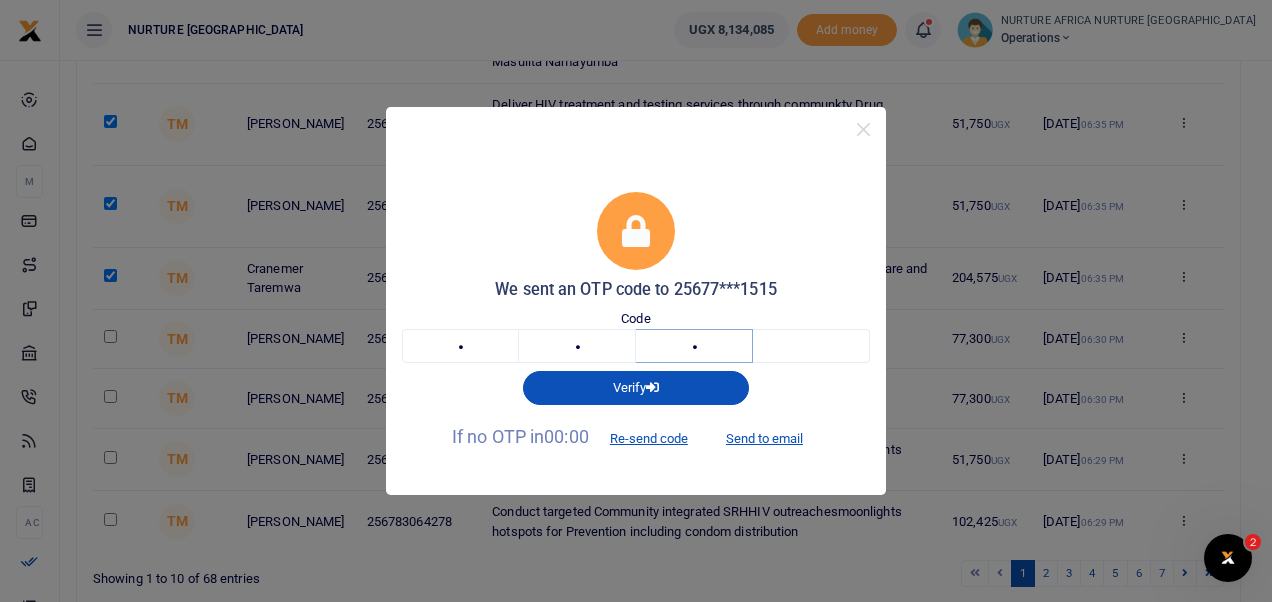 type on "8" 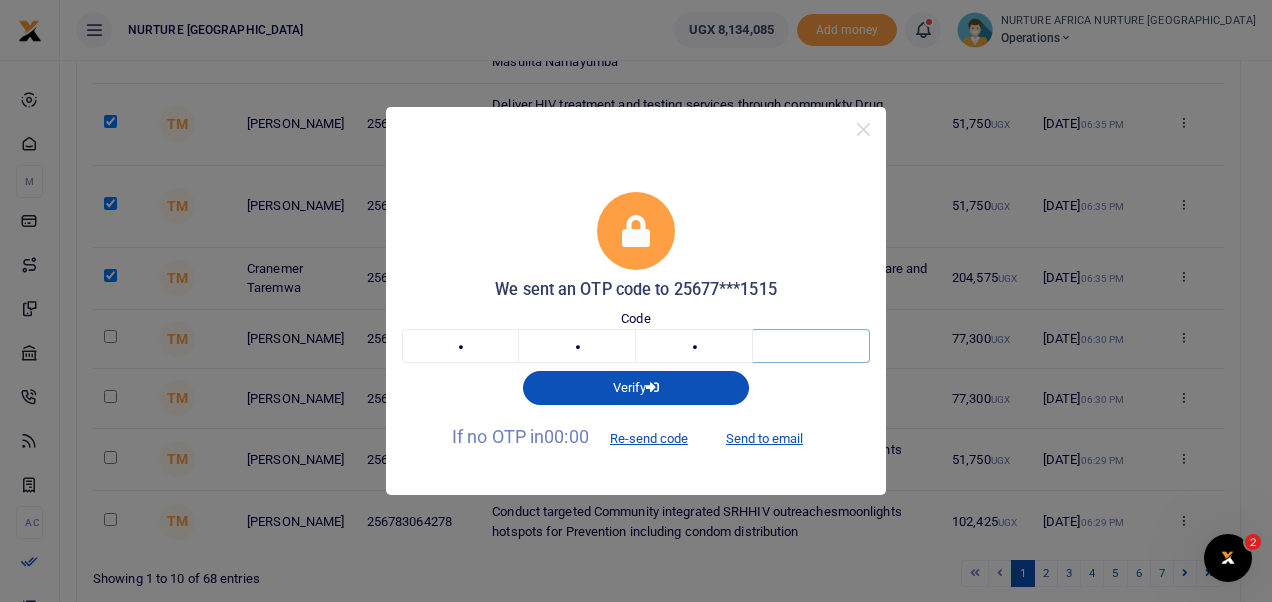 type on "0" 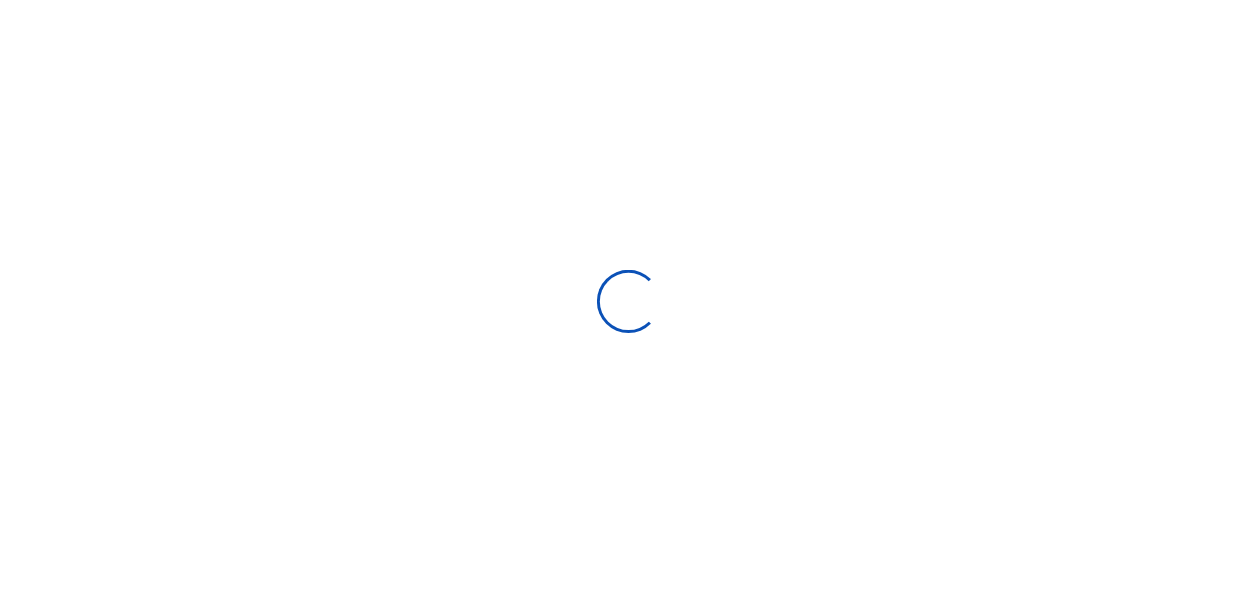 scroll, scrollTop: 0, scrollLeft: 0, axis: both 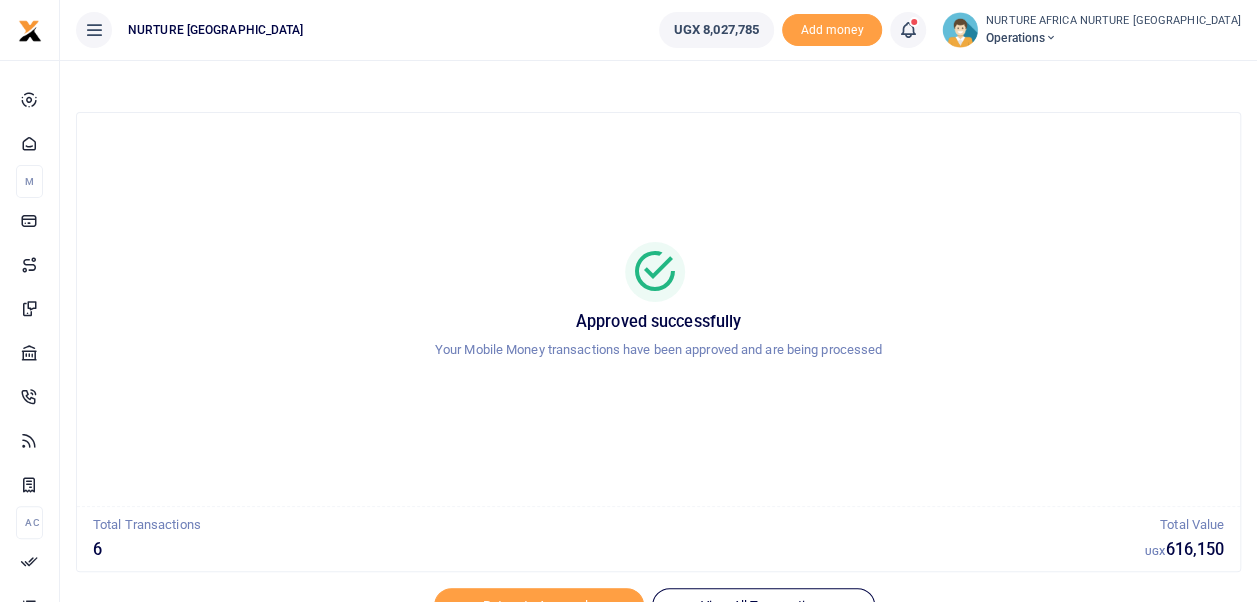 click at bounding box center (908, 30) 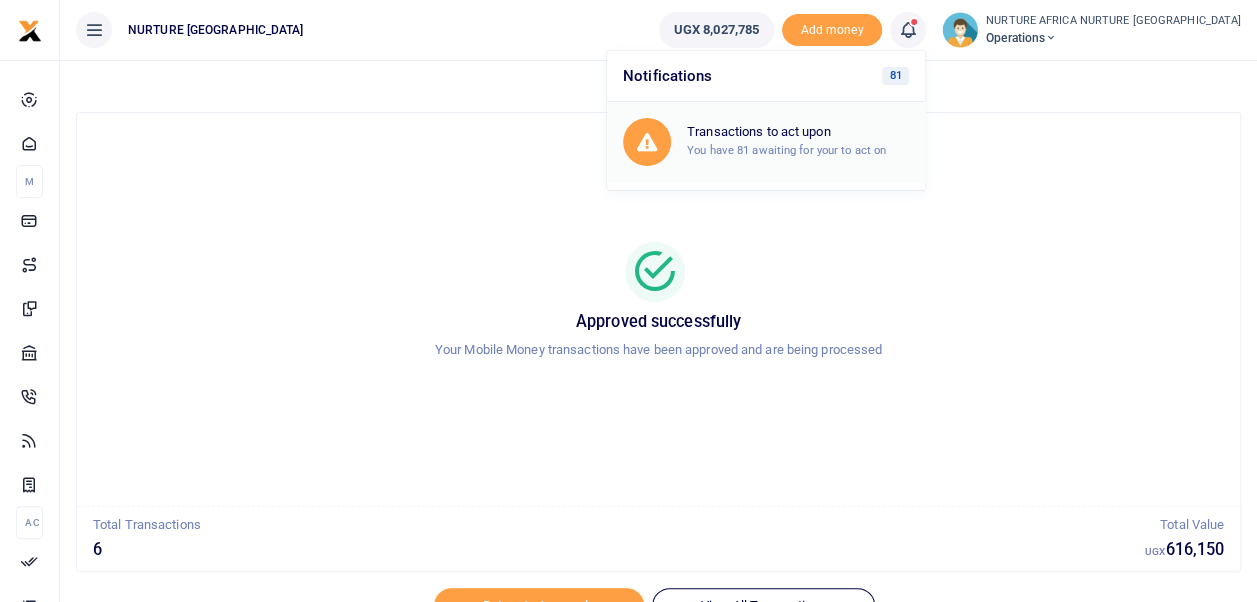 click on "You have 81 awaiting for your to act on" at bounding box center [786, 150] 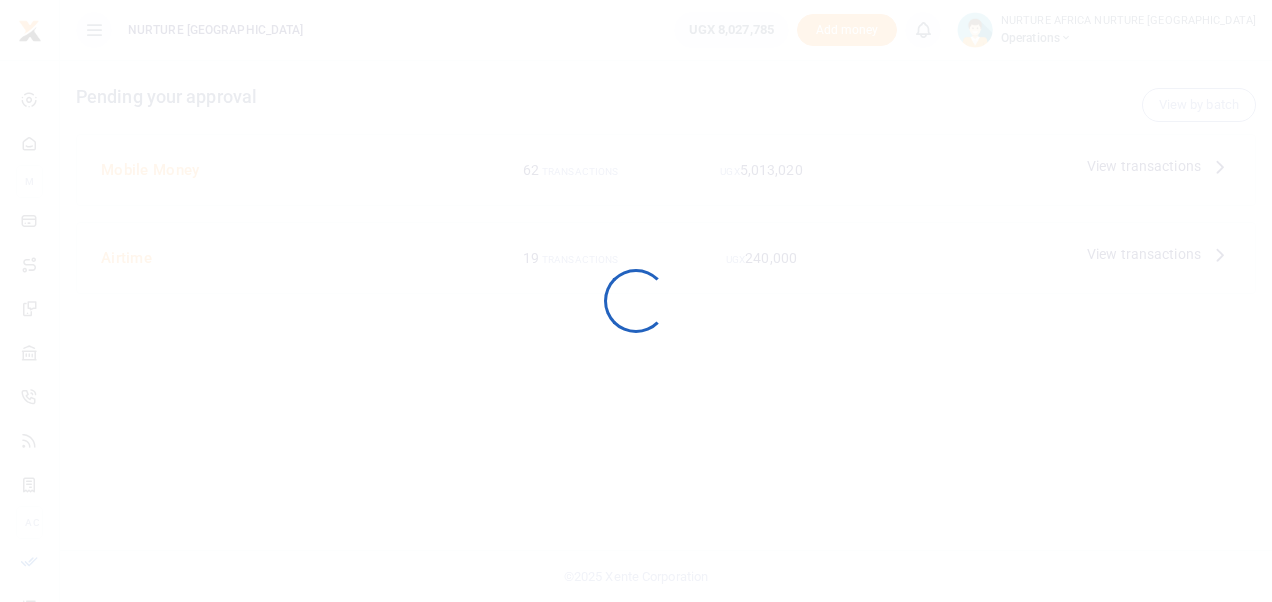 scroll, scrollTop: 0, scrollLeft: 0, axis: both 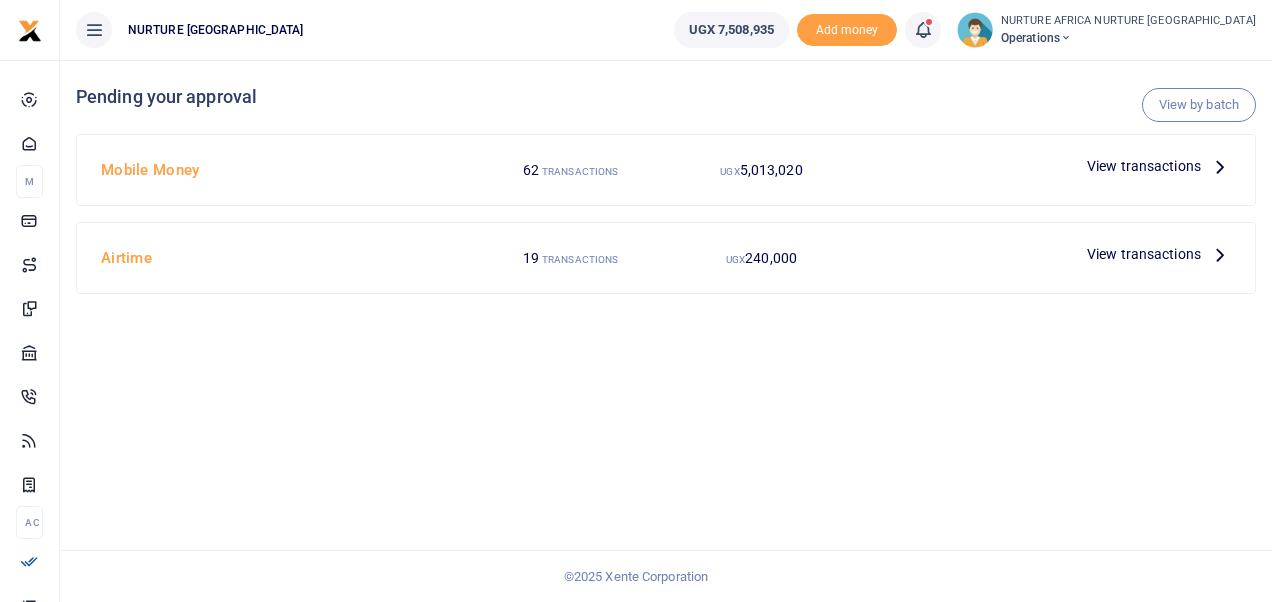 click on "View transactions" at bounding box center [1144, 166] 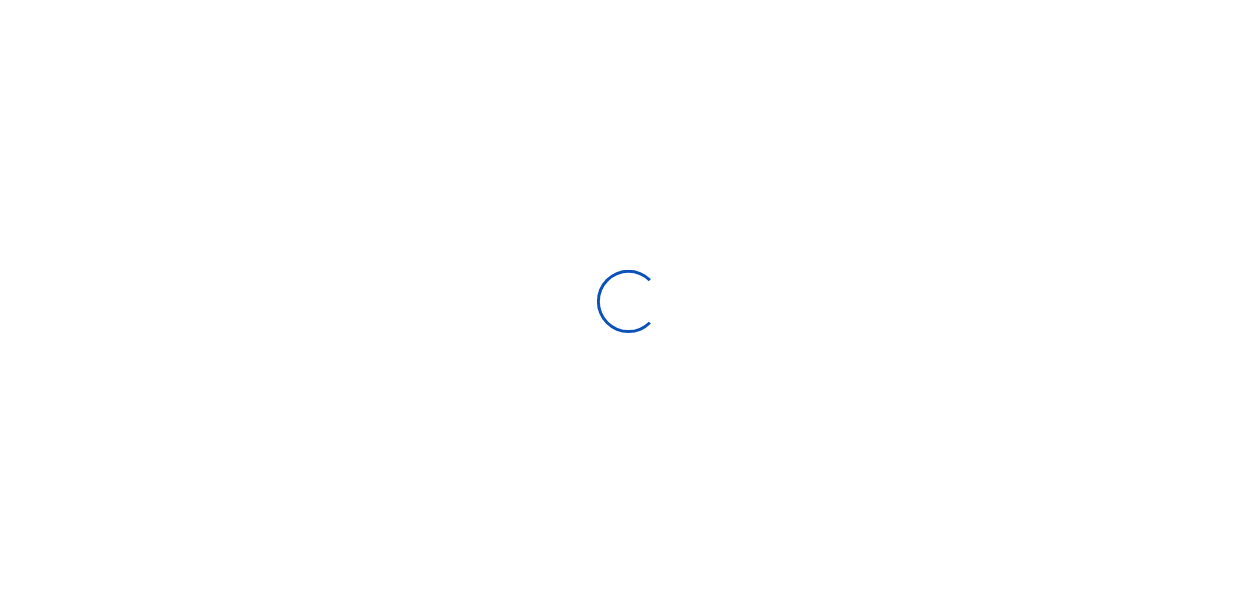 scroll, scrollTop: 0, scrollLeft: 0, axis: both 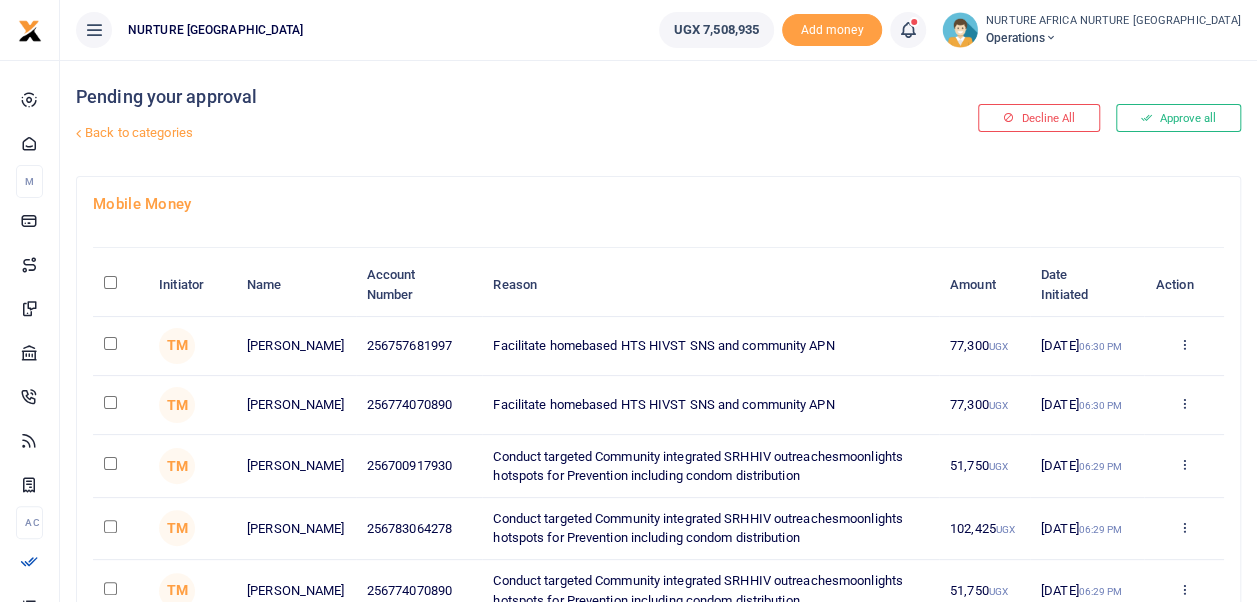 click at bounding box center [110, 343] 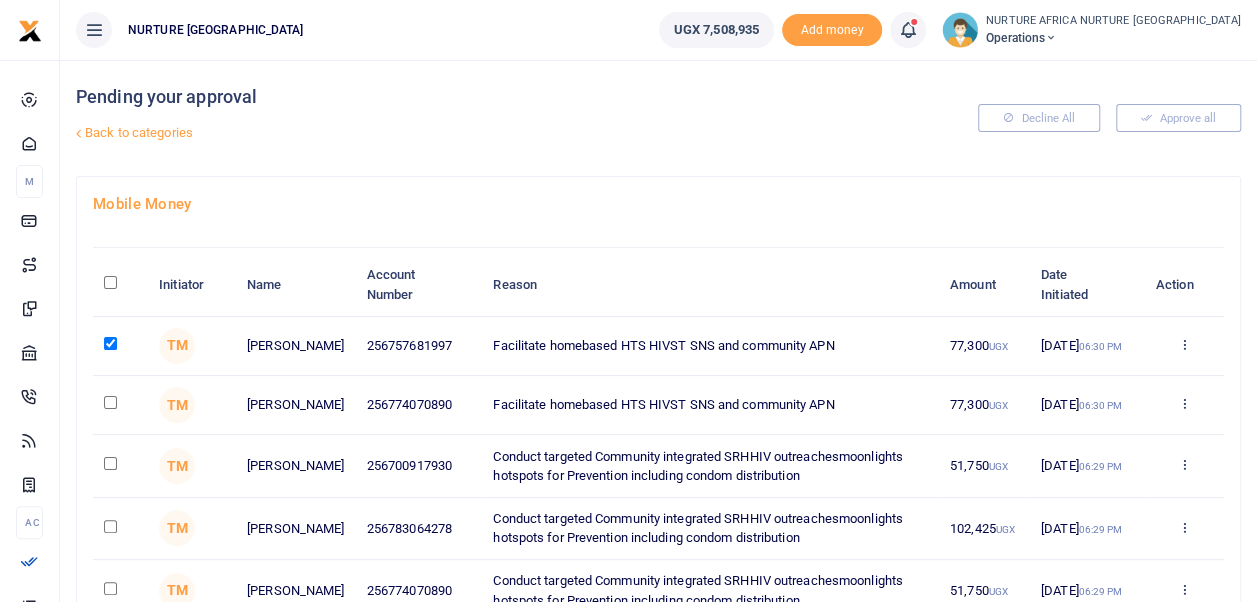 click at bounding box center (110, 402) 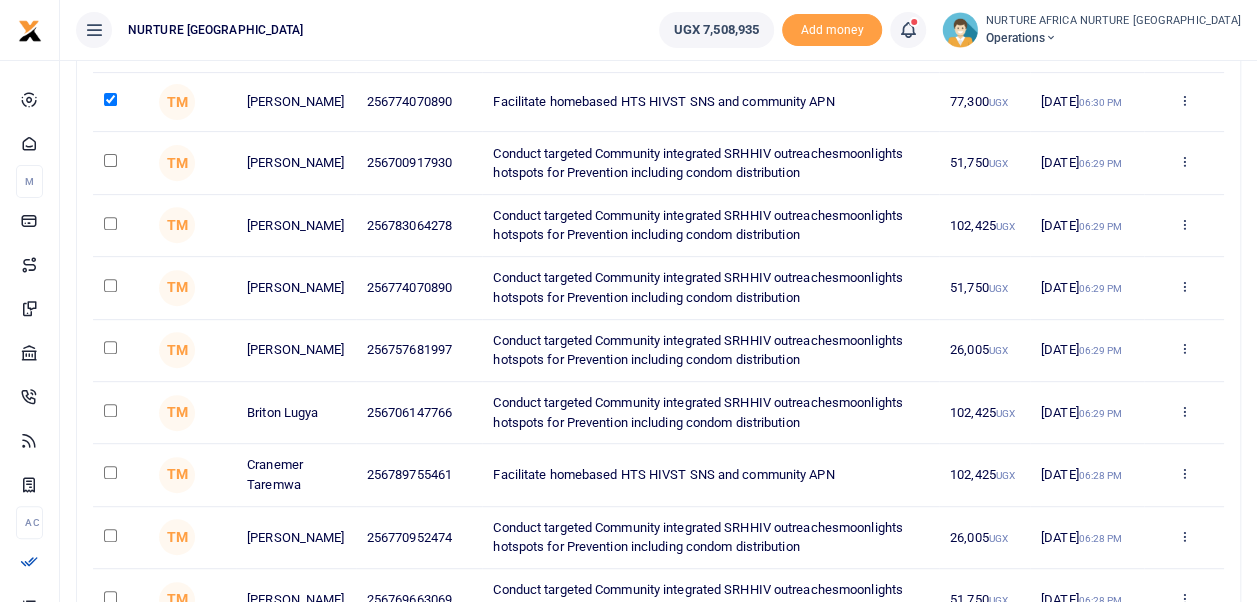 scroll, scrollTop: 304, scrollLeft: 0, axis: vertical 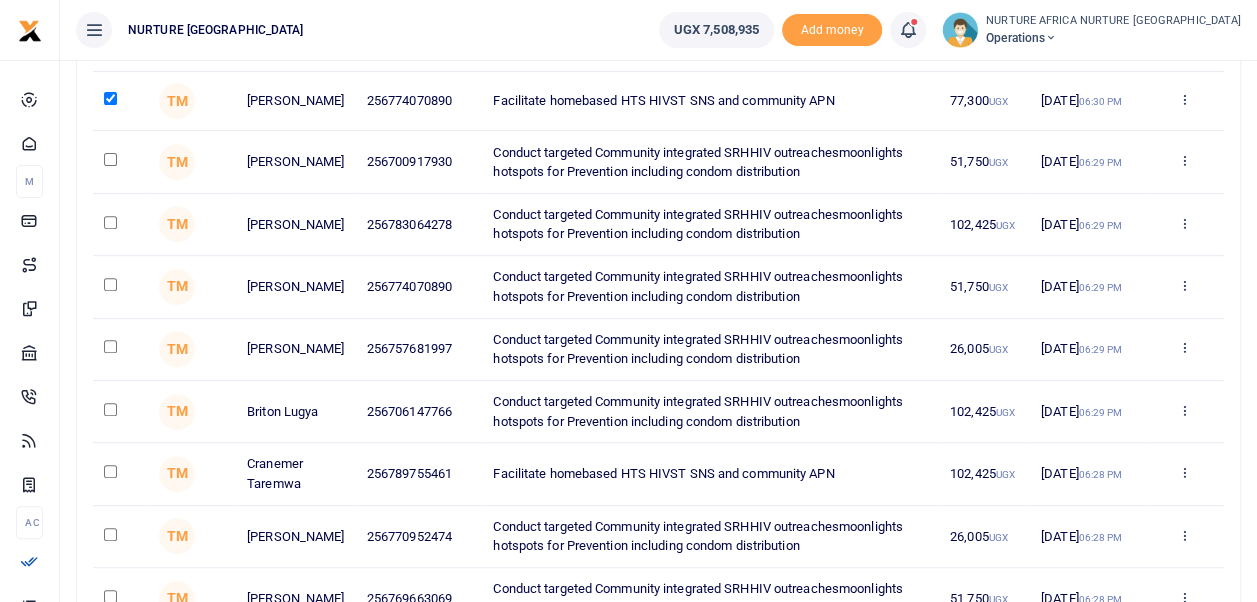 click at bounding box center (110, 471) 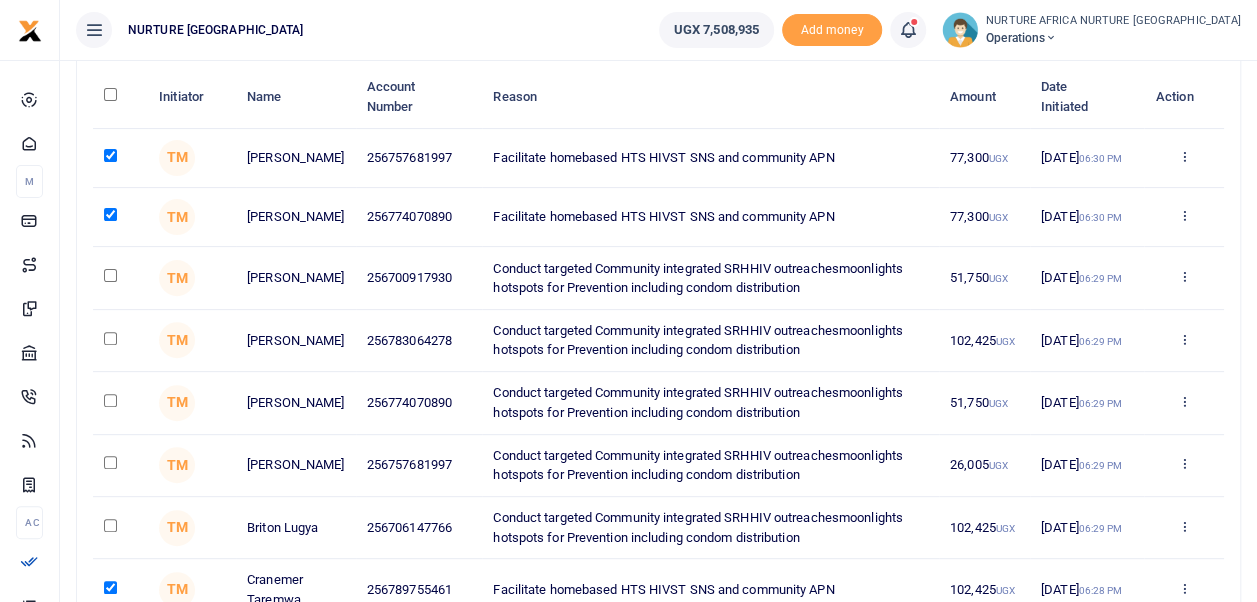 scroll, scrollTop: 187, scrollLeft: 0, axis: vertical 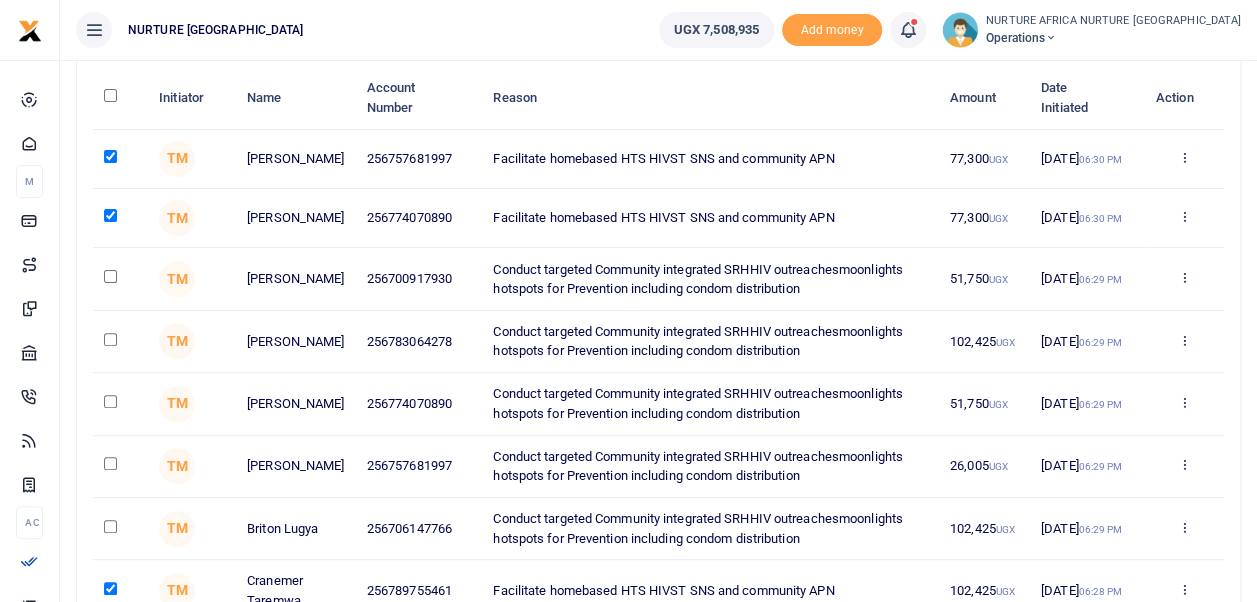 click at bounding box center [110, 339] 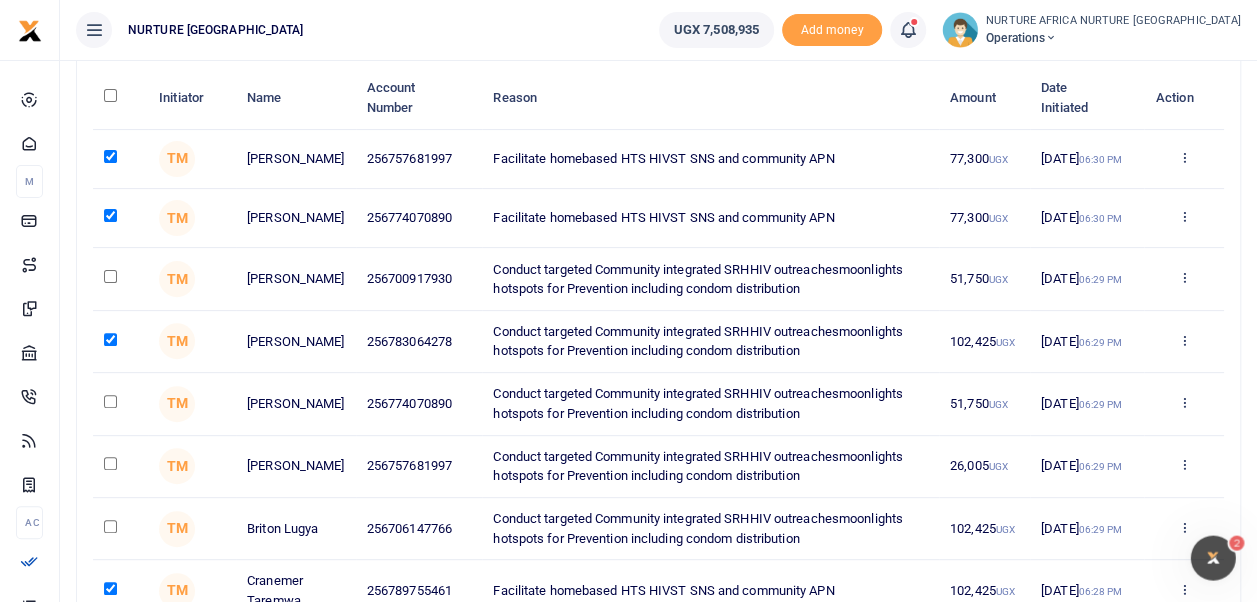 scroll, scrollTop: 0, scrollLeft: 0, axis: both 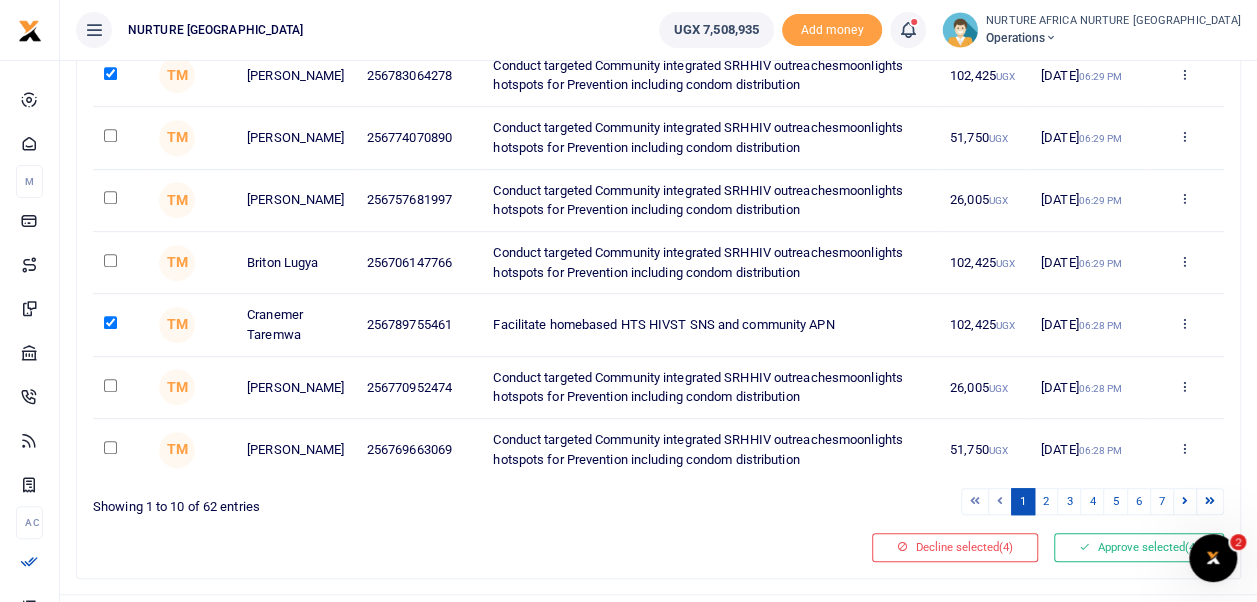 click at bounding box center [110, 447] 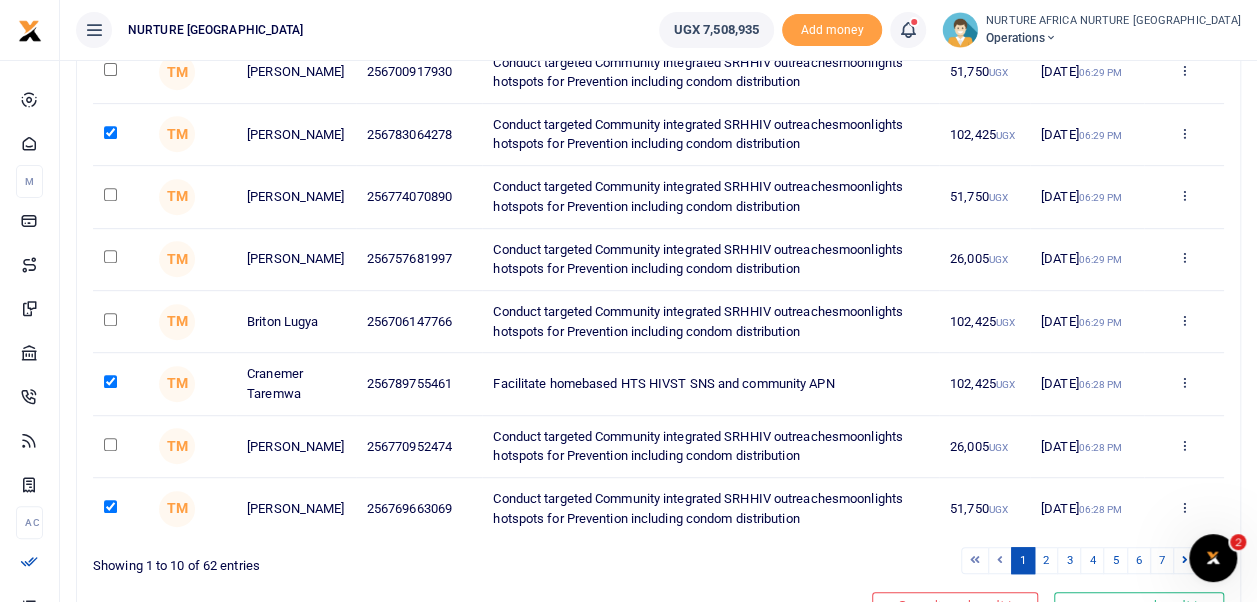 scroll, scrollTop: 393, scrollLeft: 0, axis: vertical 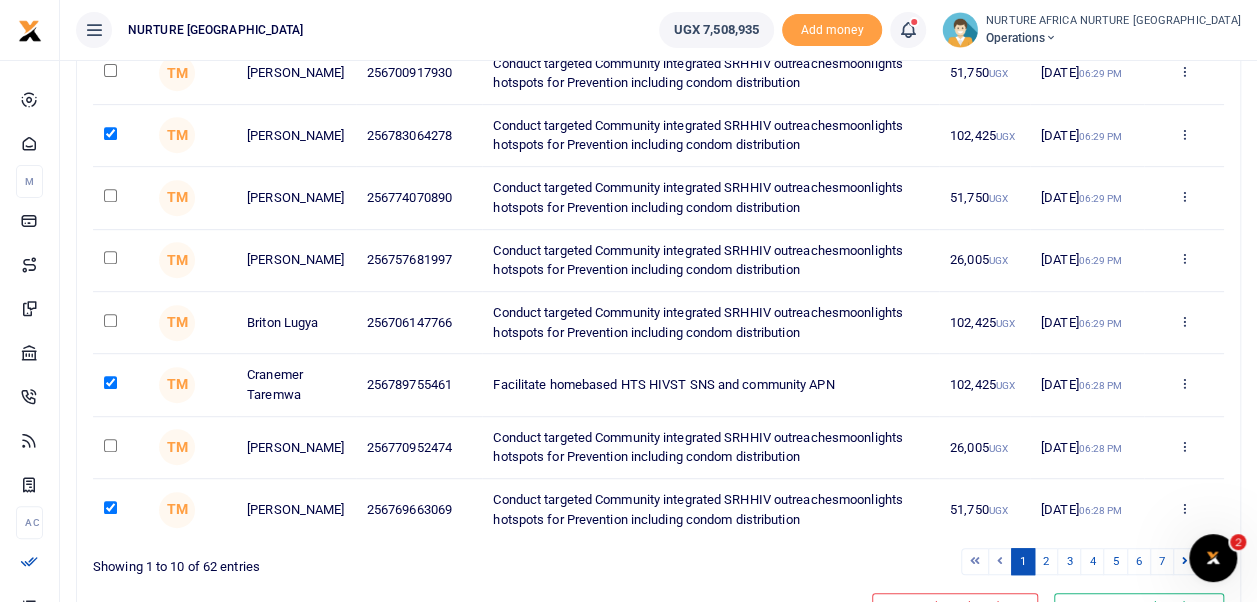 click at bounding box center (110, 445) 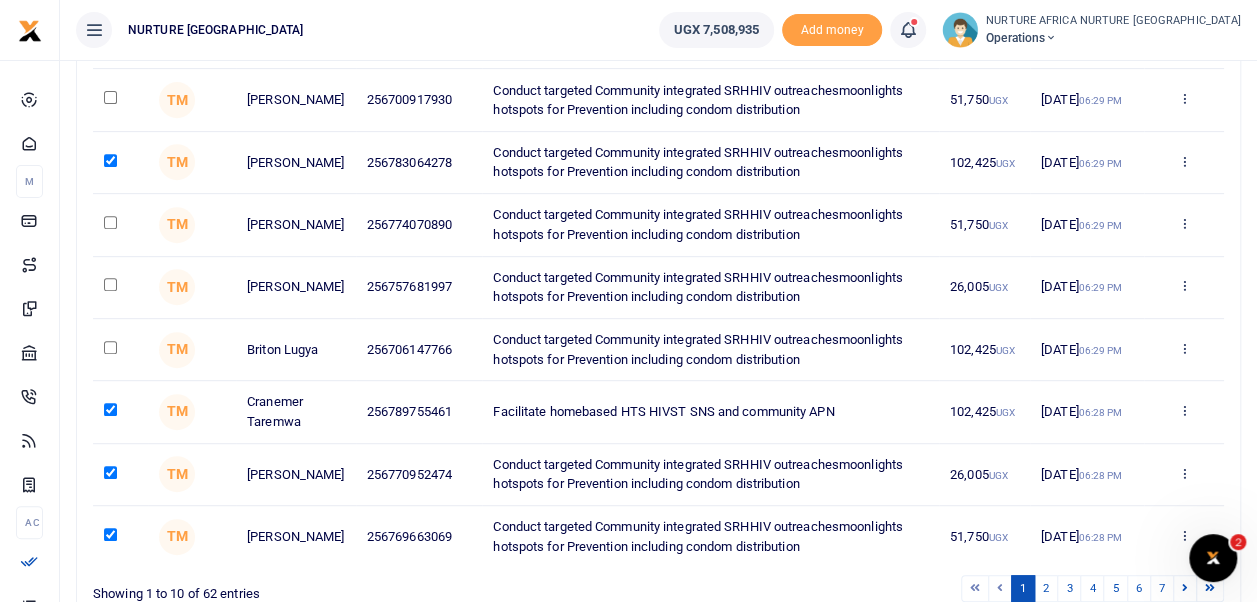 scroll, scrollTop: 366, scrollLeft: 0, axis: vertical 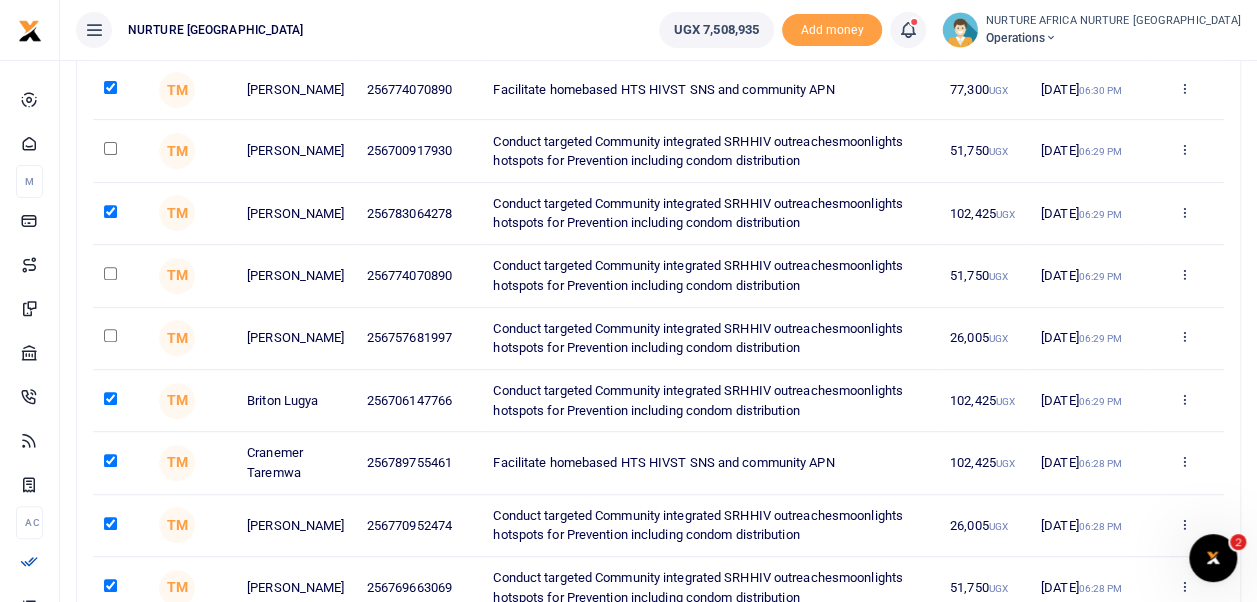 click at bounding box center [110, 335] 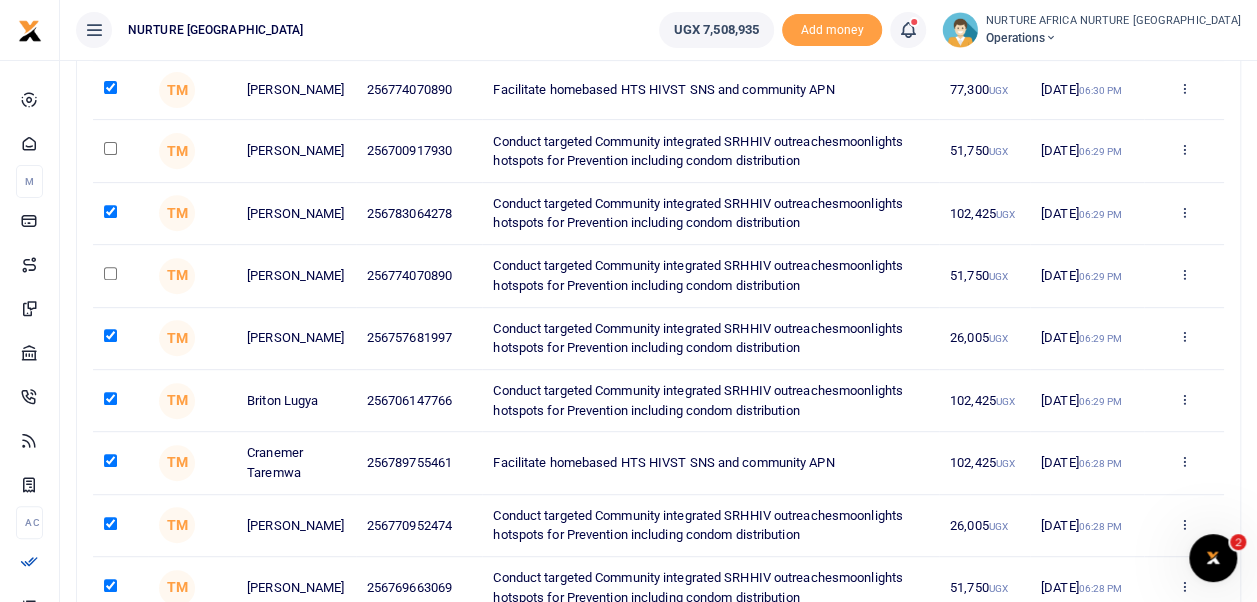 click at bounding box center [110, 273] 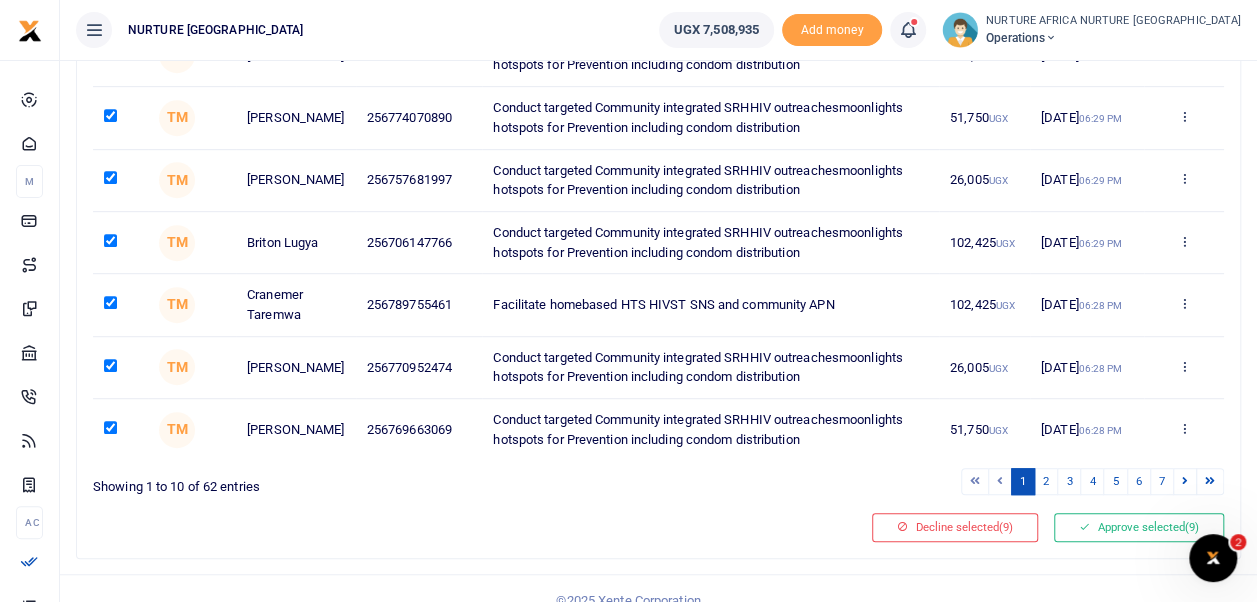 scroll, scrollTop: 497, scrollLeft: 0, axis: vertical 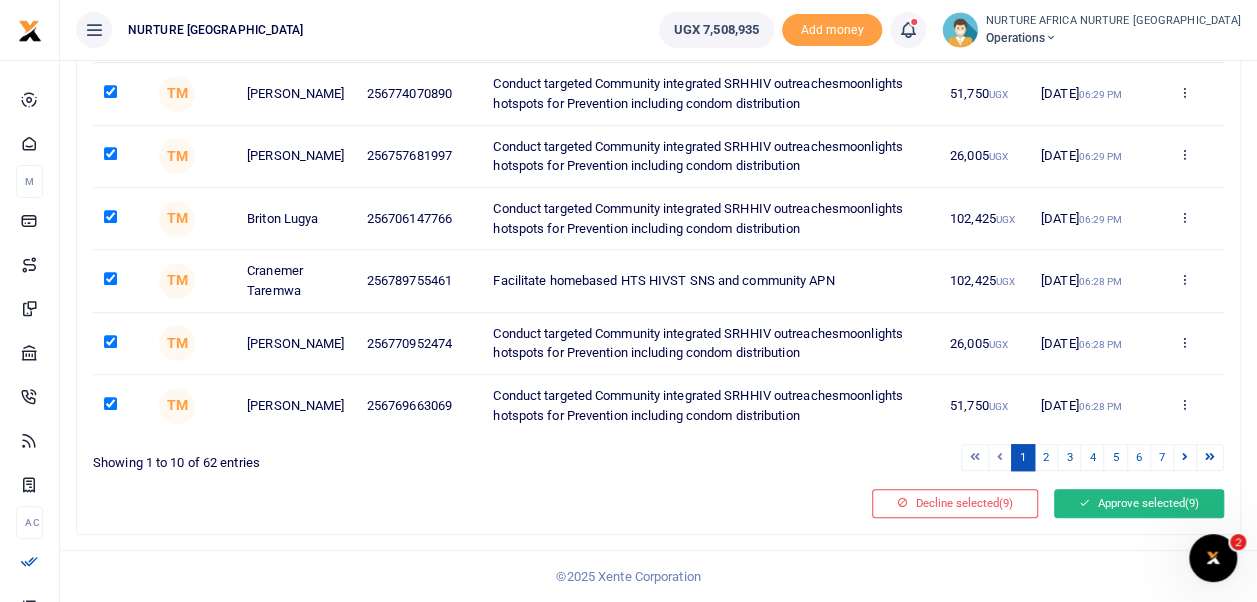click on "Approve selected  (9)" at bounding box center (1139, 503) 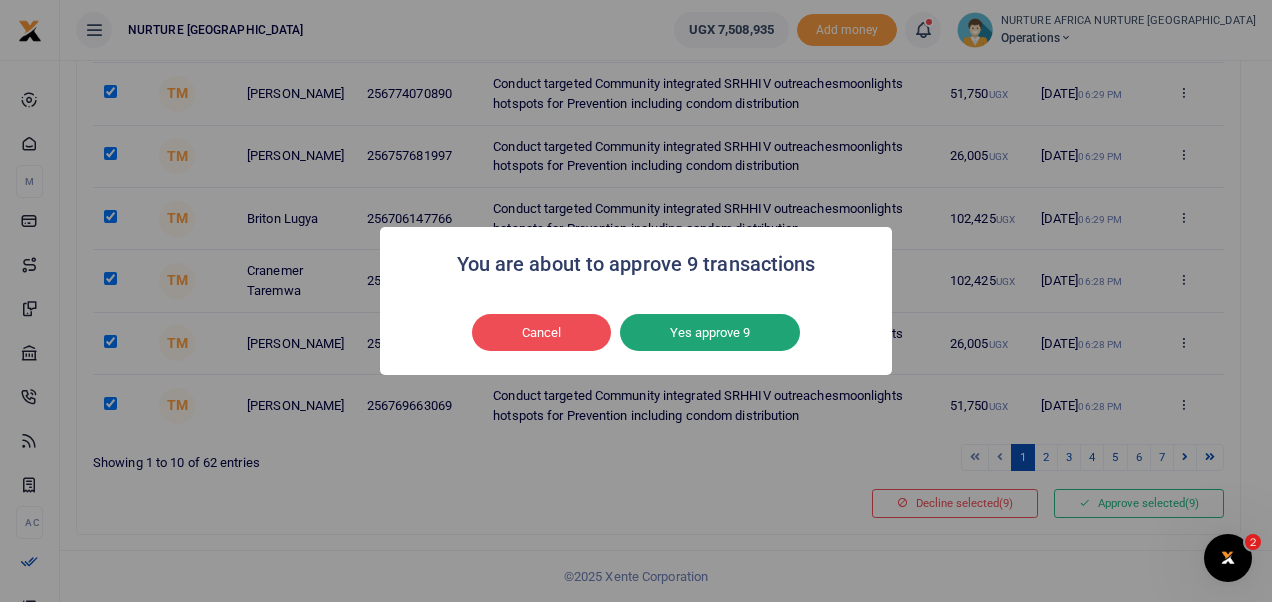 click on "Yes approve 9" at bounding box center (710, 333) 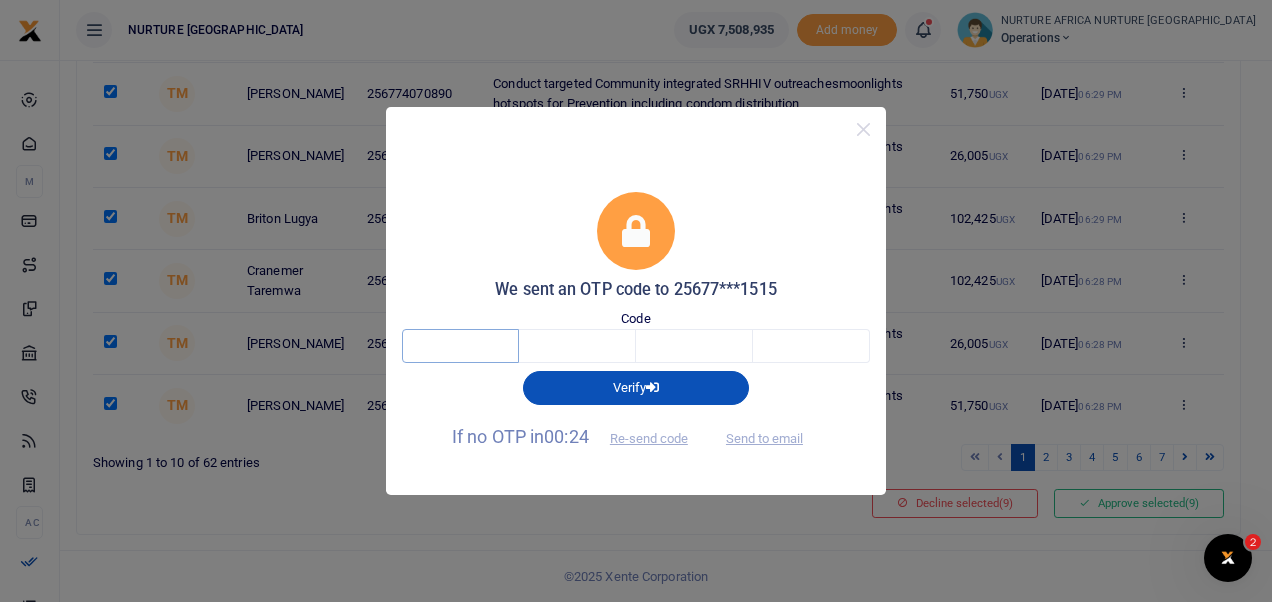 click at bounding box center [460, 346] 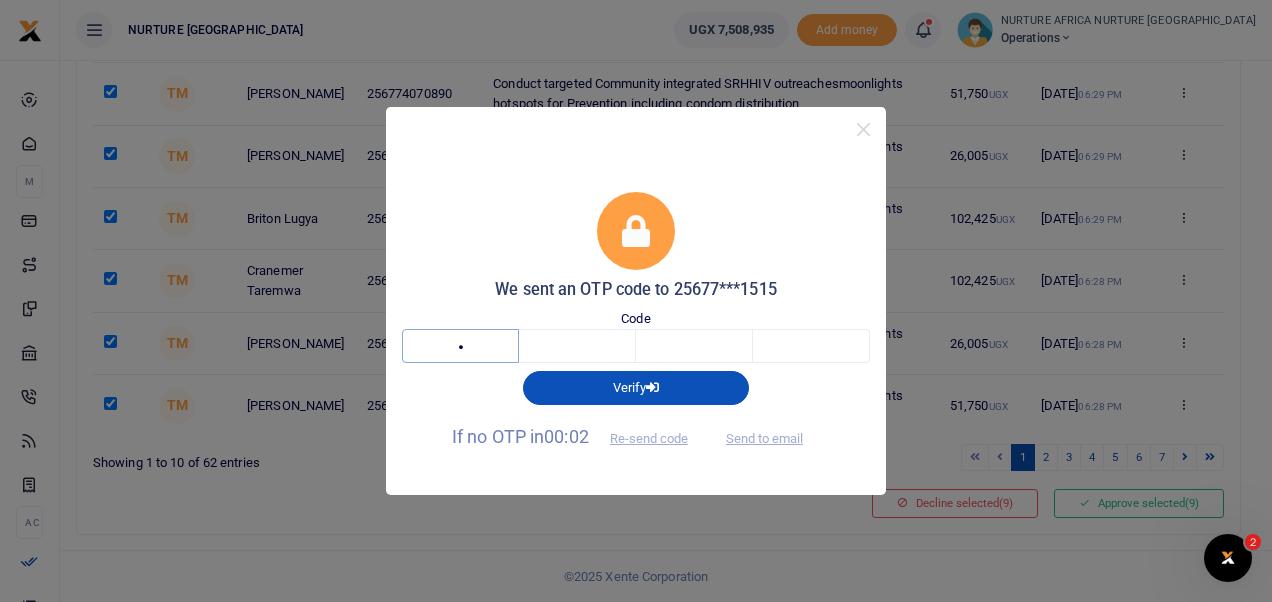 type on "4" 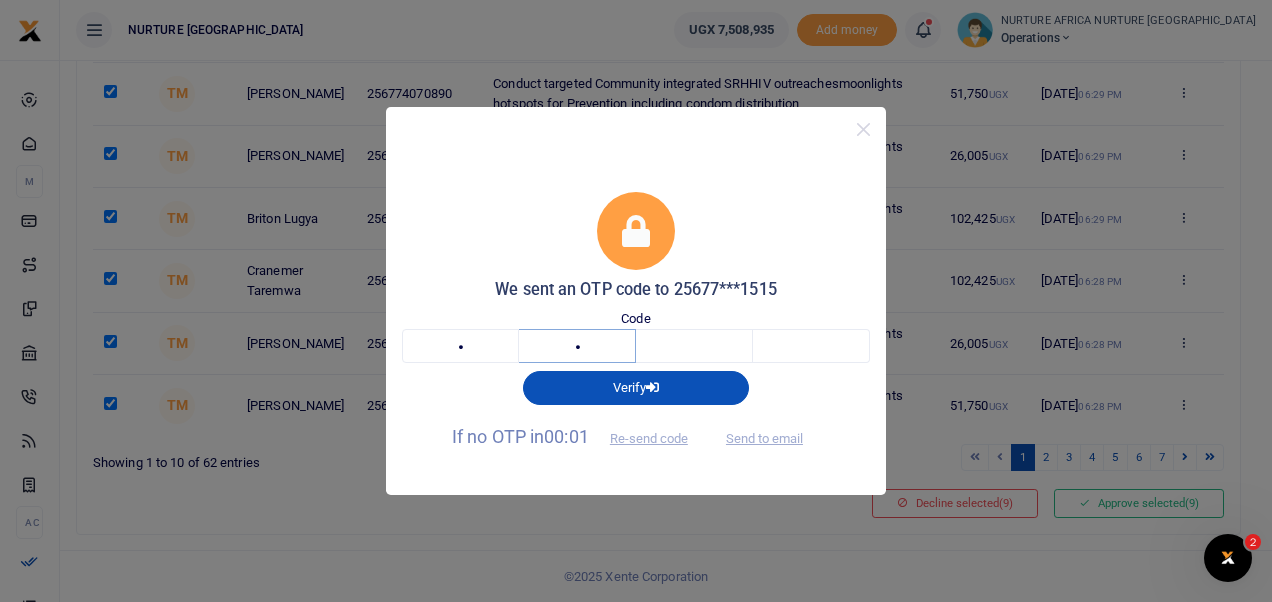type on "5" 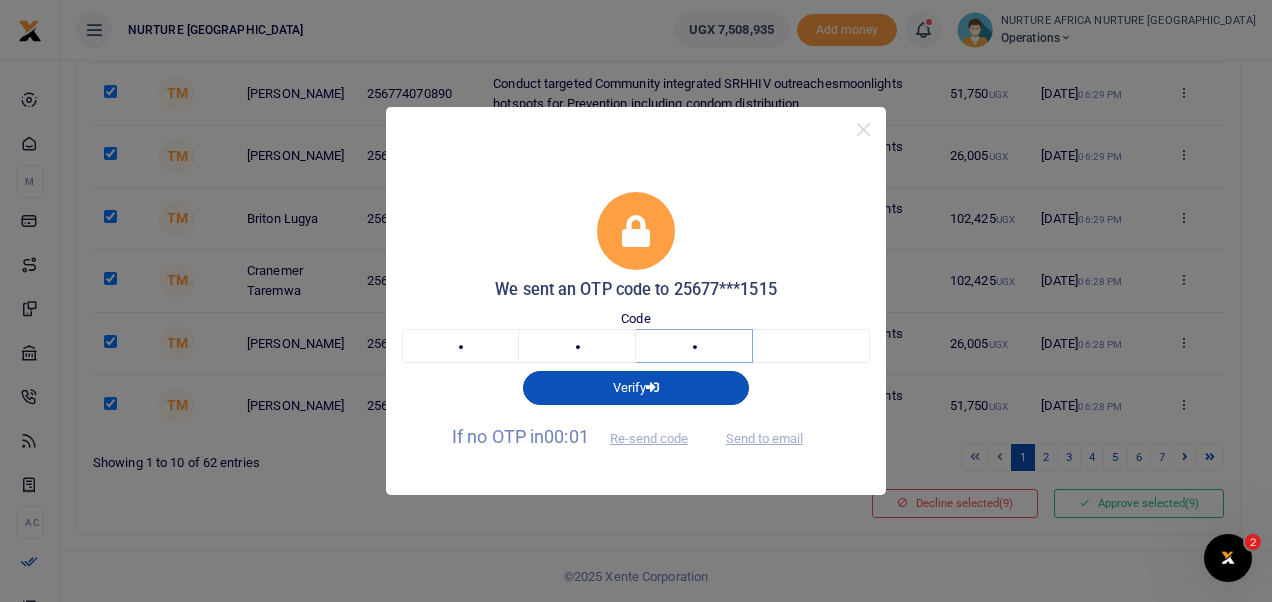 type on "4" 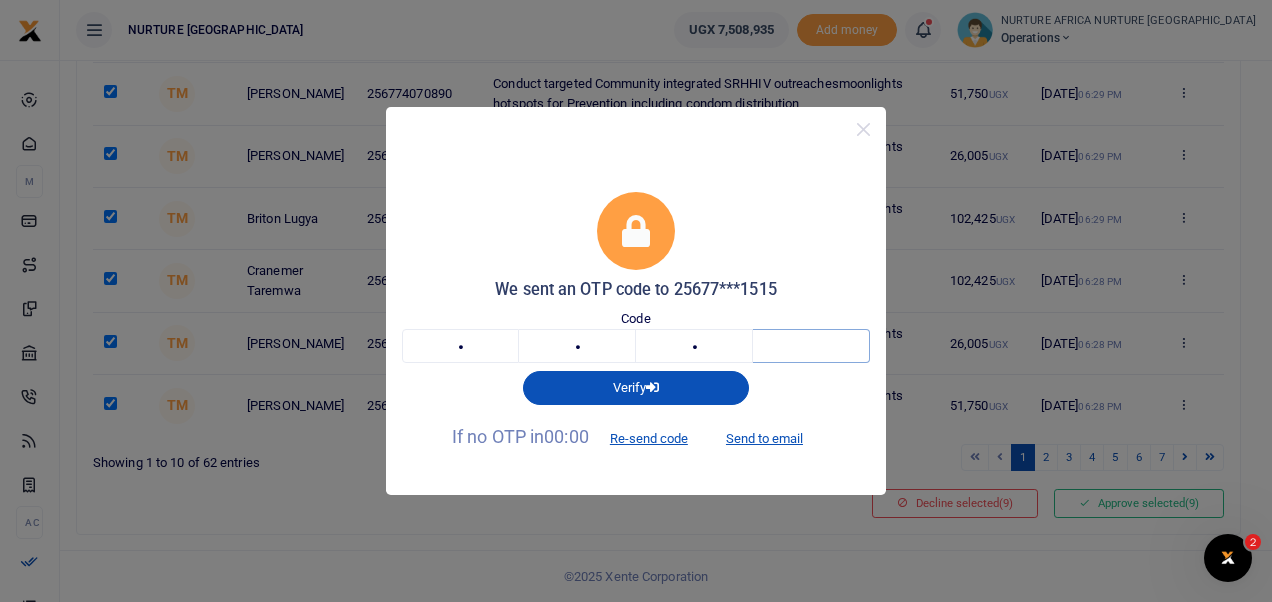 type on "1" 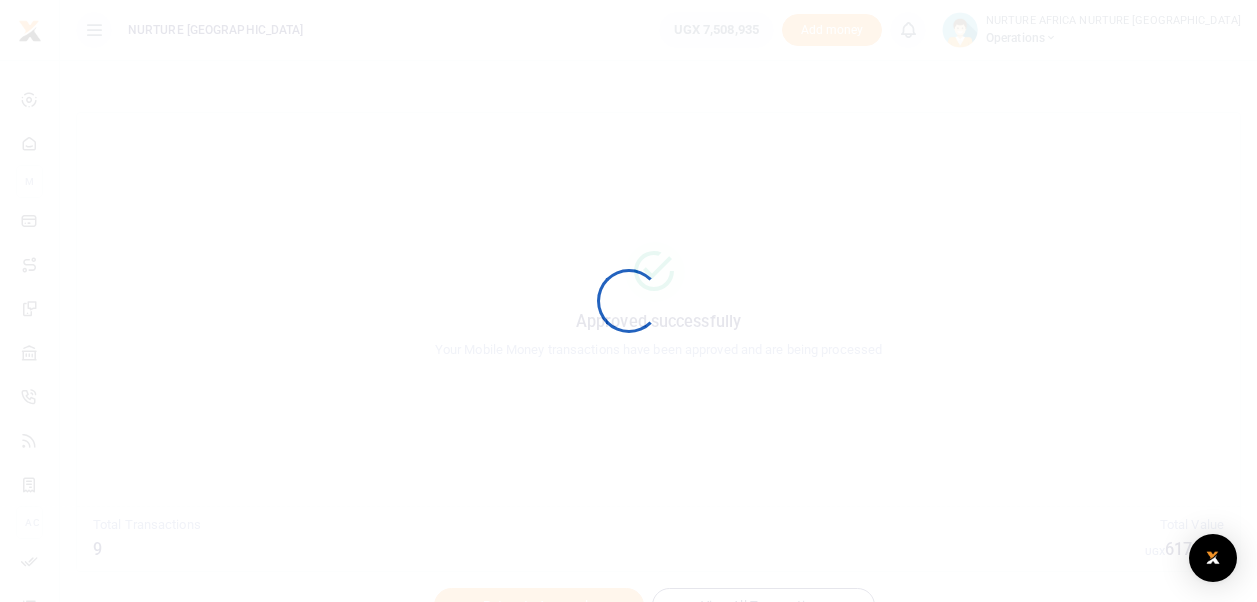 scroll, scrollTop: 0, scrollLeft: 0, axis: both 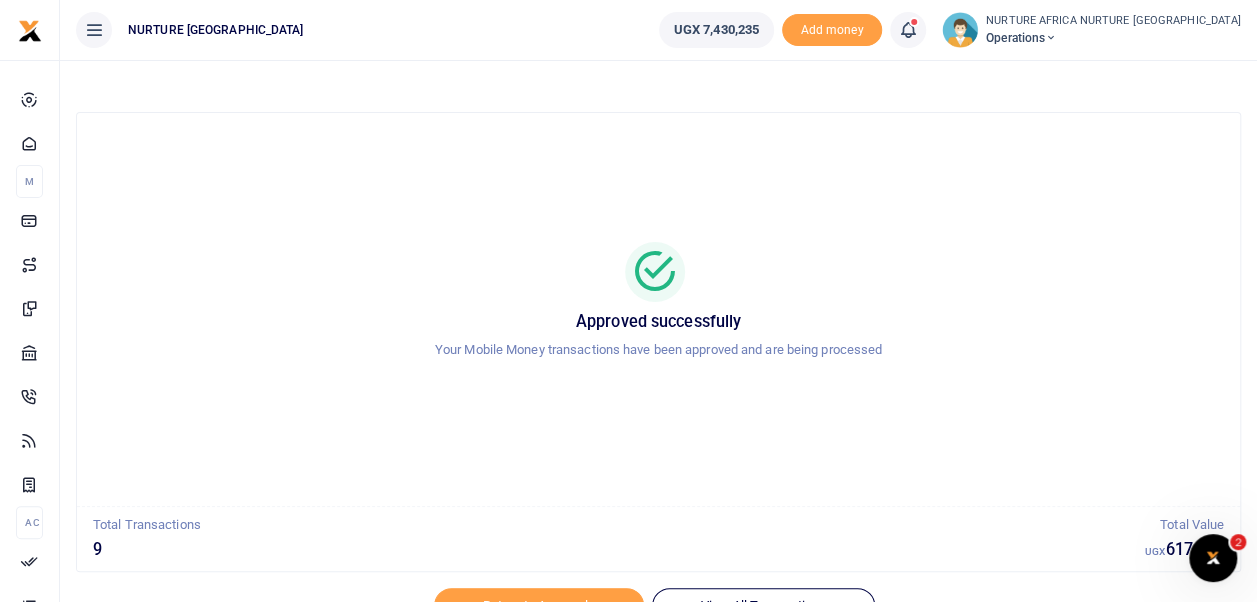 click at bounding box center [908, 30] 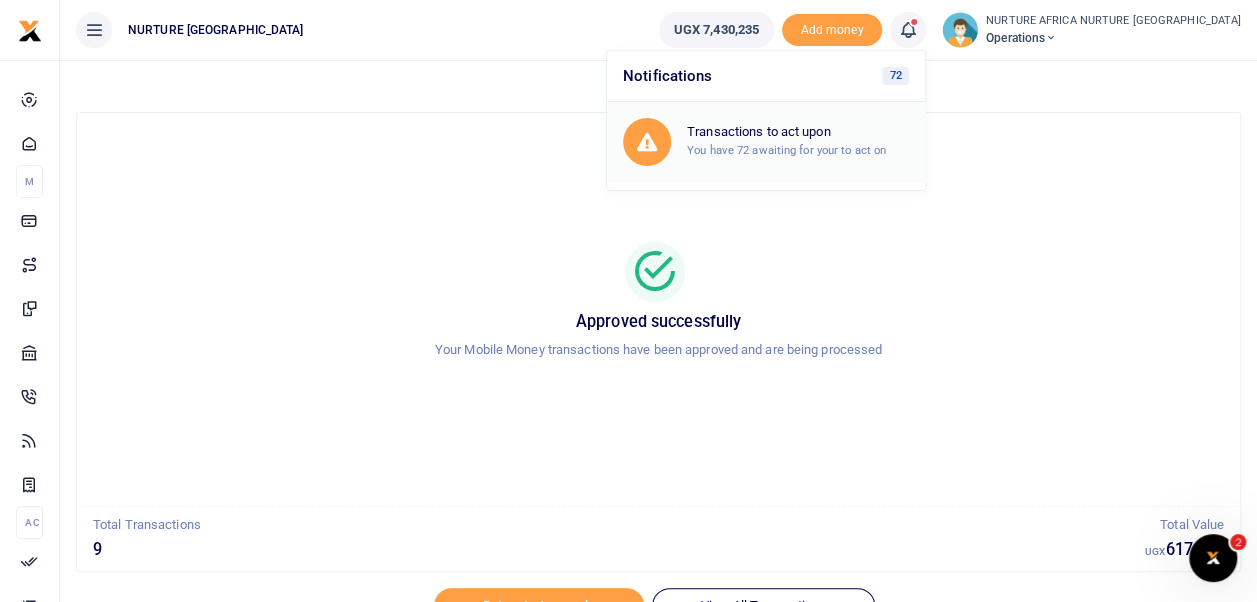 click on "Transactions to act upon" at bounding box center [798, 132] 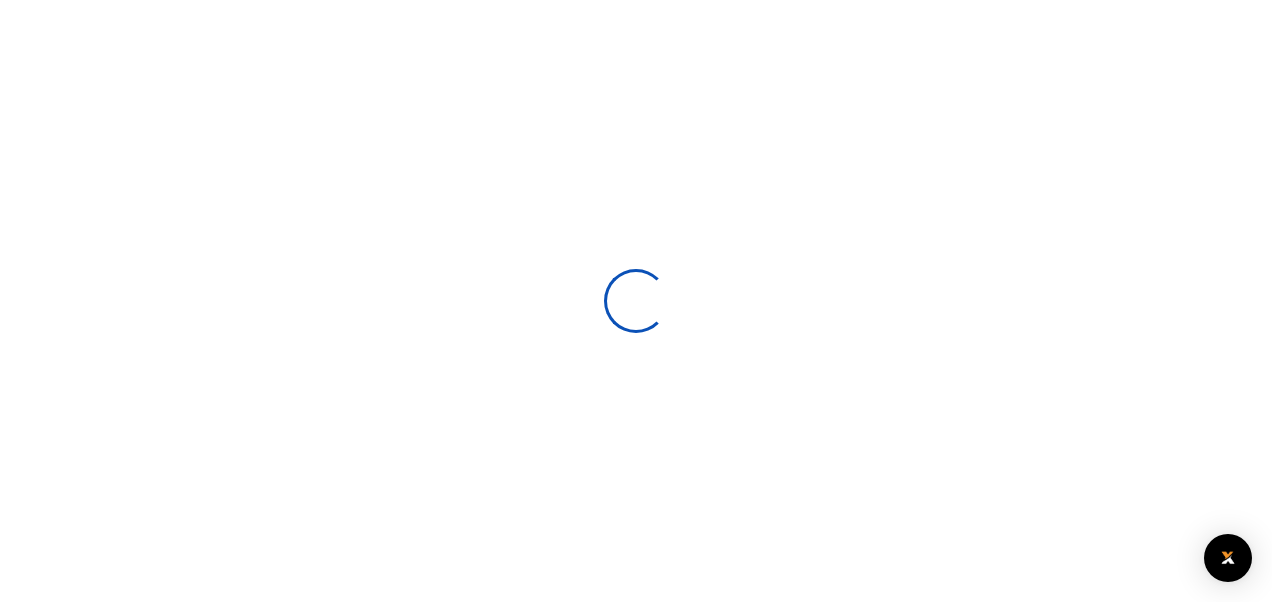 scroll, scrollTop: 0, scrollLeft: 0, axis: both 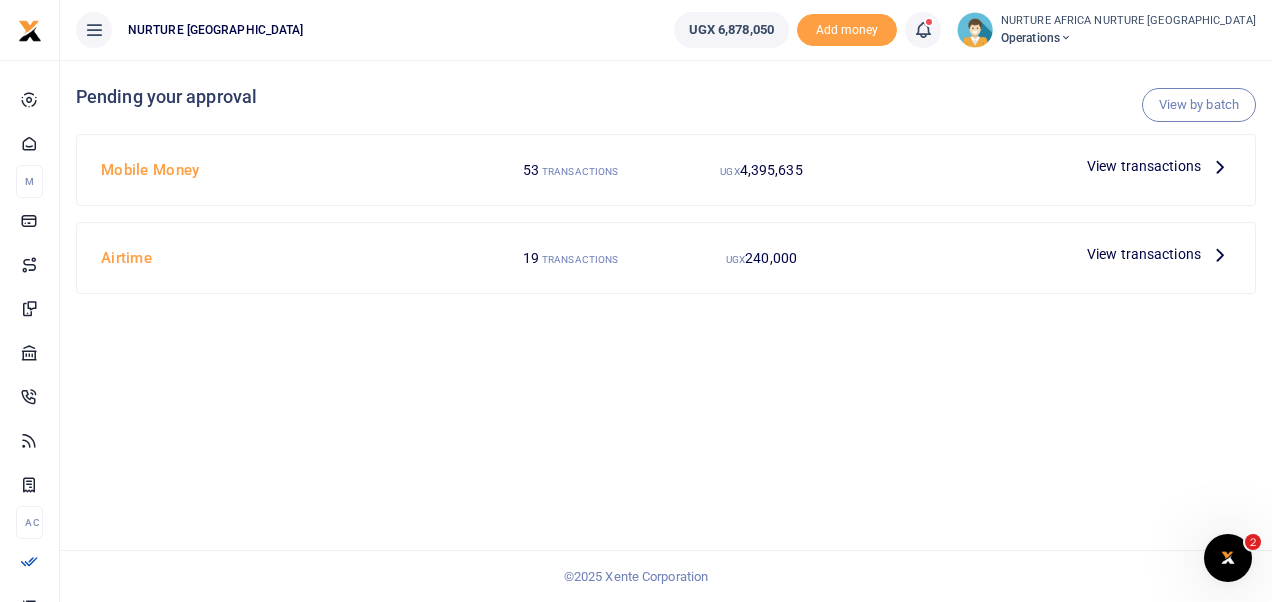 click on "View transactions" at bounding box center (1144, 166) 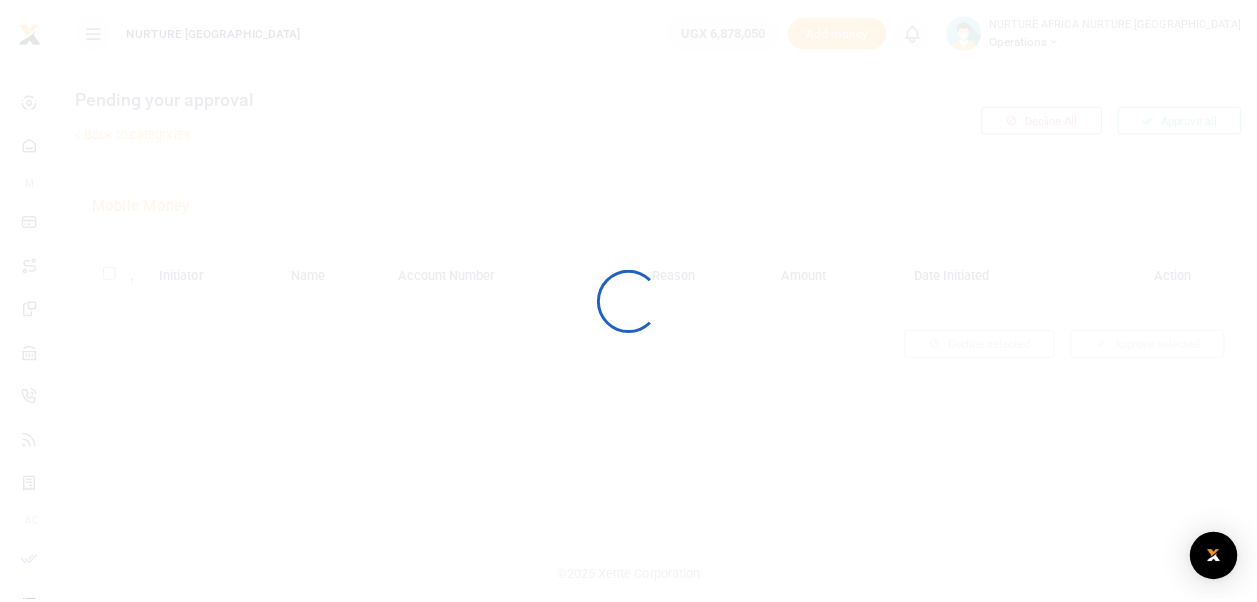 scroll, scrollTop: 0, scrollLeft: 0, axis: both 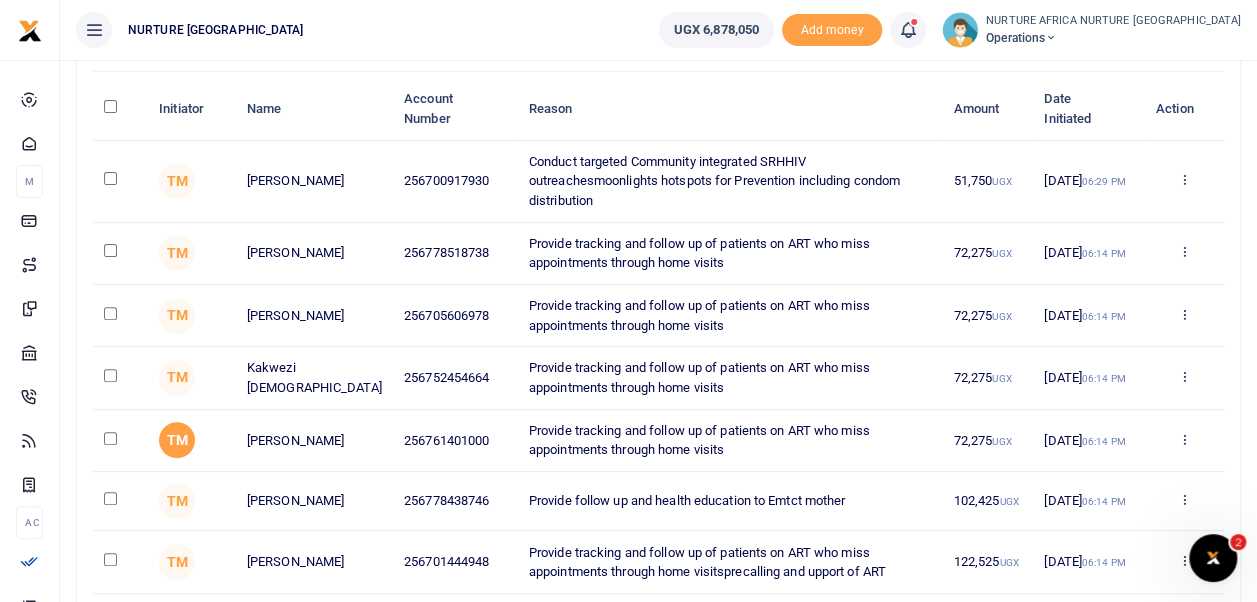 click on "TM" at bounding box center (177, 440) 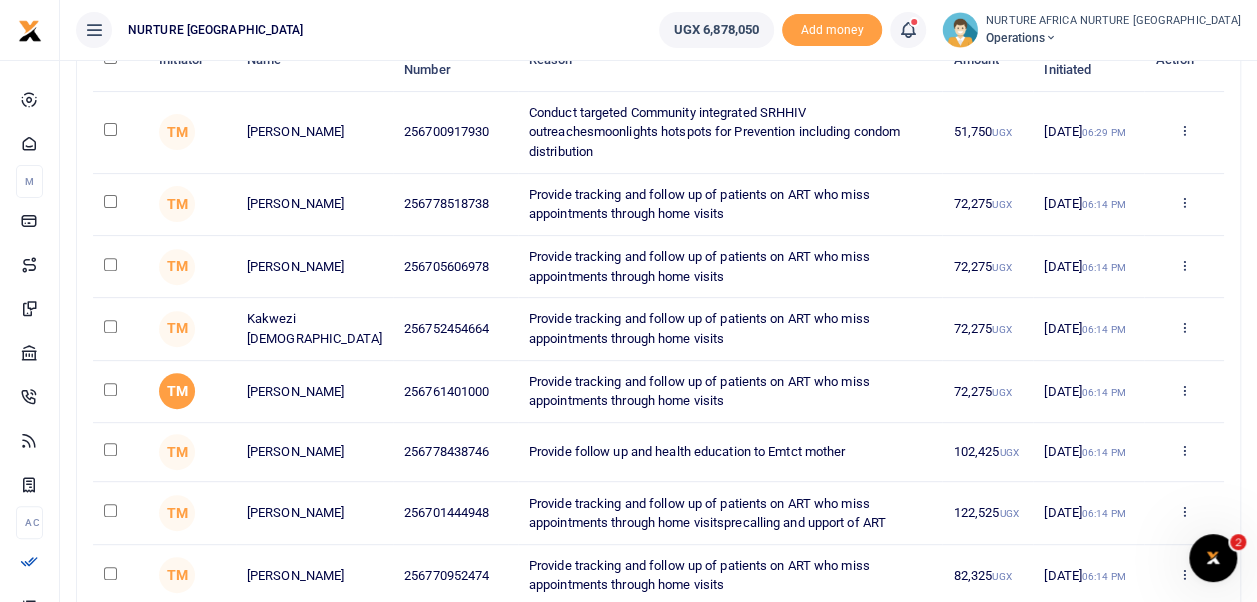 scroll, scrollTop: 226, scrollLeft: 0, axis: vertical 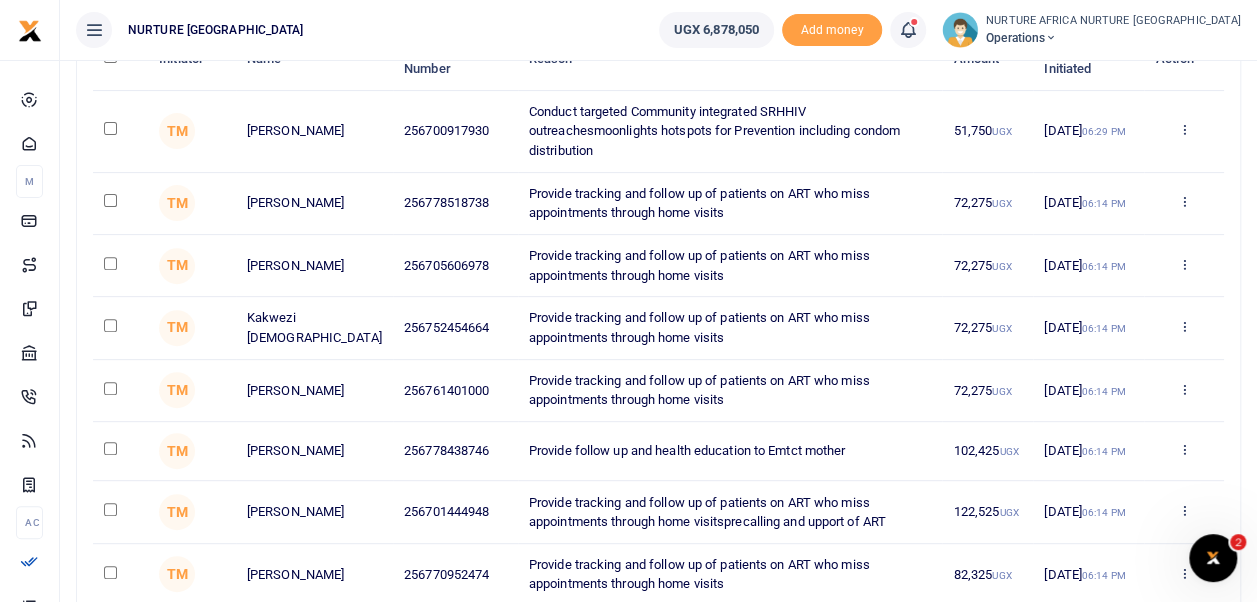 click at bounding box center (110, 388) 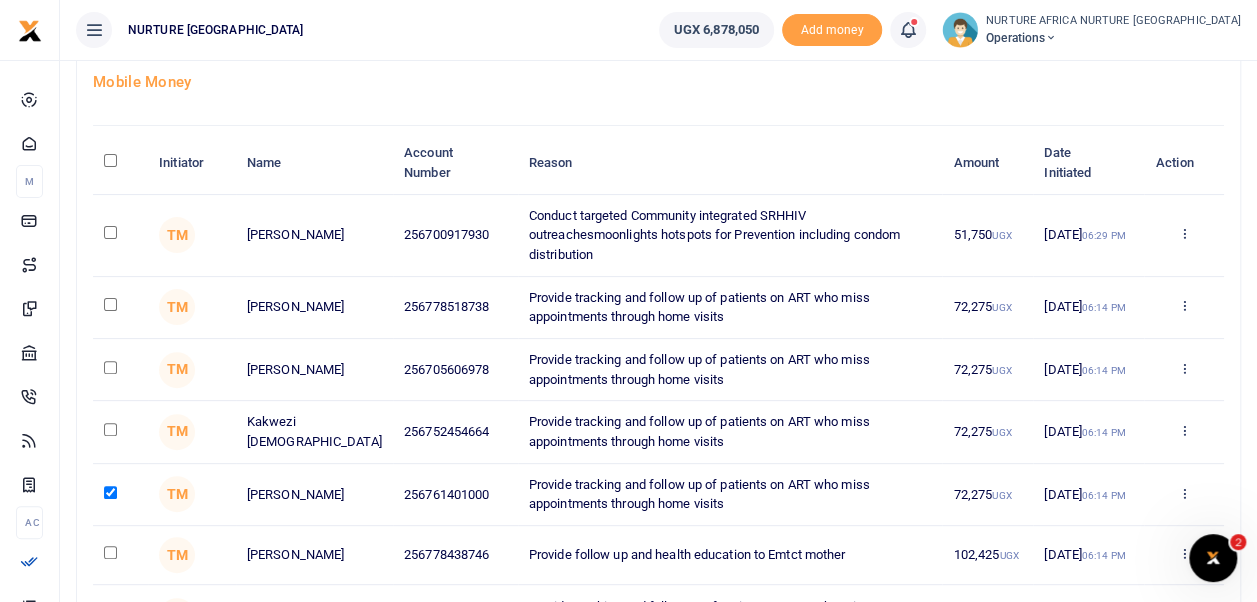 scroll, scrollTop: 118, scrollLeft: 0, axis: vertical 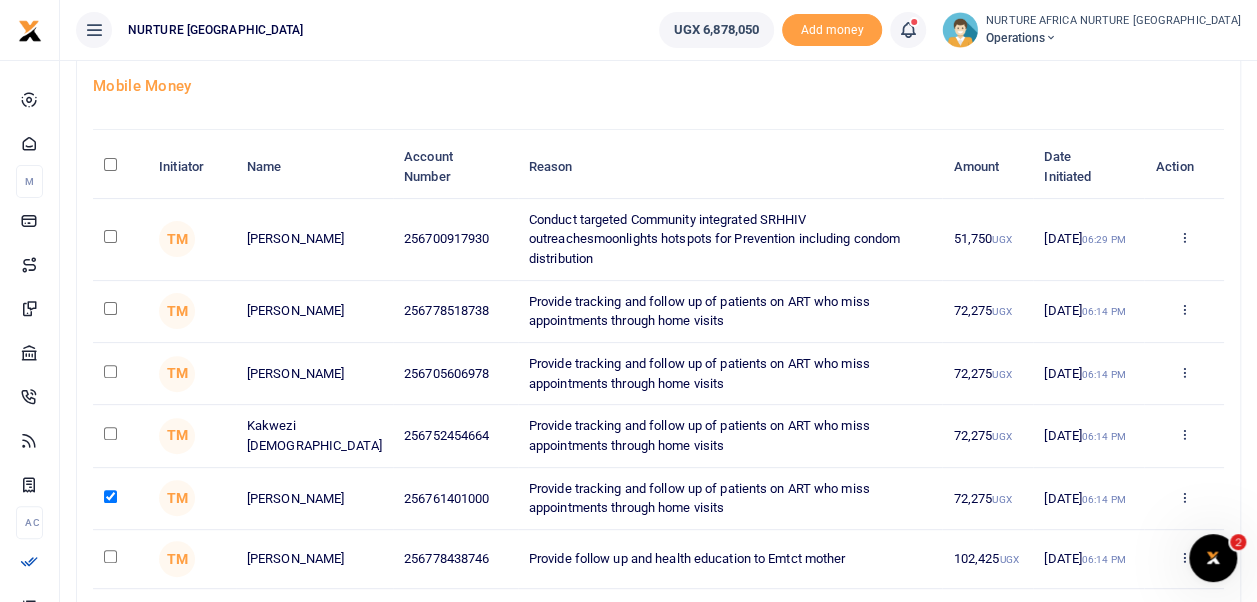 click at bounding box center (110, 308) 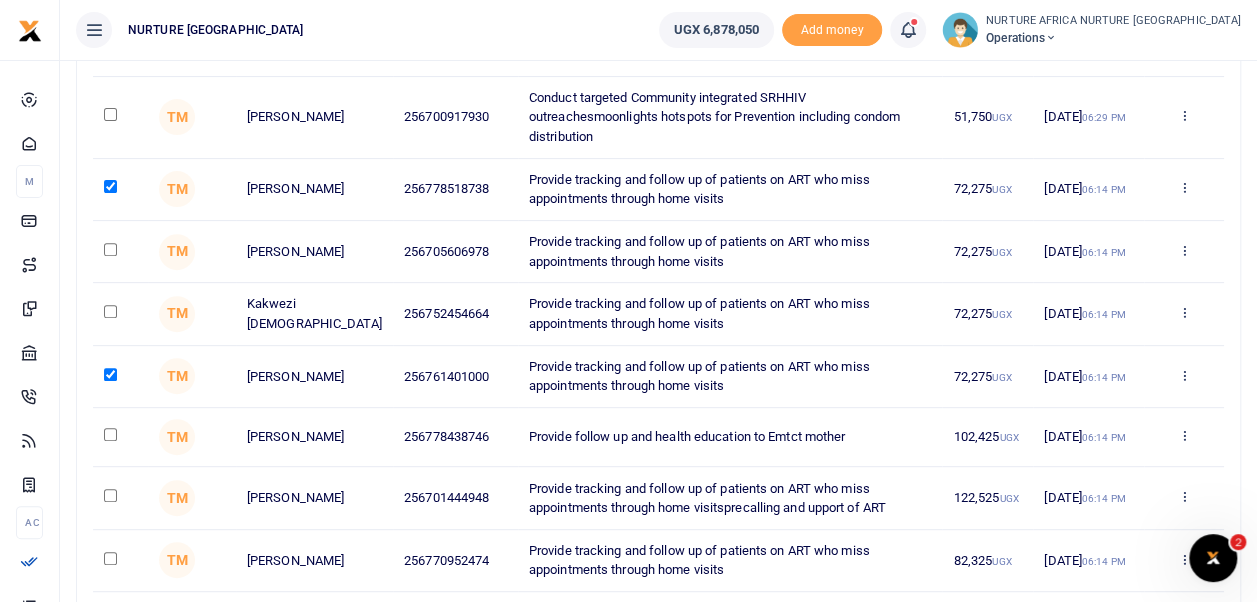 scroll, scrollTop: 241, scrollLeft: 0, axis: vertical 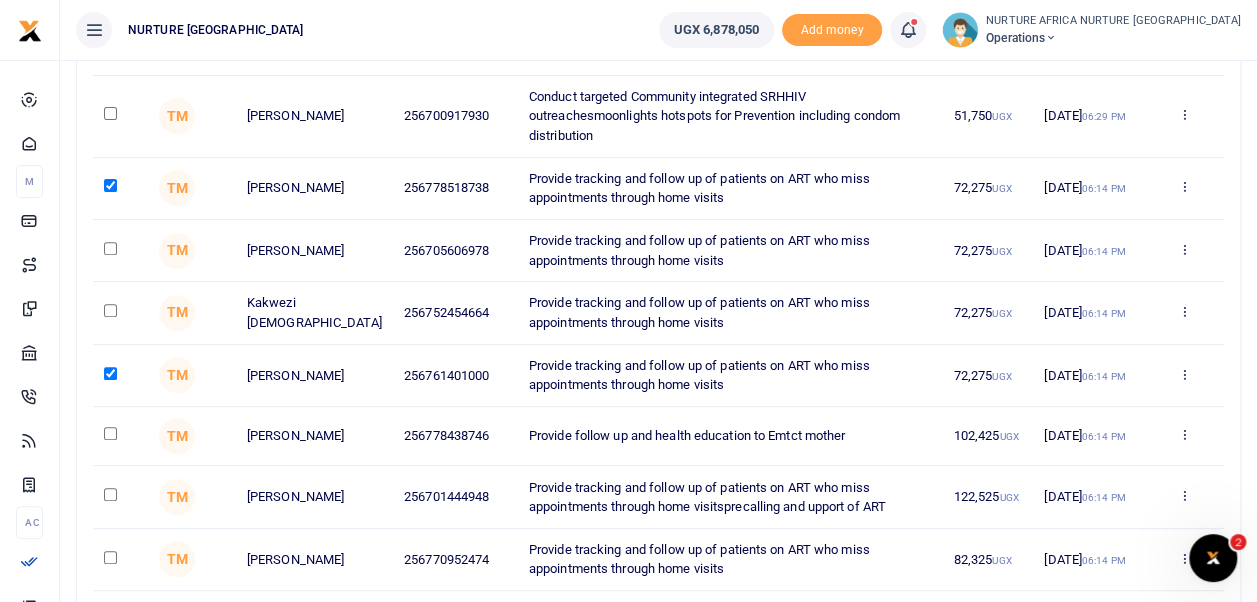 click at bounding box center [110, 557] 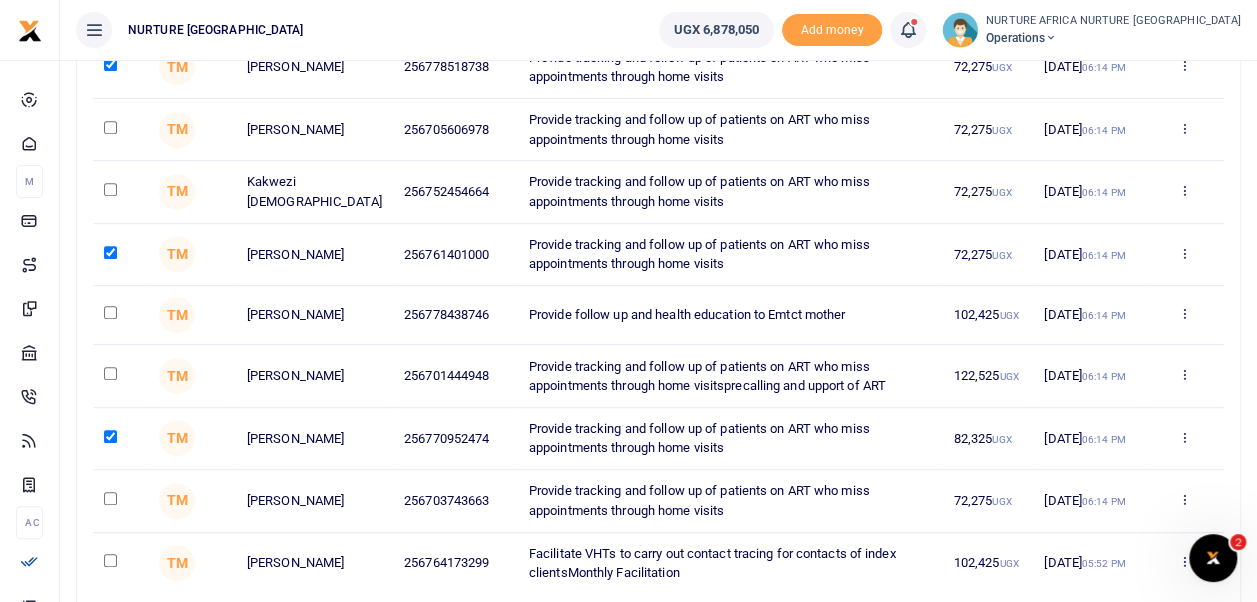 scroll, scrollTop: 363, scrollLeft: 0, axis: vertical 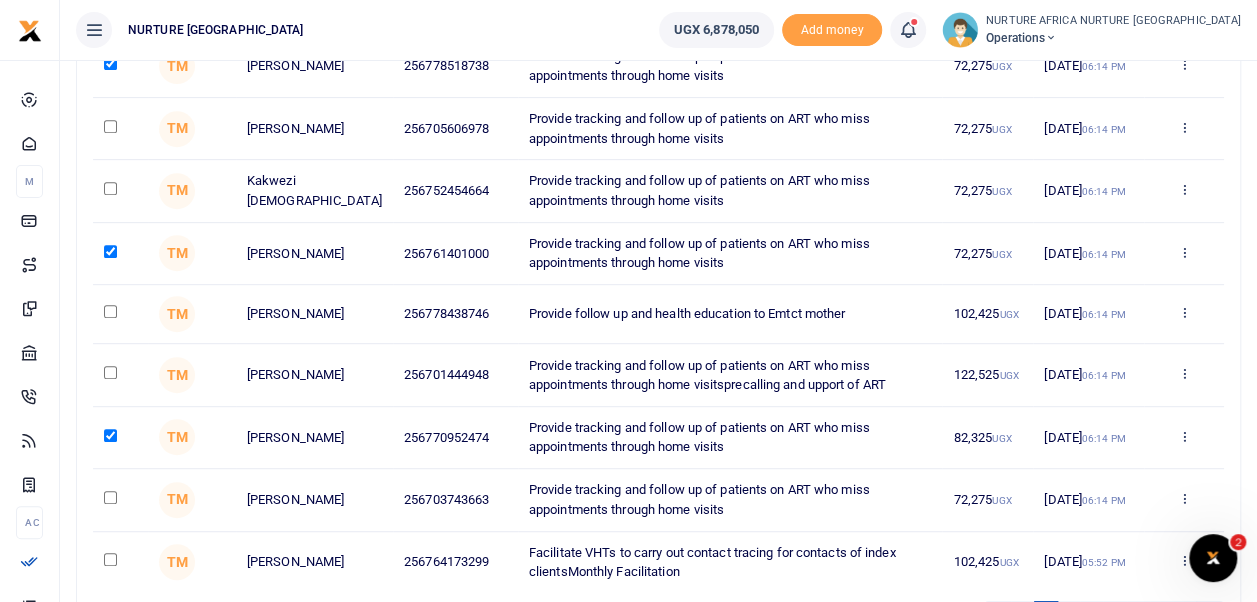click at bounding box center (110, 497) 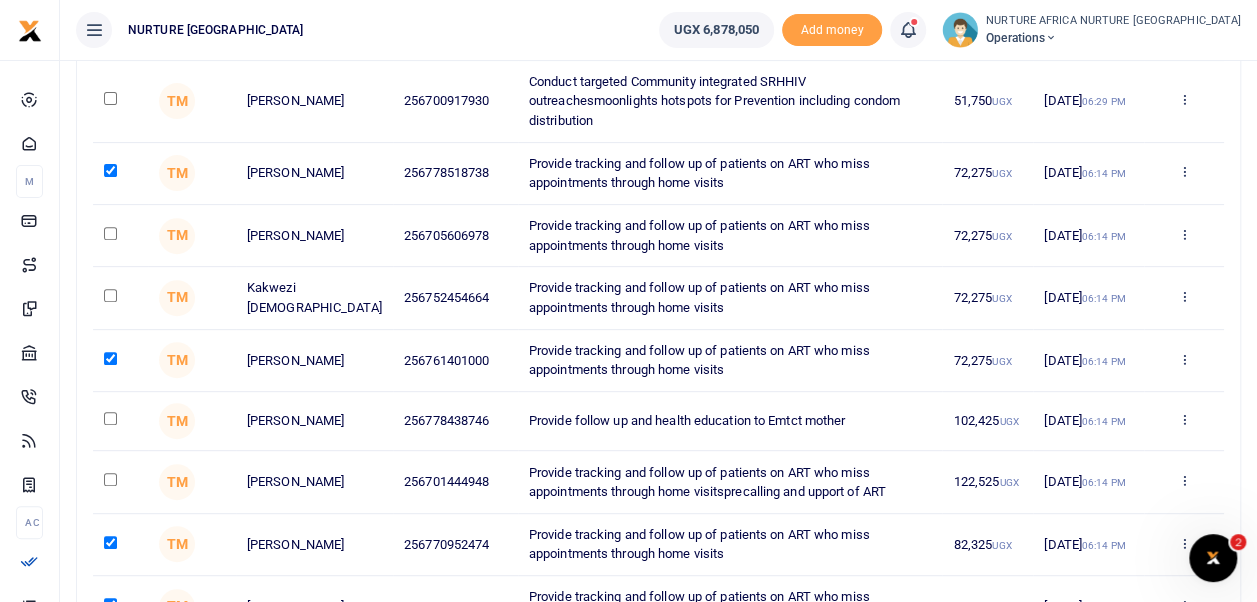 scroll, scrollTop: 253, scrollLeft: 0, axis: vertical 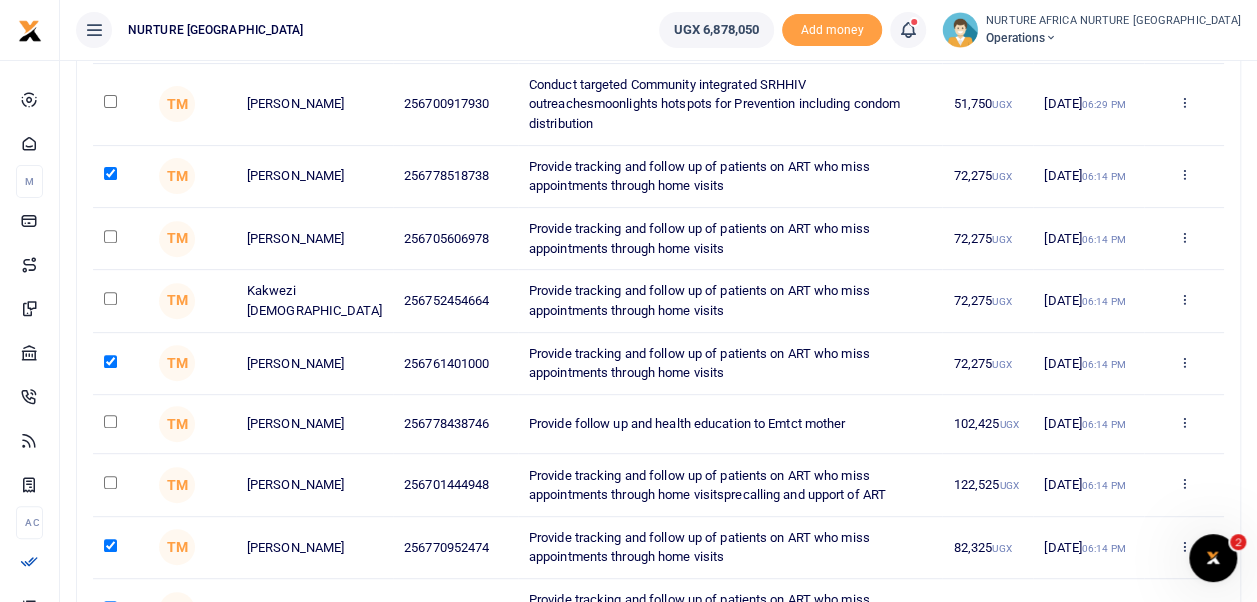click at bounding box center [110, 298] 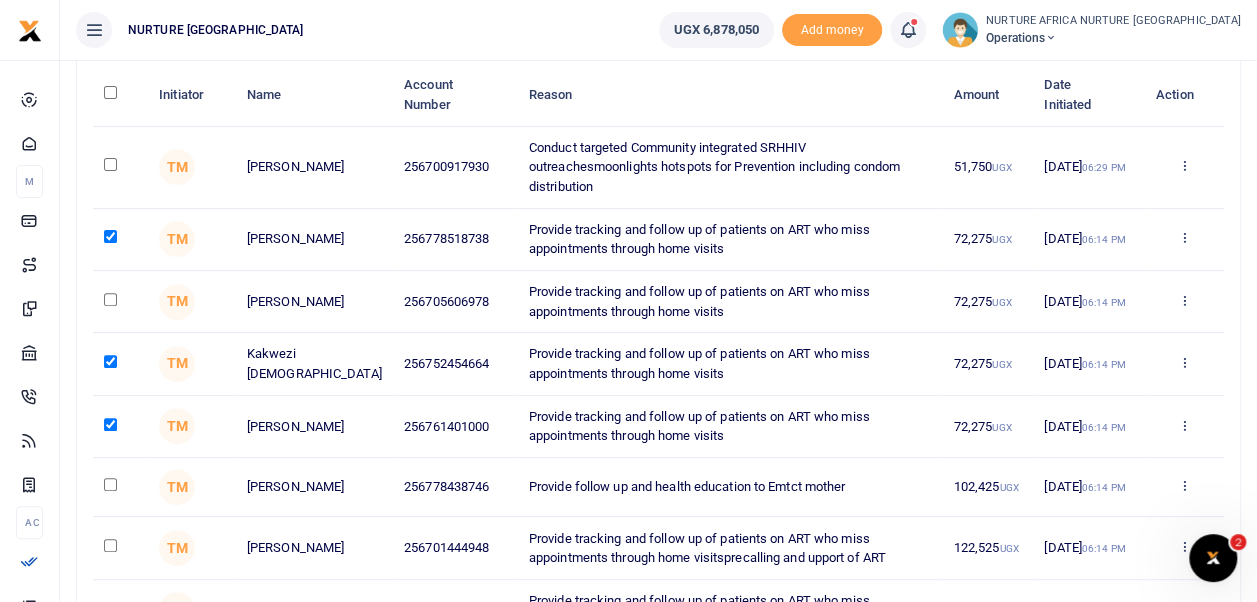 scroll, scrollTop: 188, scrollLeft: 0, axis: vertical 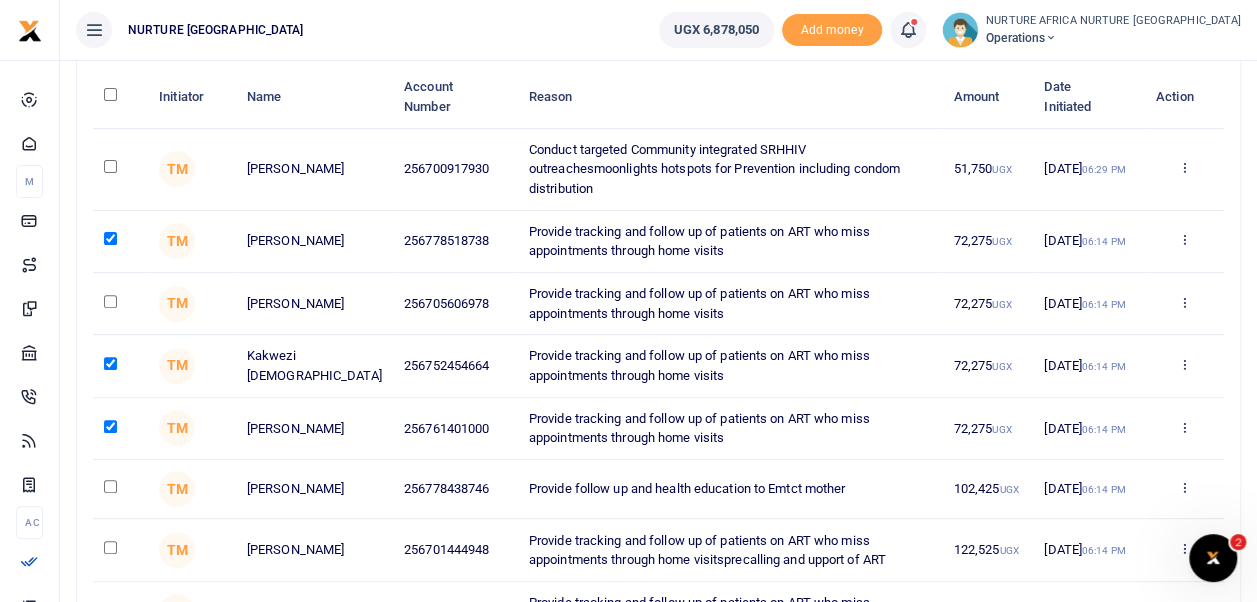 click at bounding box center [110, 301] 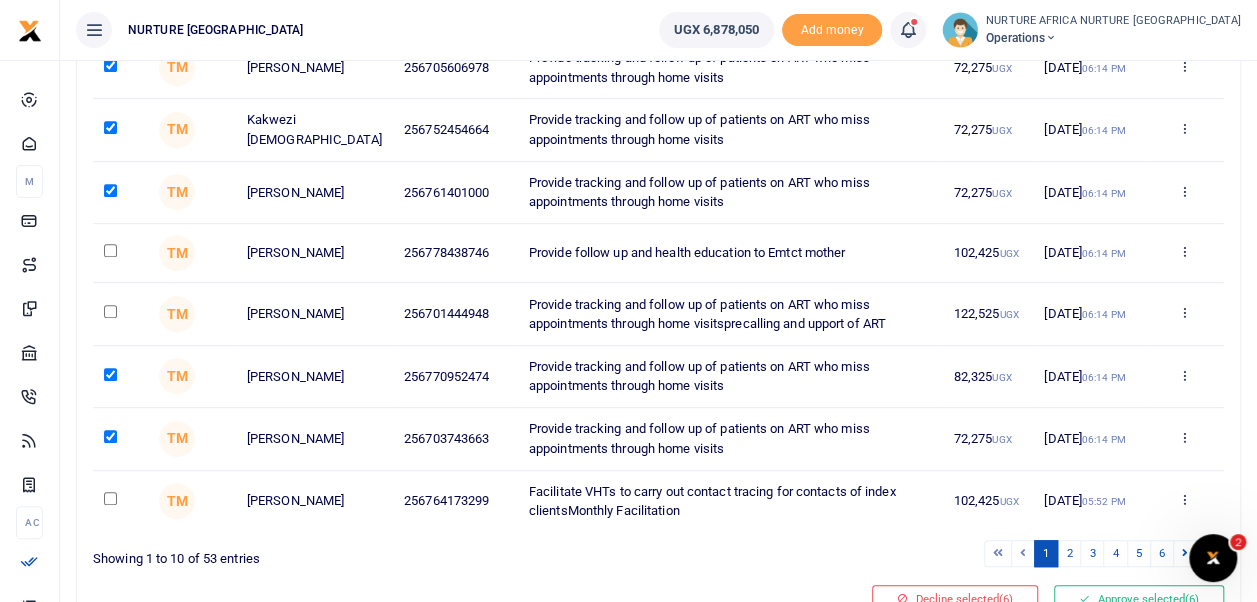 scroll, scrollTop: 465, scrollLeft: 0, axis: vertical 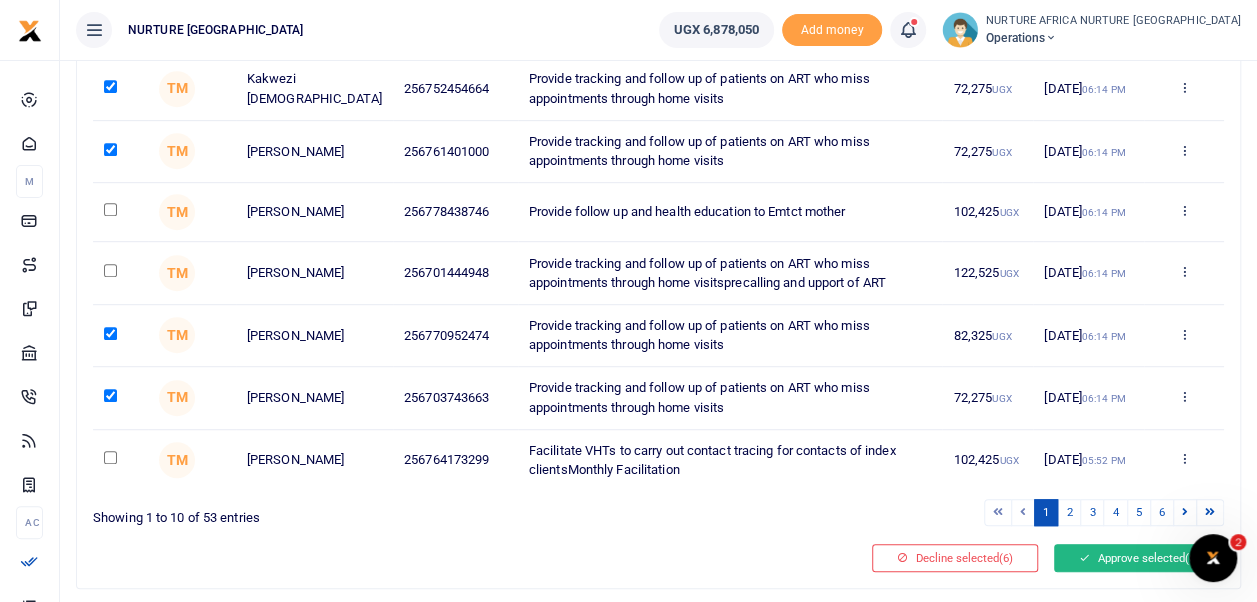 click on "Approve selected  (6)" at bounding box center (1139, 558) 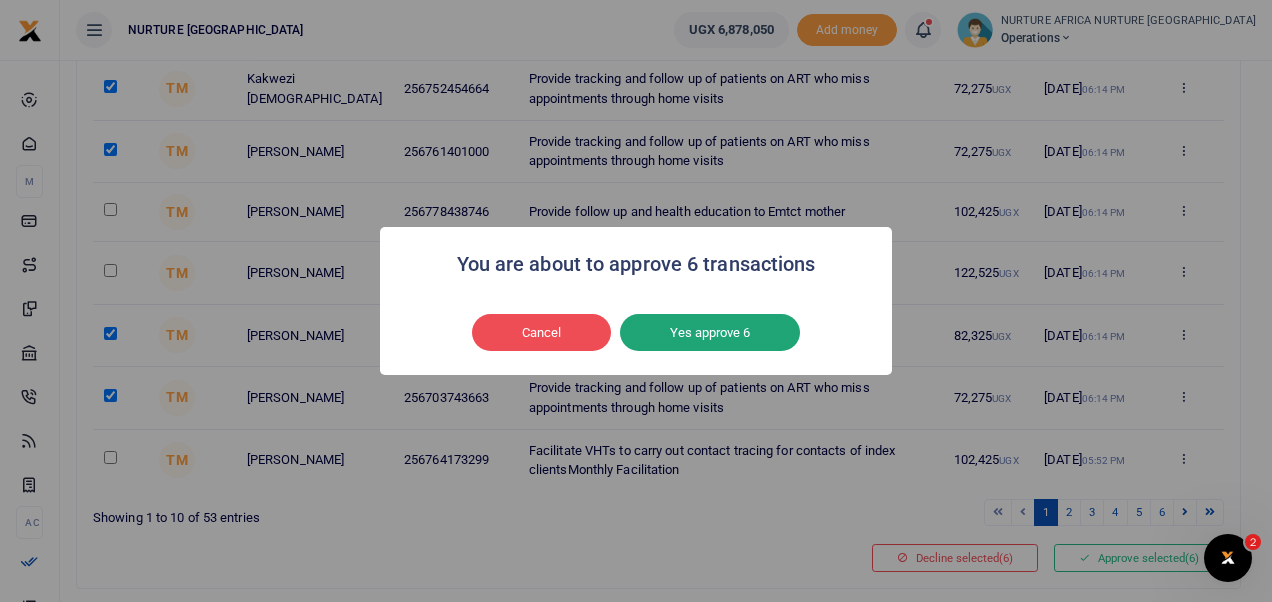click on "Yes approve 6" at bounding box center [710, 333] 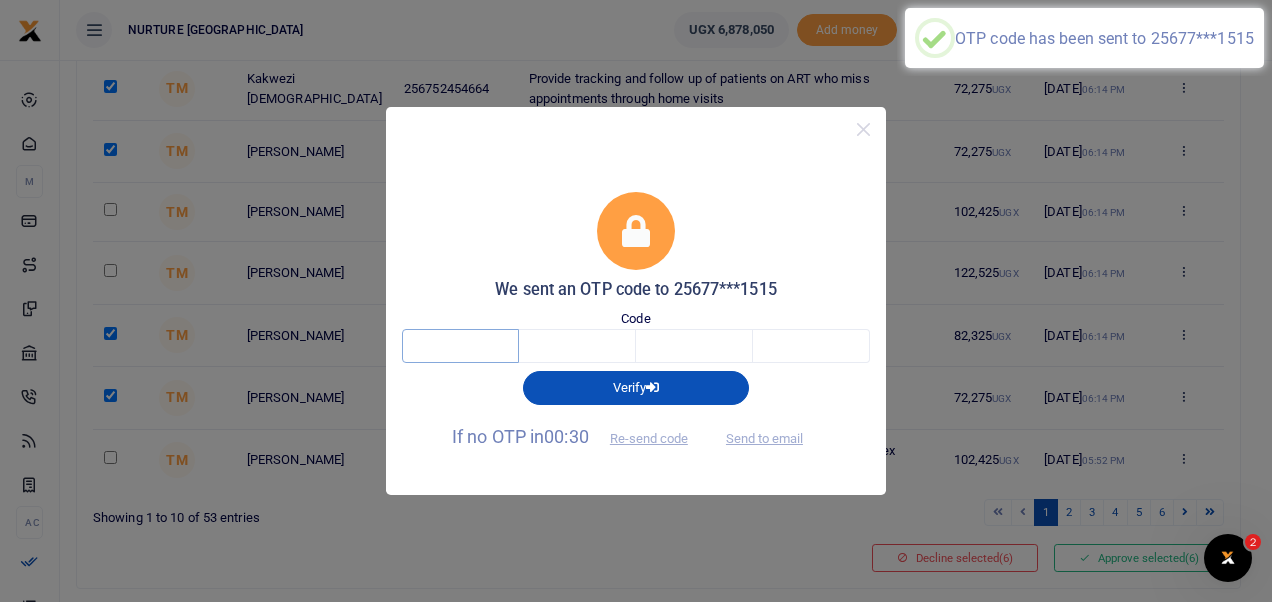 click at bounding box center (460, 346) 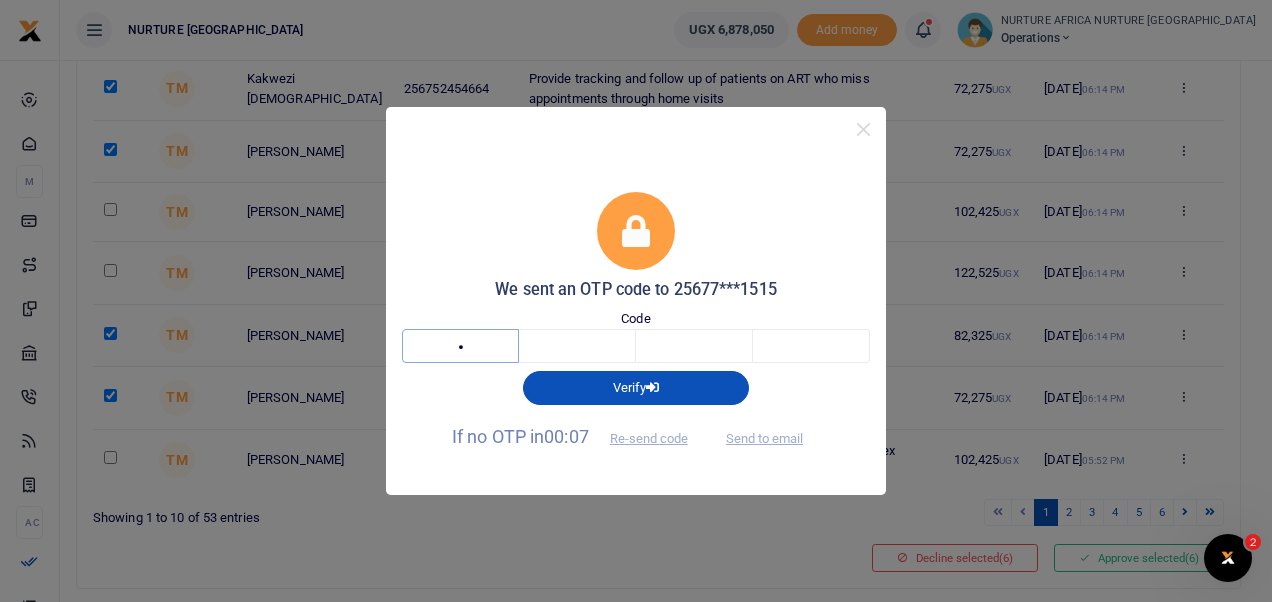 type on "7" 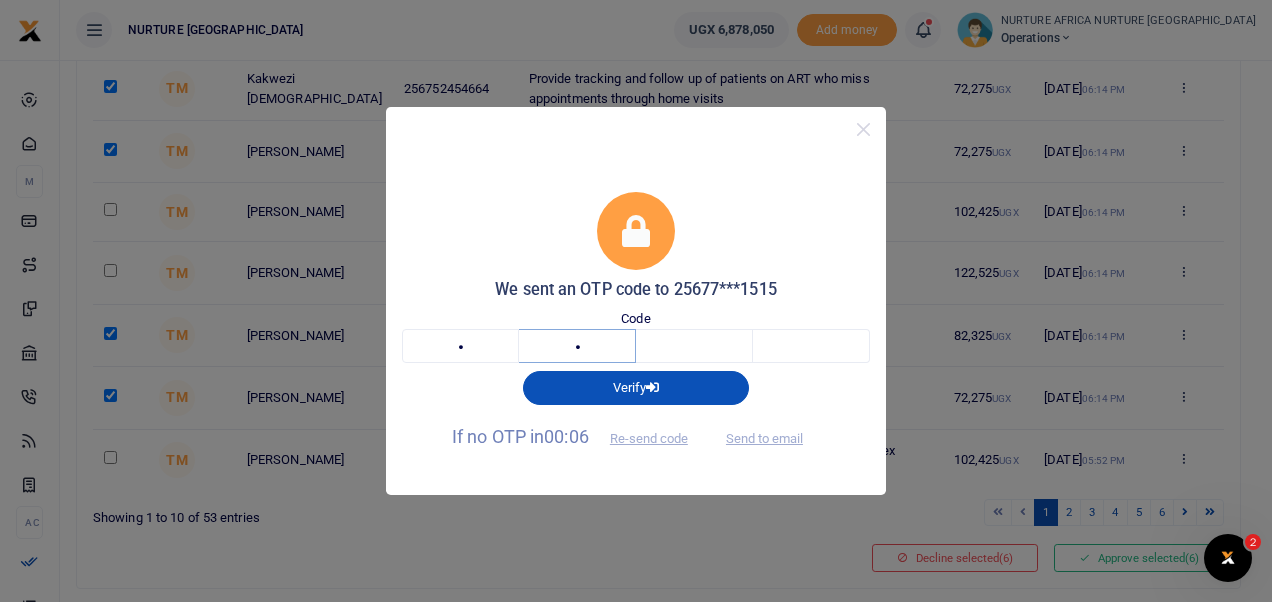 type on "1" 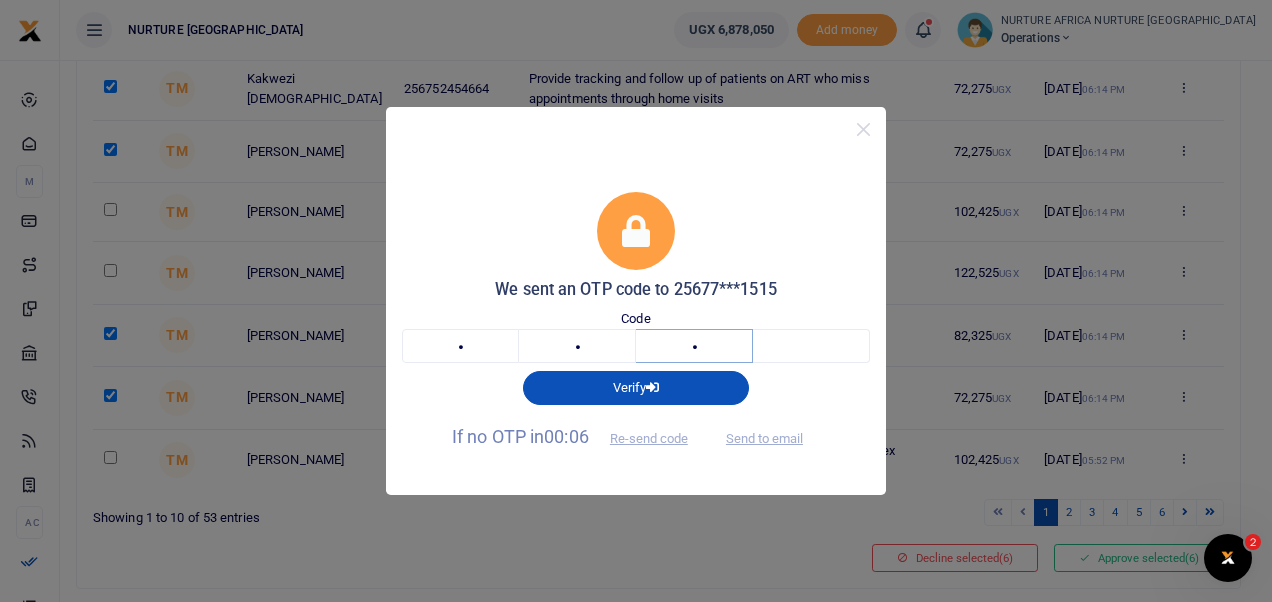 type on "9" 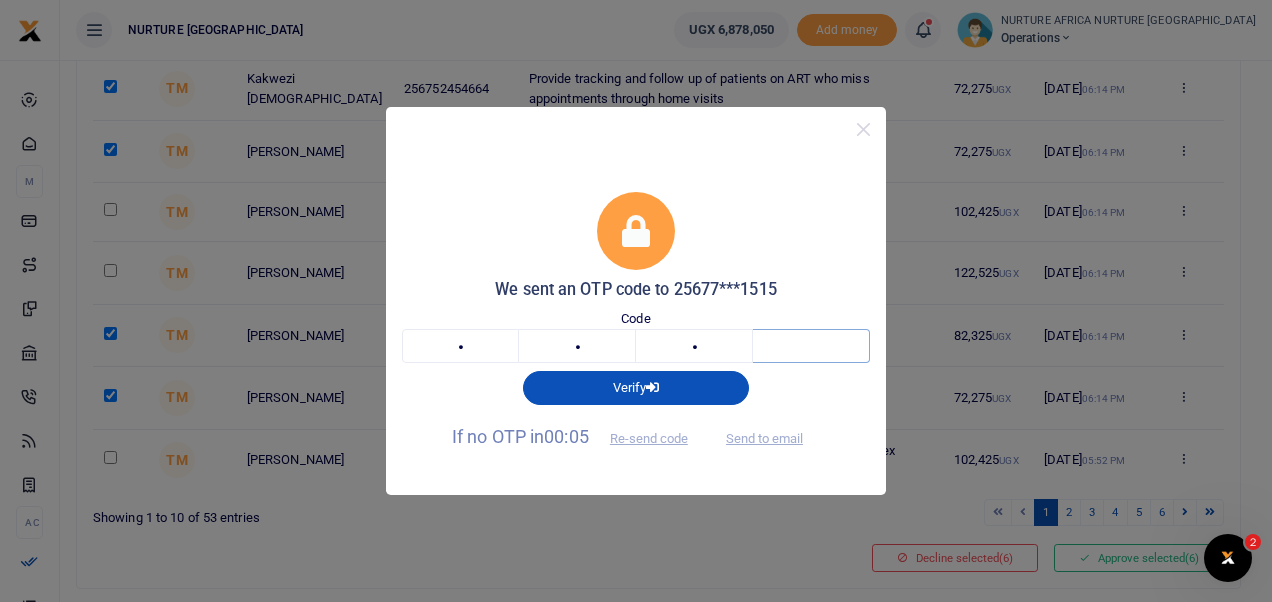 type on "0" 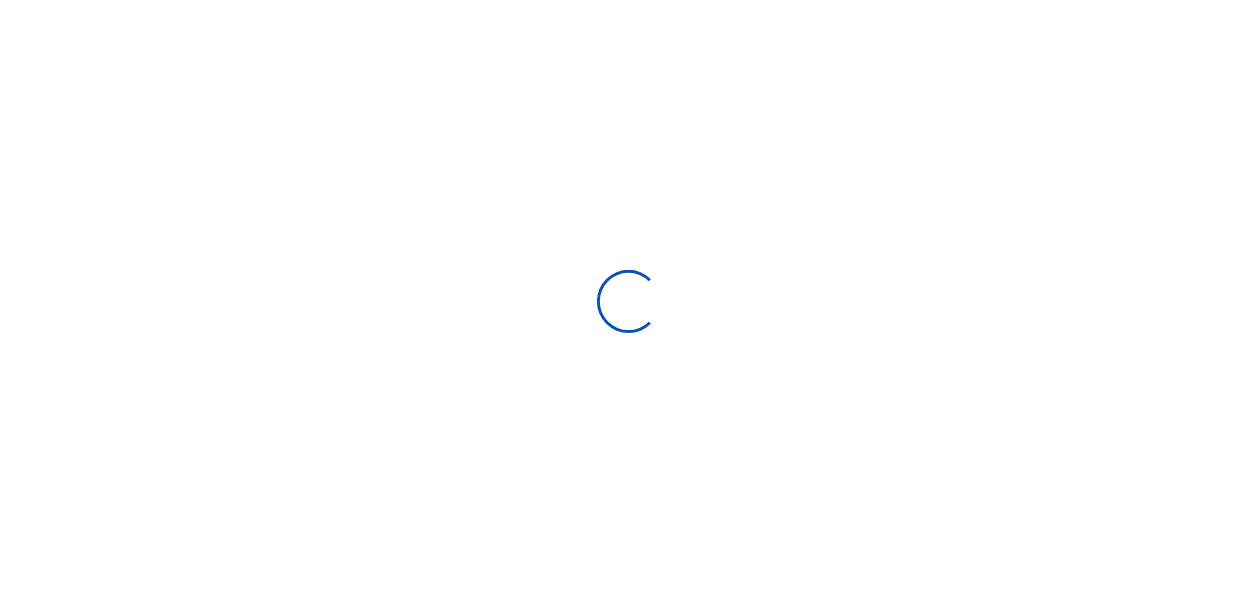 scroll, scrollTop: 0, scrollLeft: 0, axis: both 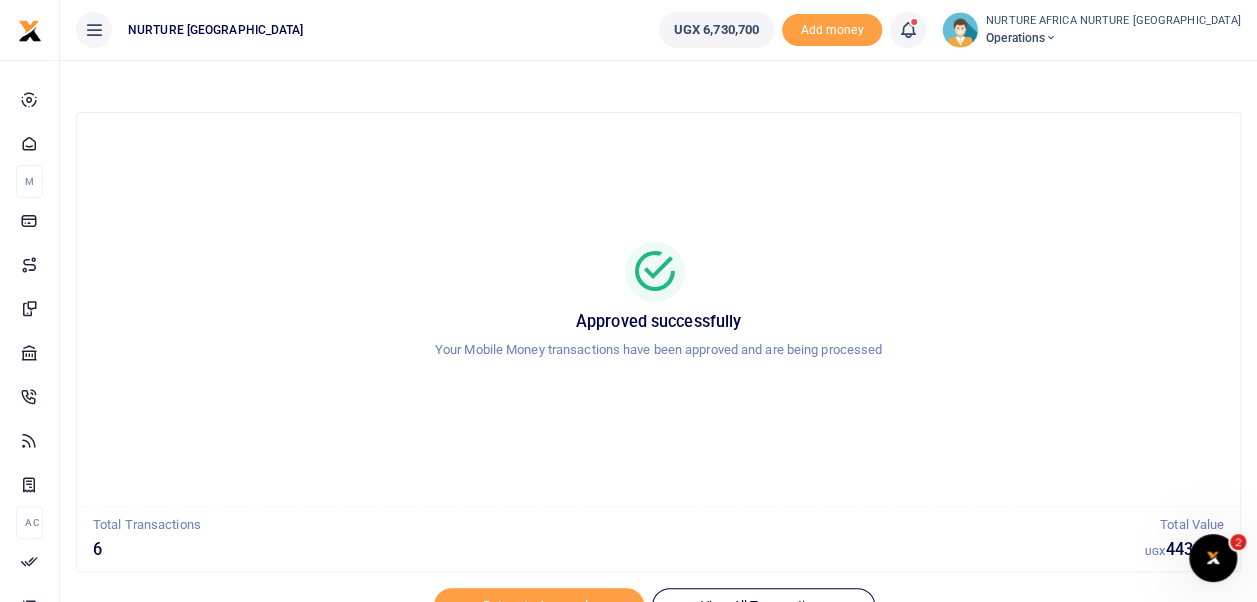 click at bounding box center (908, 30) 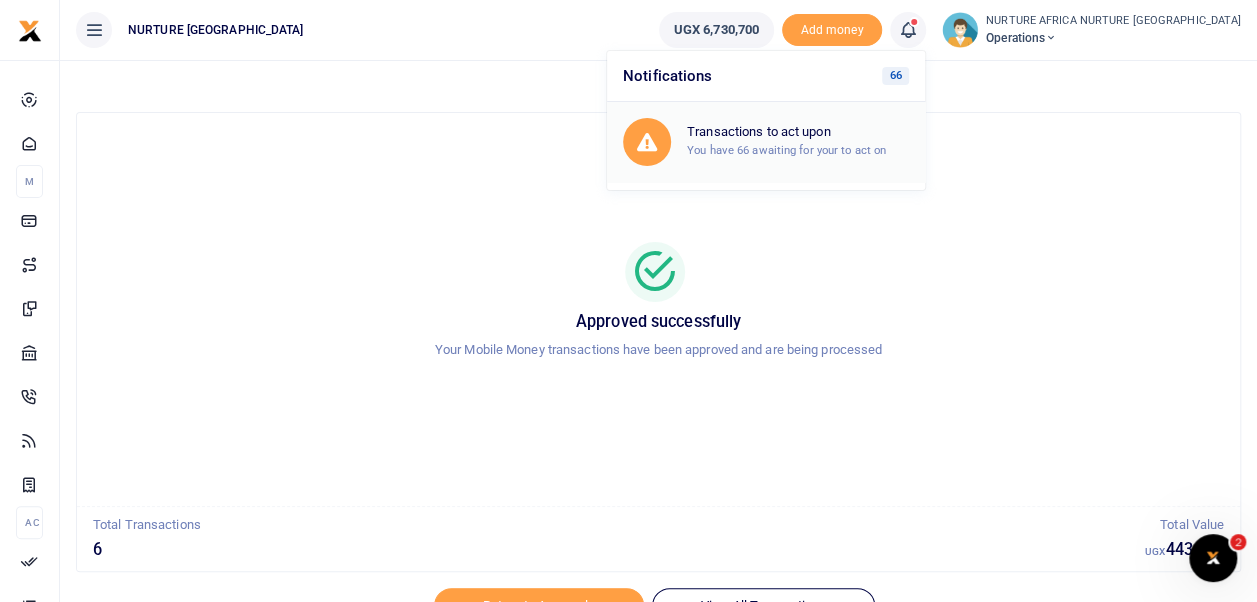 click on "Transactions to act upon
You have 66 awaiting for your to act on" at bounding box center [798, 141] 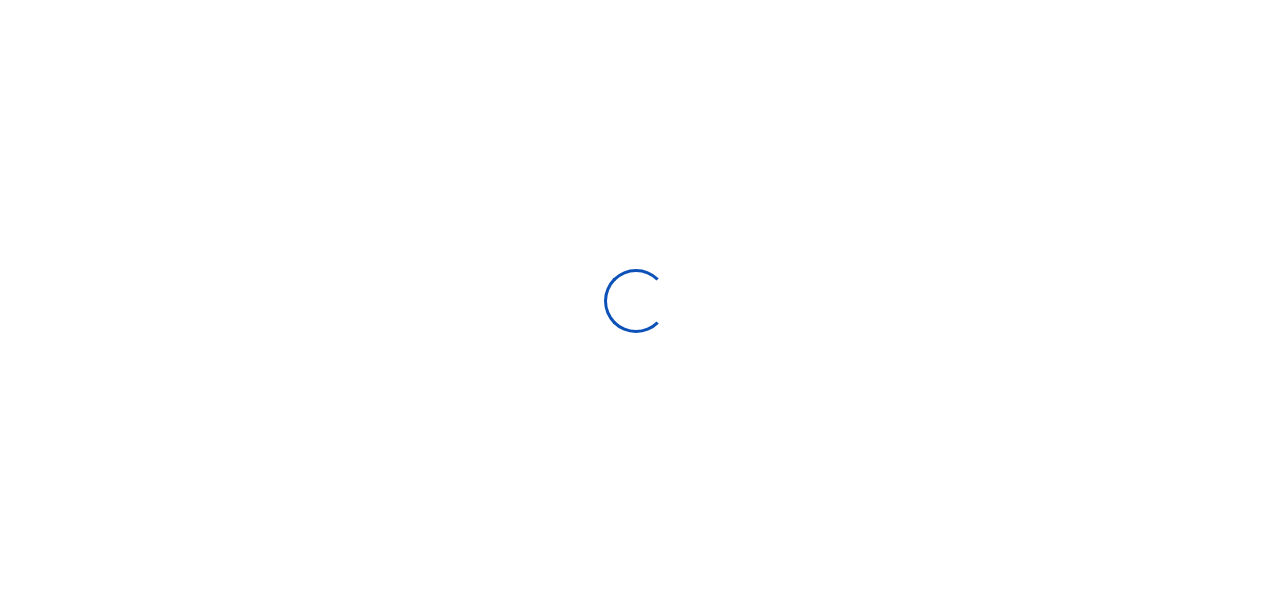 scroll, scrollTop: 0, scrollLeft: 0, axis: both 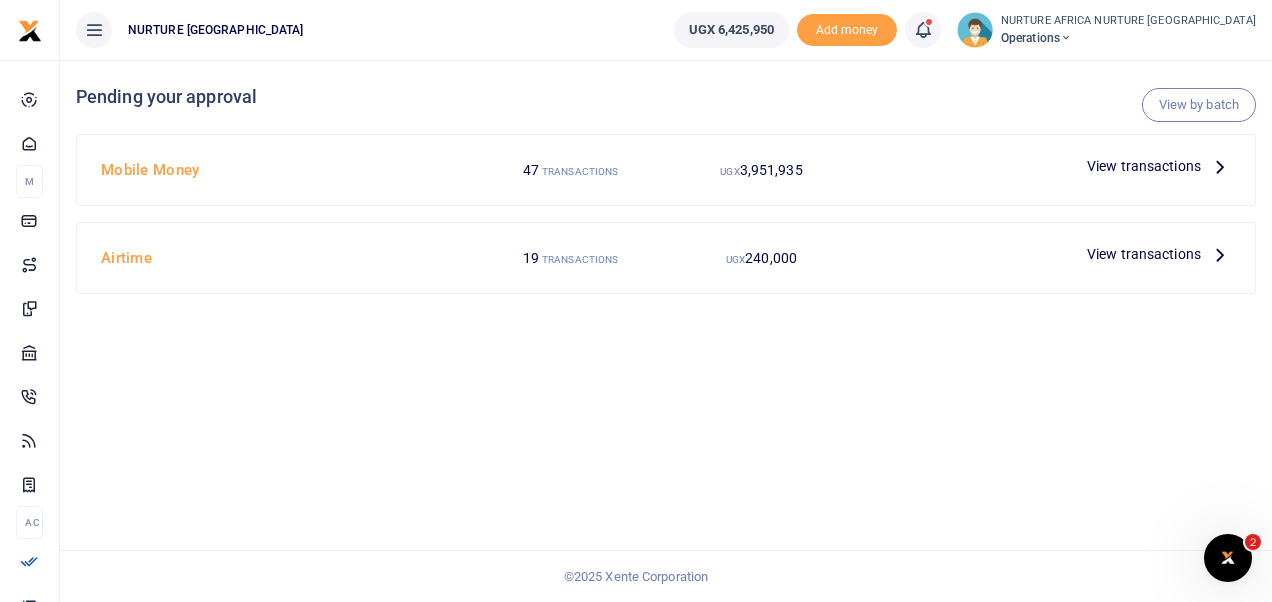 click on "View transactions" at bounding box center (1144, 166) 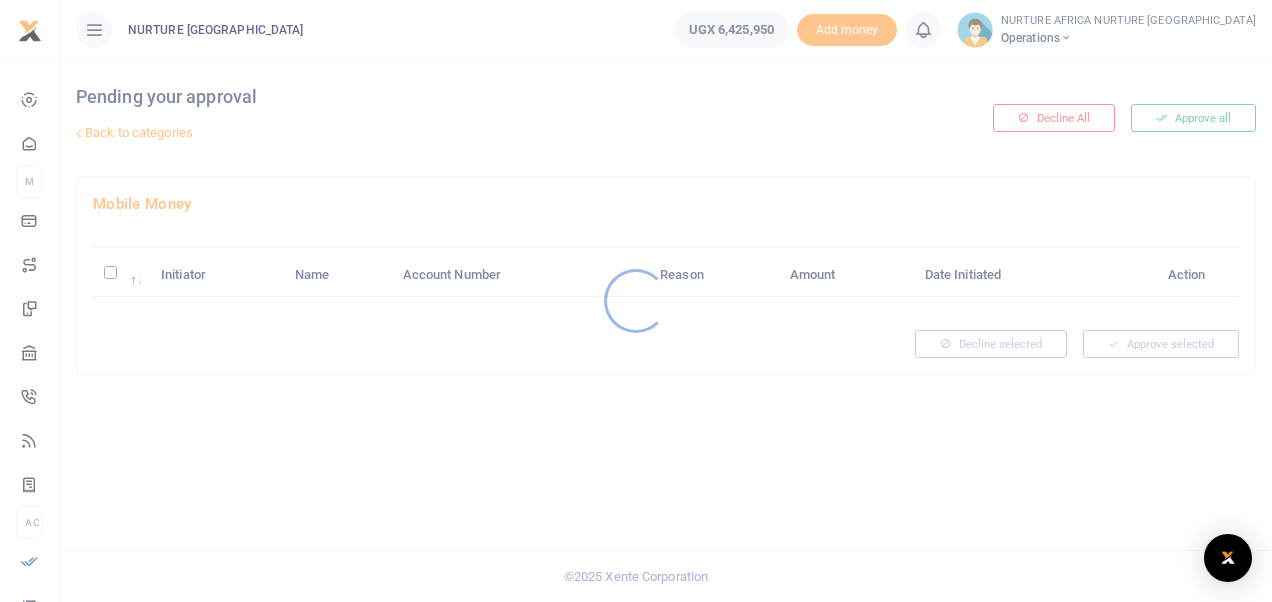 scroll, scrollTop: 0, scrollLeft: 0, axis: both 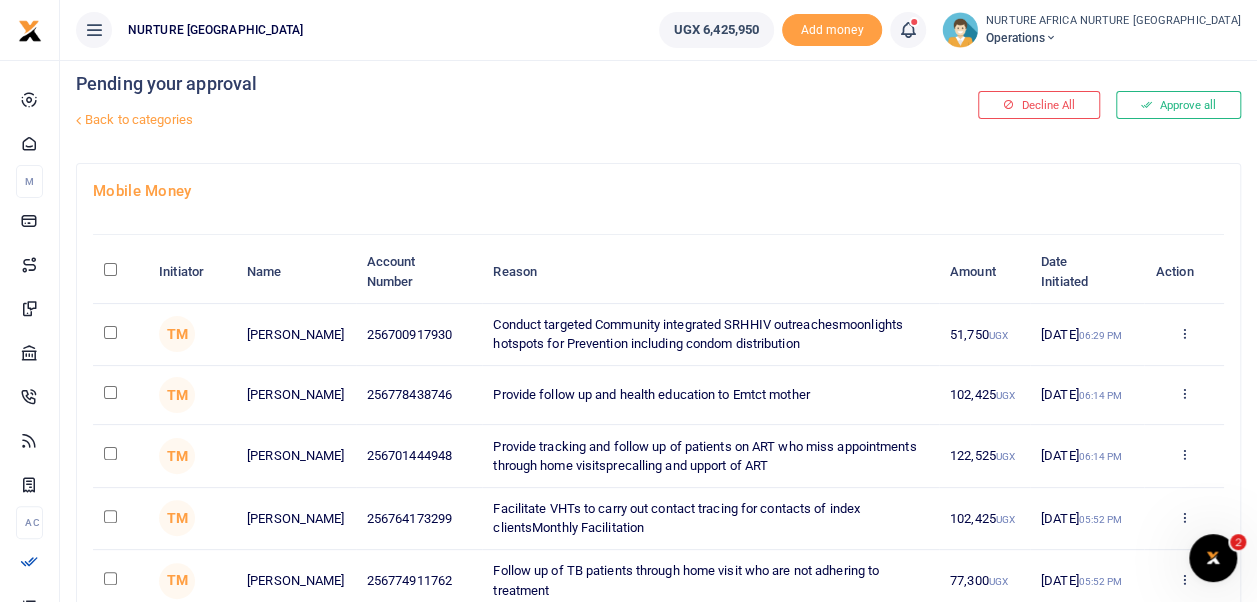 click at bounding box center (110, 453) 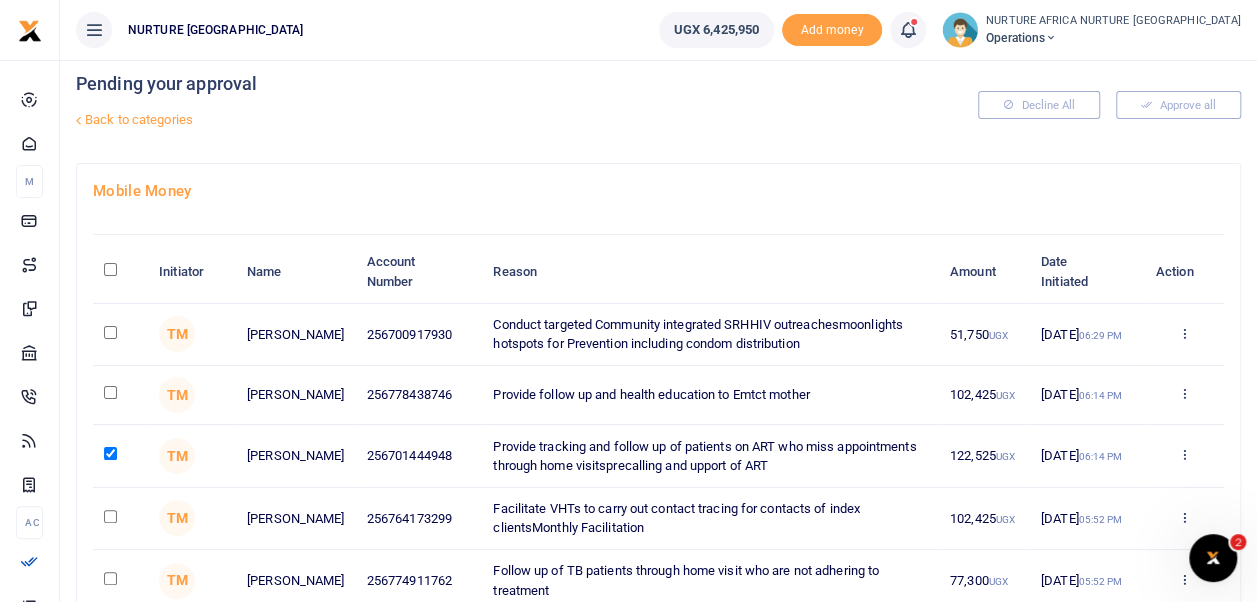 click at bounding box center [110, 392] 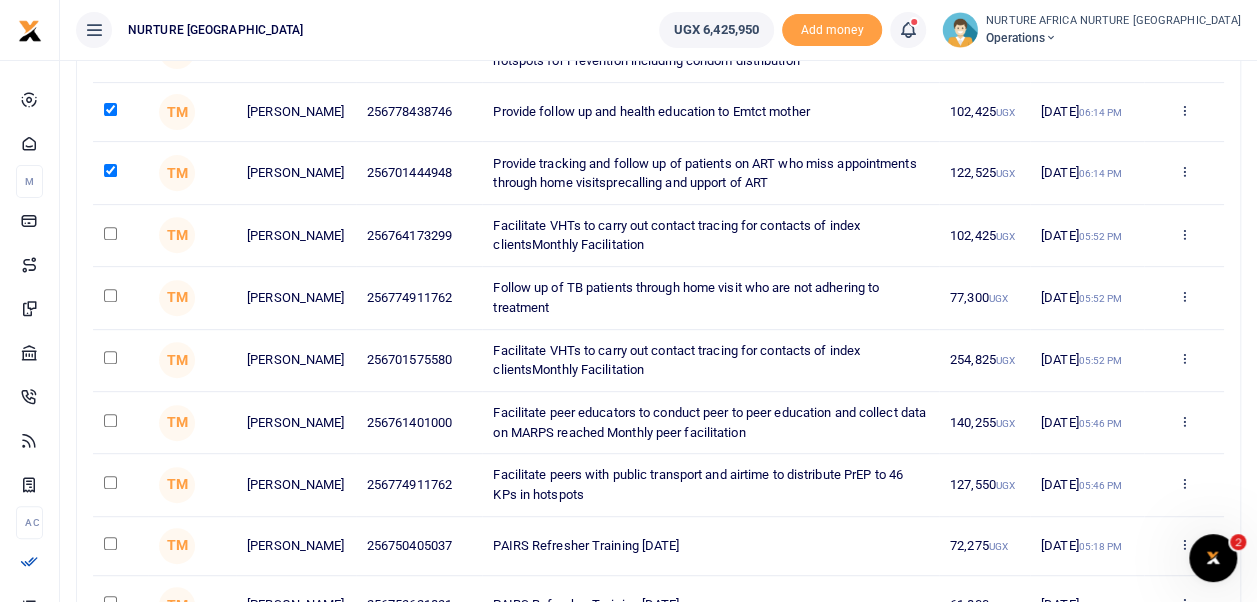 scroll, scrollTop: 298, scrollLeft: 0, axis: vertical 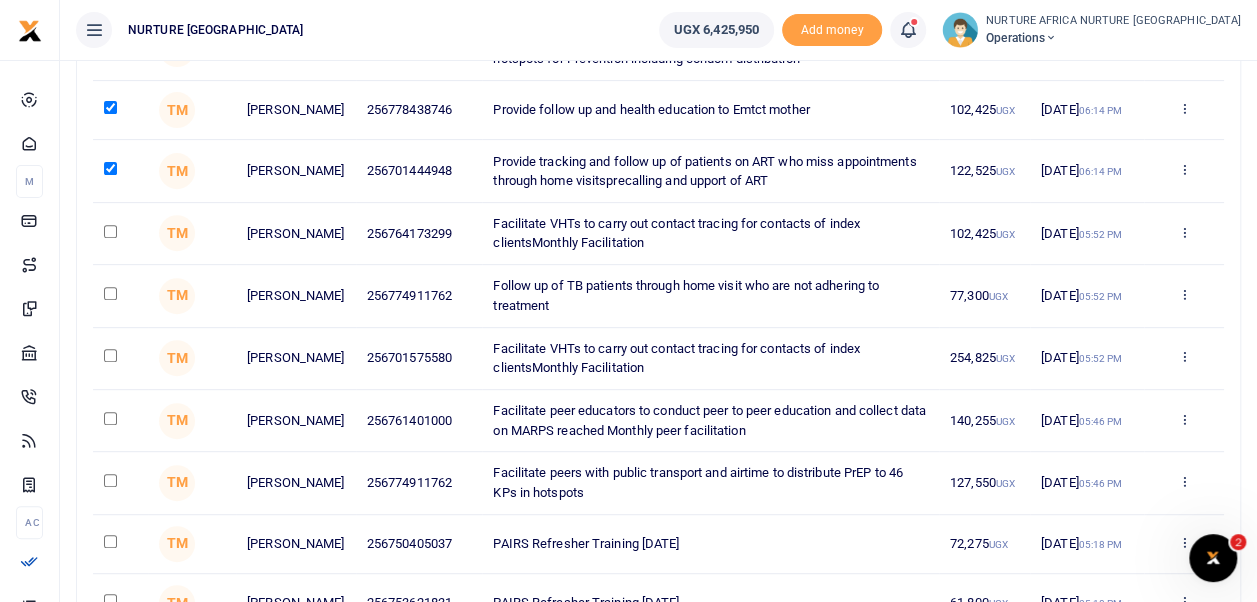 click at bounding box center (110, 480) 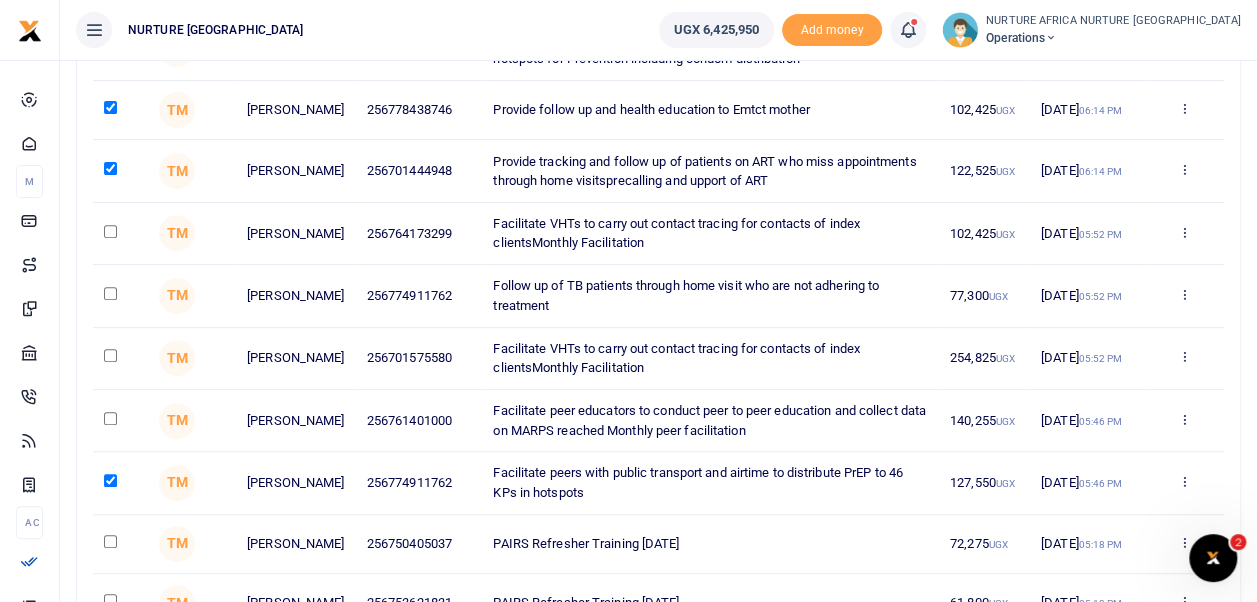 click at bounding box center (110, 418) 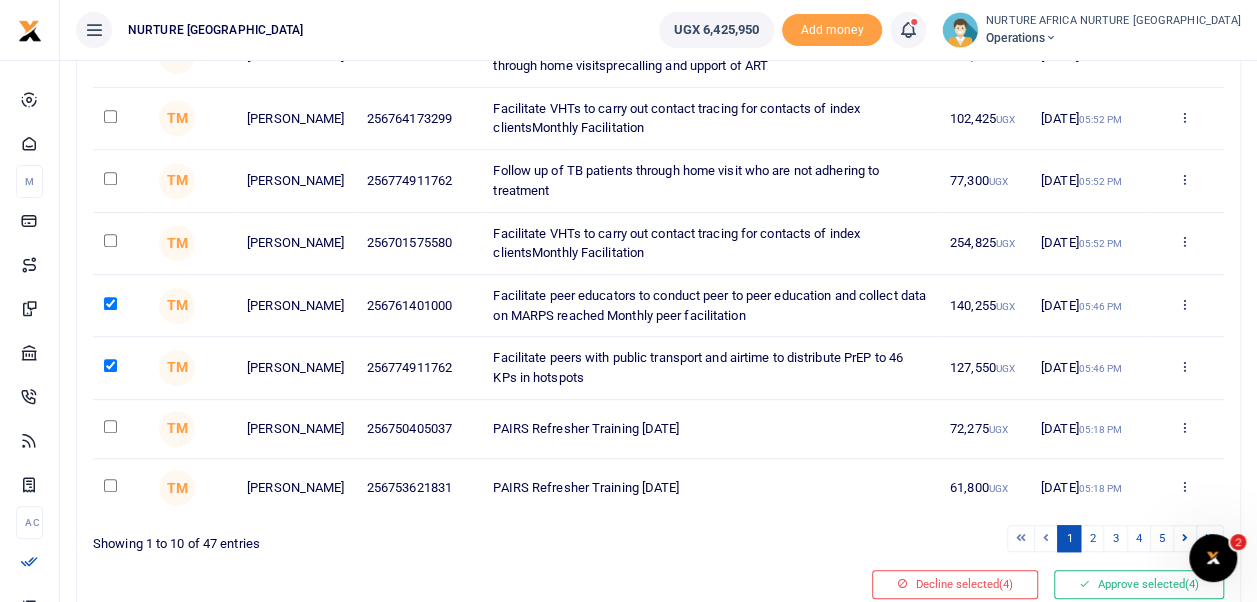 scroll, scrollTop: 435, scrollLeft: 0, axis: vertical 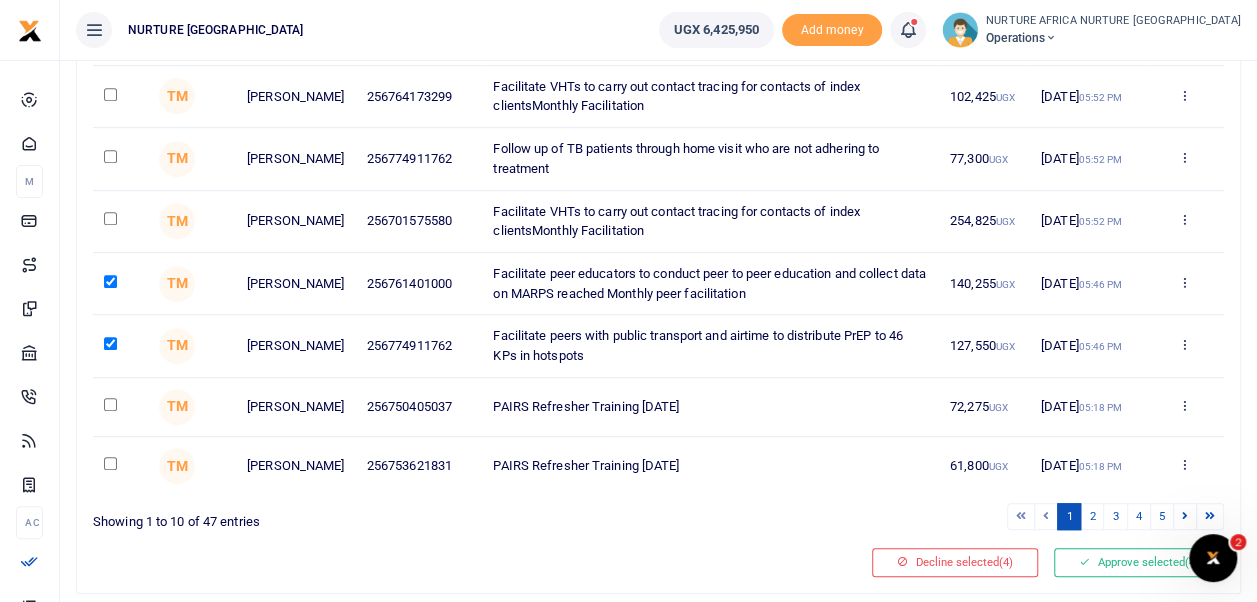click on "Approve selected  (4)" at bounding box center [1139, 562] 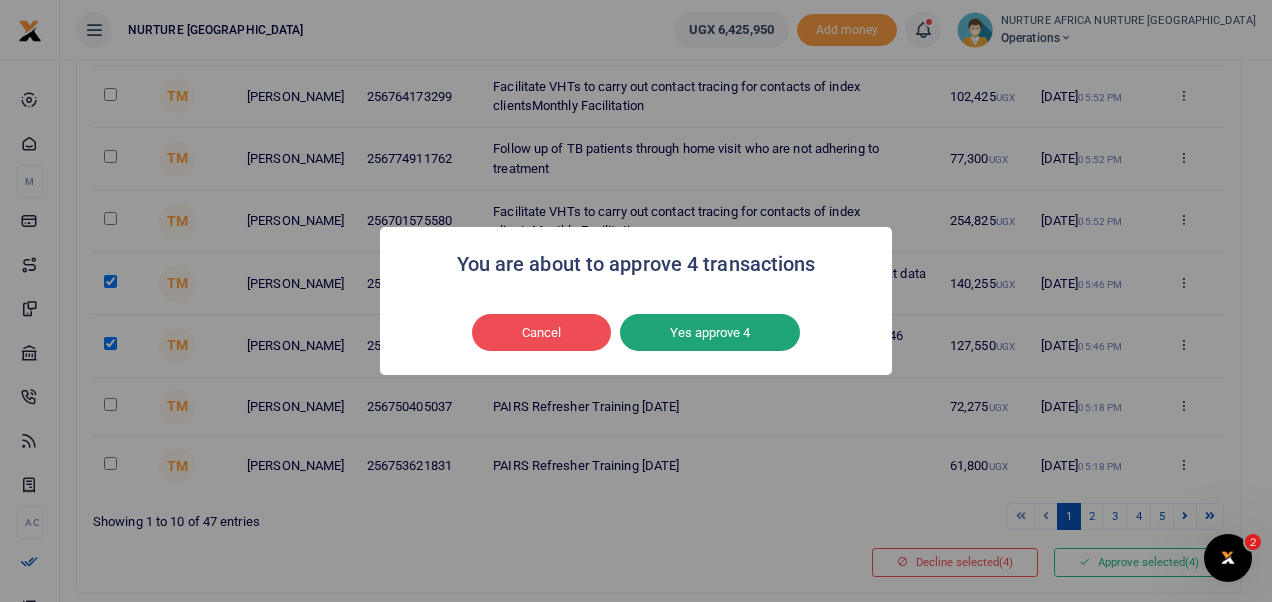 click on "Yes approve 4" at bounding box center (710, 333) 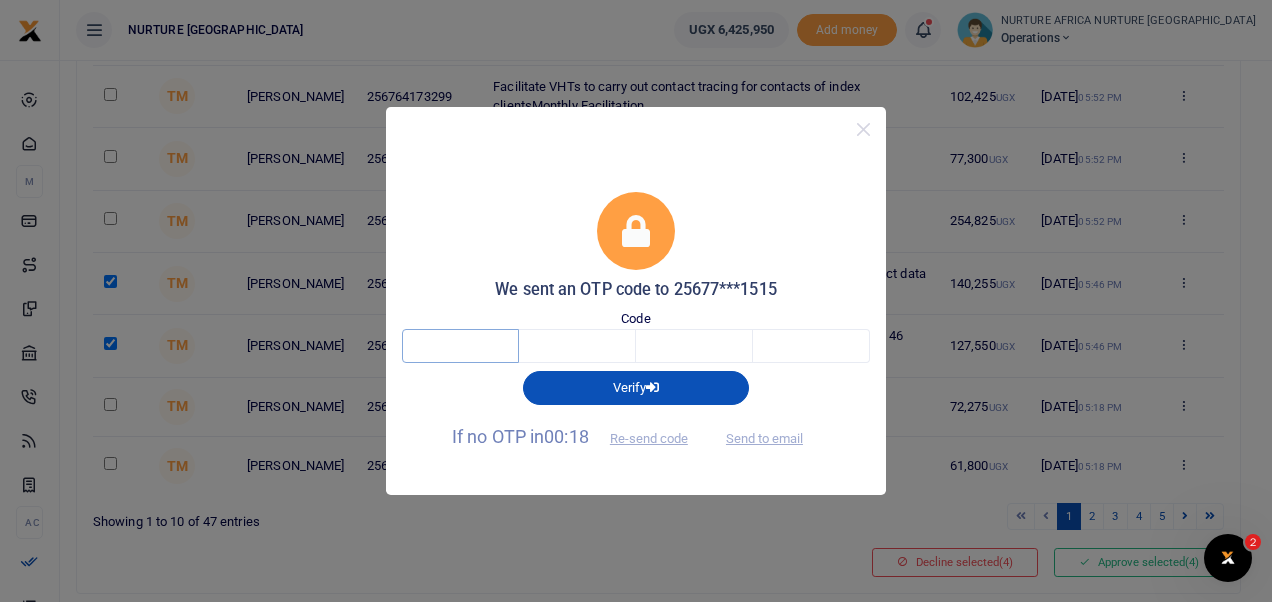click at bounding box center (460, 346) 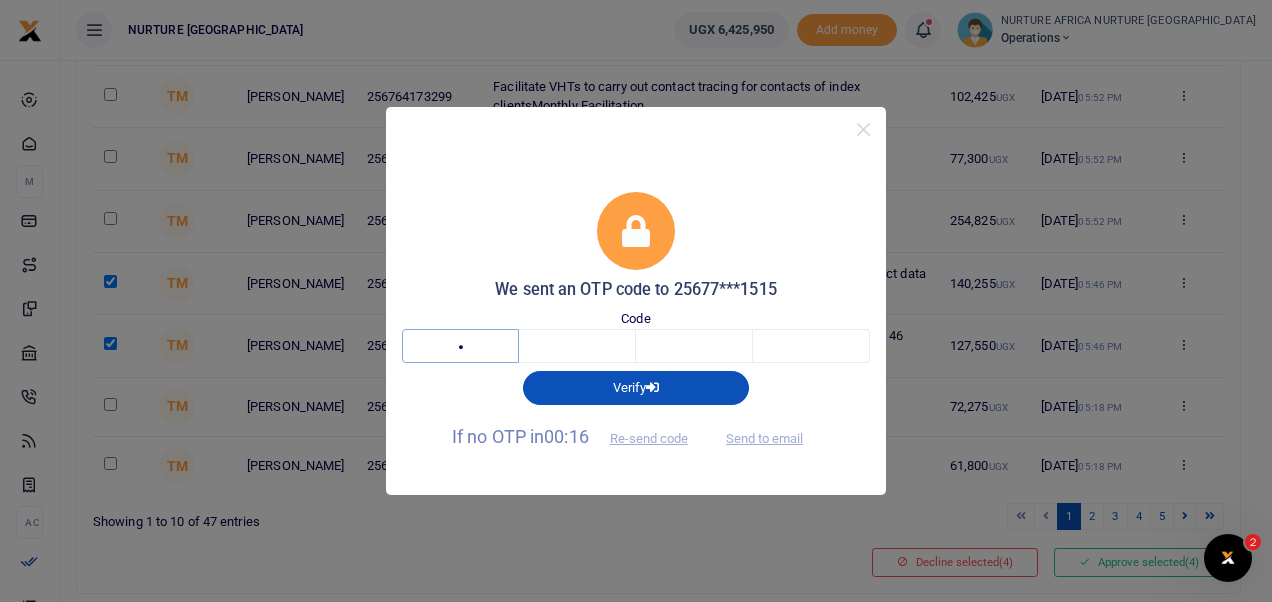 type on "8" 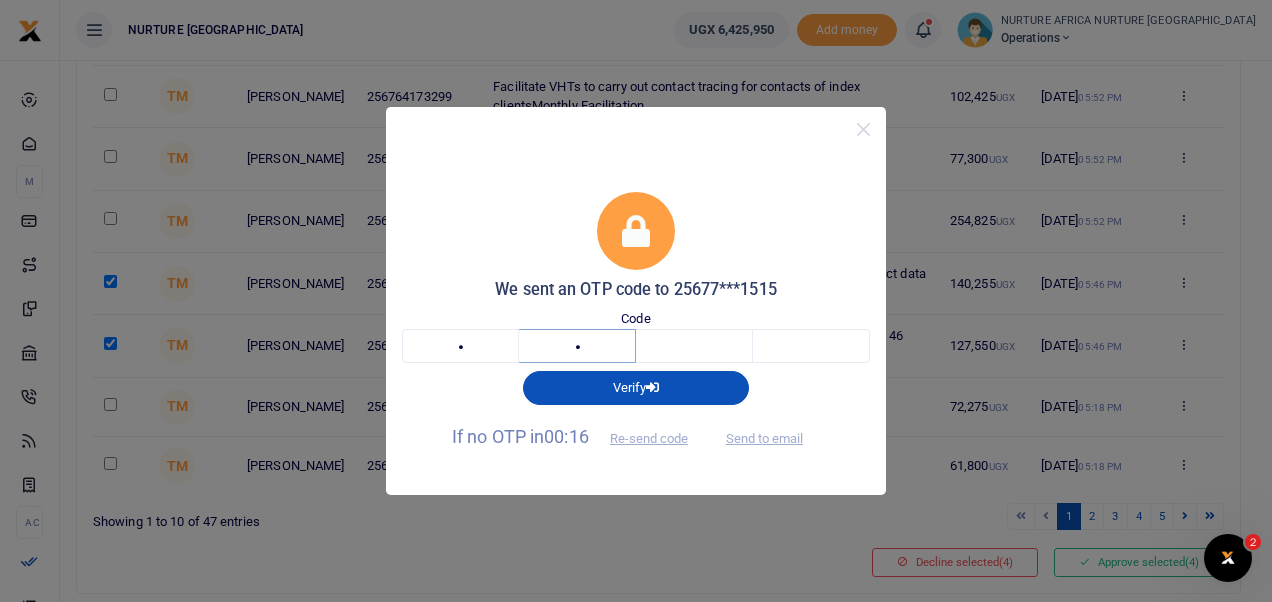 type on "7" 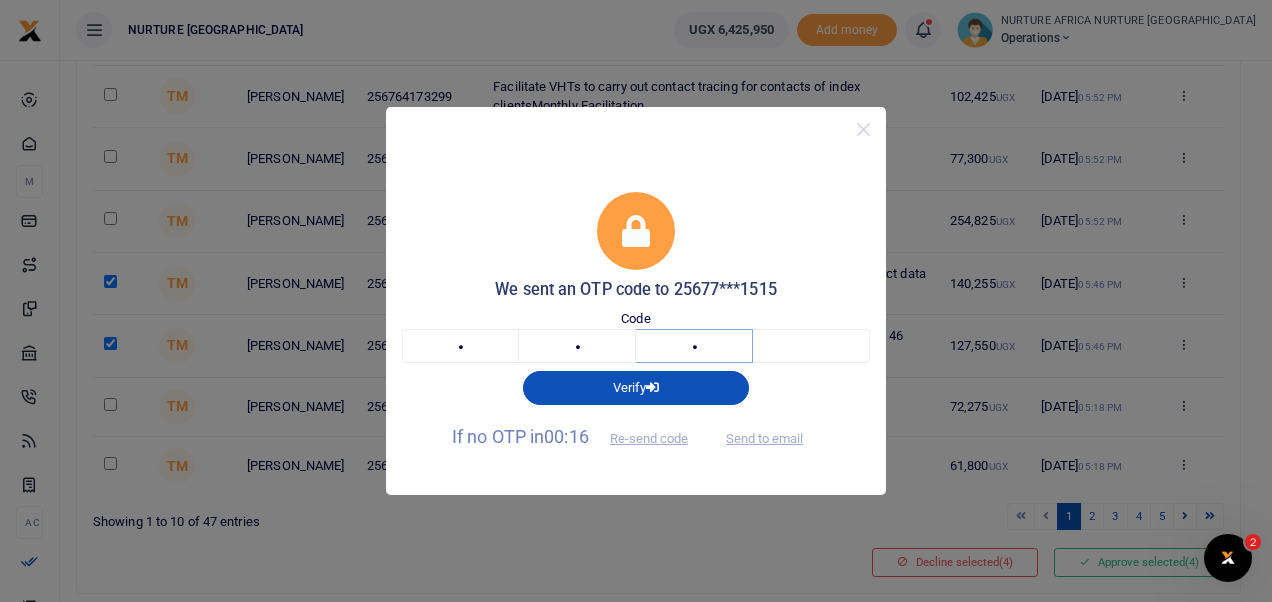 type on "8" 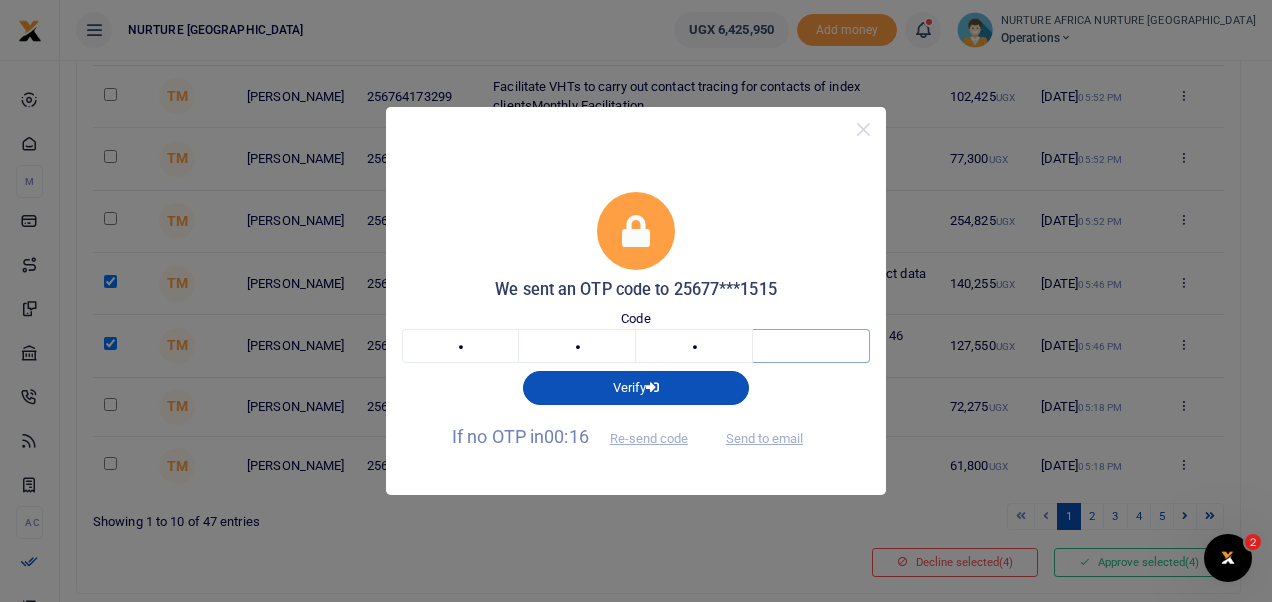 type on "5" 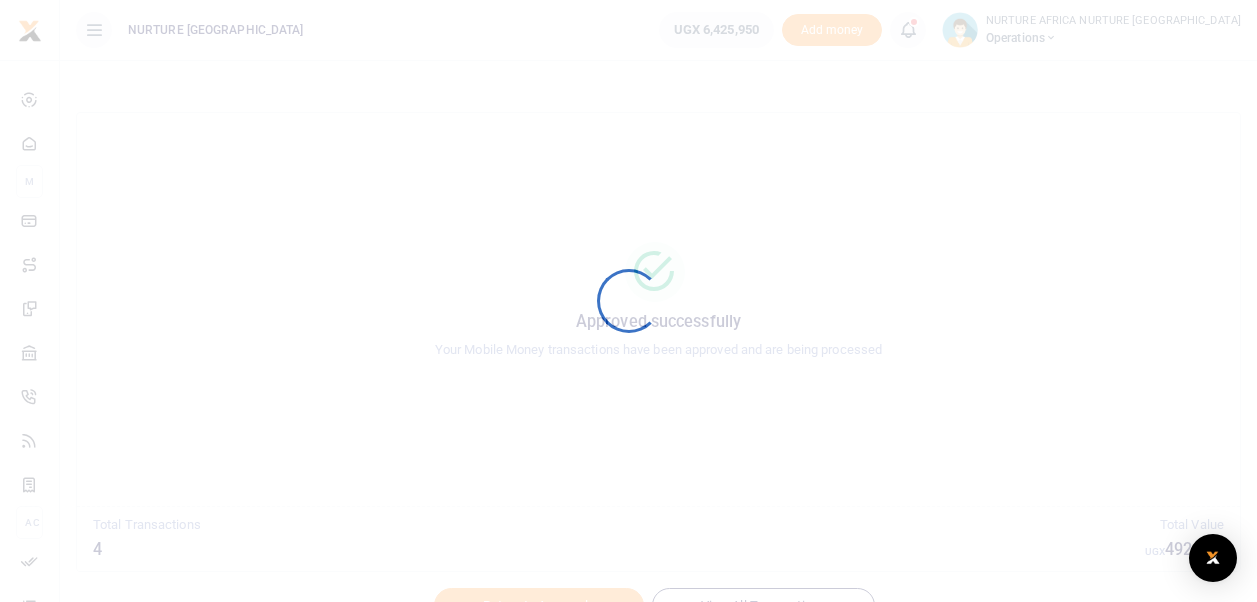 scroll, scrollTop: 0, scrollLeft: 0, axis: both 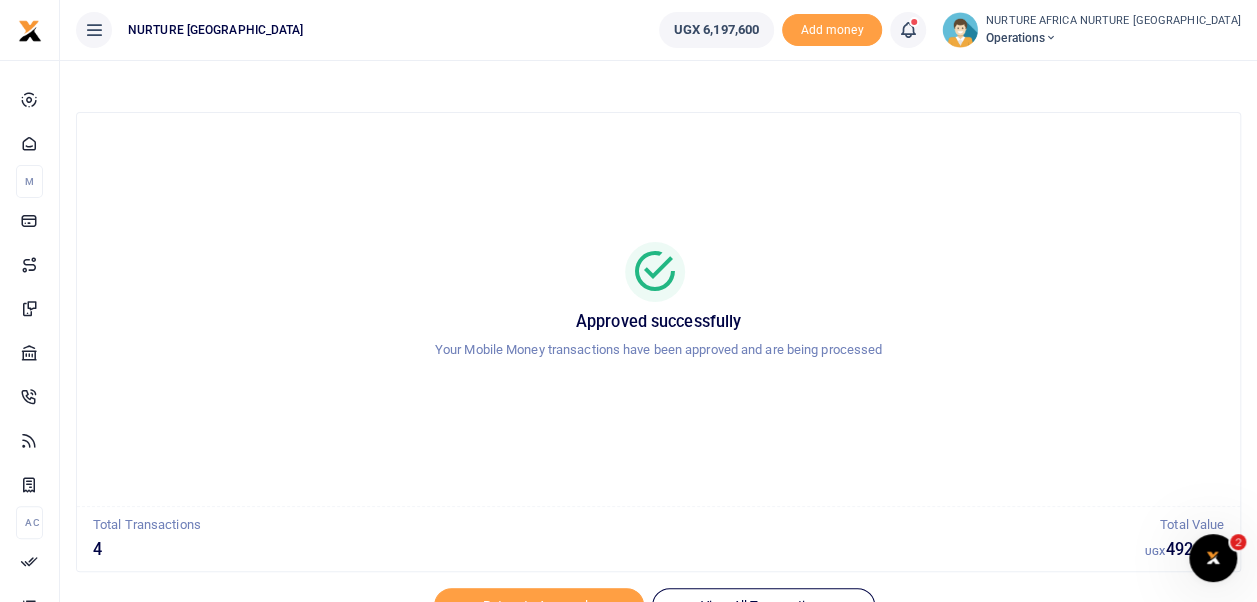 click at bounding box center (918, 30) 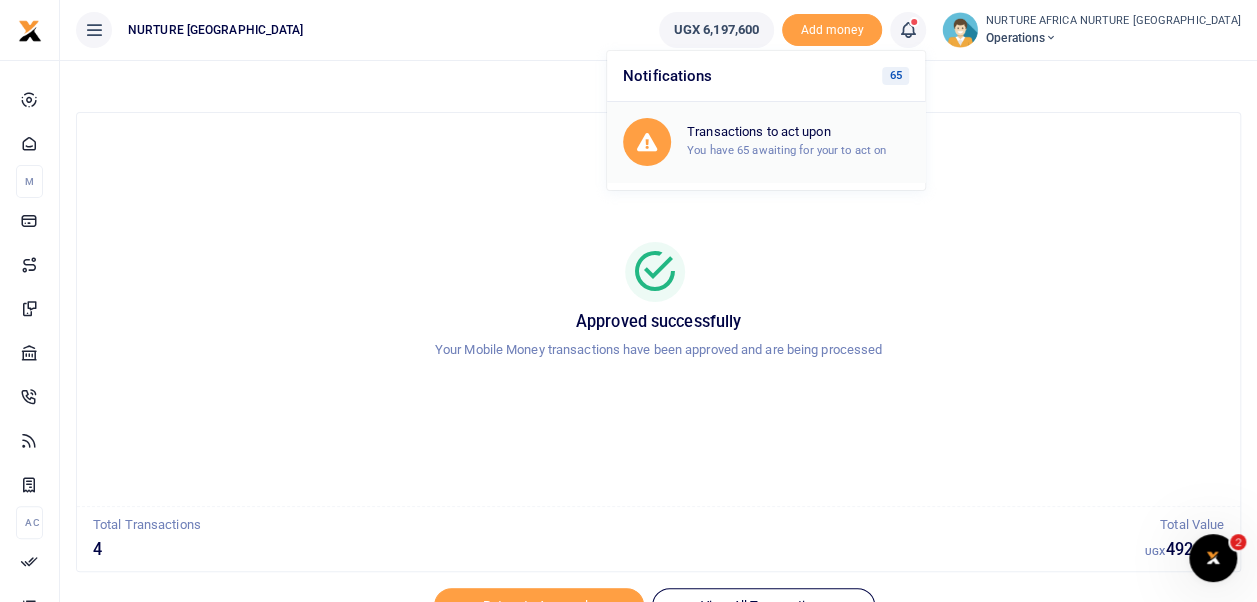click on "Transactions to act upon
You have 65 awaiting for your to act on" at bounding box center [798, 141] 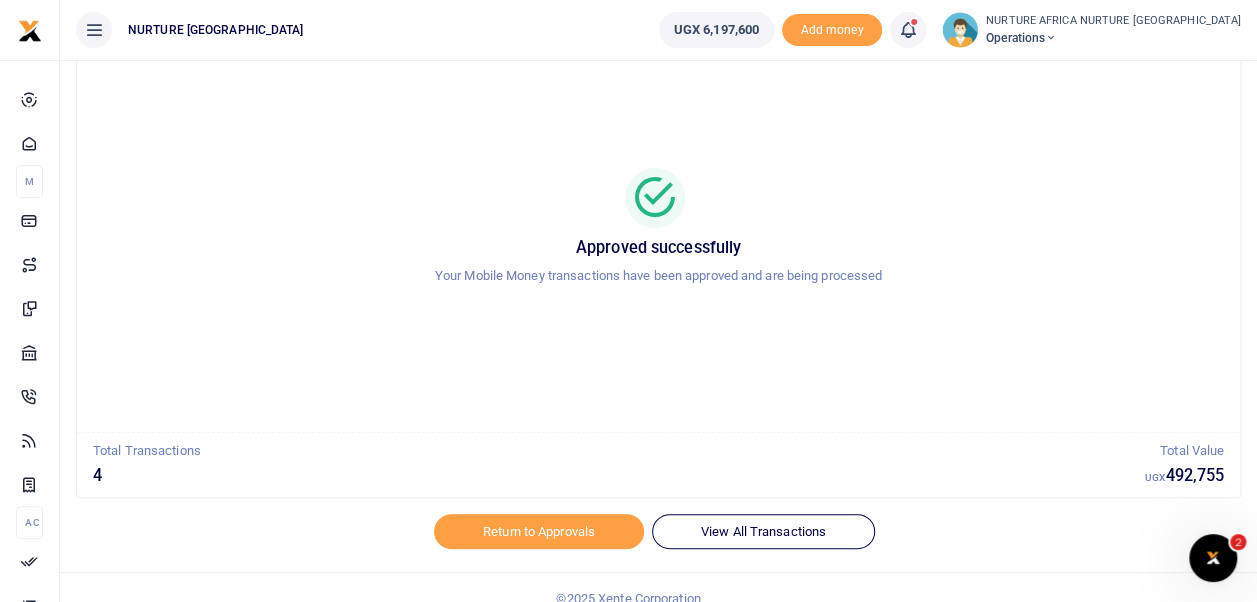 scroll, scrollTop: 0, scrollLeft: 0, axis: both 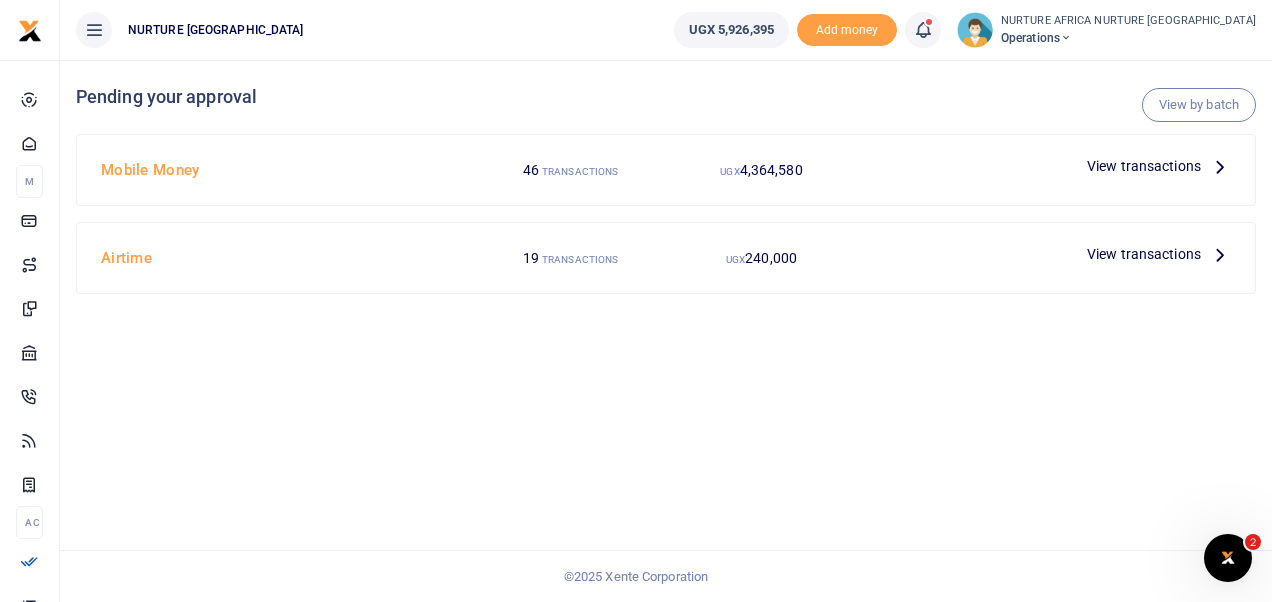 click on "View transactions" at bounding box center [1144, 254] 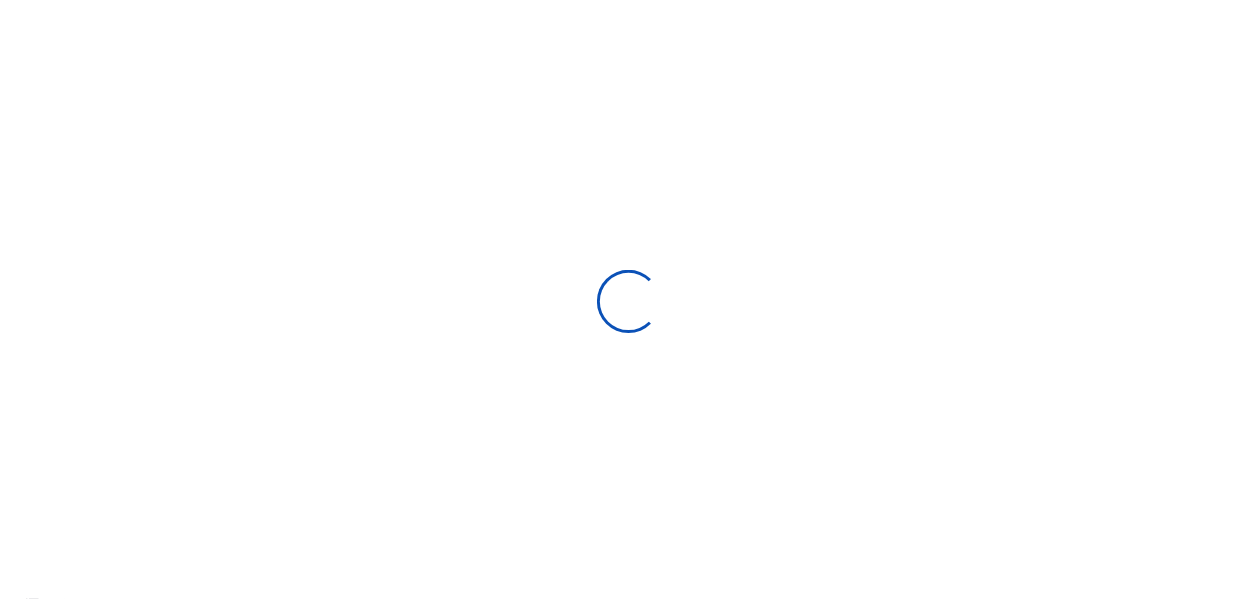 scroll, scrollTop: 0, scrollLeft: 0, axis: both 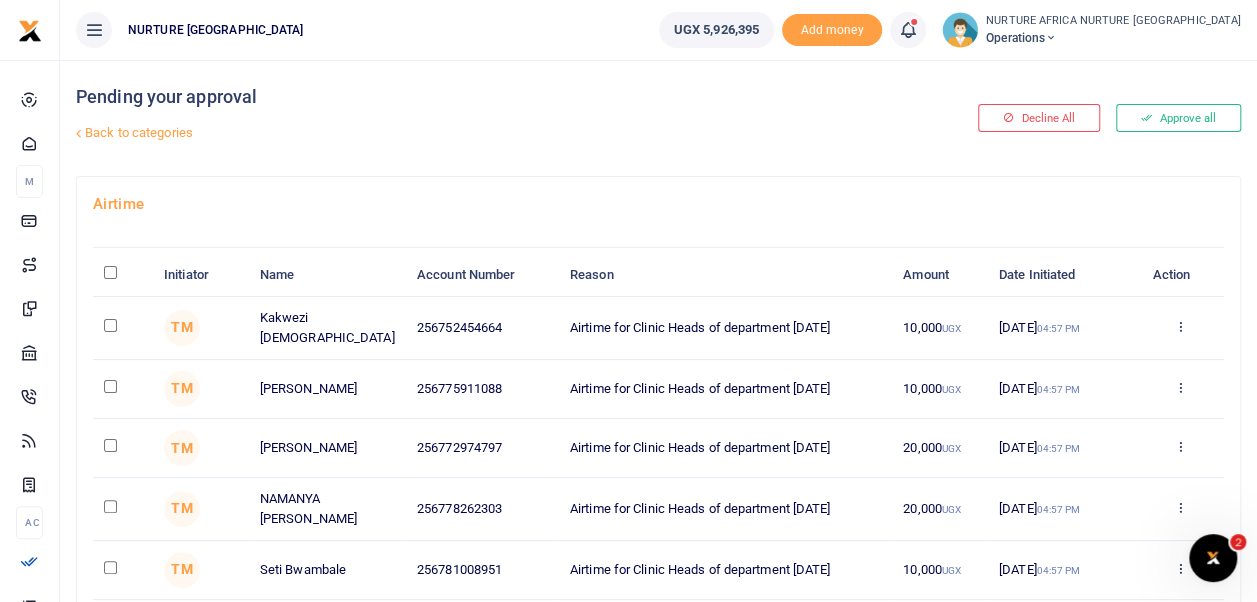 click at bounding box center (110, 272) 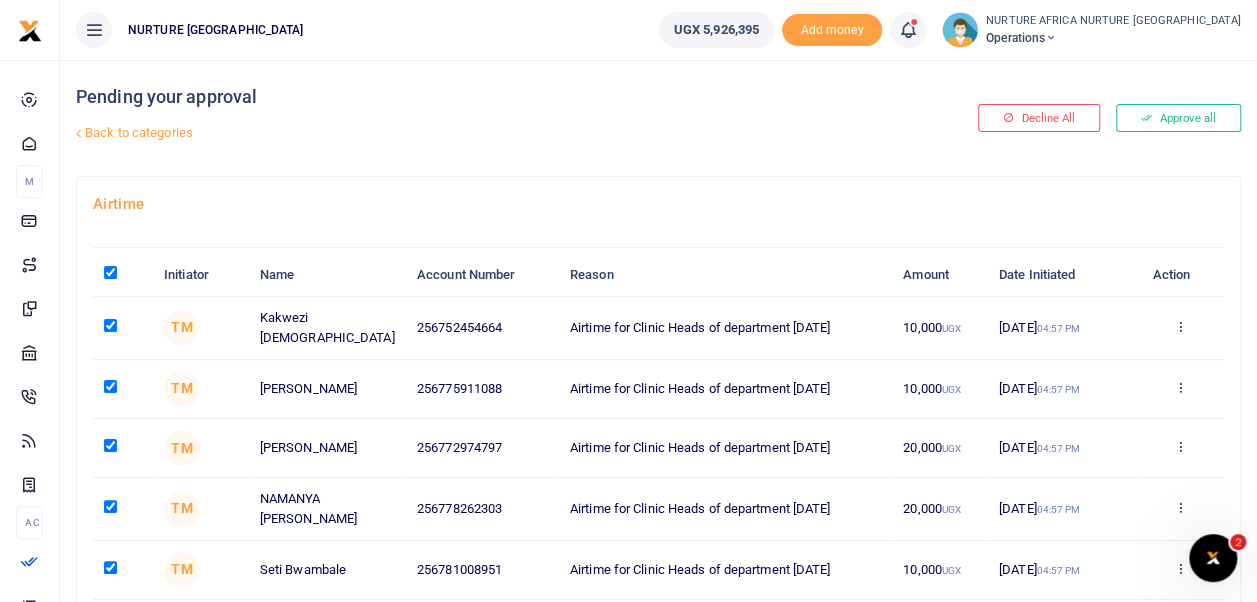 checkbox on "true" 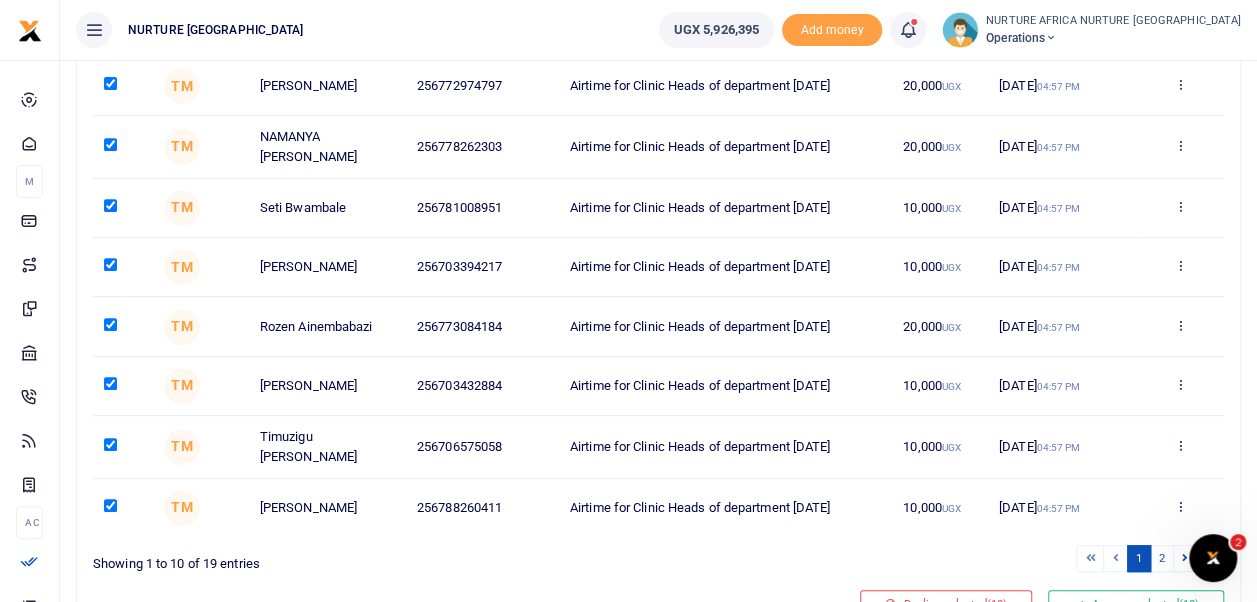 scroll, scrollTop: 448, scrollLeft: 0, axis: vertical 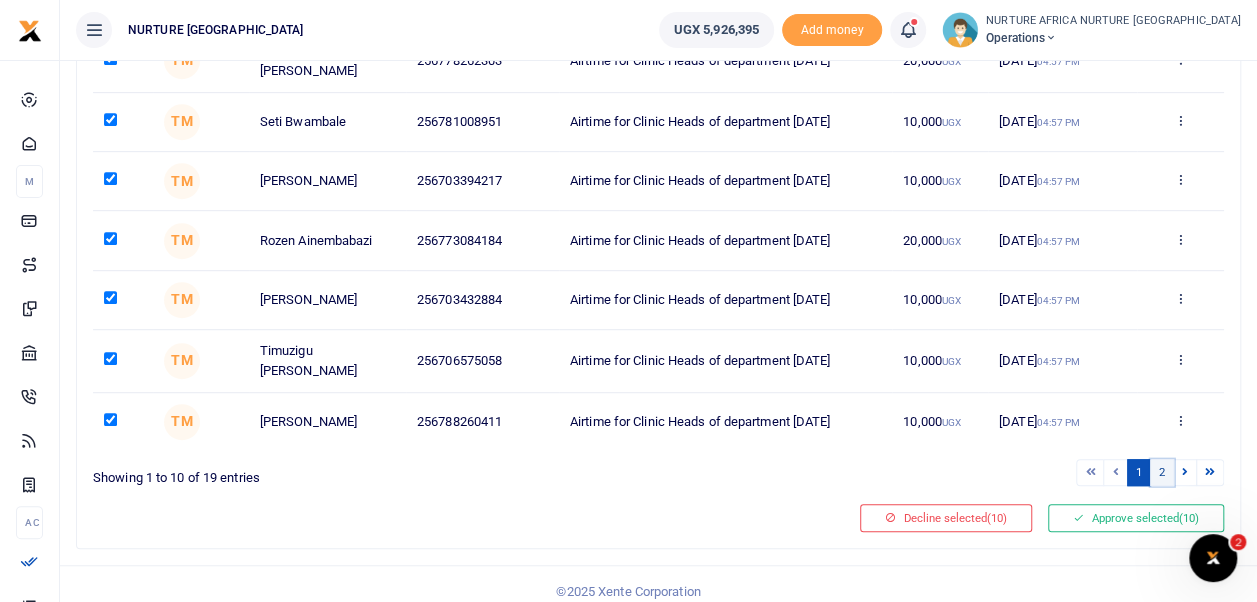 click on "2" at bounding box center [1162, 472] 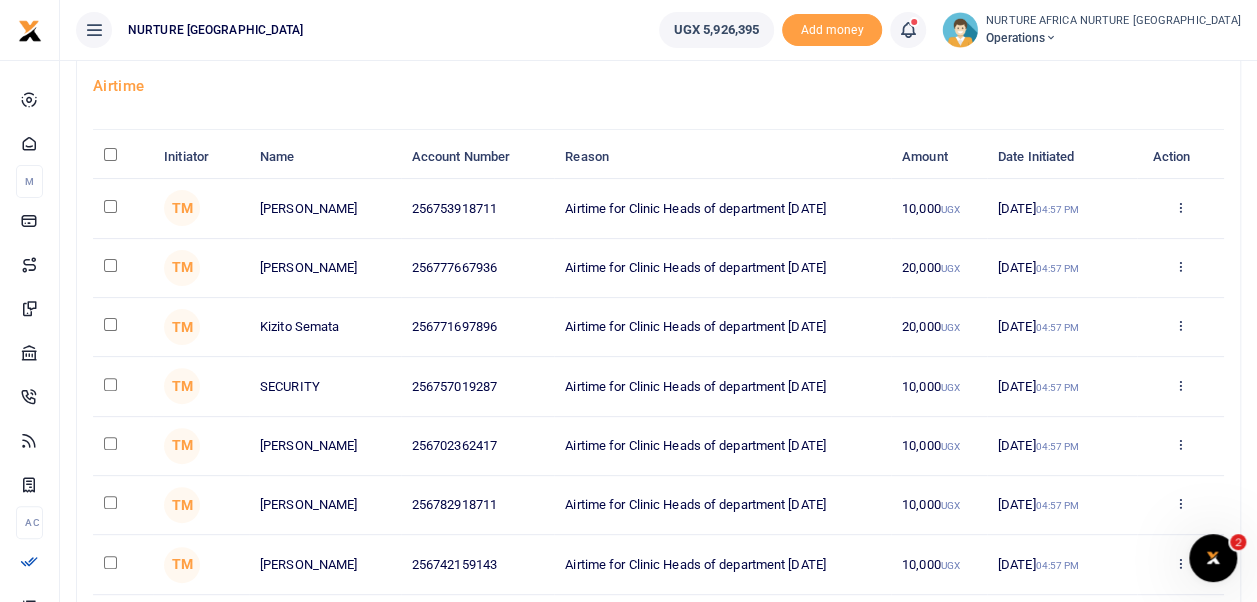 scroll, scrollTop: 114, scrollLeft: 0, axis: vertical 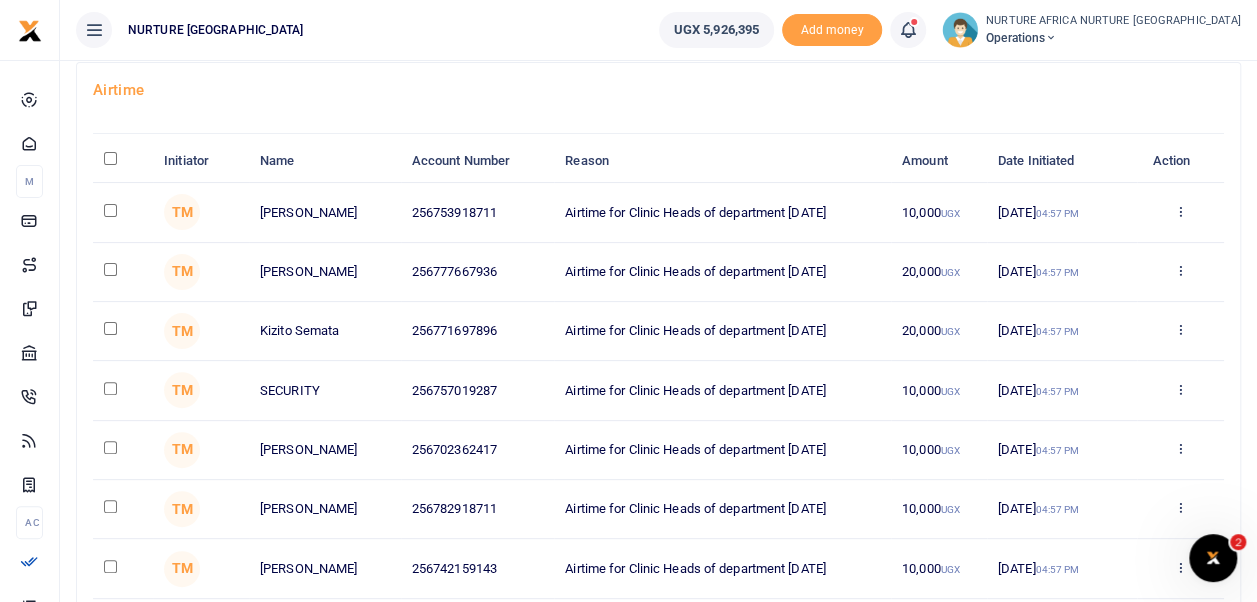 click at bounding box center (110, 158) 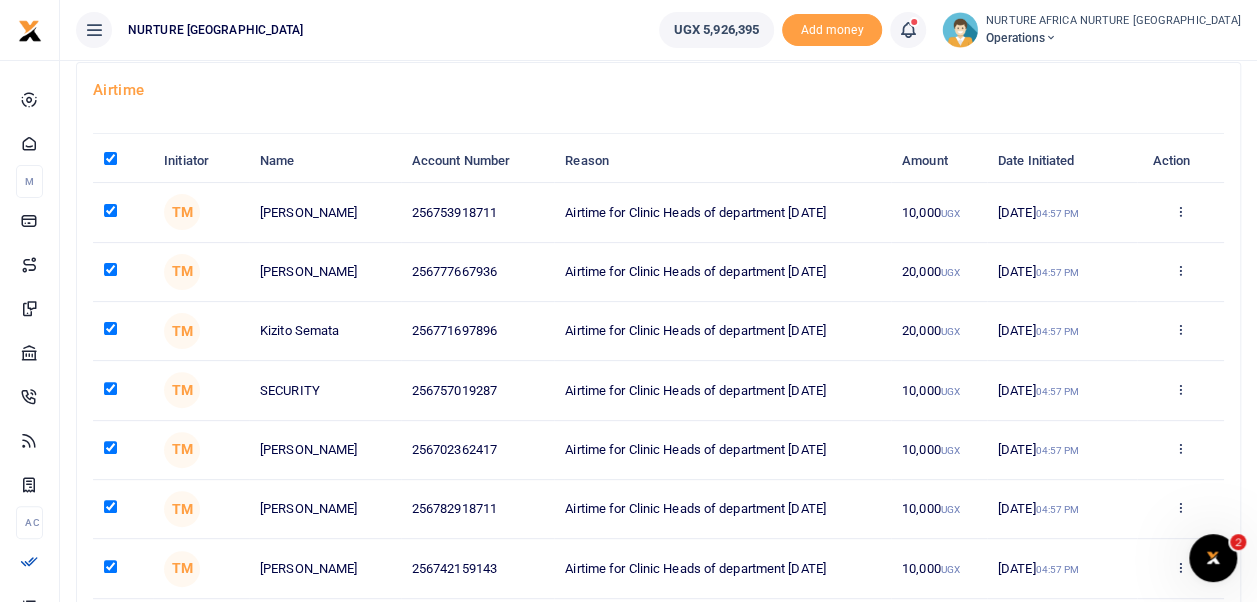checkbox on "true" 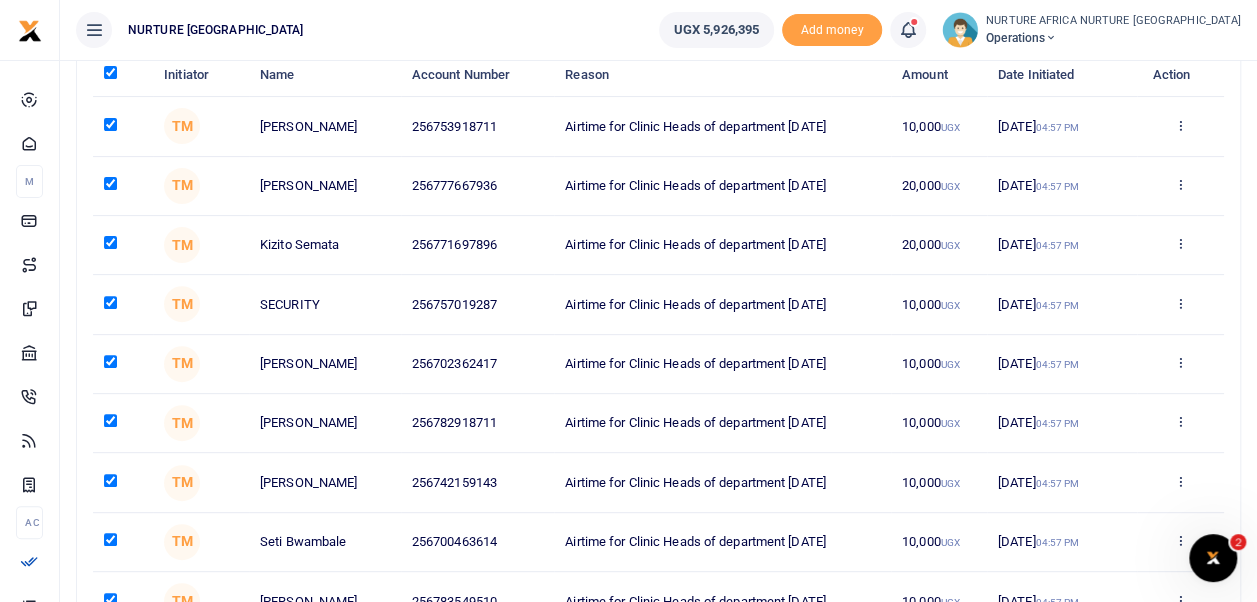 scroll, scrollTop: 398, scrollLeft: 0, axis: vertical 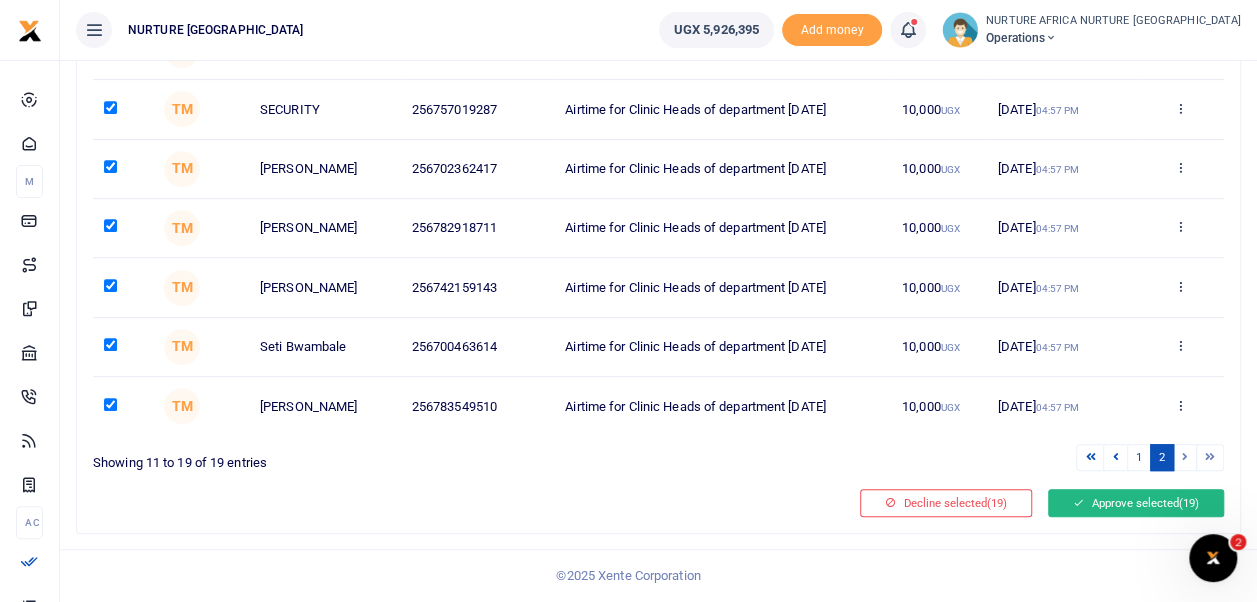 click on "Approve selected  (19)" at bounding box center [1136, 503] 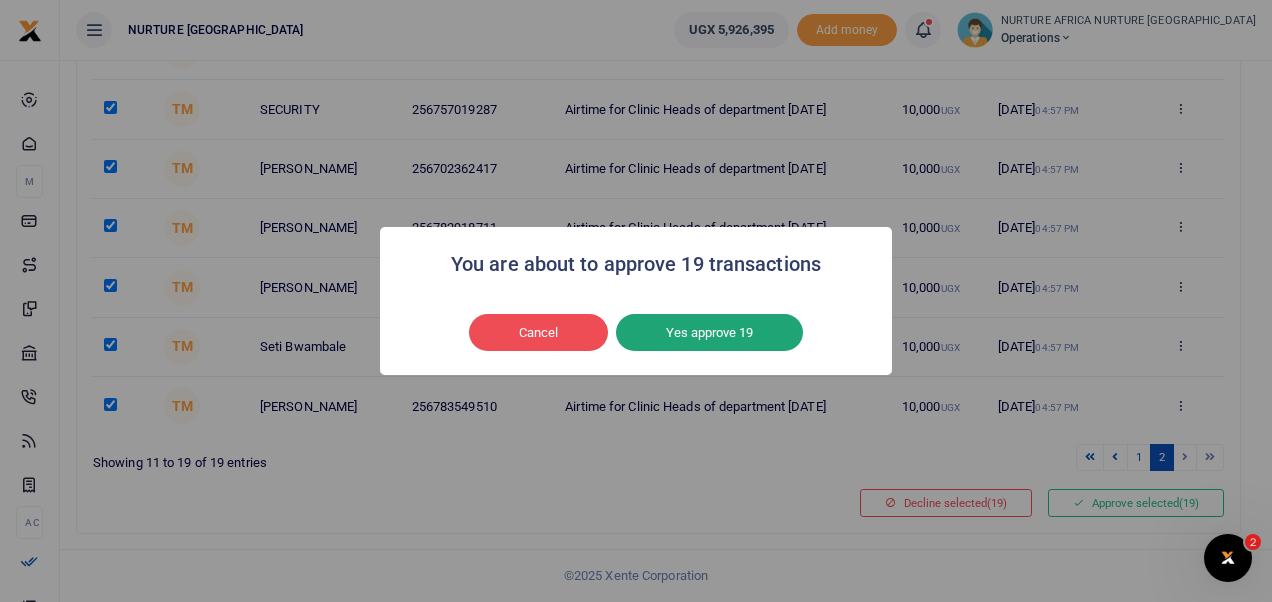 click on "Yes approve 19" at bounding box center (709, 333) 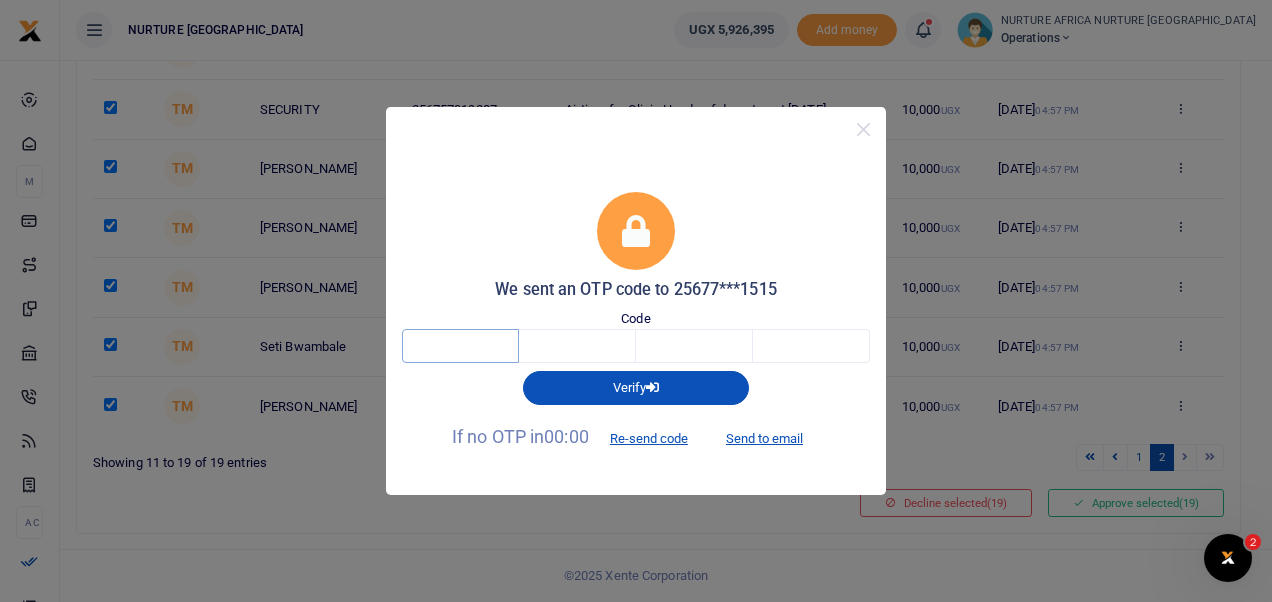 click at bounding box center (460, 346) 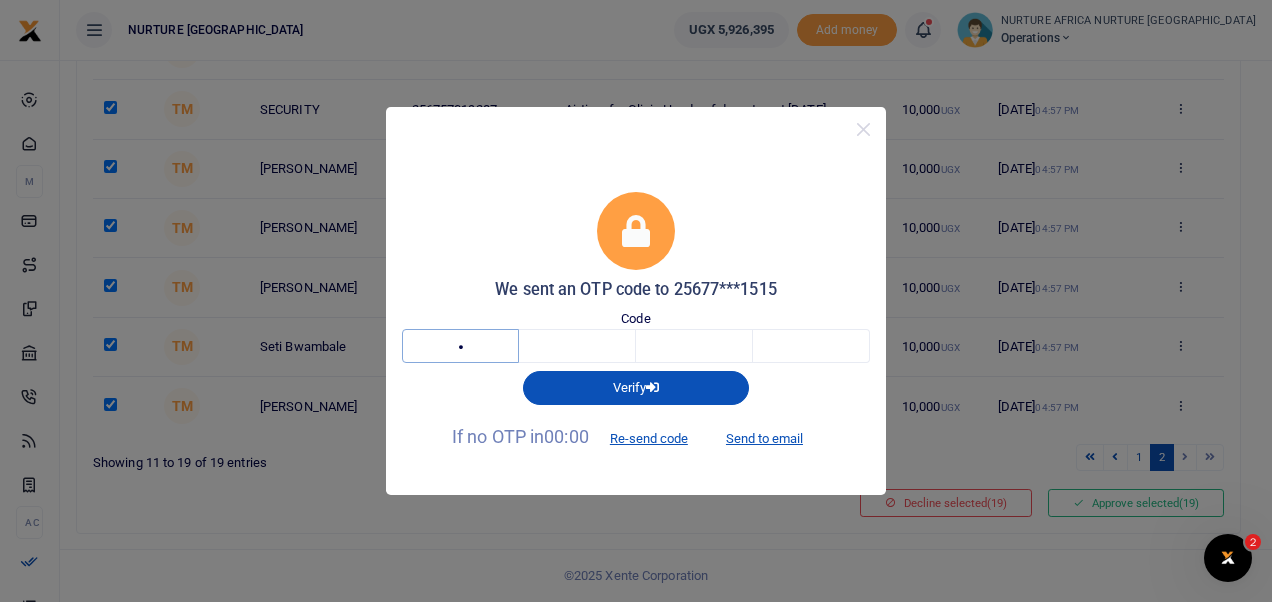 type on "8" 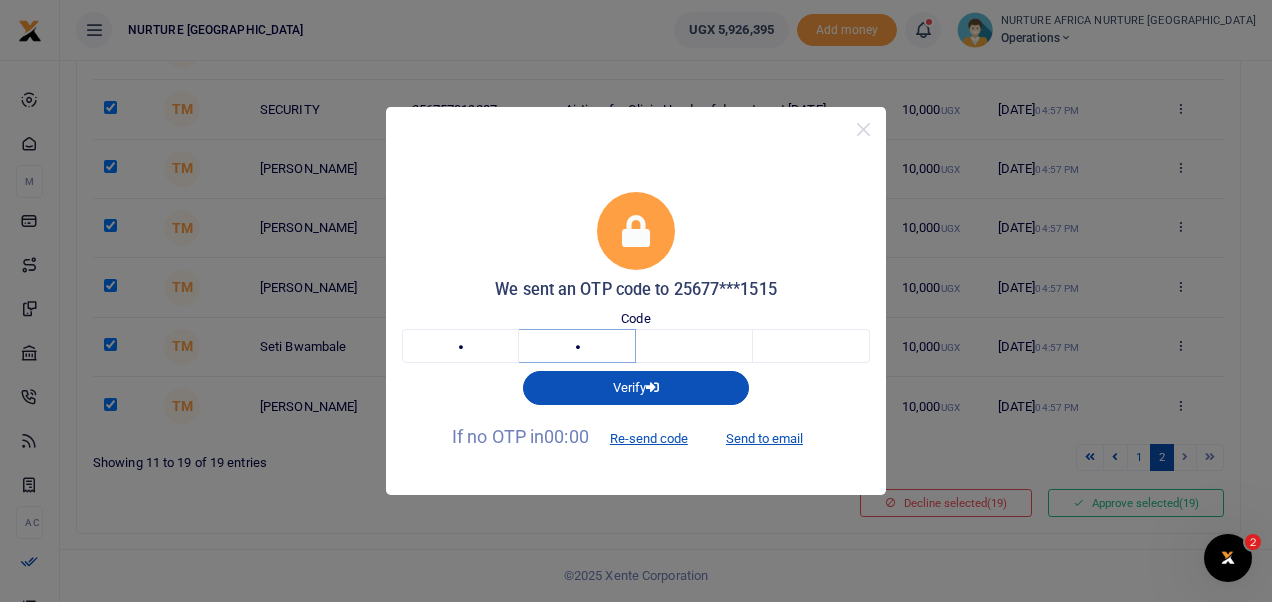 type on "7" 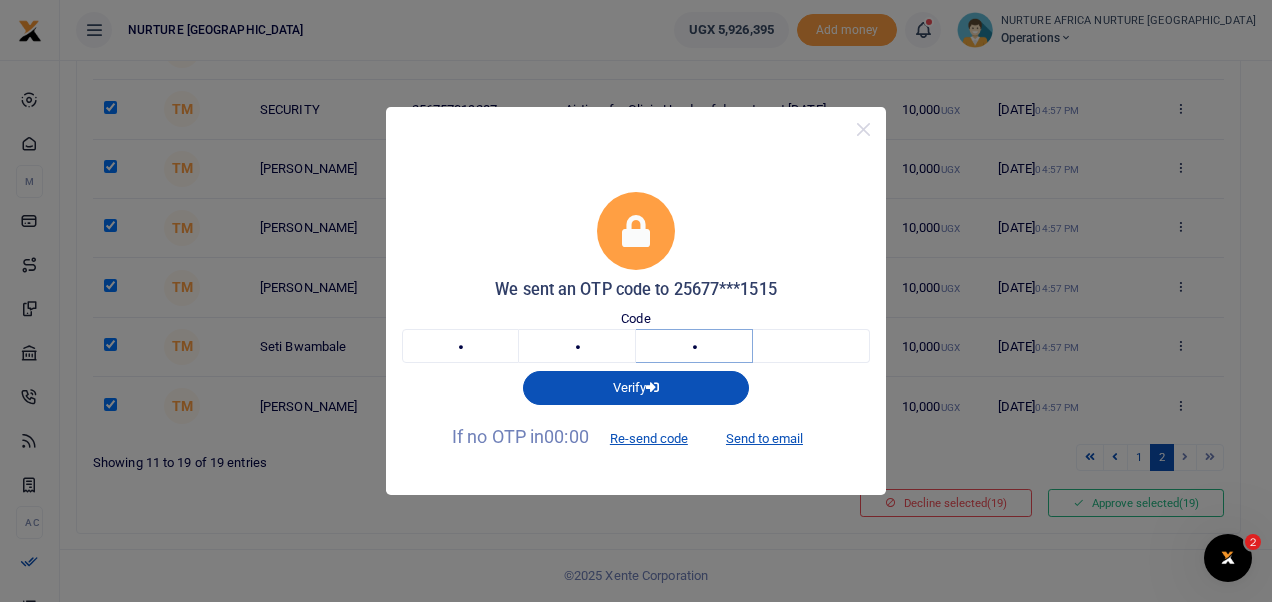 type on "8" 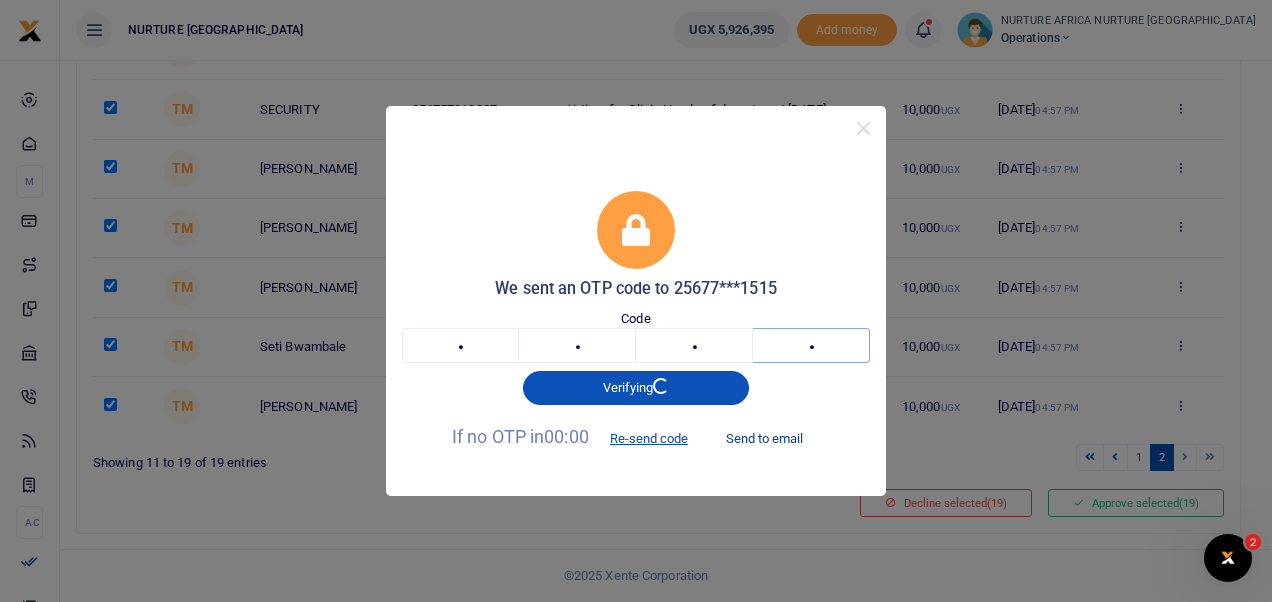 type on "5" 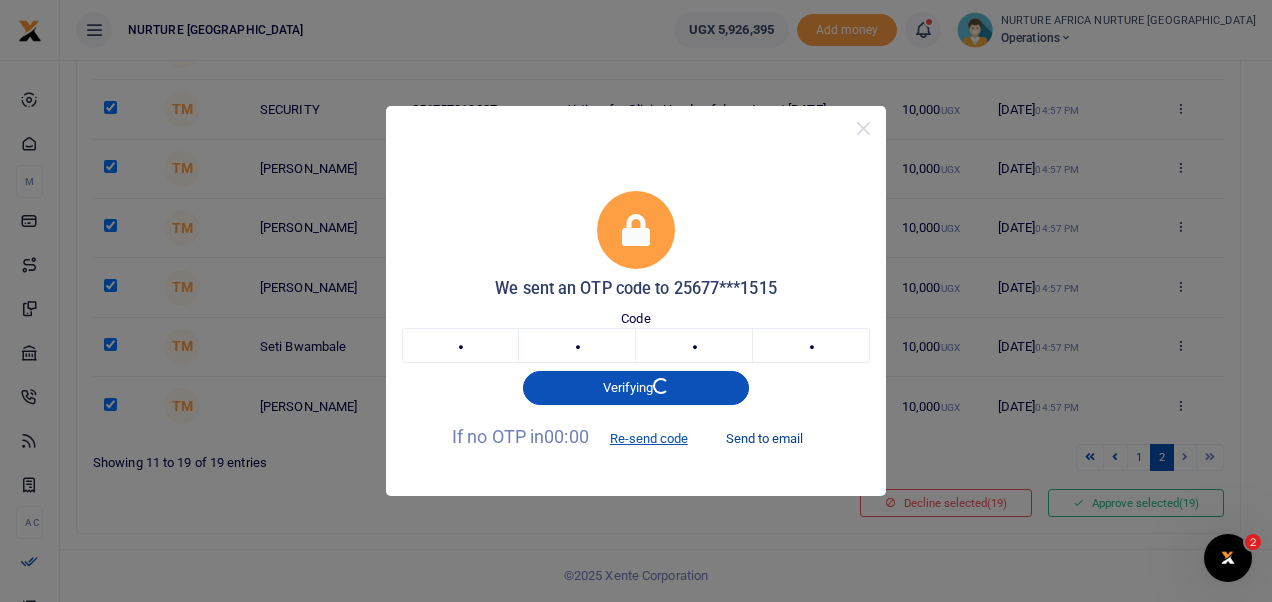 click on "Send to email" at bounding box center (764, 438) 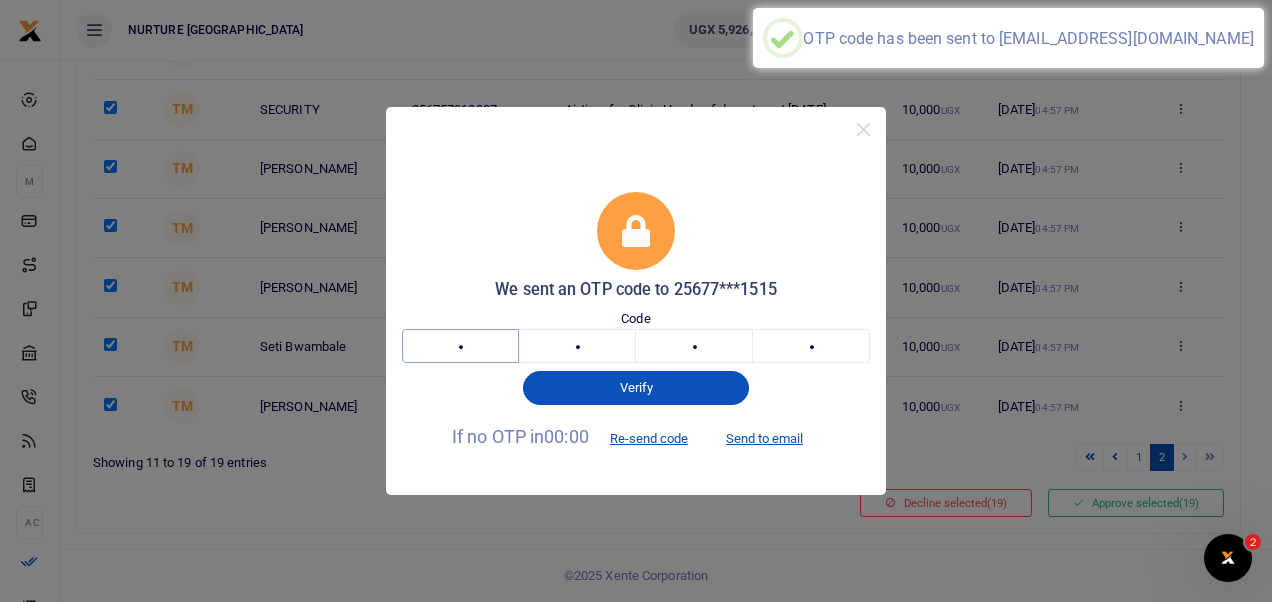 click on "8" at bounding box center [460, 346] 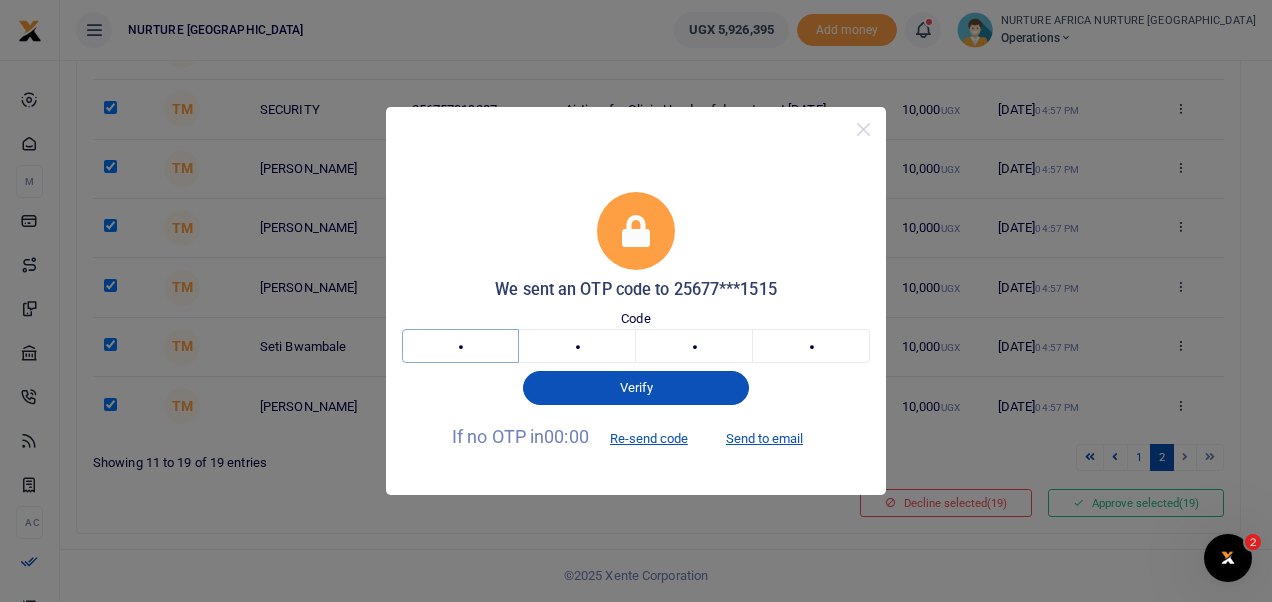 type on "6" 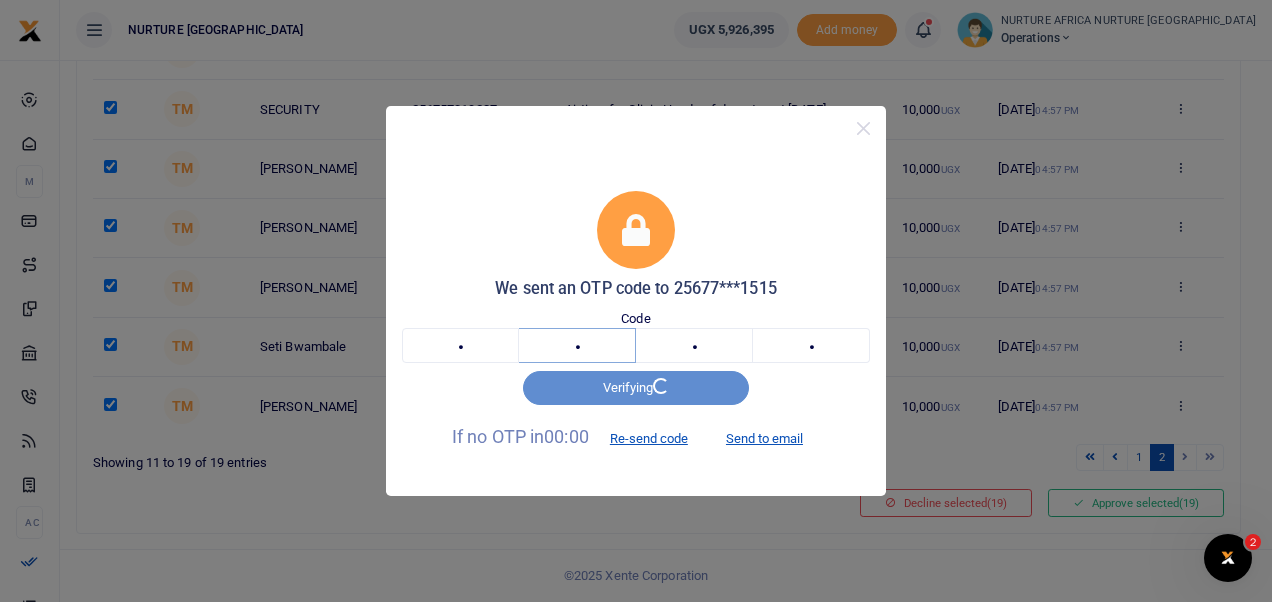 type on "6" 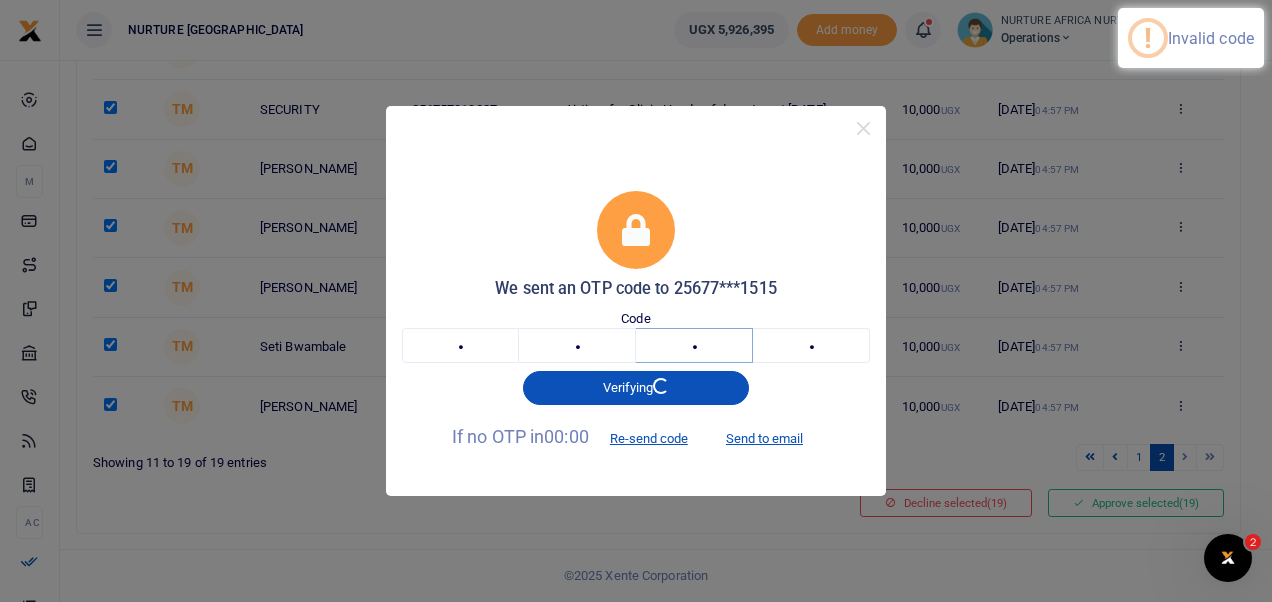 type on "9" 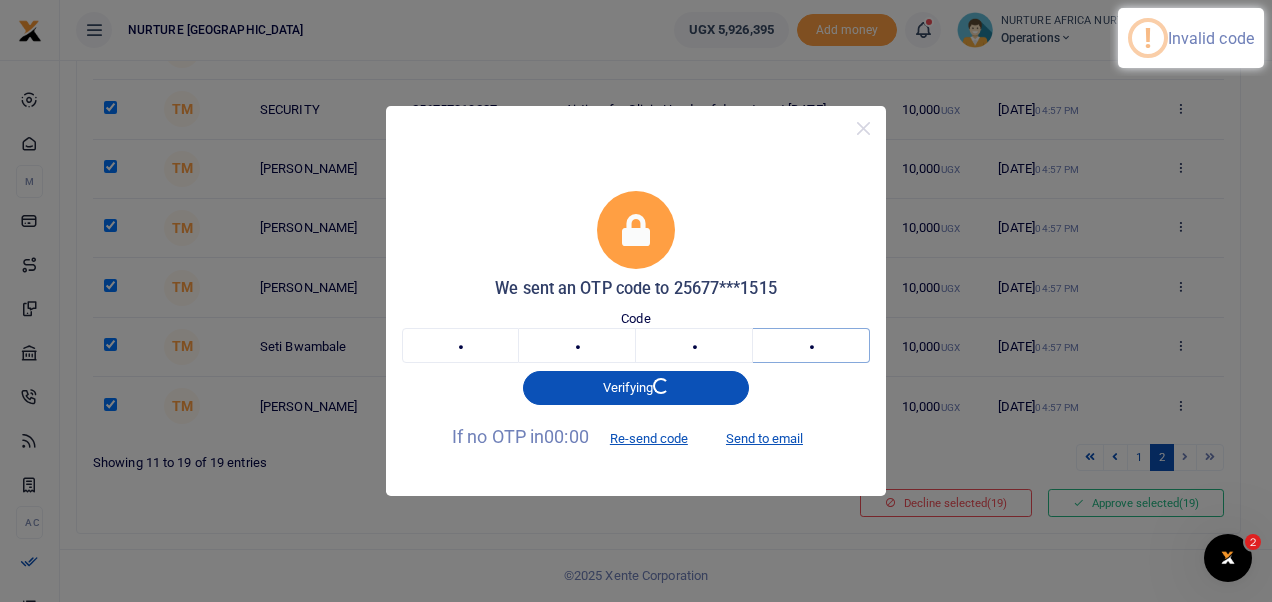 type on "3" 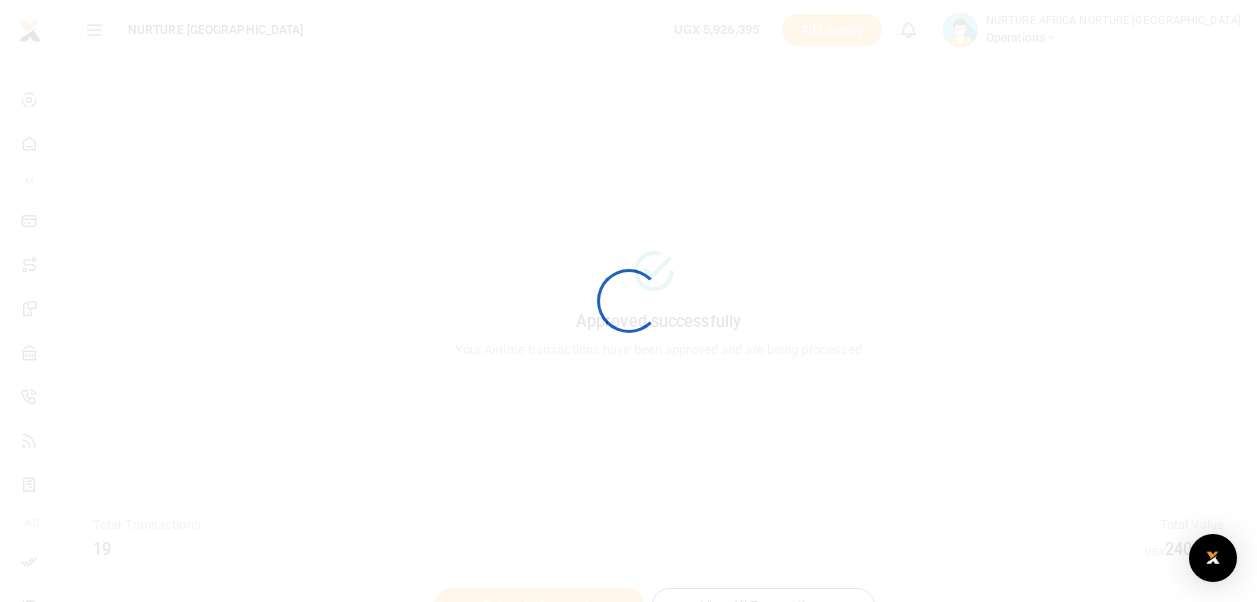 scroll, scrollTop: 0, scrollLeft: 0, axis: both 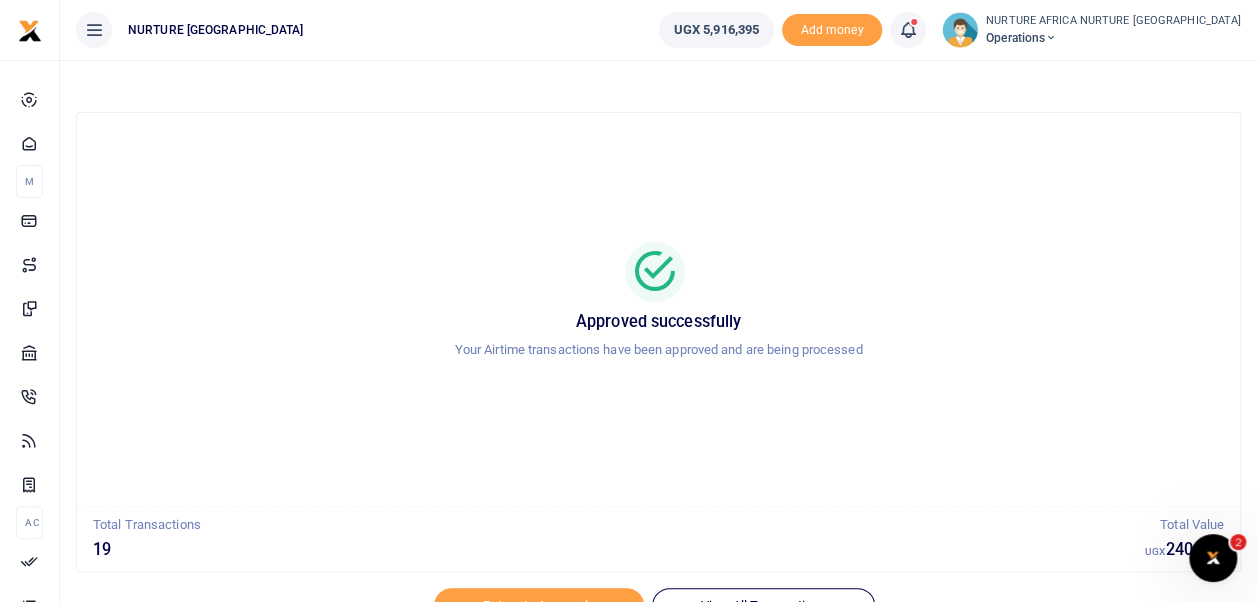 click at bounding box center [908, 30] 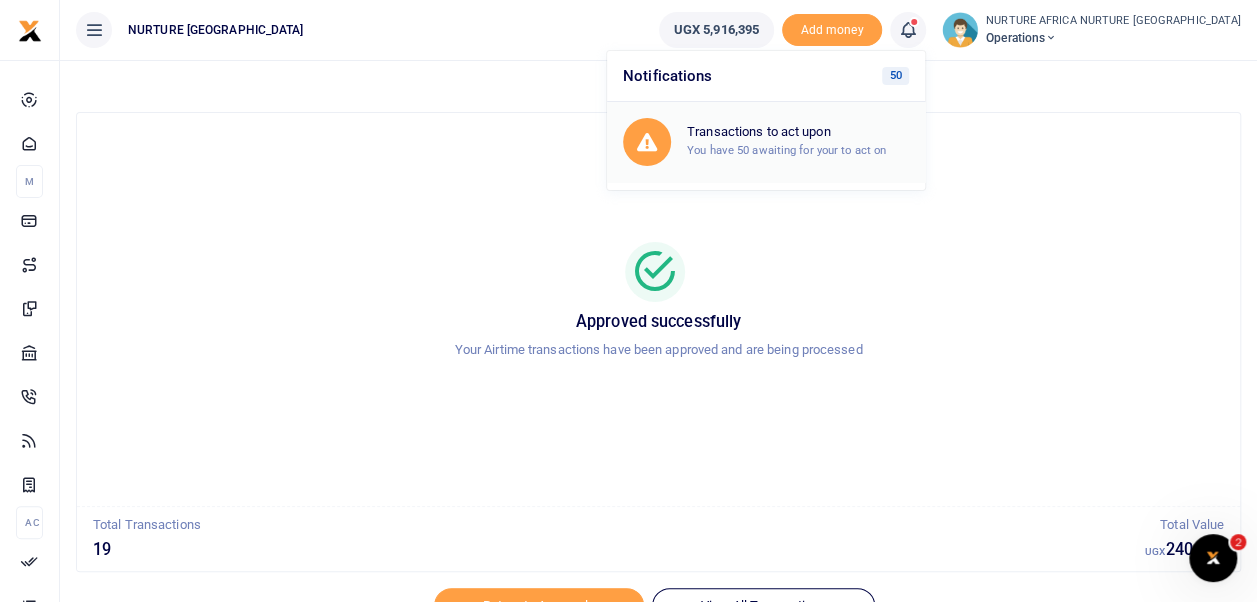 click on "Transactions to act upon" at bounding box center (798, 132) 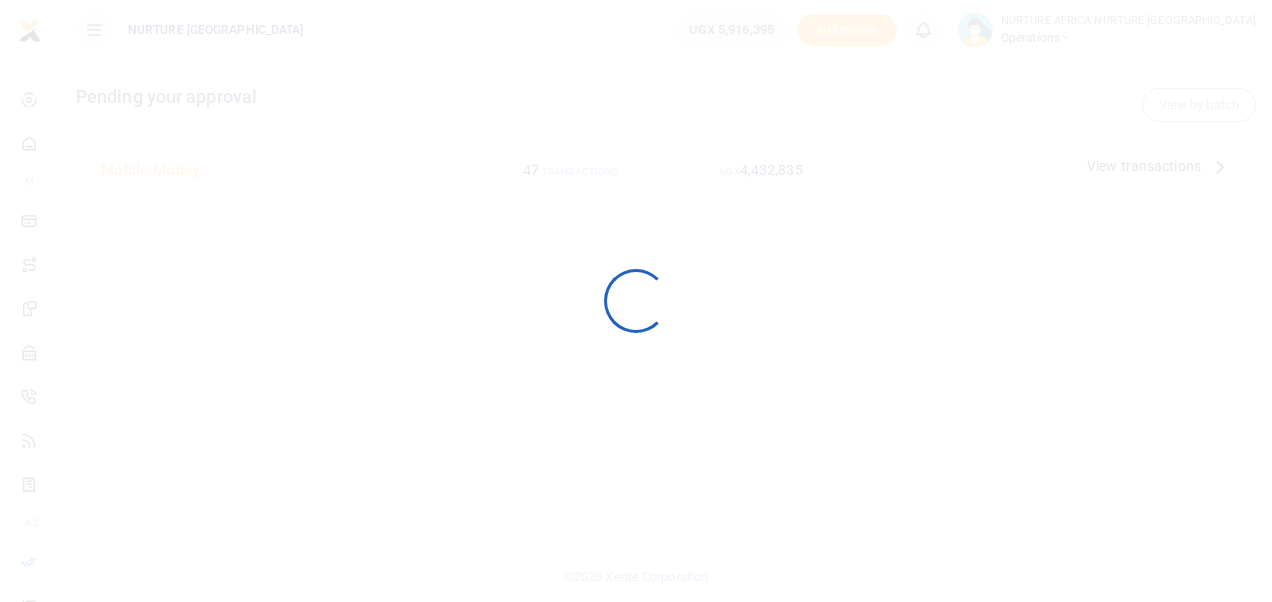 scroll, scrollTop: 0, scrollLeft: 0, axis: both 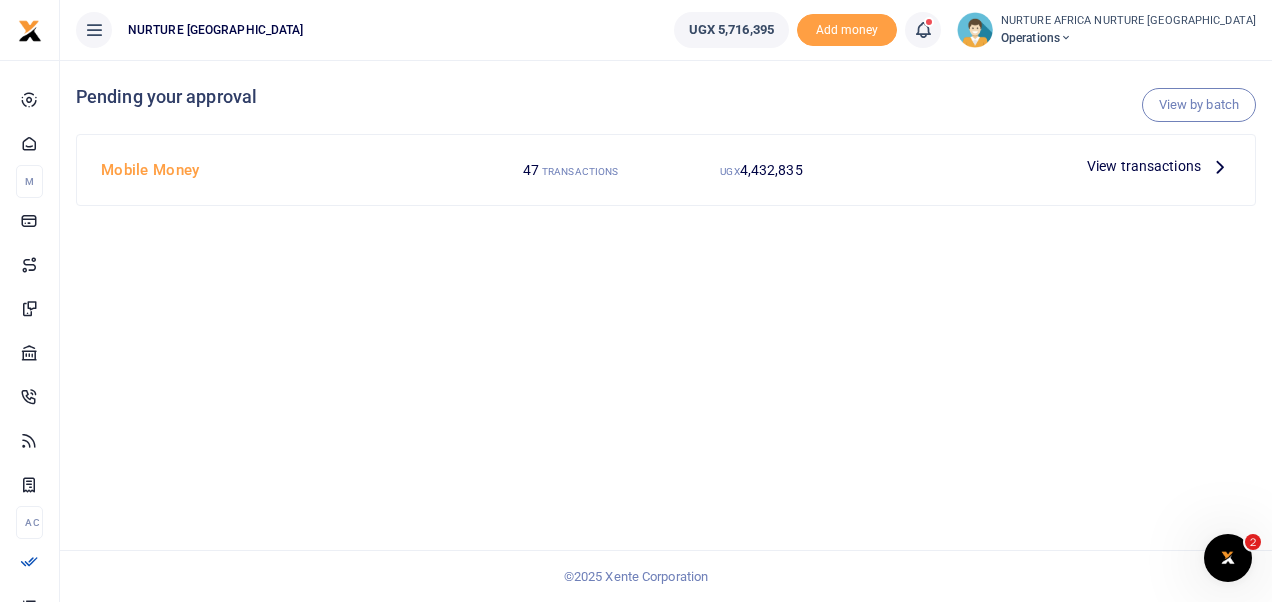 click on "View transactions" at bounding box center (1144, 166) 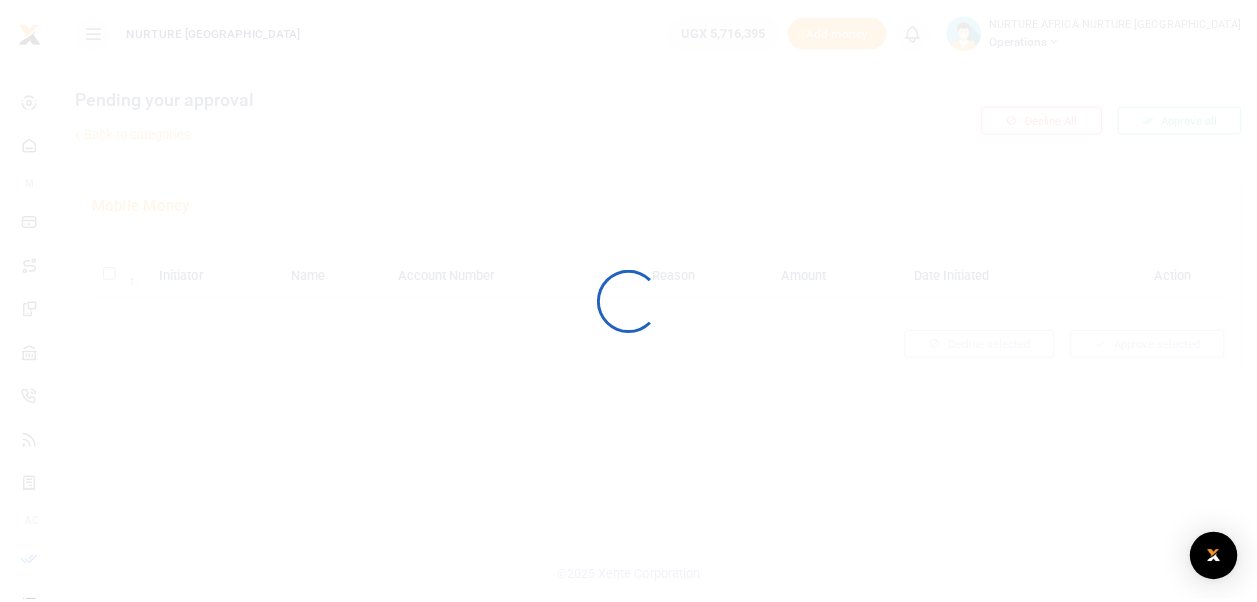 scroll, scrollTop: 0, scrollLeft: 0, axis: both 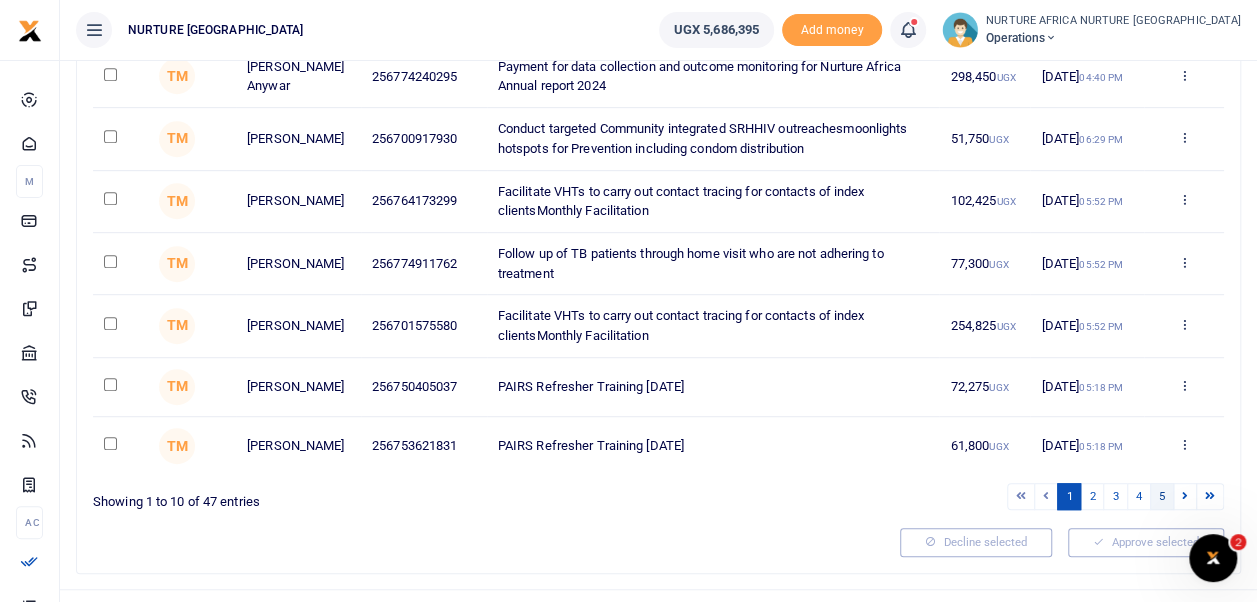 click on "5" at bounding box center (1162, 496) 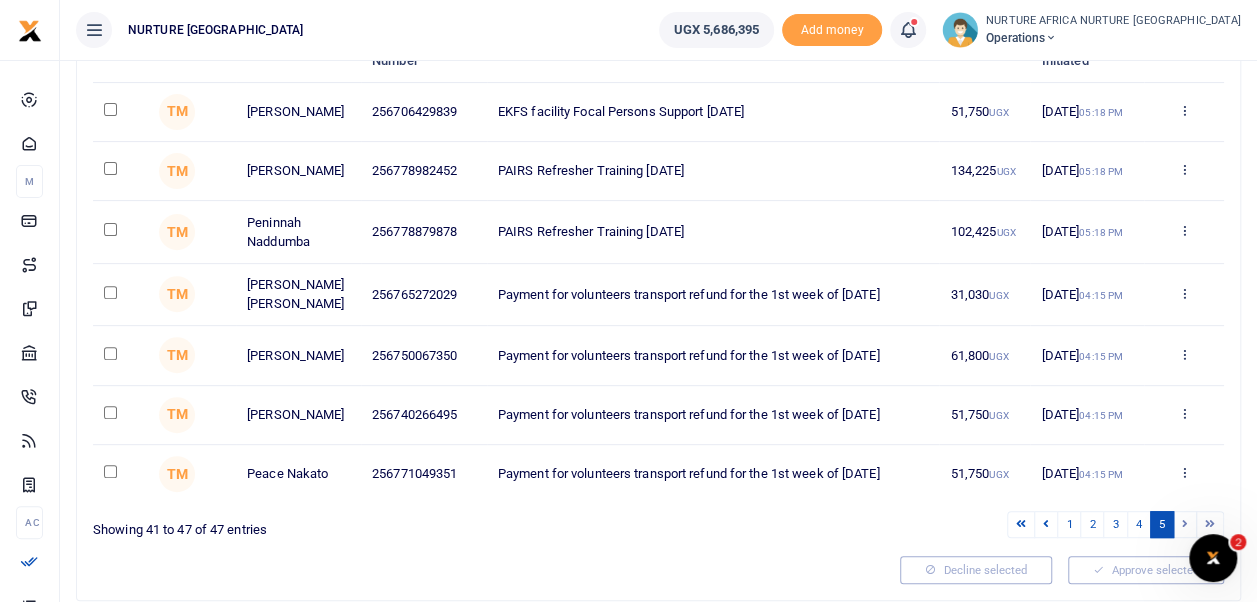 scroll, scrollTop: 232, scrollLeft: 0, axis: vertical 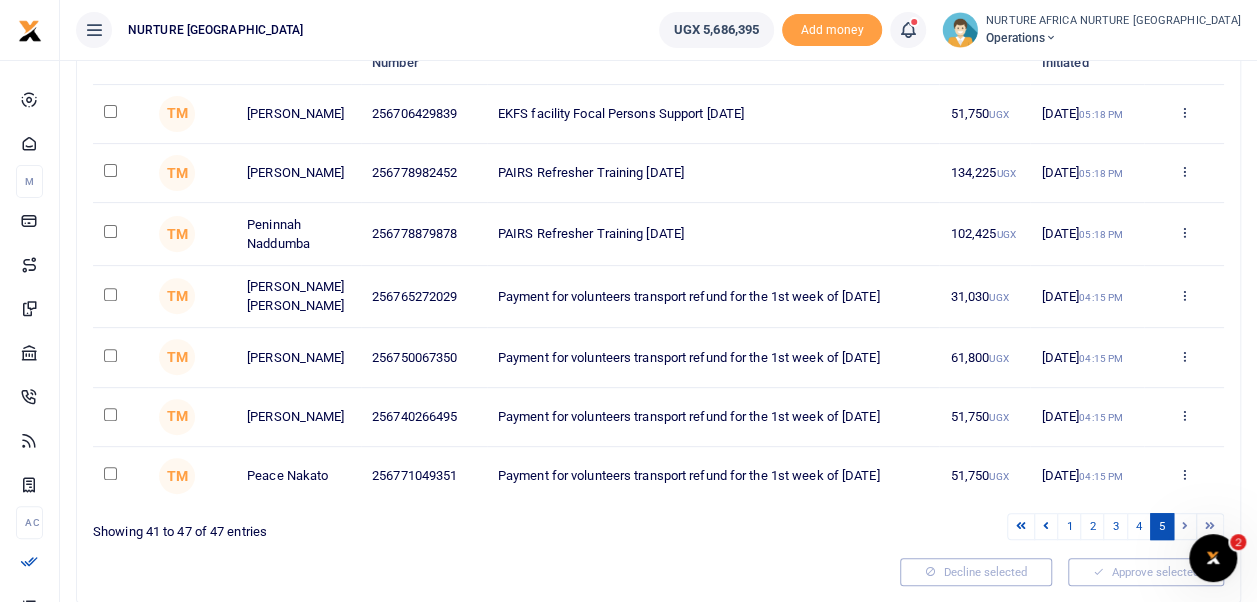 click at bounding box center [110, 231] 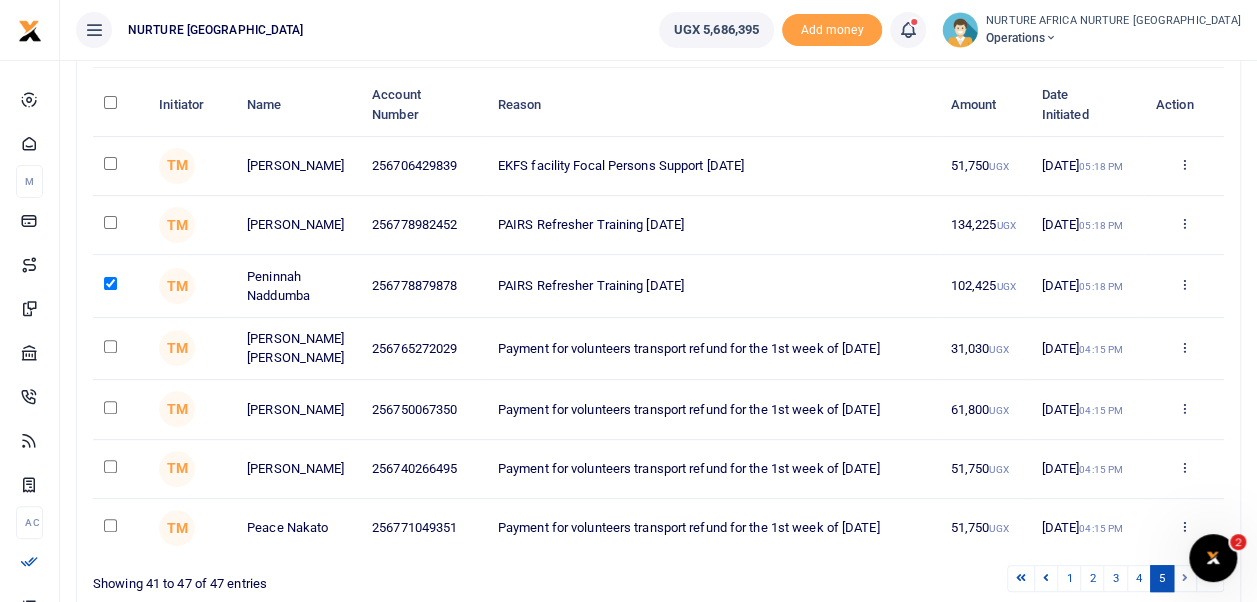 scroll, scrollTop: 180, scrollLeft: 0, axis: vertical 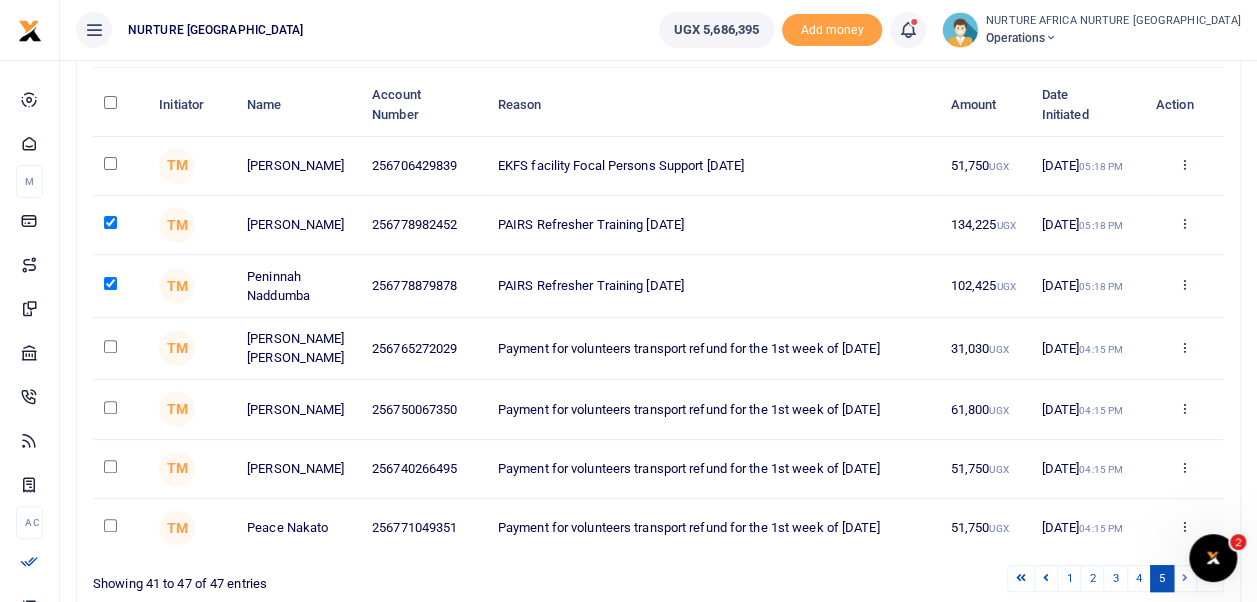 click at bounding box center (110, 163) 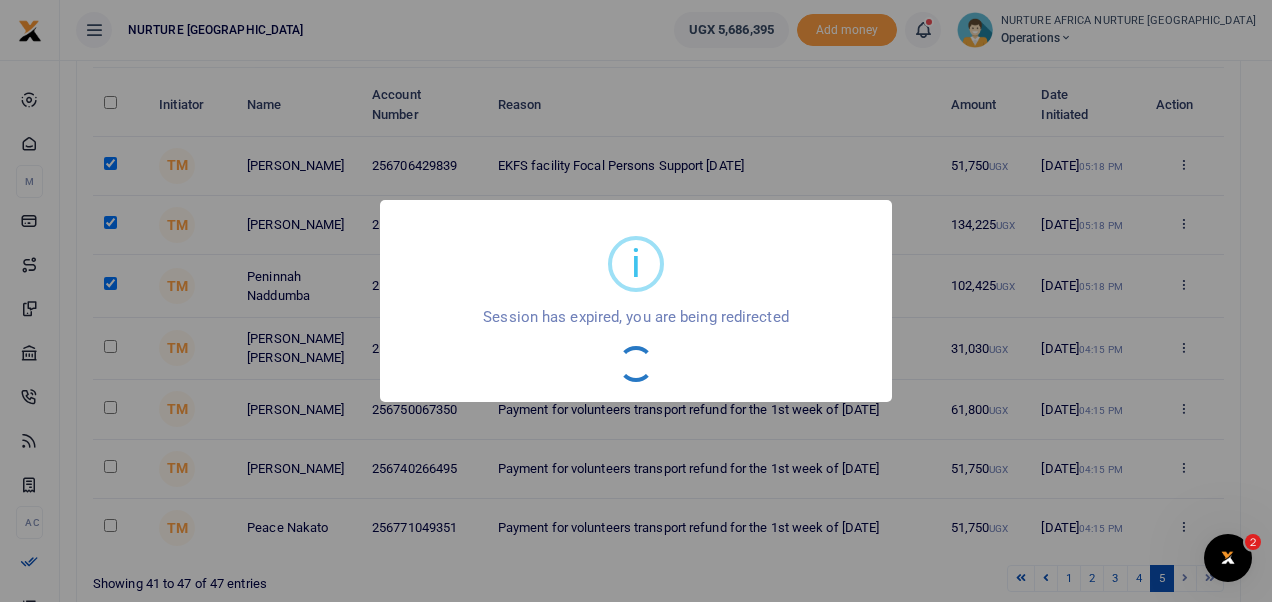 click on "i × Session has expired, you are being redirected OK No Cancel" at bounding box center [636, 301] 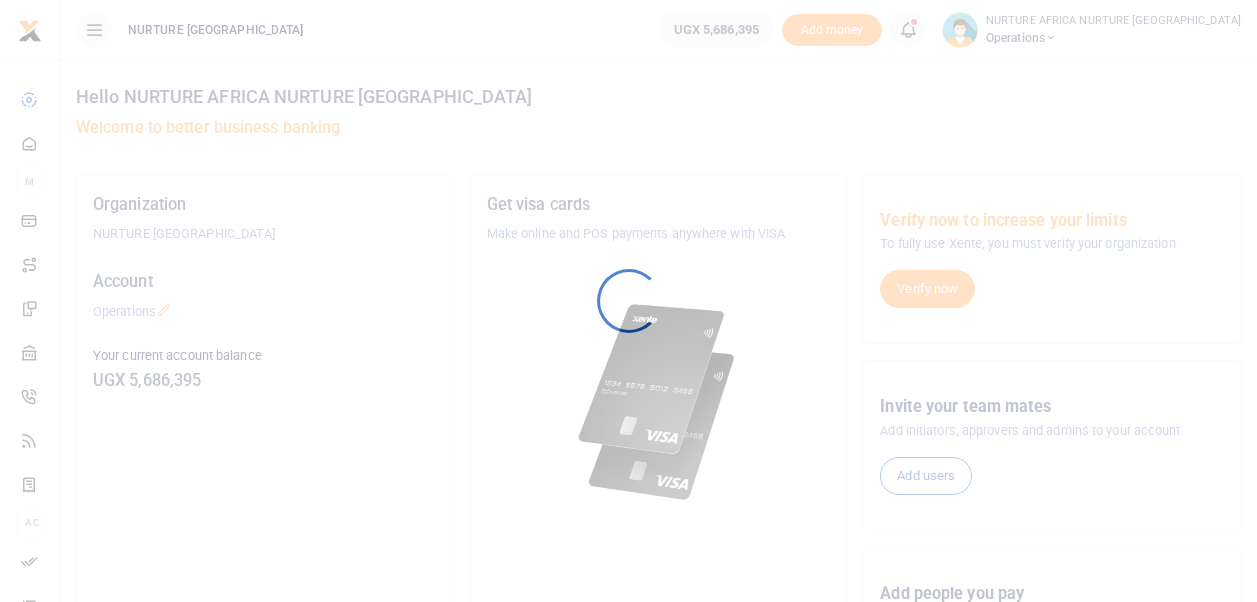 scroll, scrollTop: 0, scrollLeft: 0, axis: both 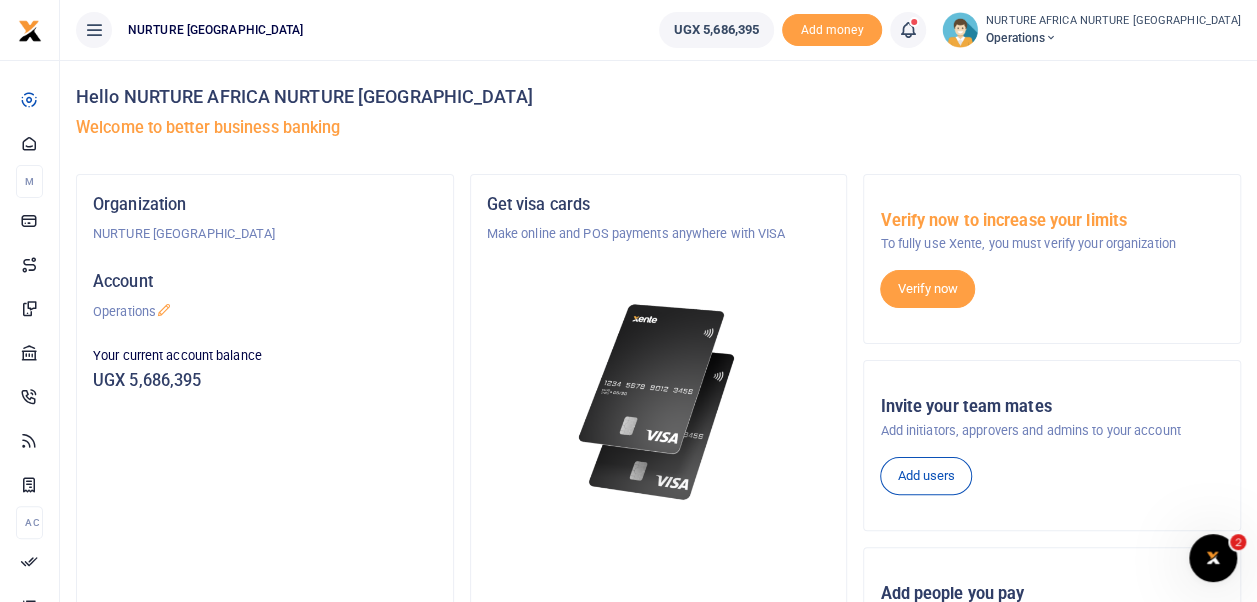 click at bounding box center [918, 30] 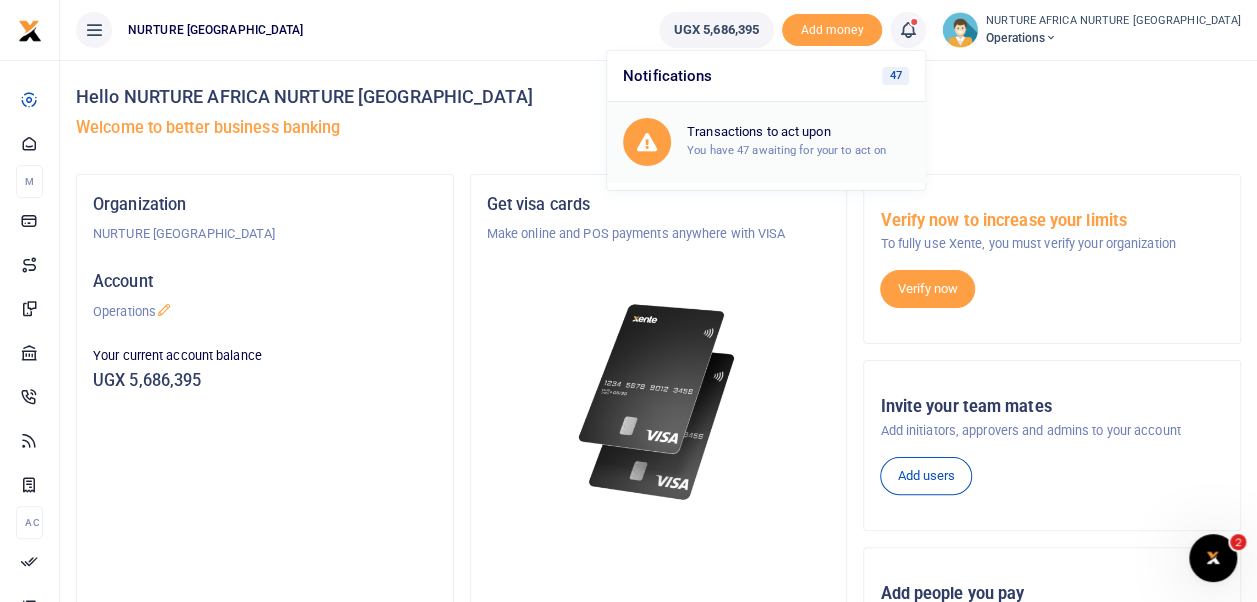 click on "You have 47 awaiting for your to act on" at bounding box center [786, 150] 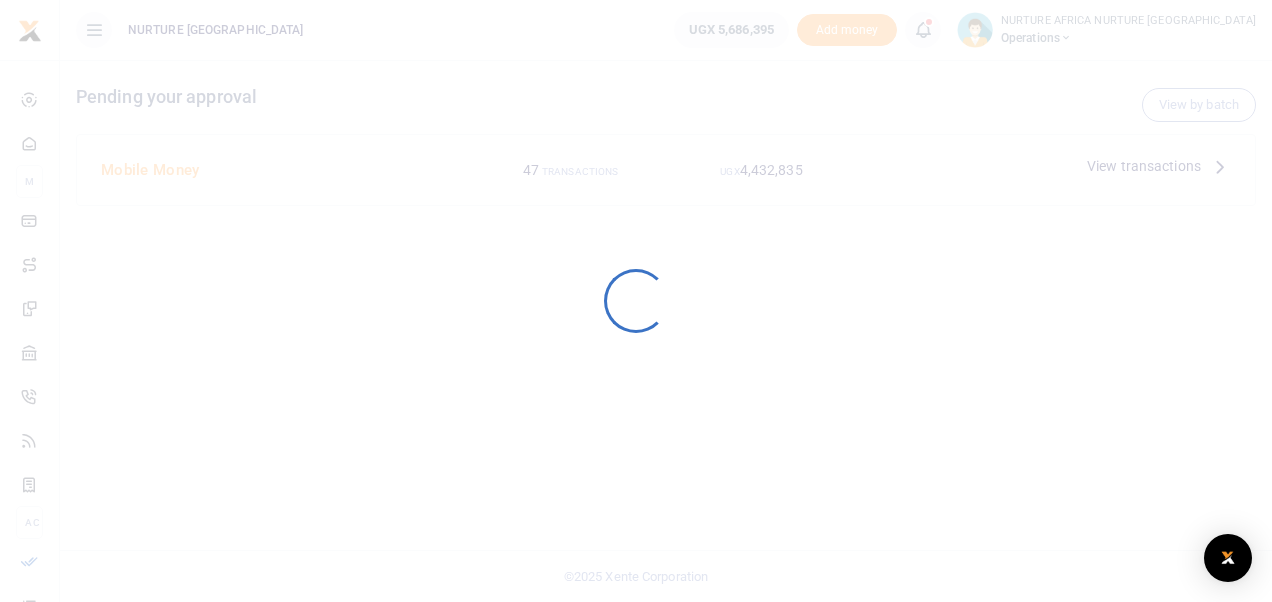 scroll, scrollTop: 0, scrollLeft: 0, axis: both 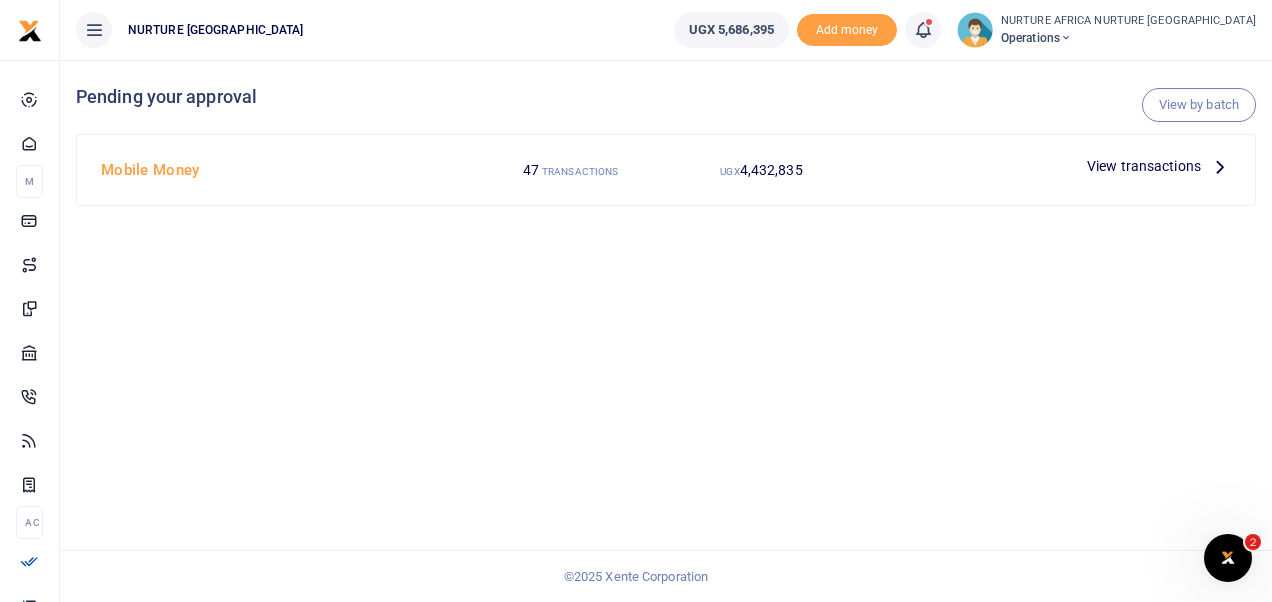click on "View transactions" at bounding box center [1144, 166] 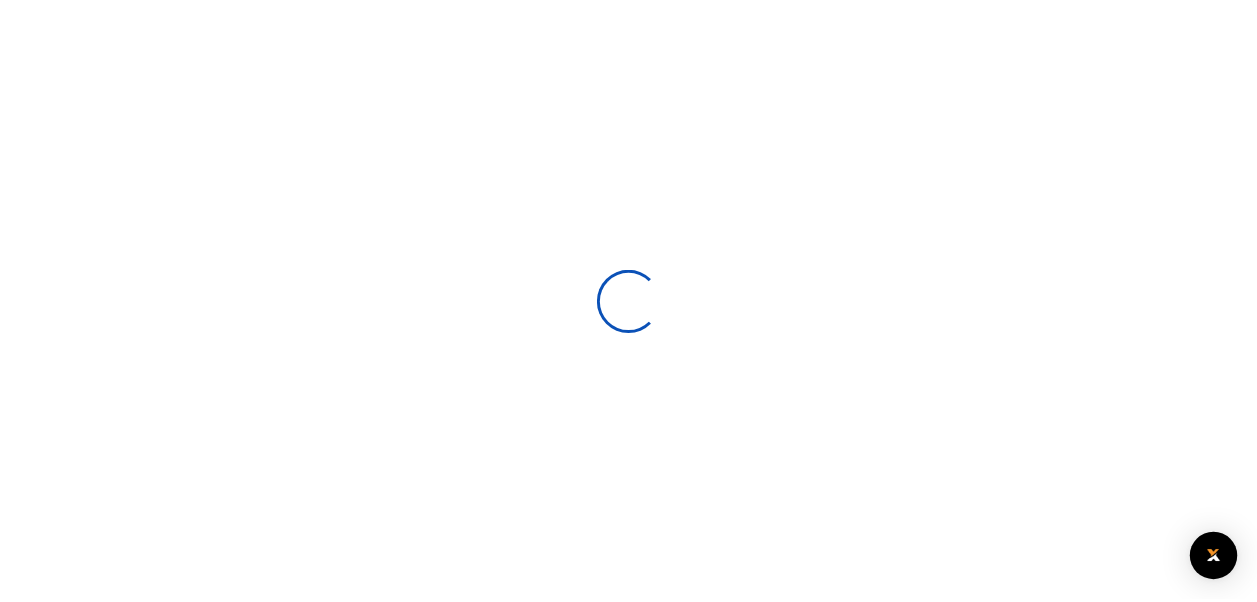 scroll, scrollTop: 0, scrollLeft: 0, axis: both 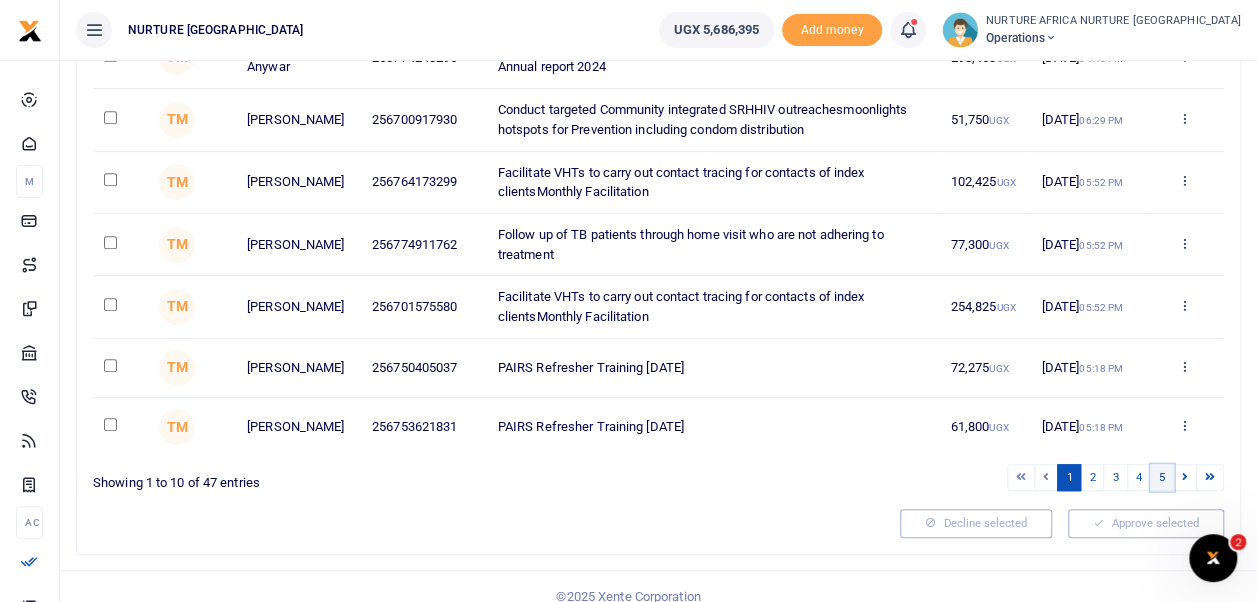 click on "5" at bounding box center [1162, 477] 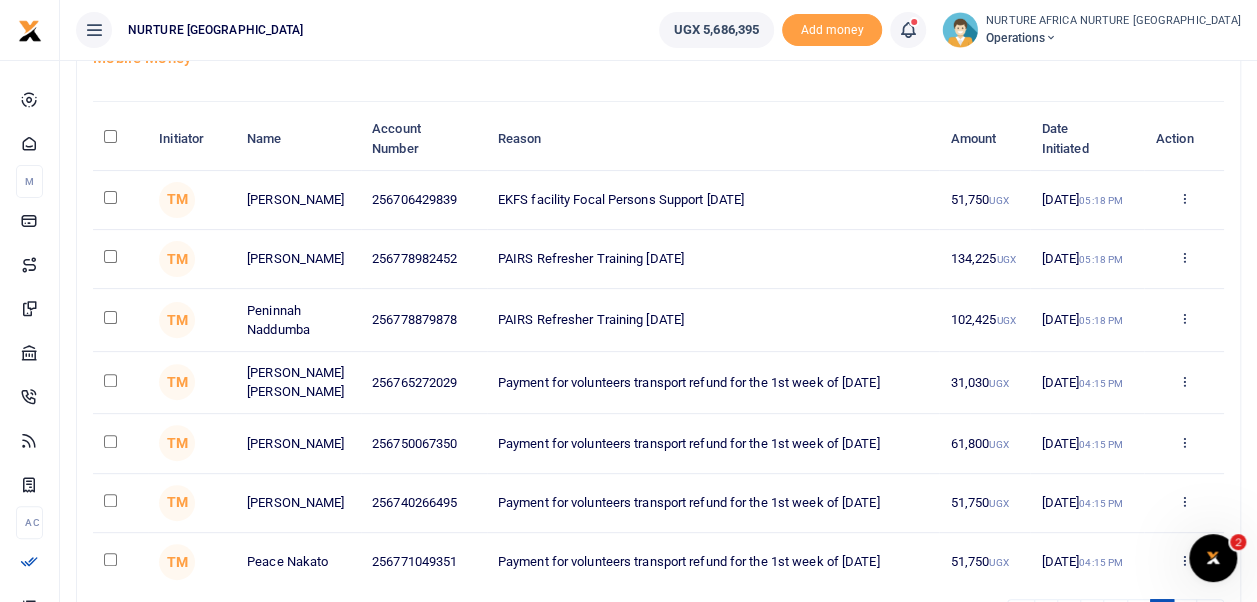scroll, scrollTop: 126, scrollLeft: 0, axis: vertical 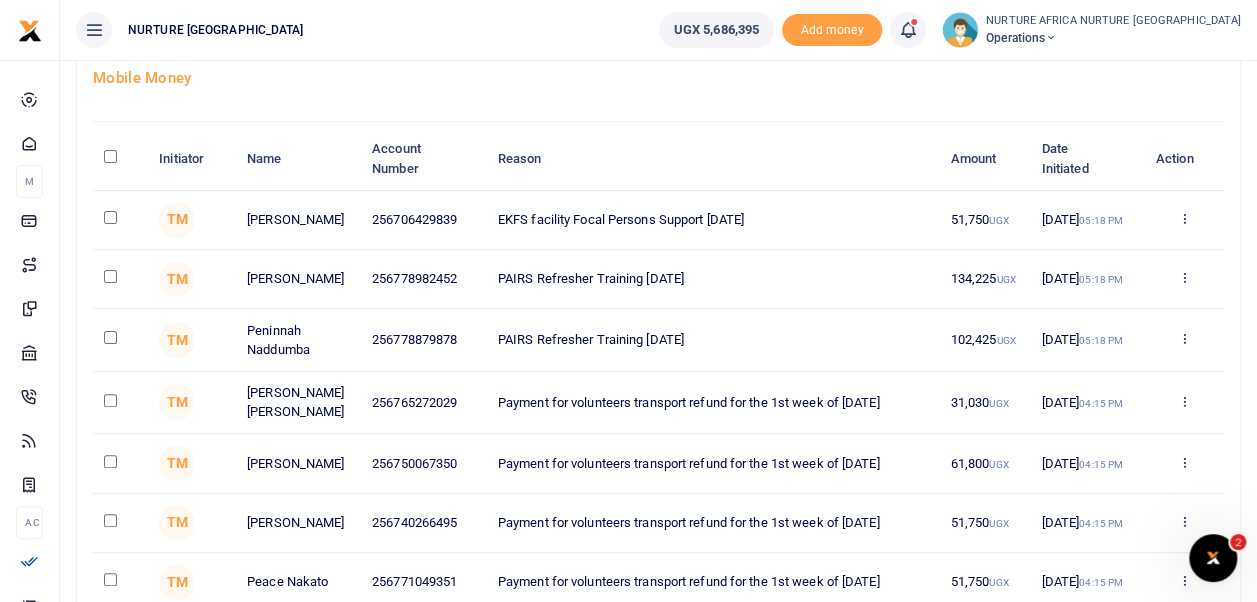 click at bounding box center [110, 217] 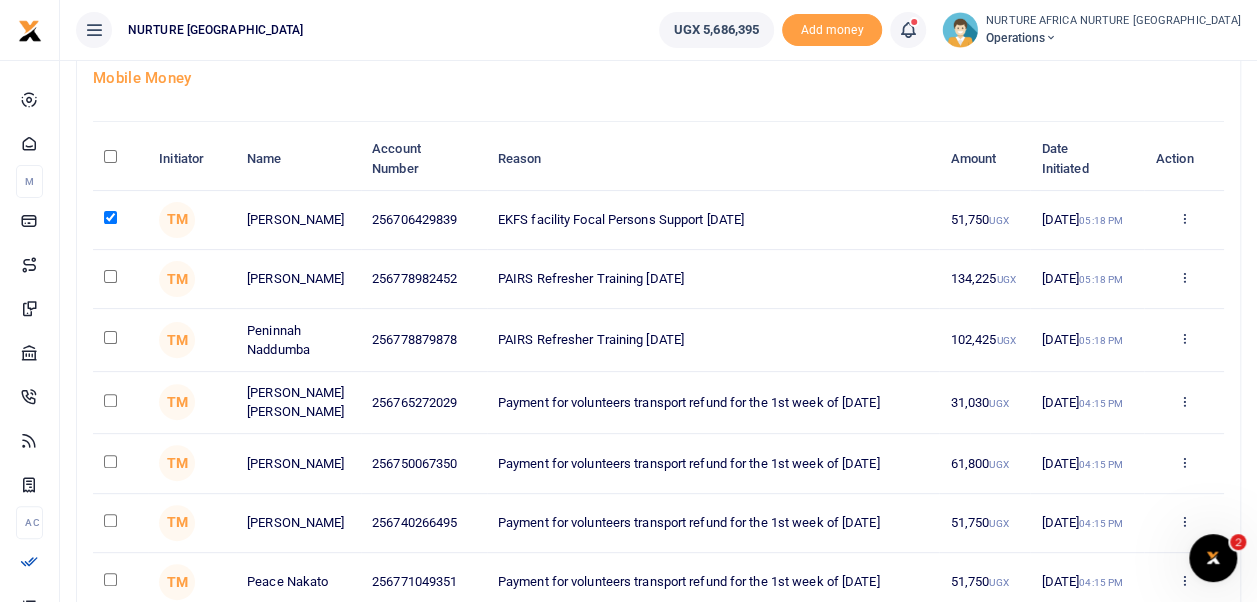 click at bounding box center [110, 276] 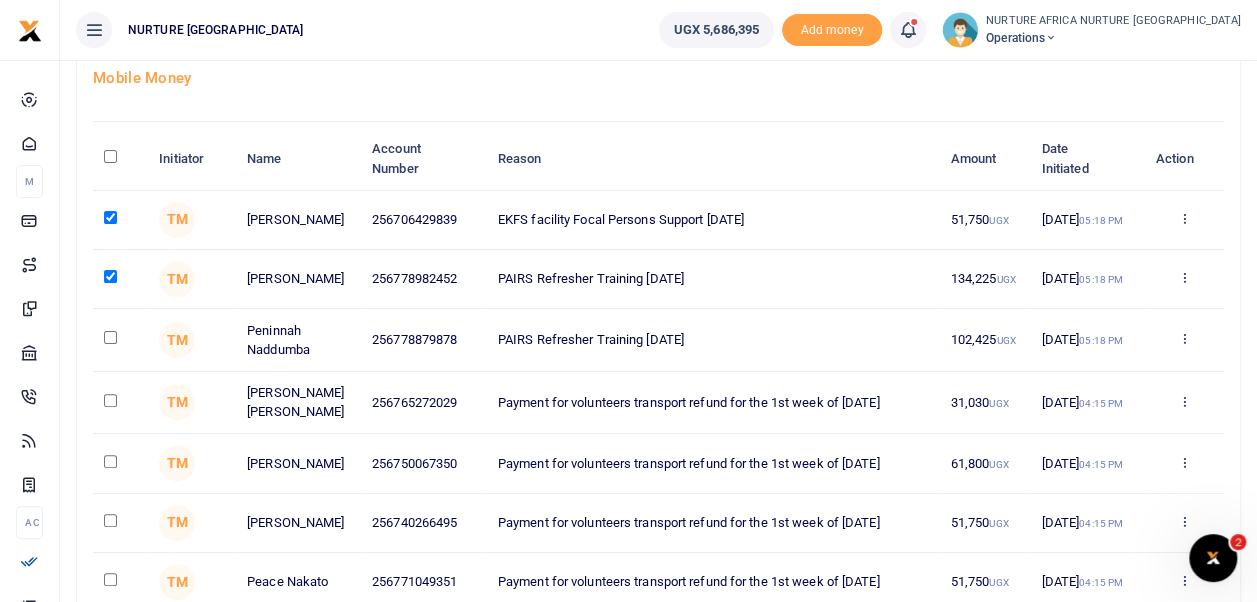 click at bounding box center [110, 337] 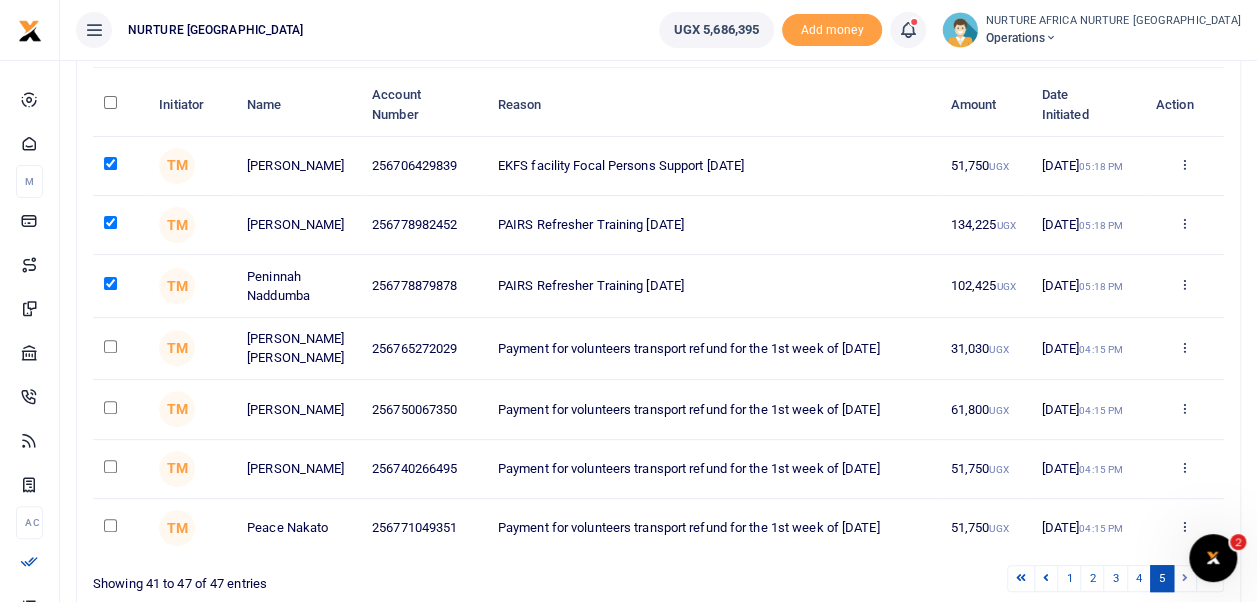 scroll, scrollTop: 311, scrollLeft: 0, axis: vertical 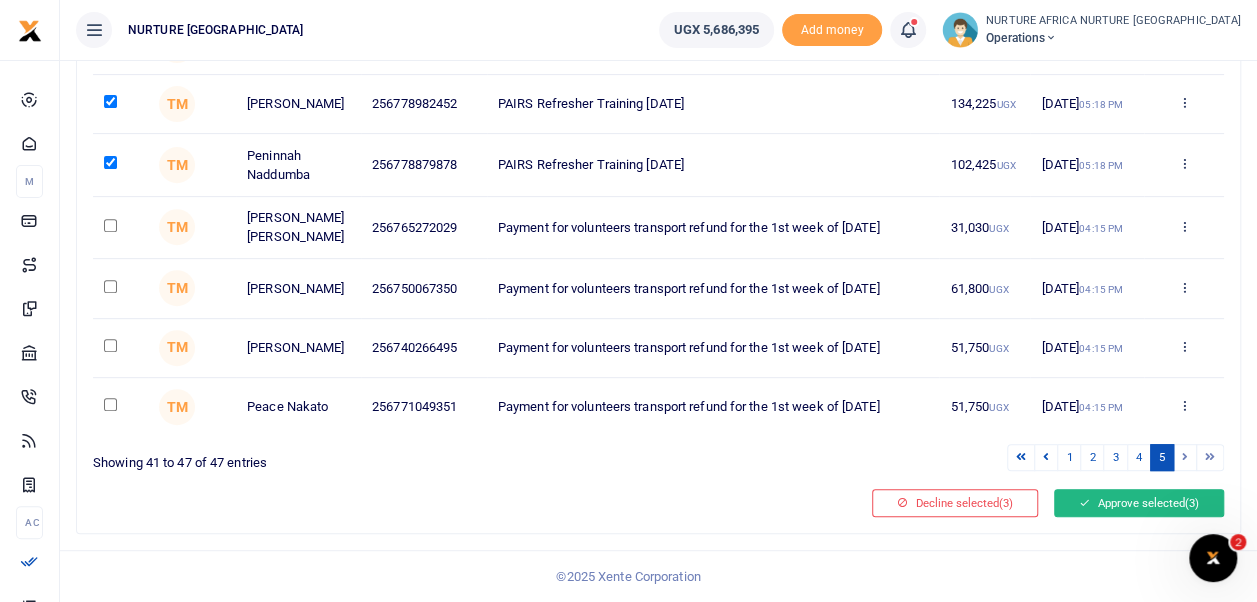 click on "Approve selected  (3)" at bounding box center (1139, 503) 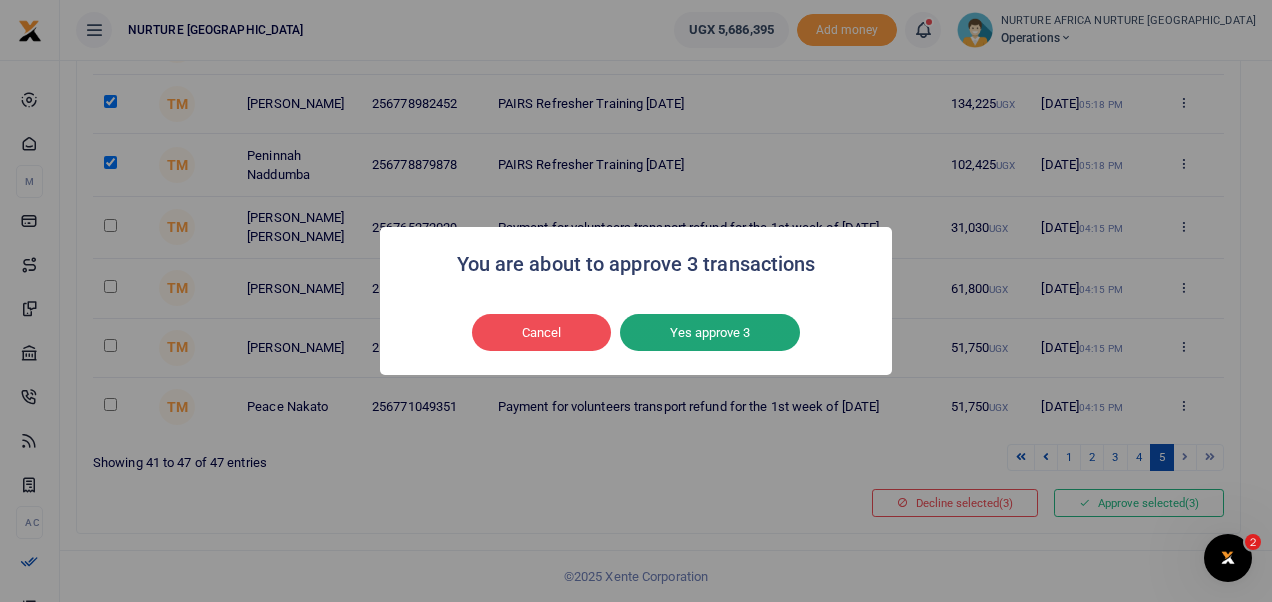 click on "Yes approve 3" at bounding box center [710, 333] 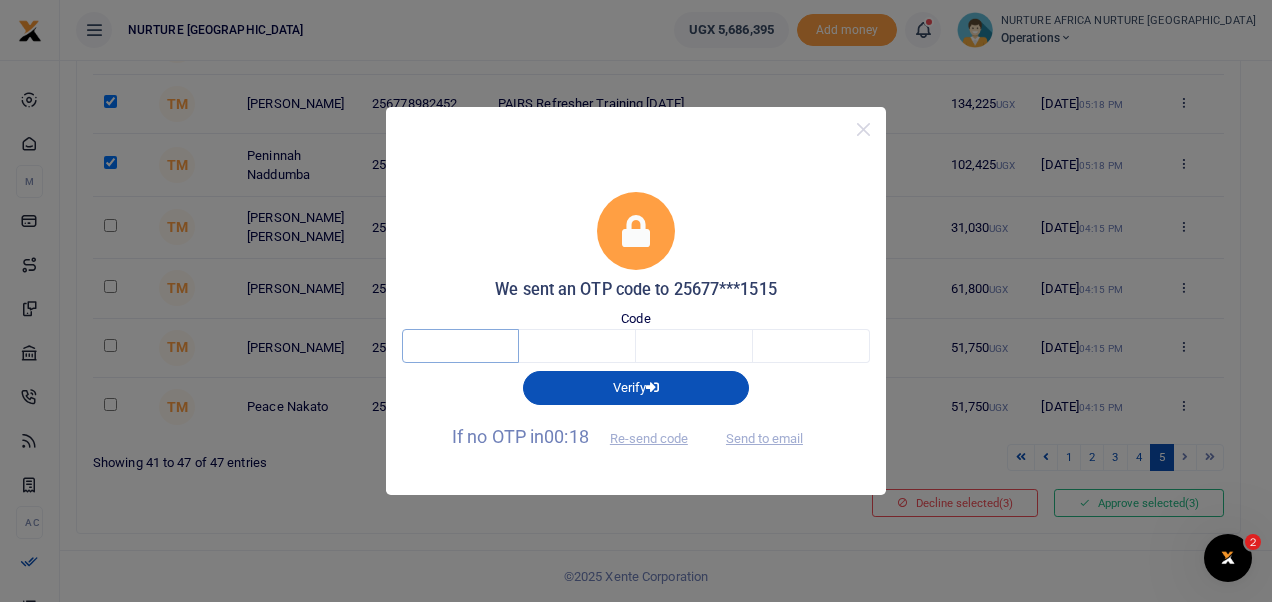 click at bounding box center [460, 346] 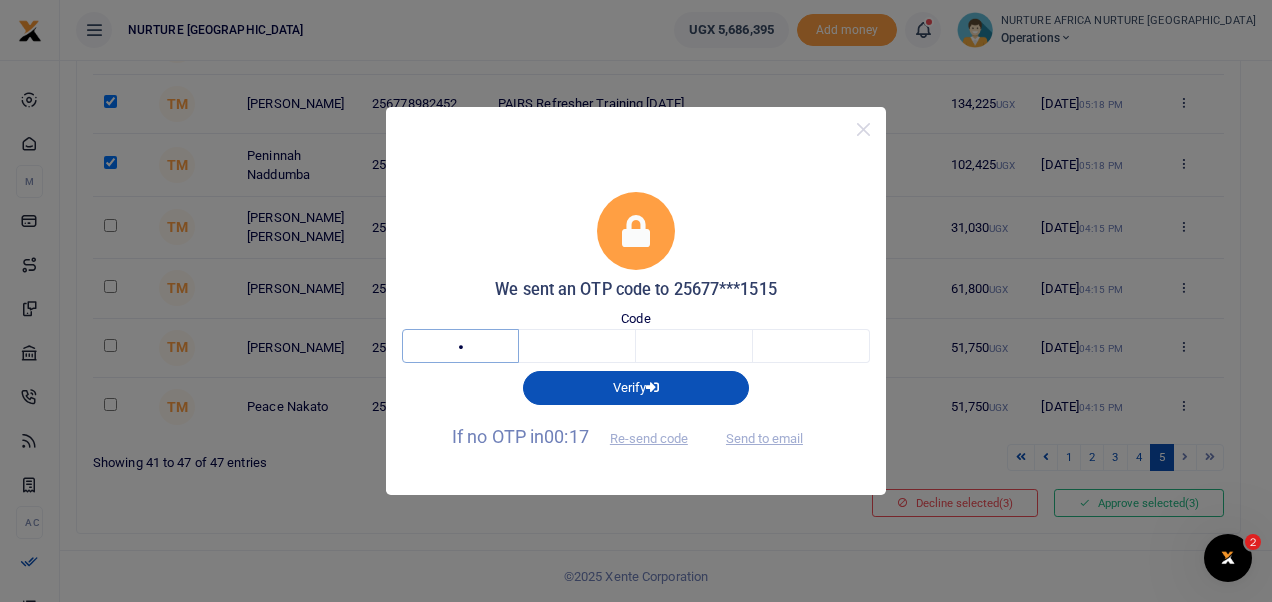 type on "3" 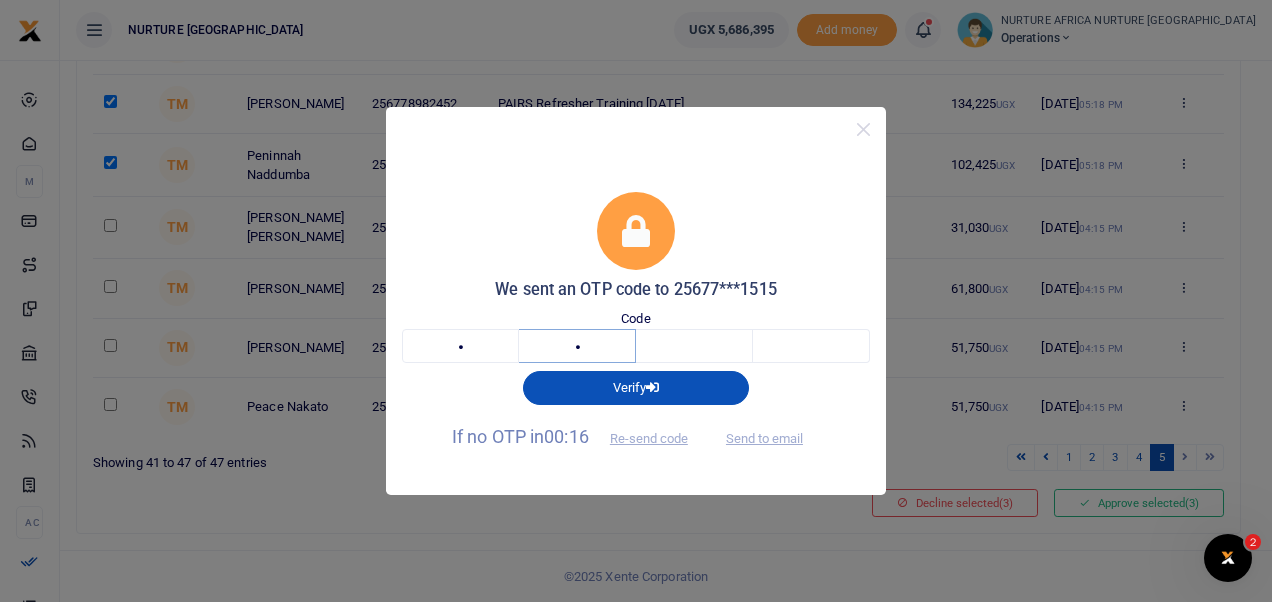 type on "7" 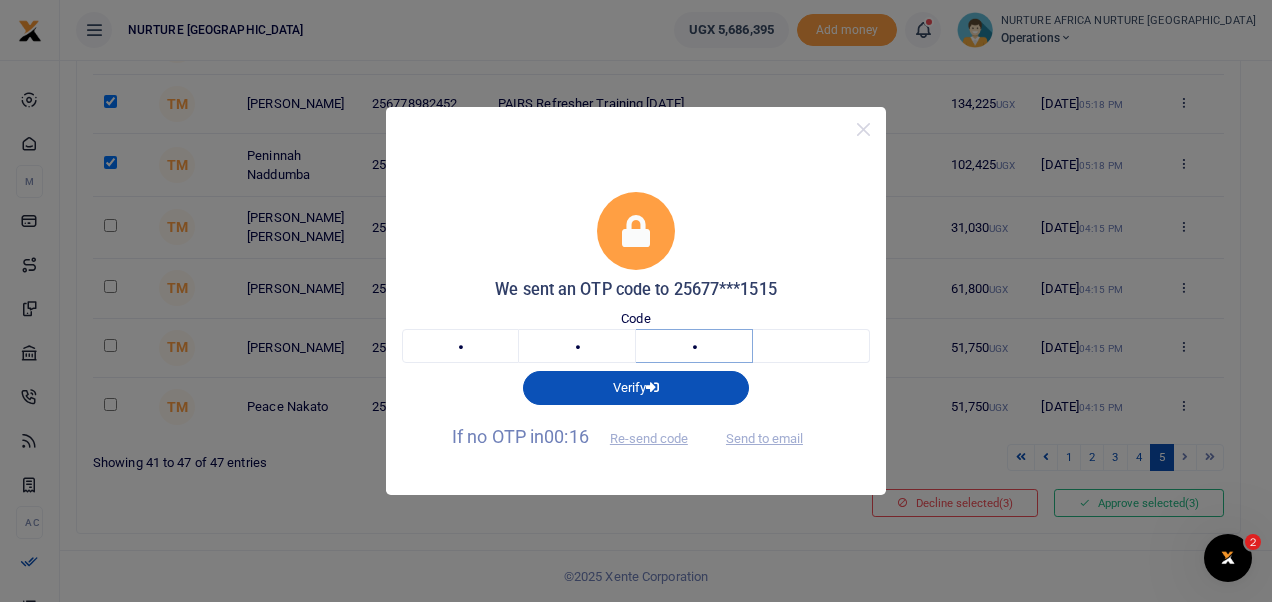type on "2" 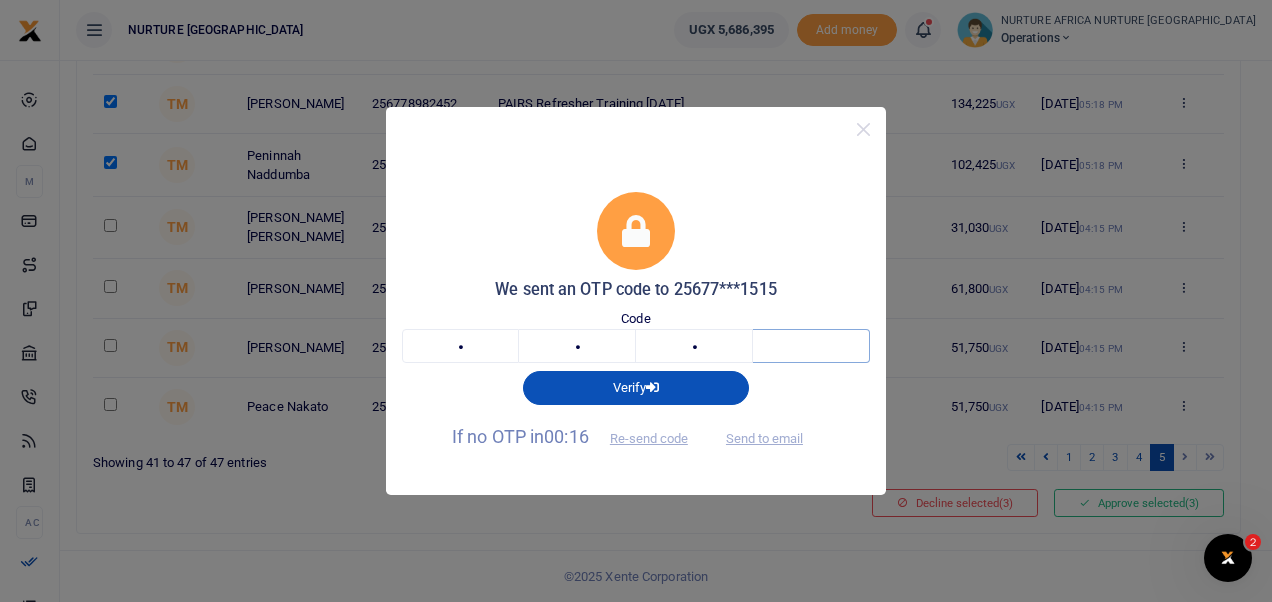 type on "0" 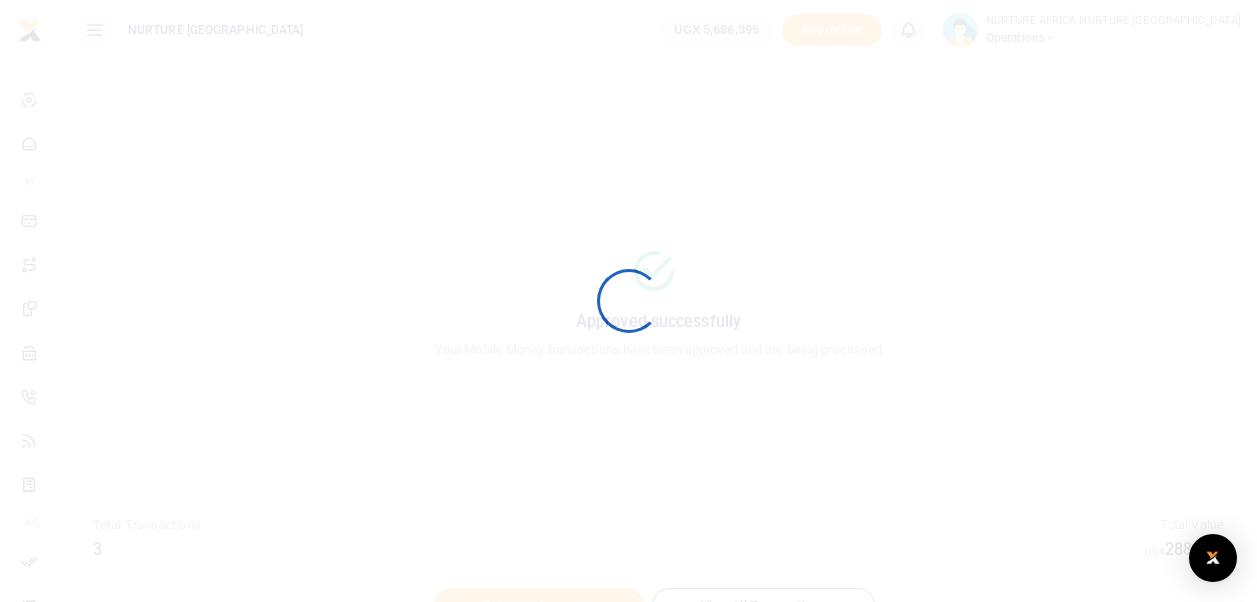 scroll, scrollTop: 0, scrollLeft: 0, axis: both 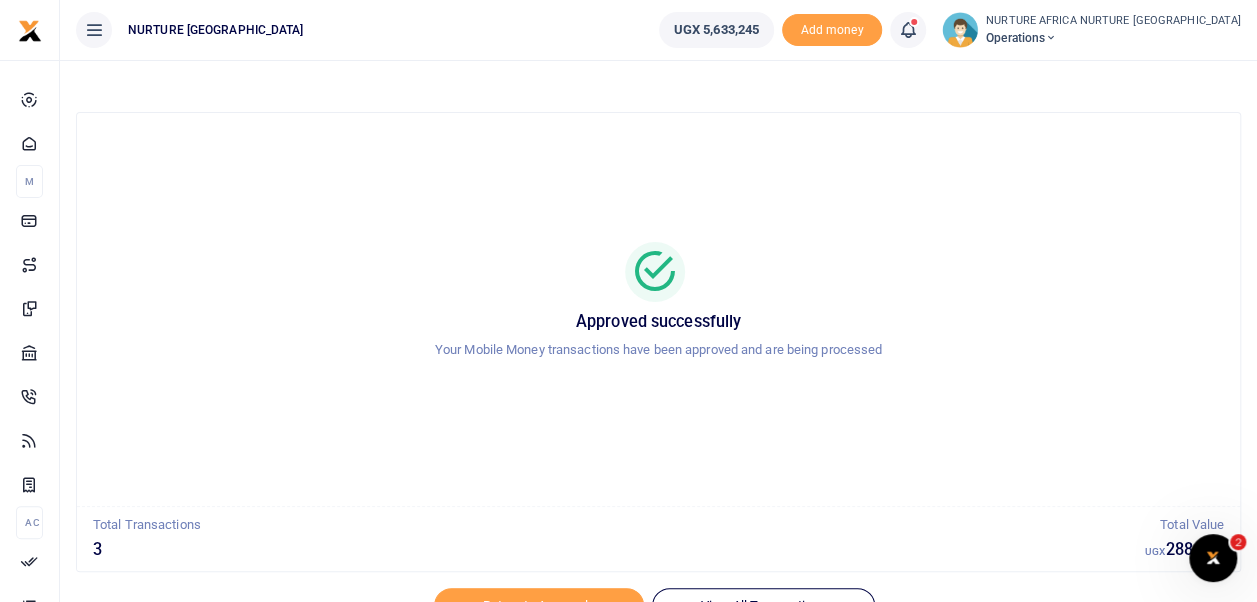 click at bounding box center (908, 30) 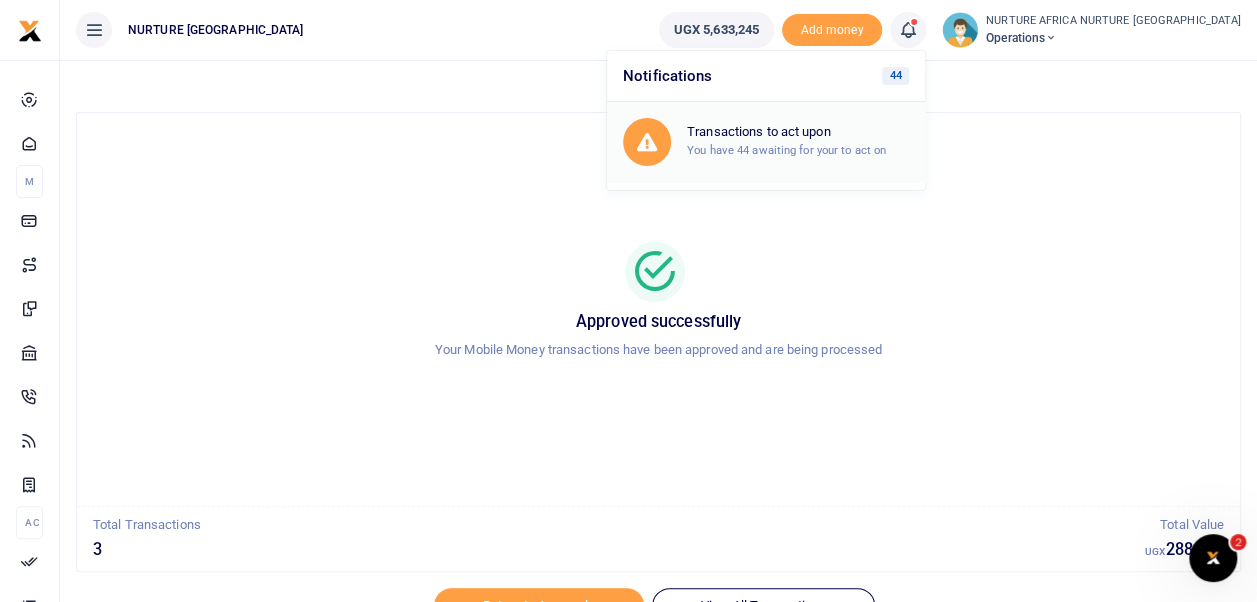 click on "Transactions to act upon
You have 44 awaiting for your to act on" at bounding box center (798, 141) 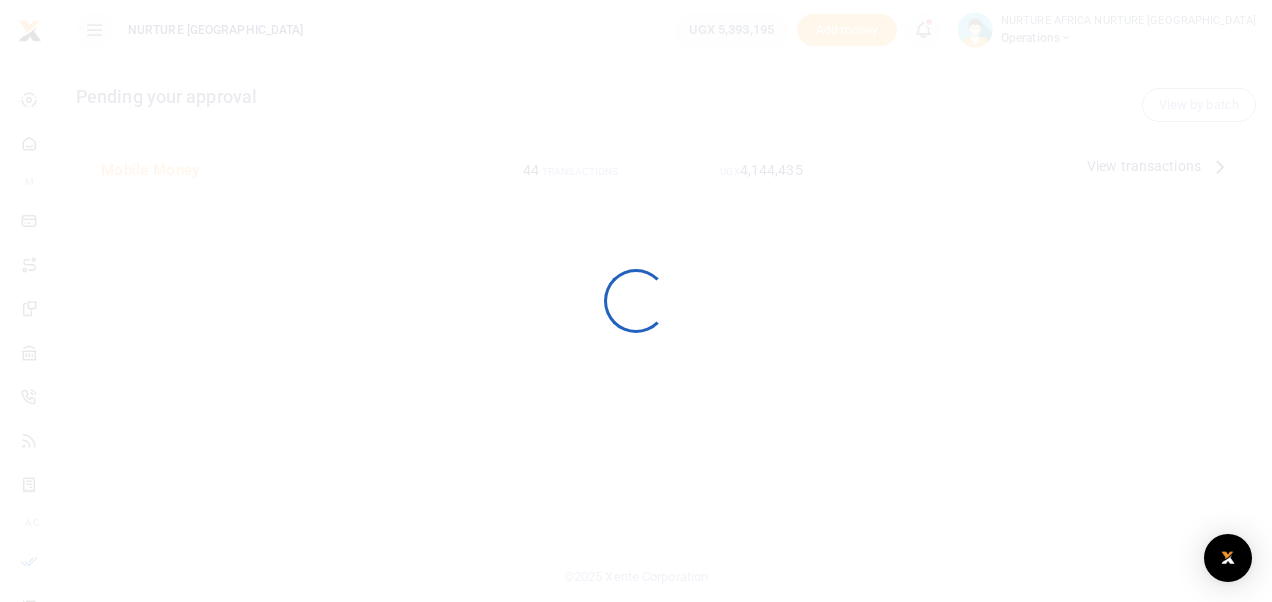scroll, scrollTop: 0, scrollLeft: 0, axis: both 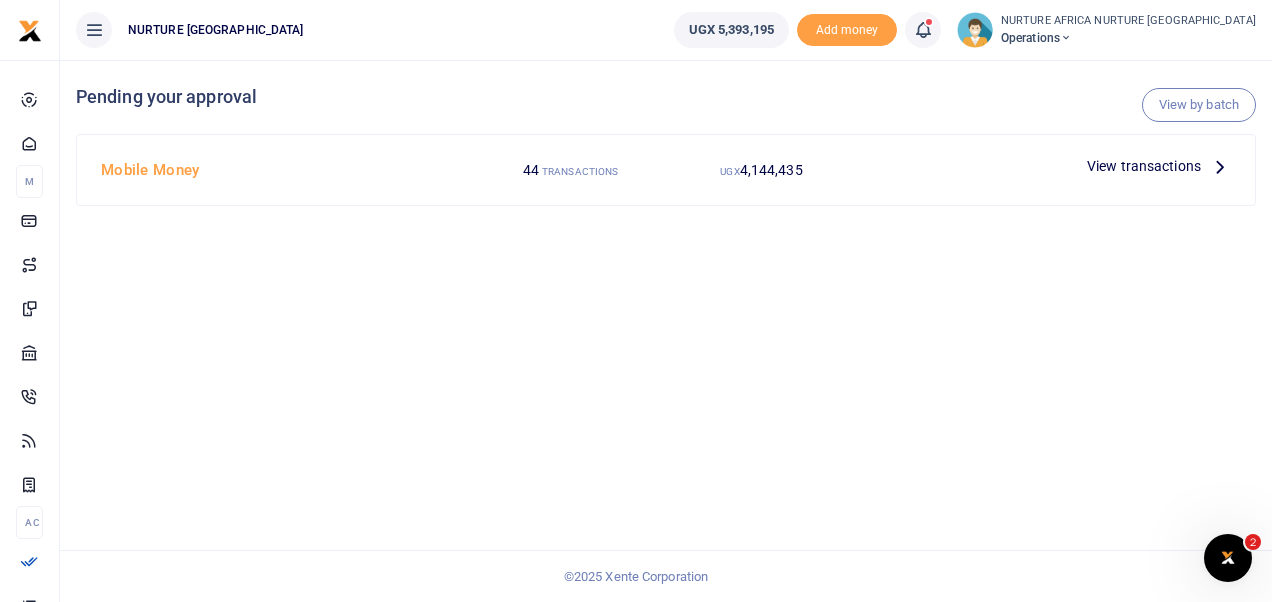 click on "View transactions" at bounding box center (1144, 166) 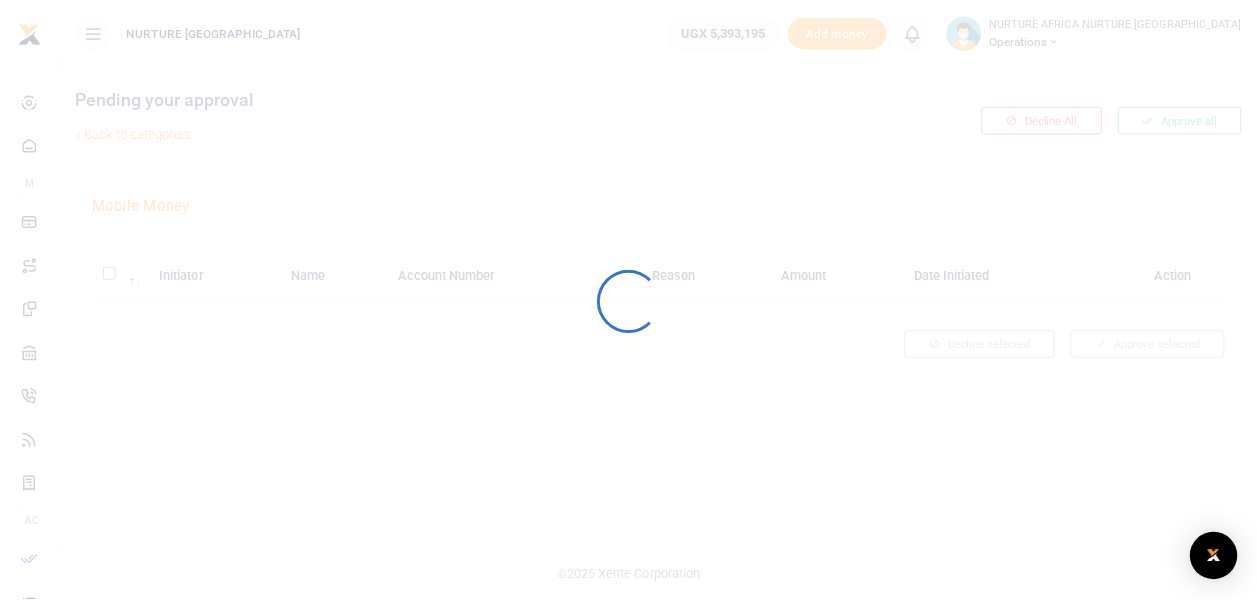 scroll, scrollTop: 0, scrollLeft: 0, axis: both 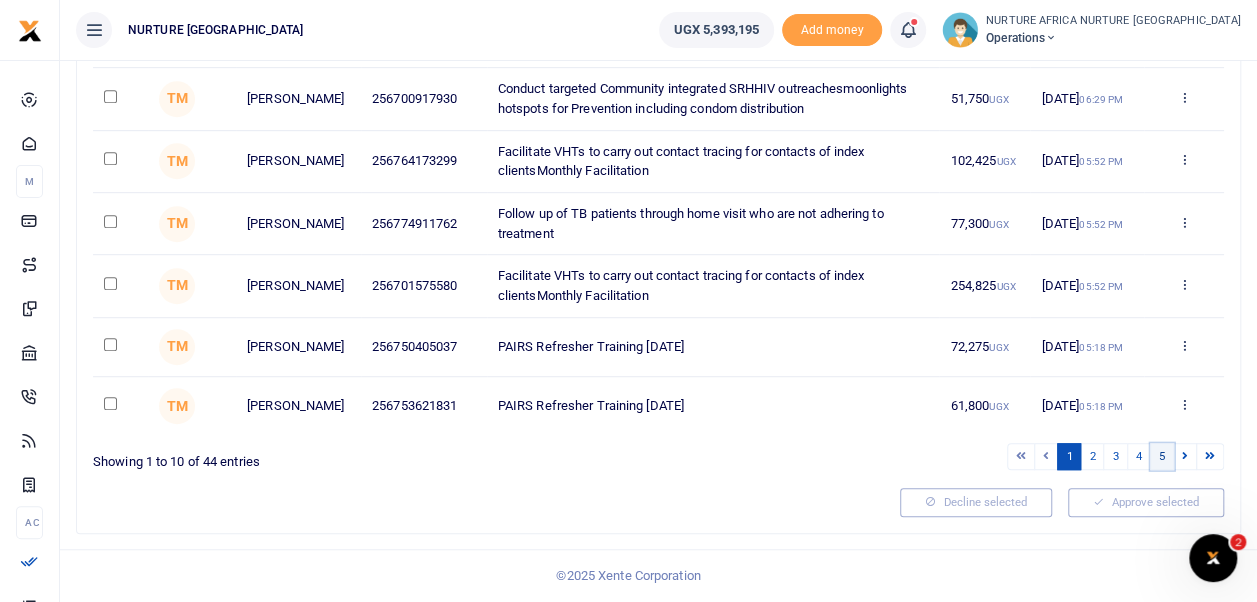 click on "5" at bounding box center [1162, 456] 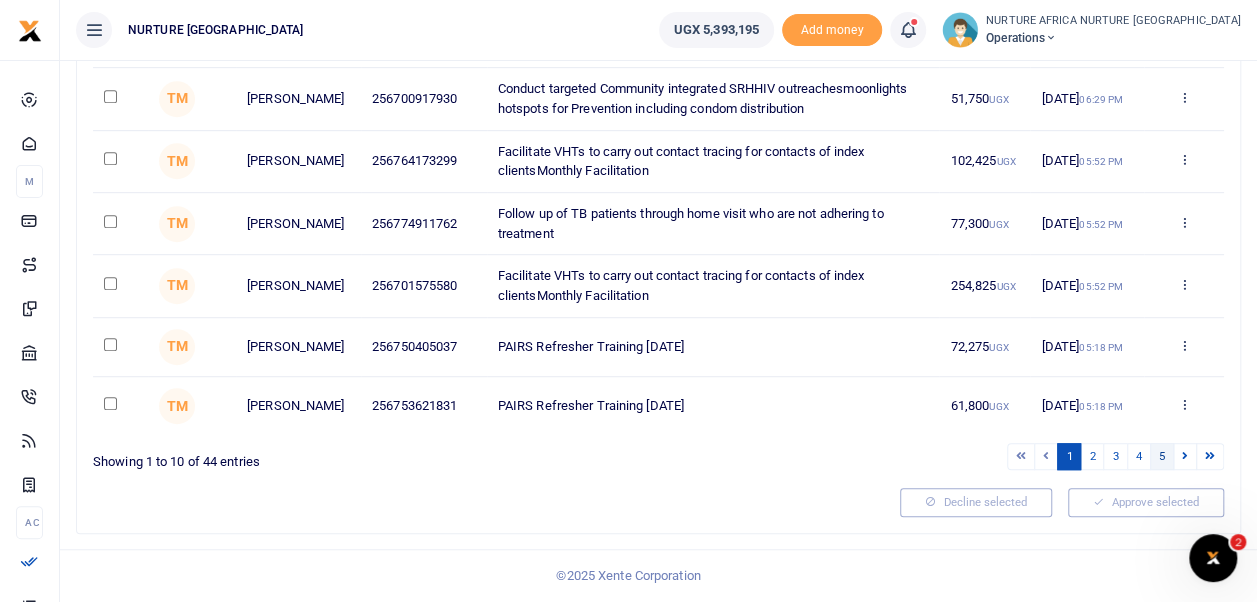 scroll, scrollTop: 124, scrollLeft: 0, axis: vertical 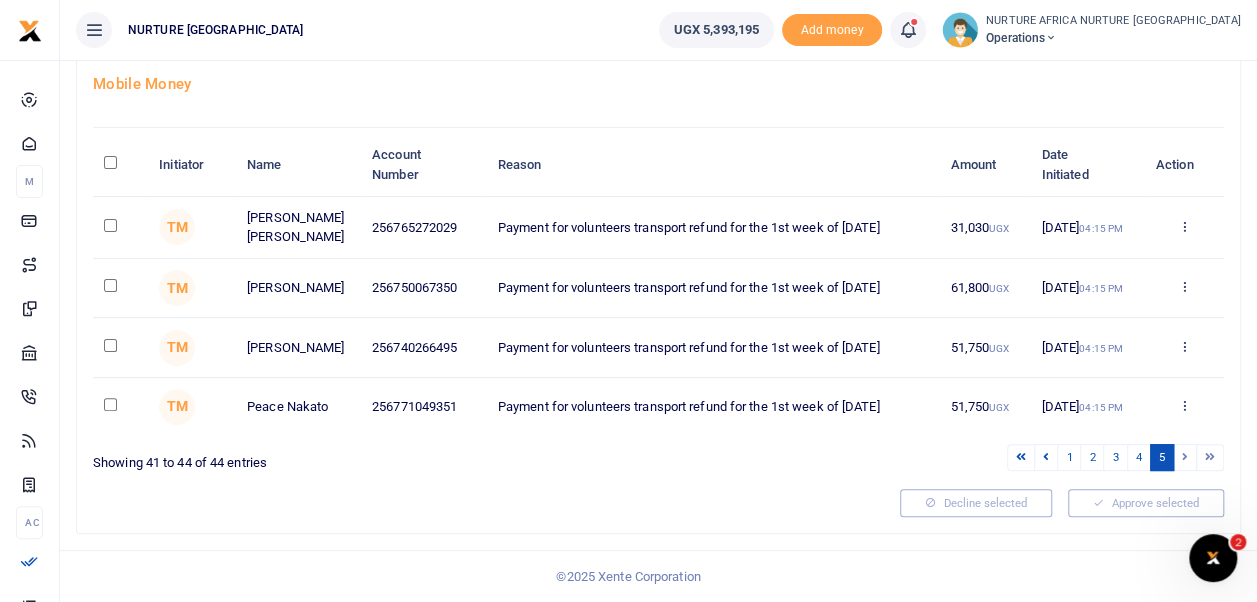 click at bounding box center [110, 162] 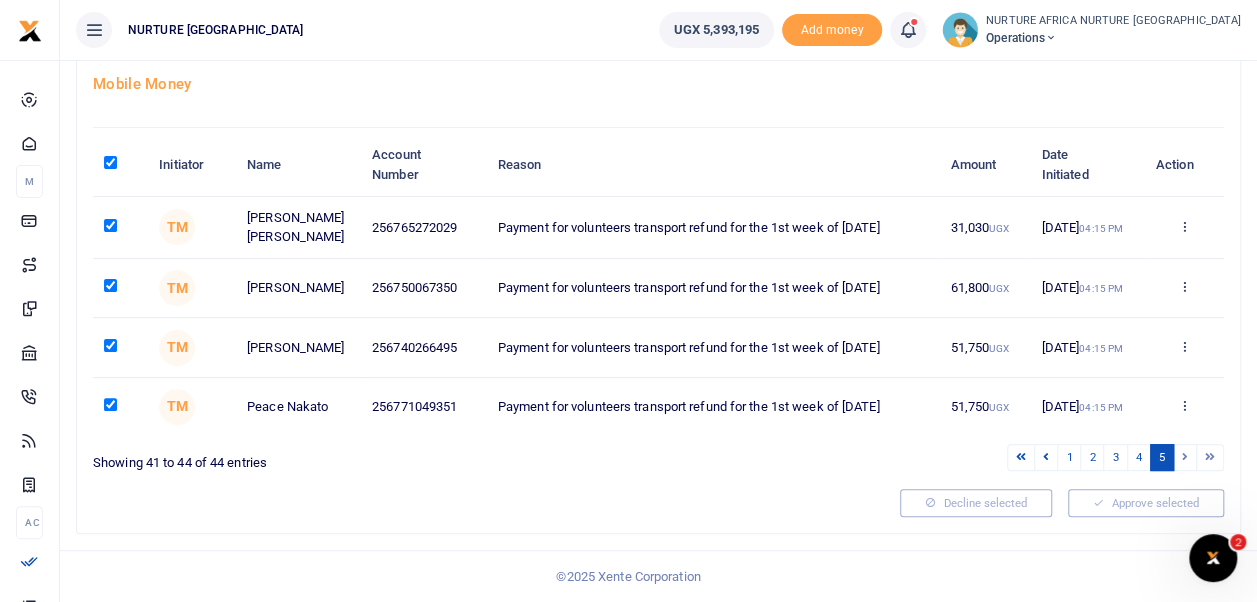 checkbox on "true" 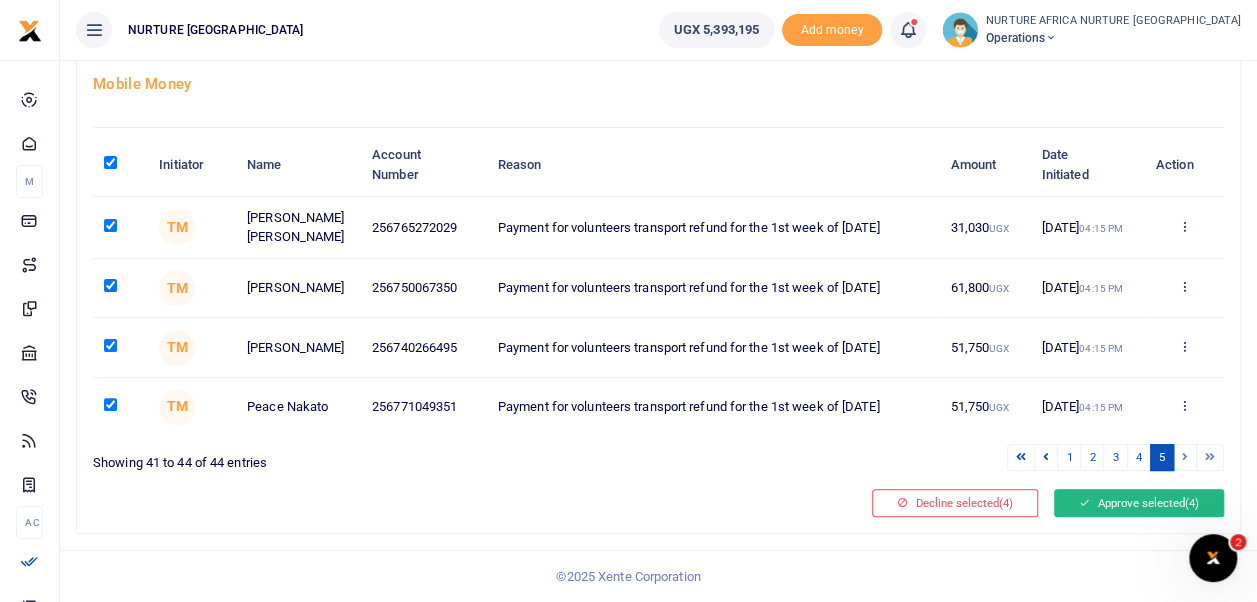 click on "Approve selected  (4)" at bounding box center (1139, 503) 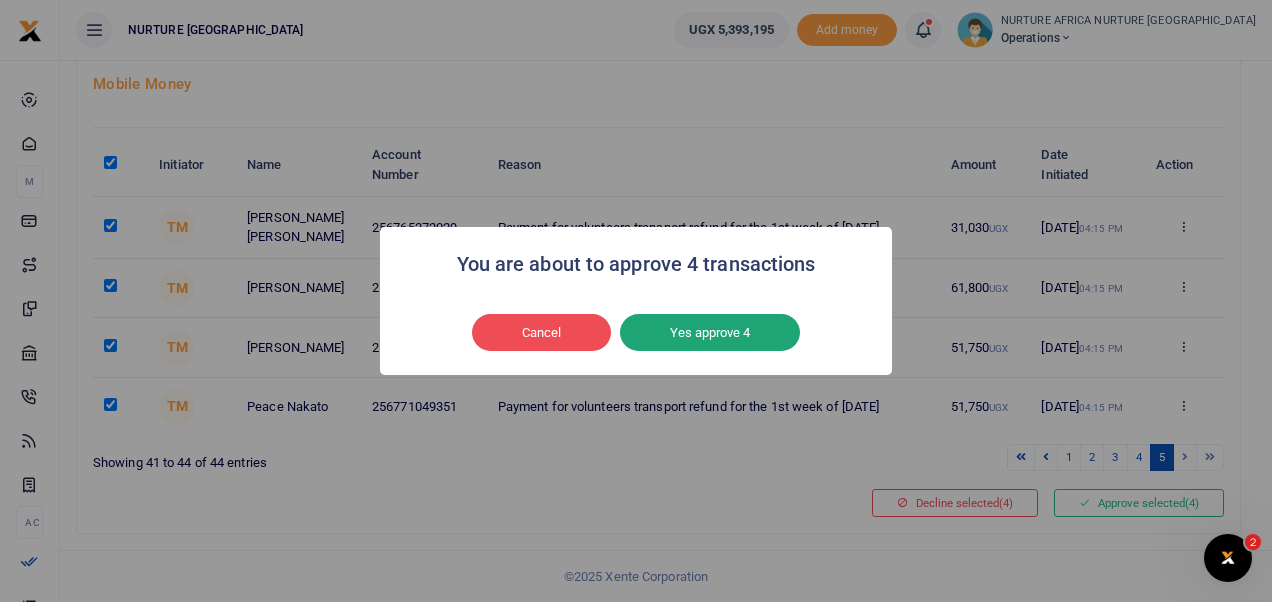 click on "Yes approve 4" at bounding box center (710, 333) 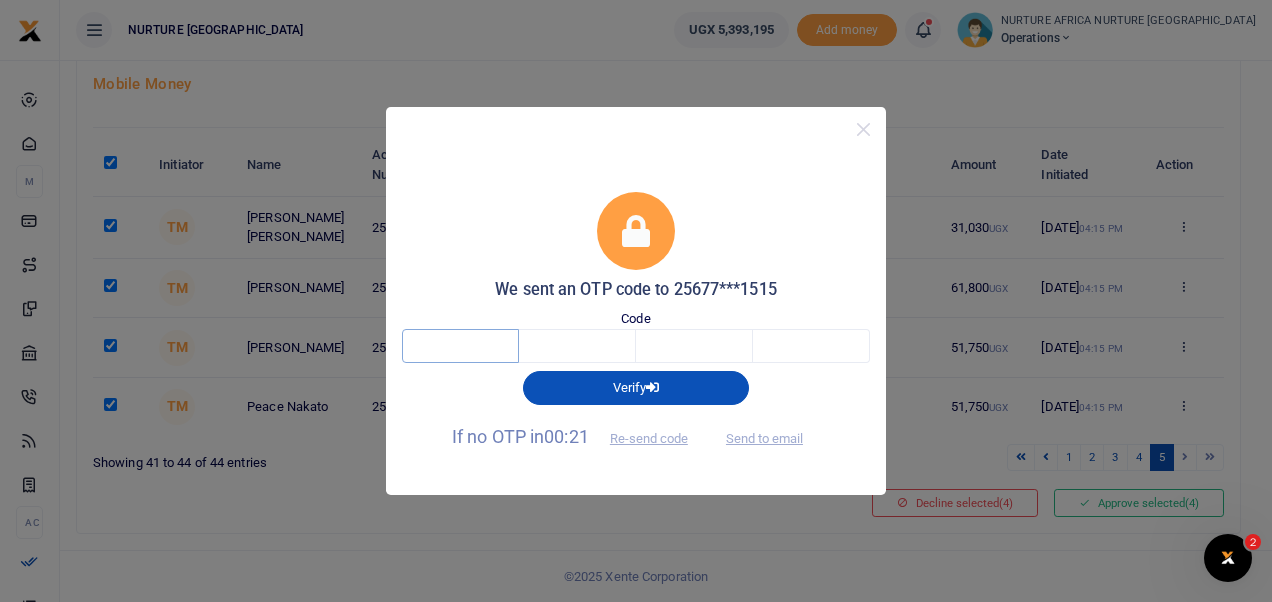 click at bounding box center (460, 346) 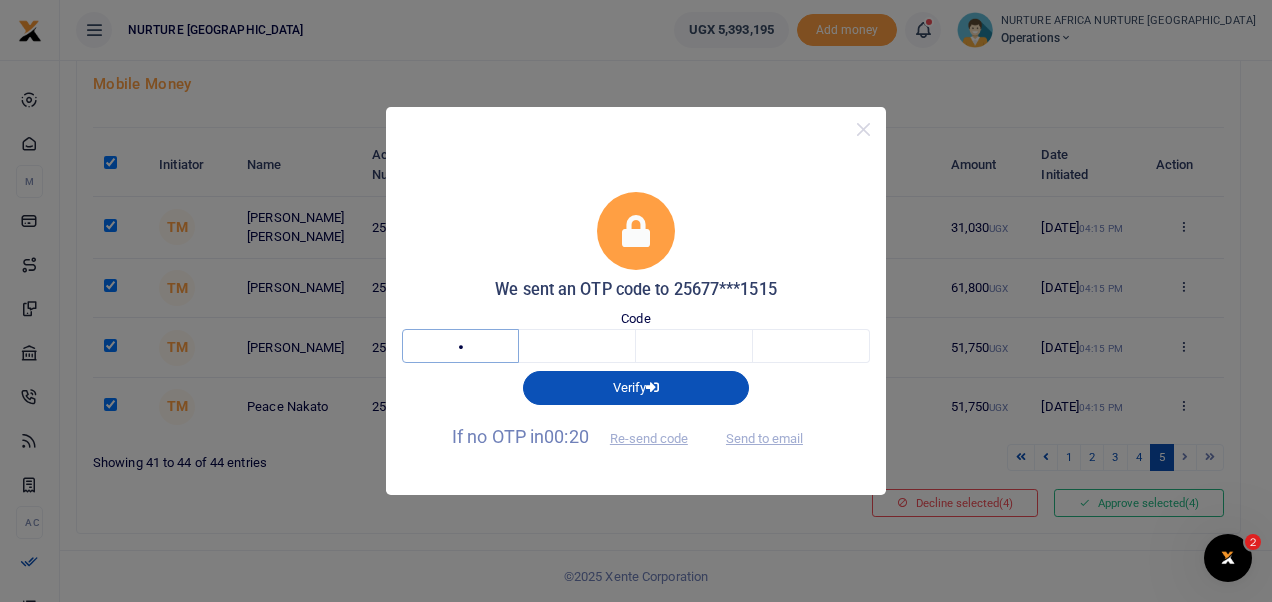 type on "2" 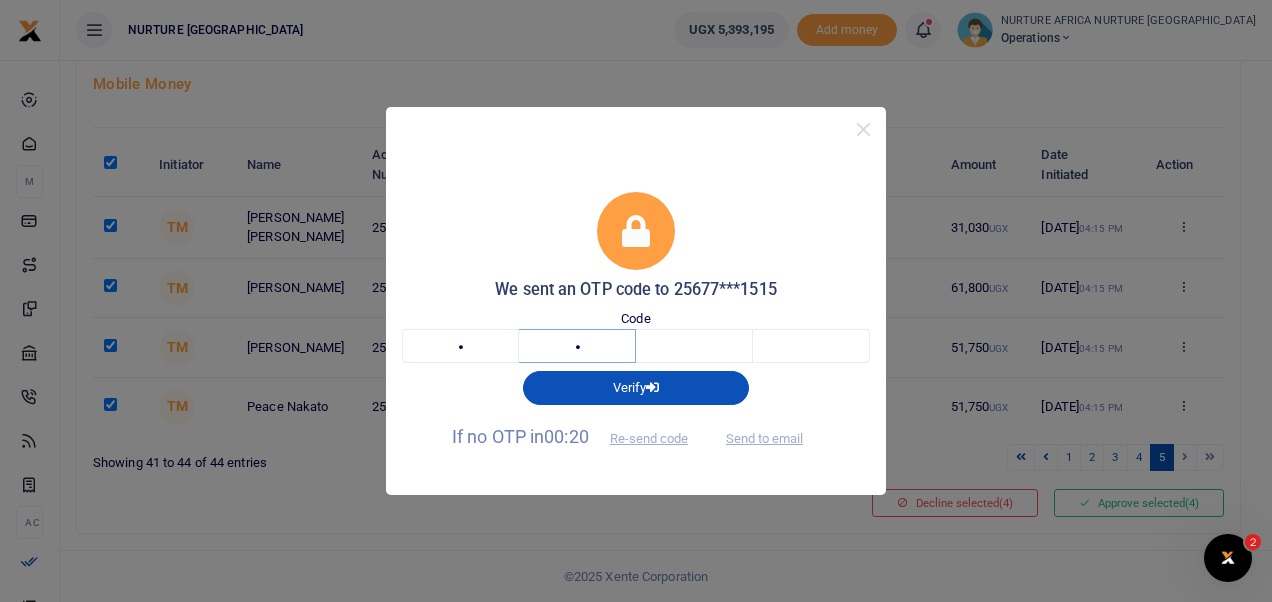 type on "6" 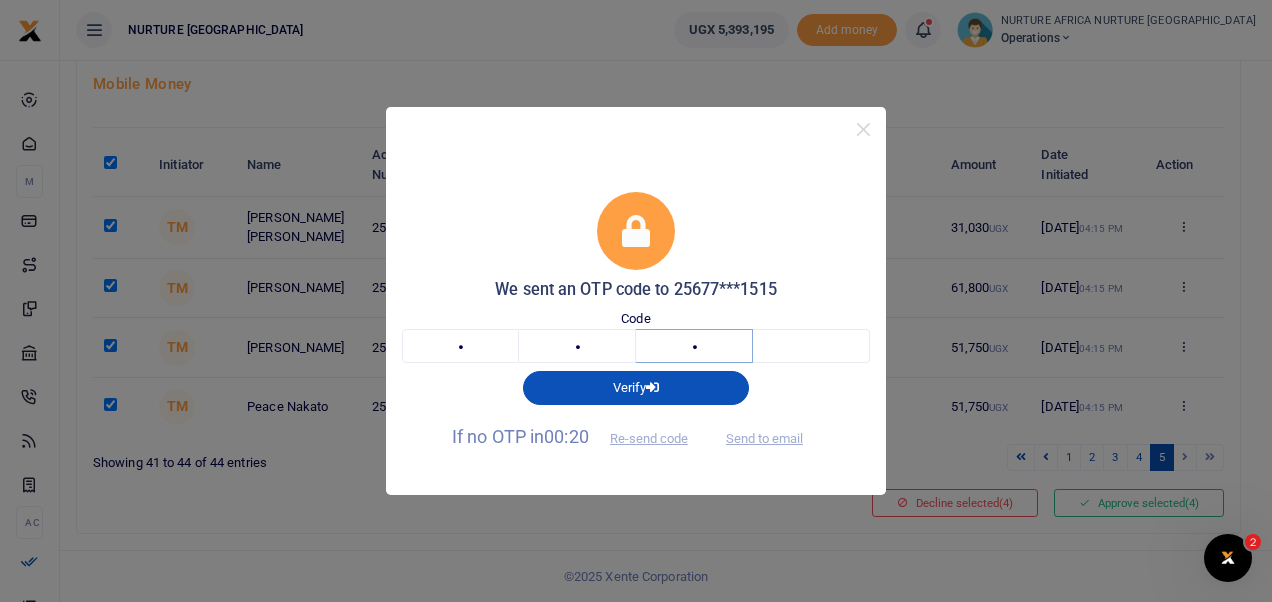 type on "6" 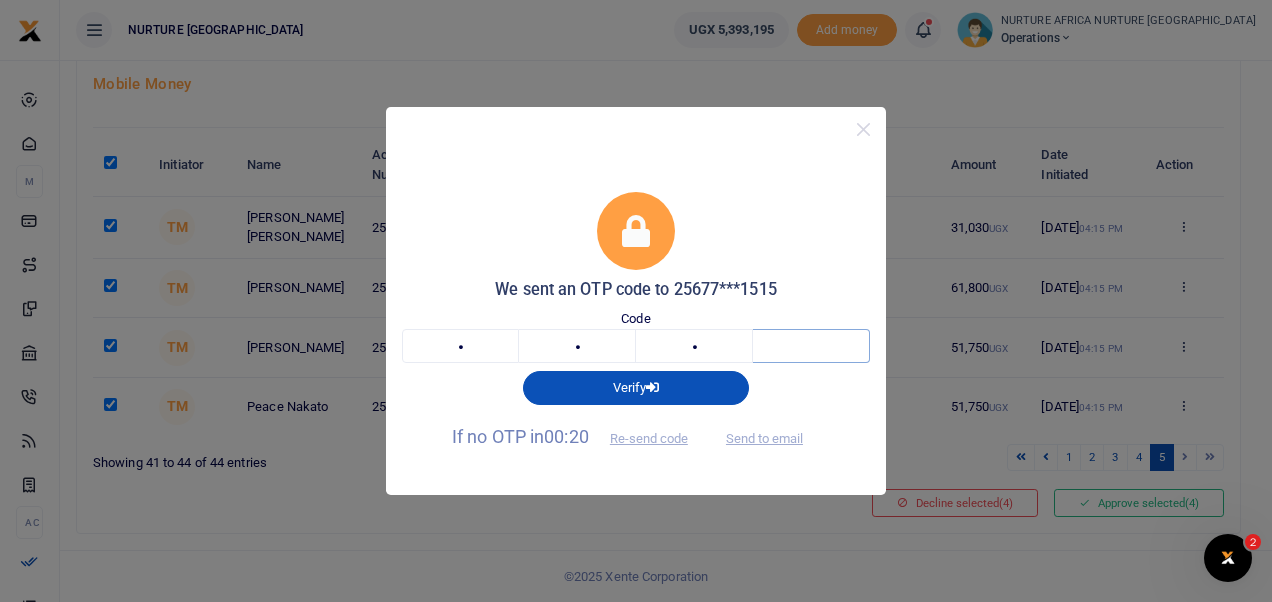 type on "8" 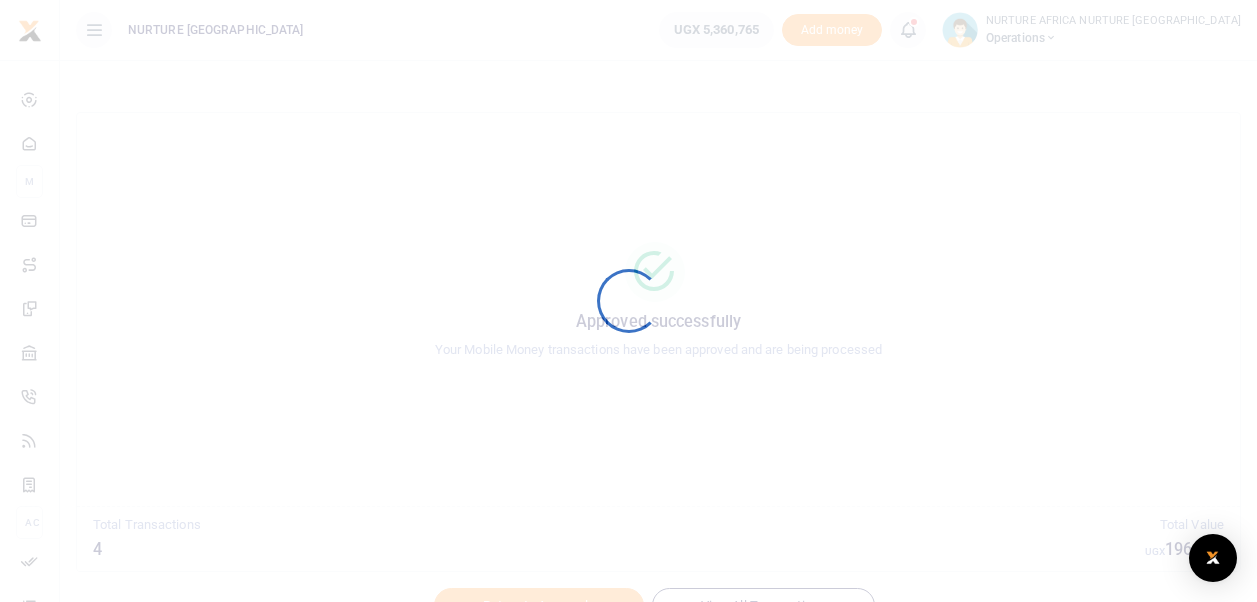 scroll, scrollTop: 0, scrollLeft: 0, axis: both 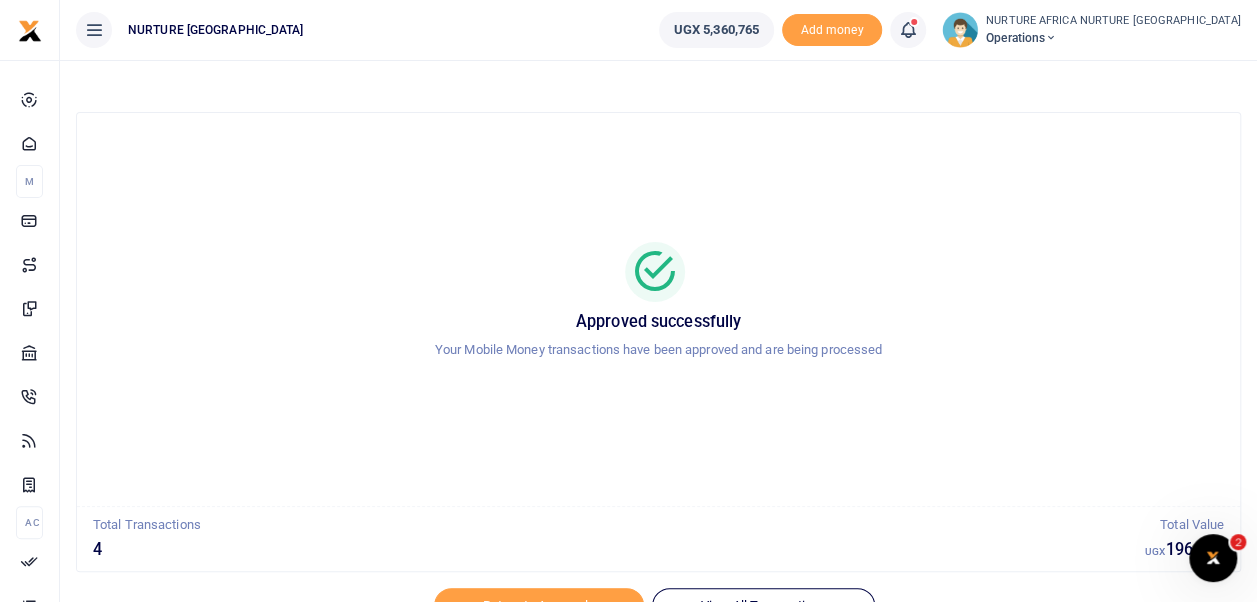 click at bounding box center [918, 30] 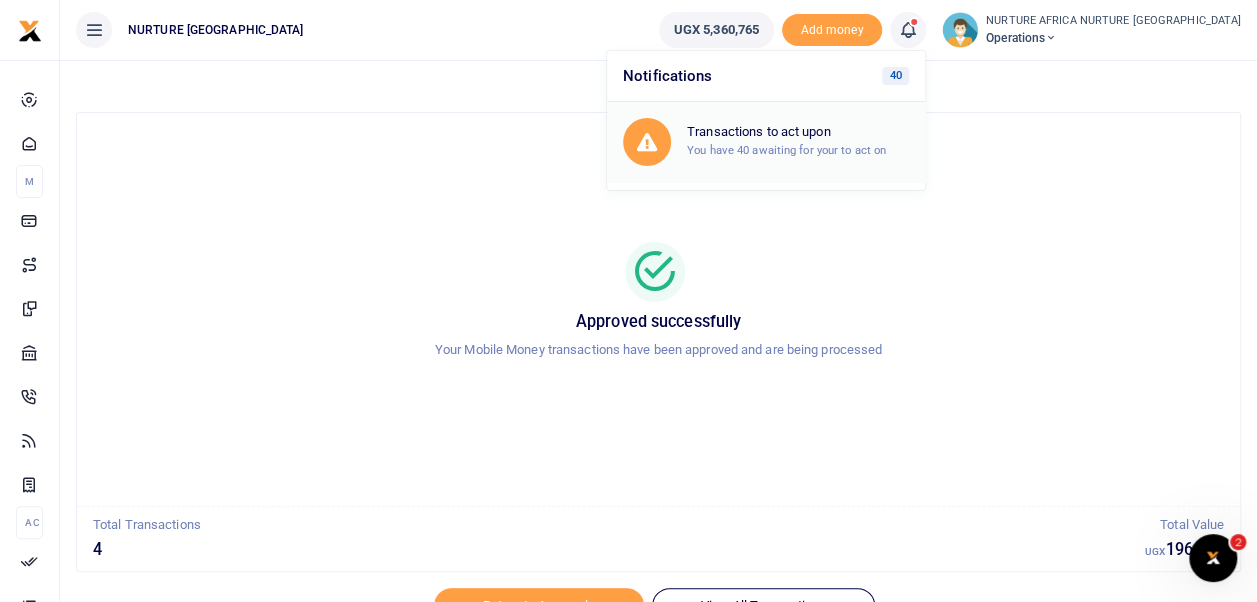 click on "You have 40 awaiting for your to act on" at bounding box center (786, 150) 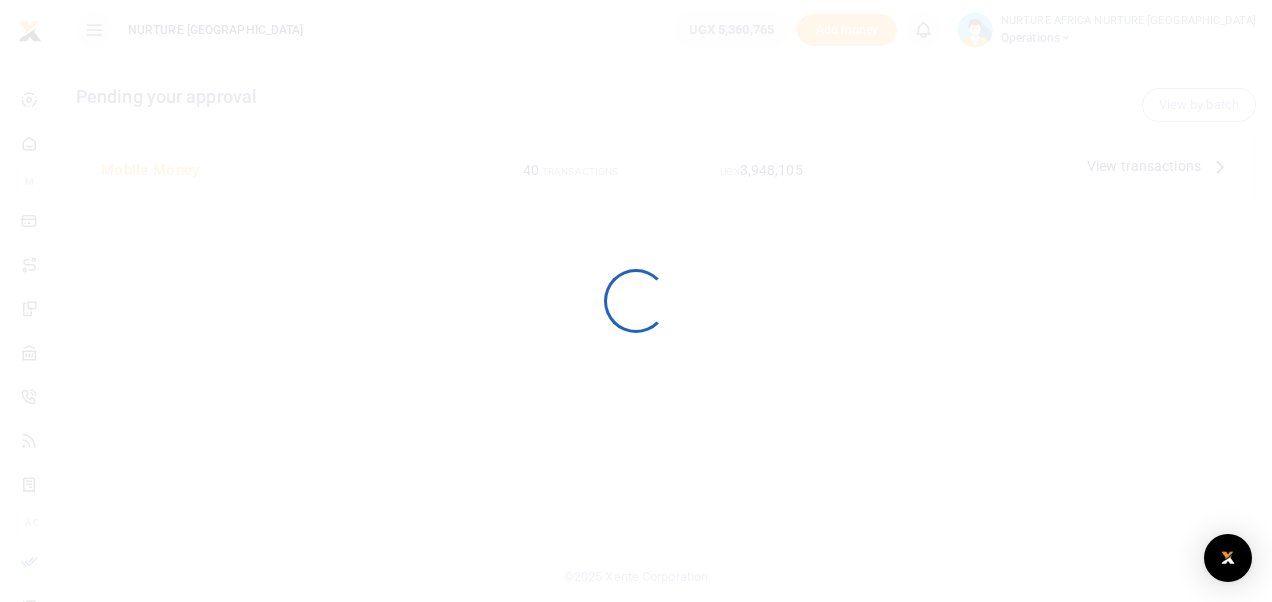 scroll, scrollTop: 0, scrollLeft: 0, axis: both 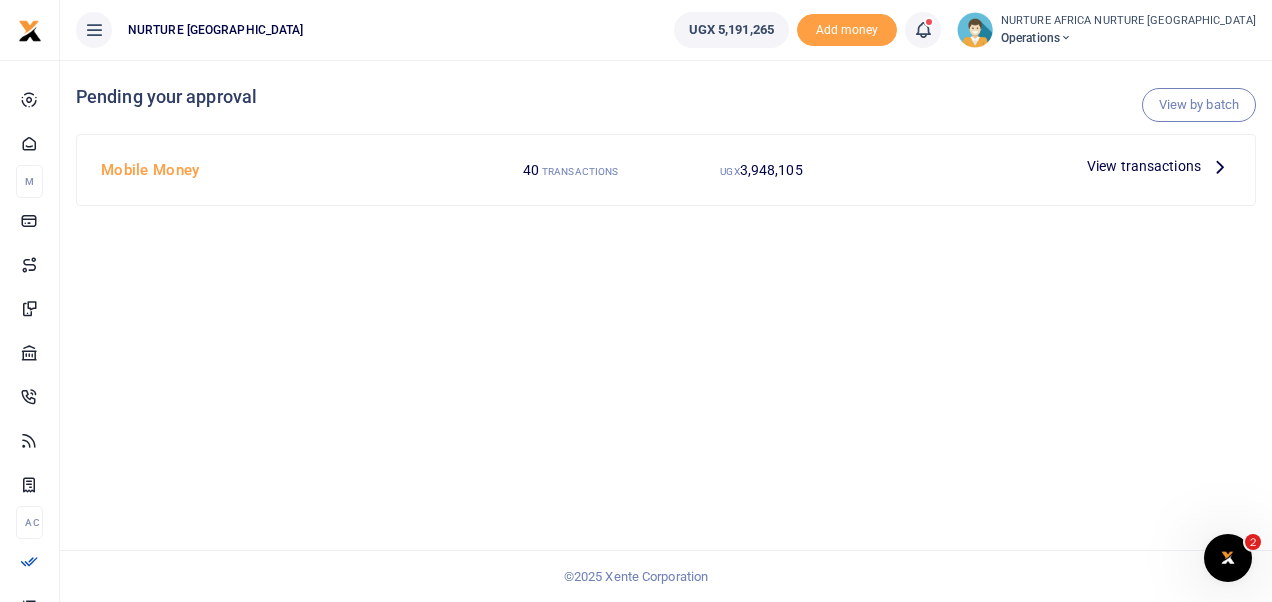 click on "View transactions" at bounding box center [1144, 166] 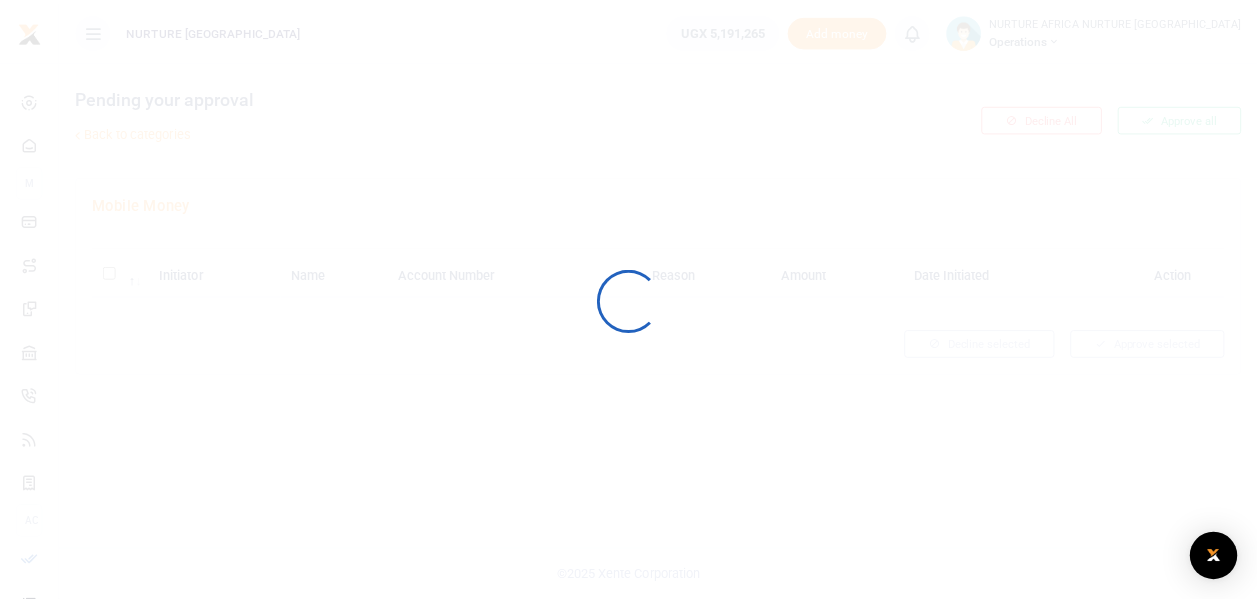 scroll, scrollTop: 0, scrollLeft: 0, axis: both 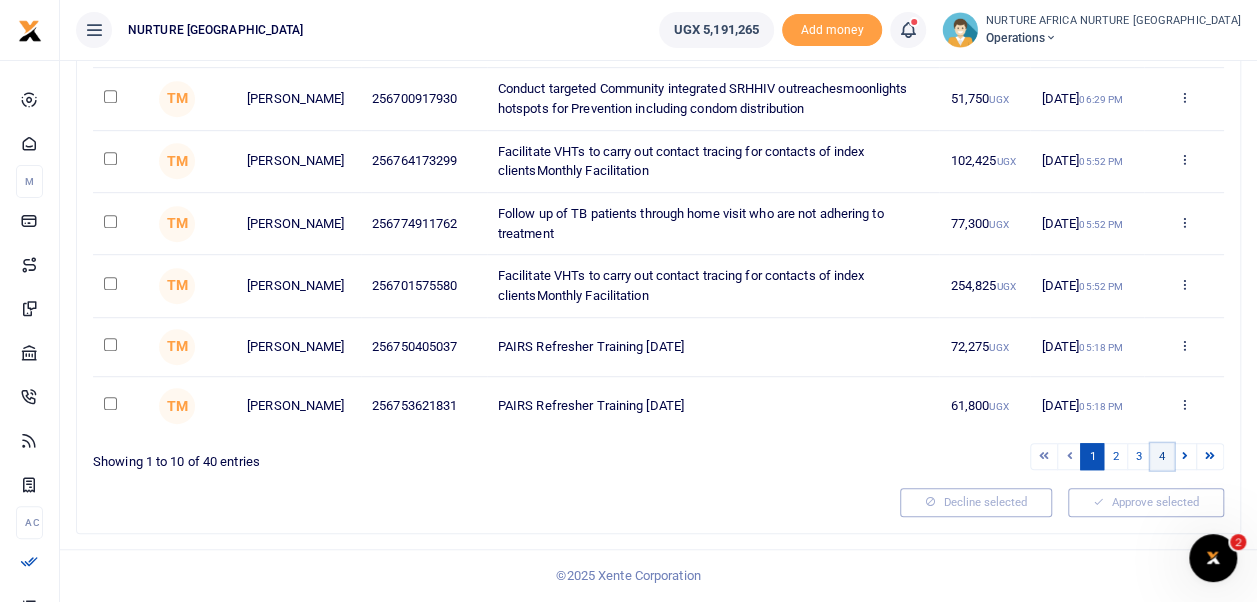 click on "4" at bounding box center (1162, 456) 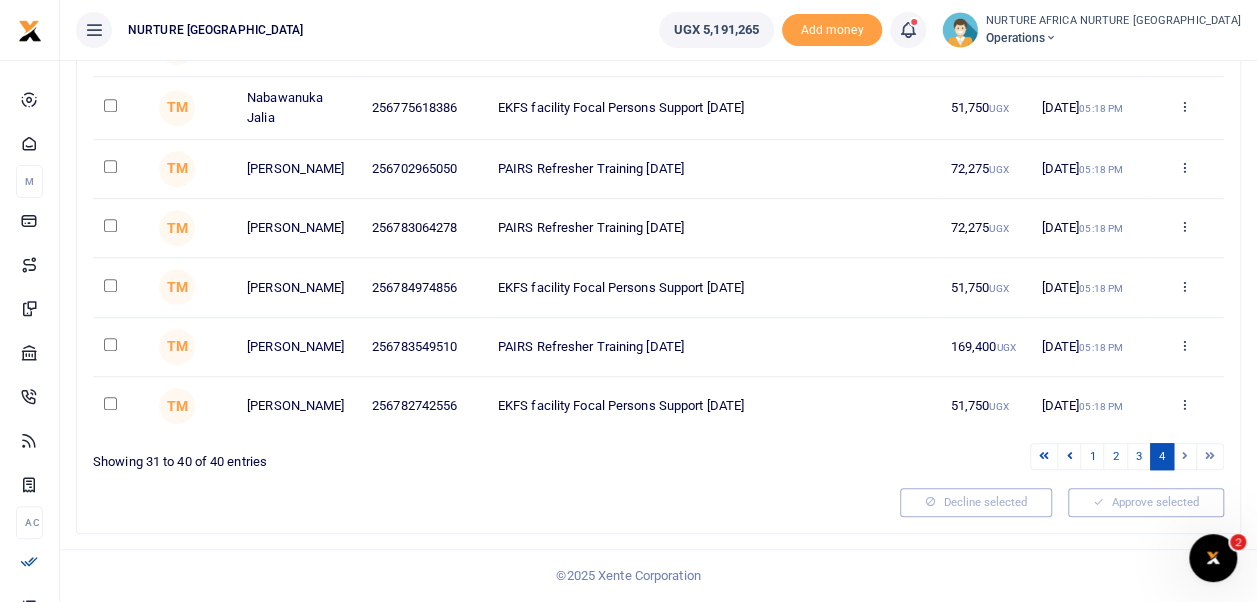 click at bounding box center [110, 403] 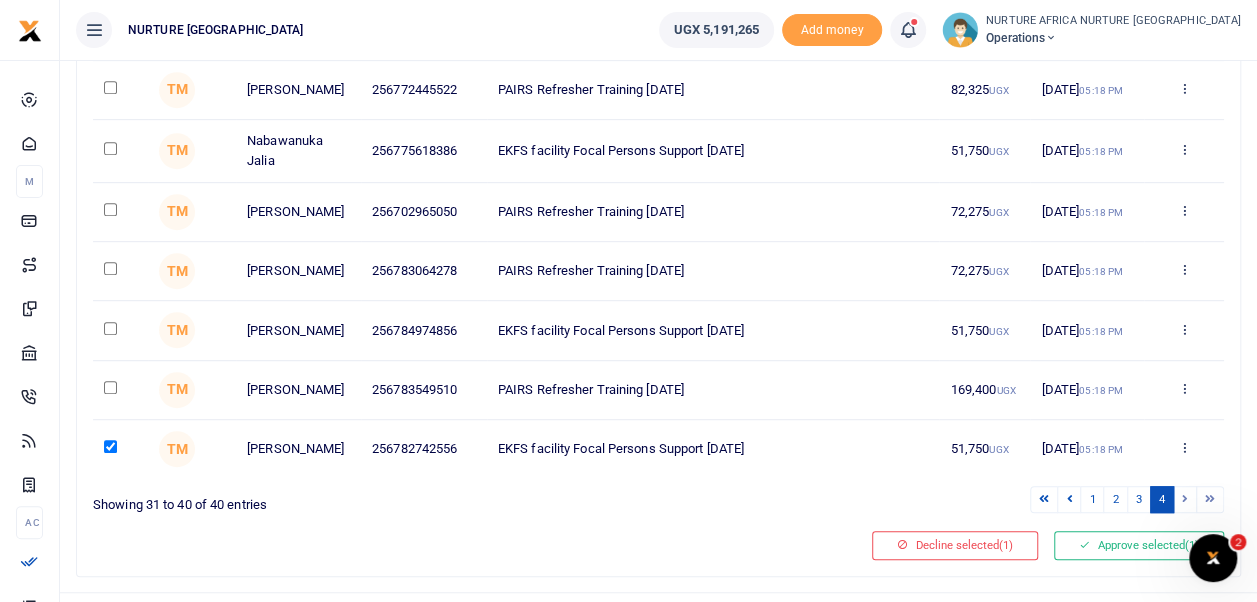 scroll, scrollTop: 432, scrollLeft: 0, axis: vertical 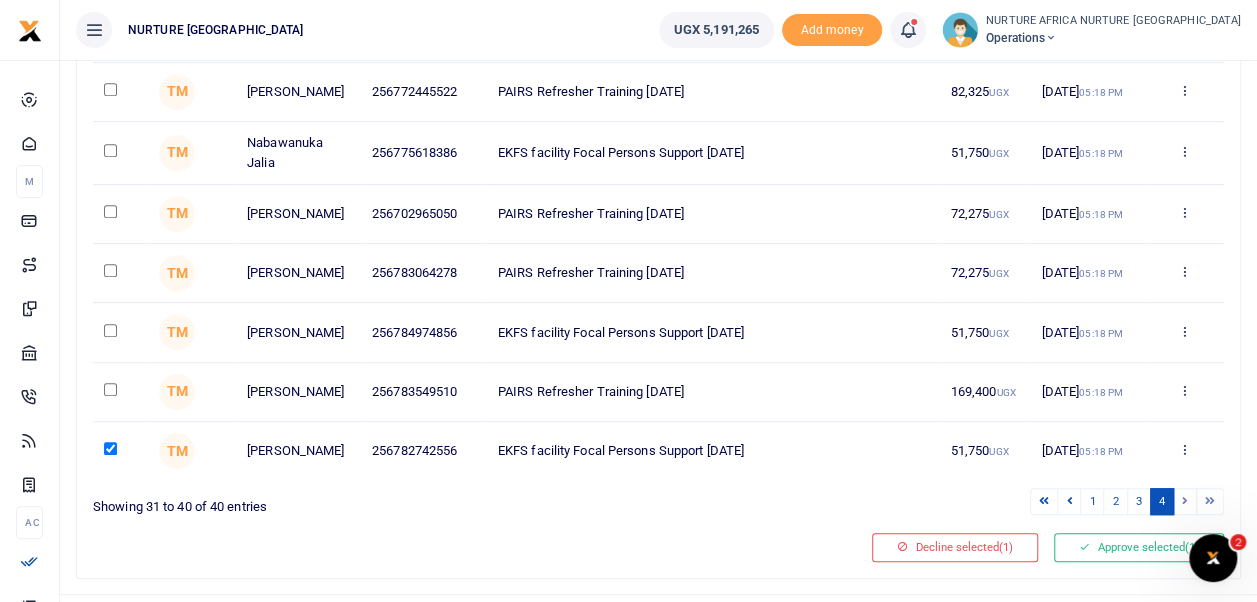 click at bounding box center (110, 389) 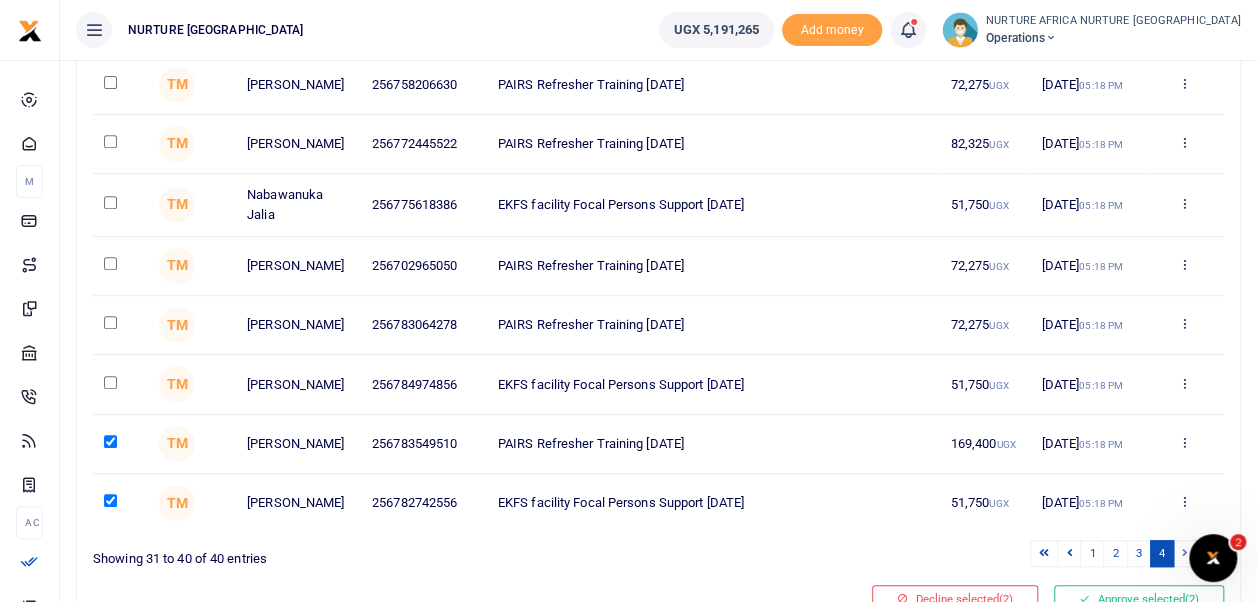 scroll, scrollTop: 379, scrollLeft: 0, axis: vertical 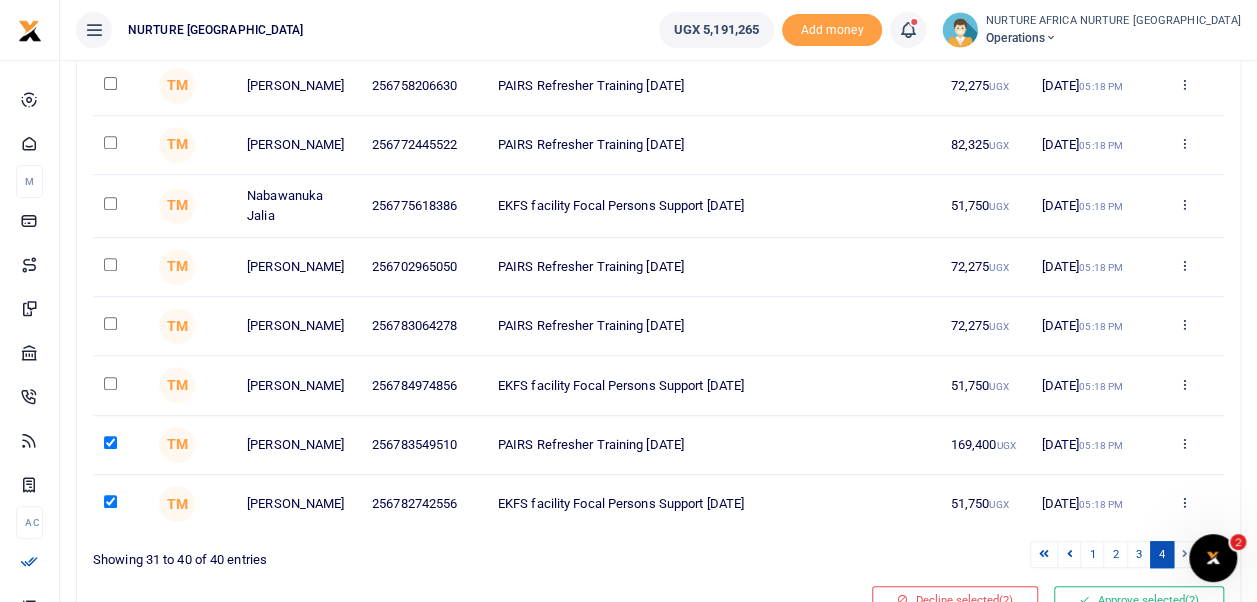 click at bounding box center (110, 383) 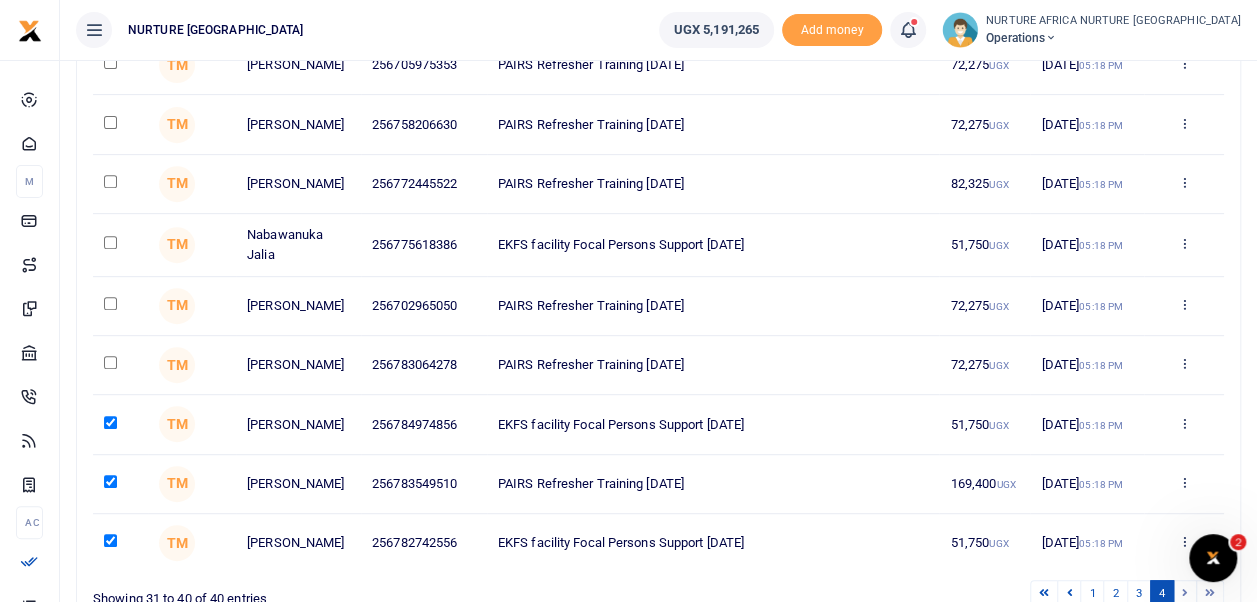 scroll, scrollTop: 333, scrollLeft: 0, axis: vertical 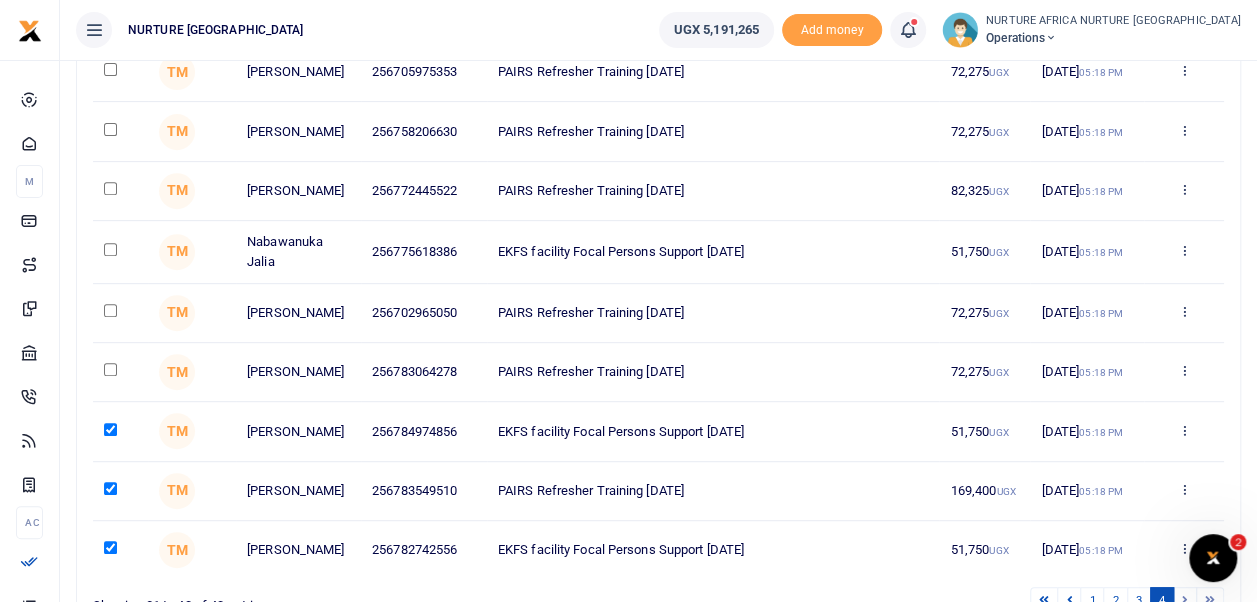 click at bounding box center (110, 369) 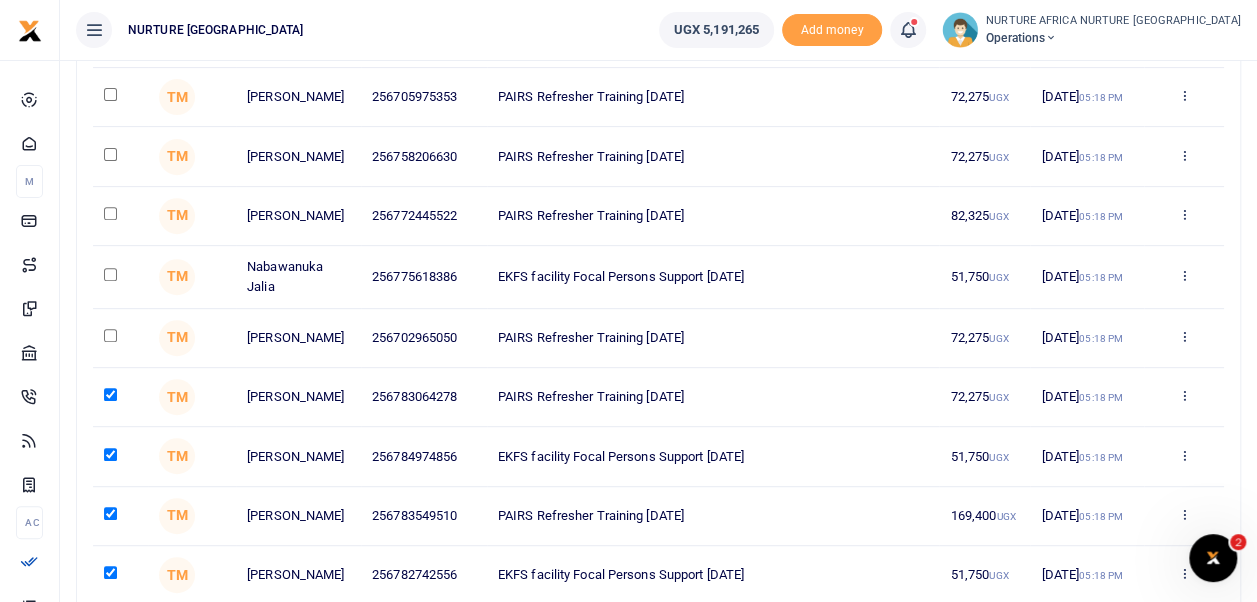 scroll, scrollTop: 308, scrollLeft: 0, axis: vertical 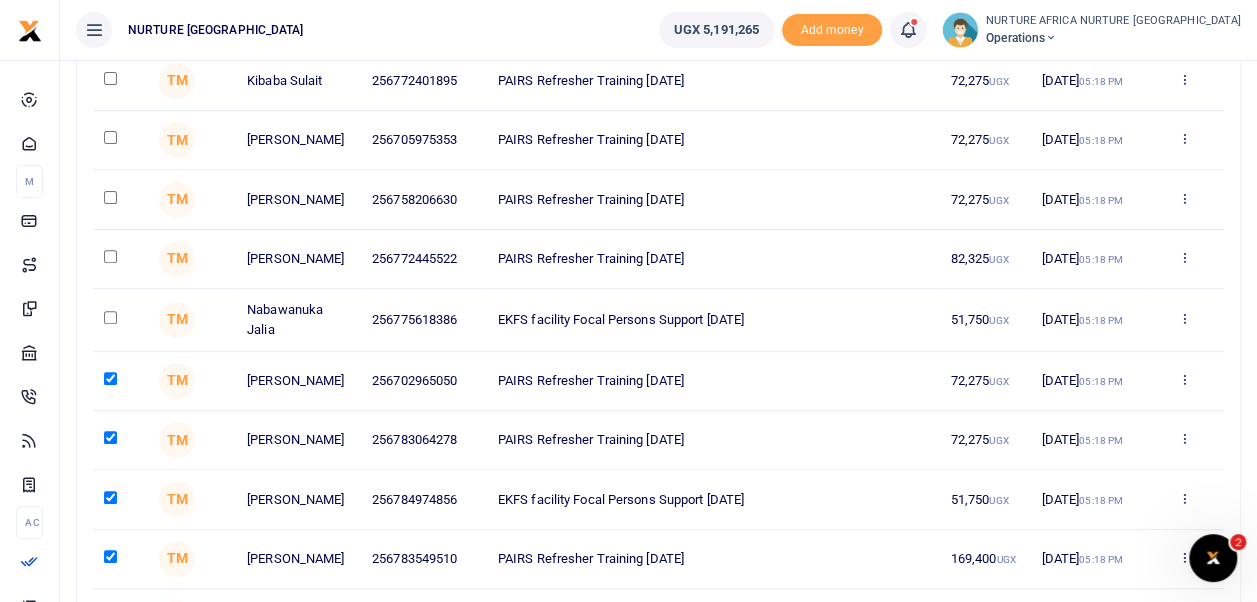 click at bounding box center [110, 317] 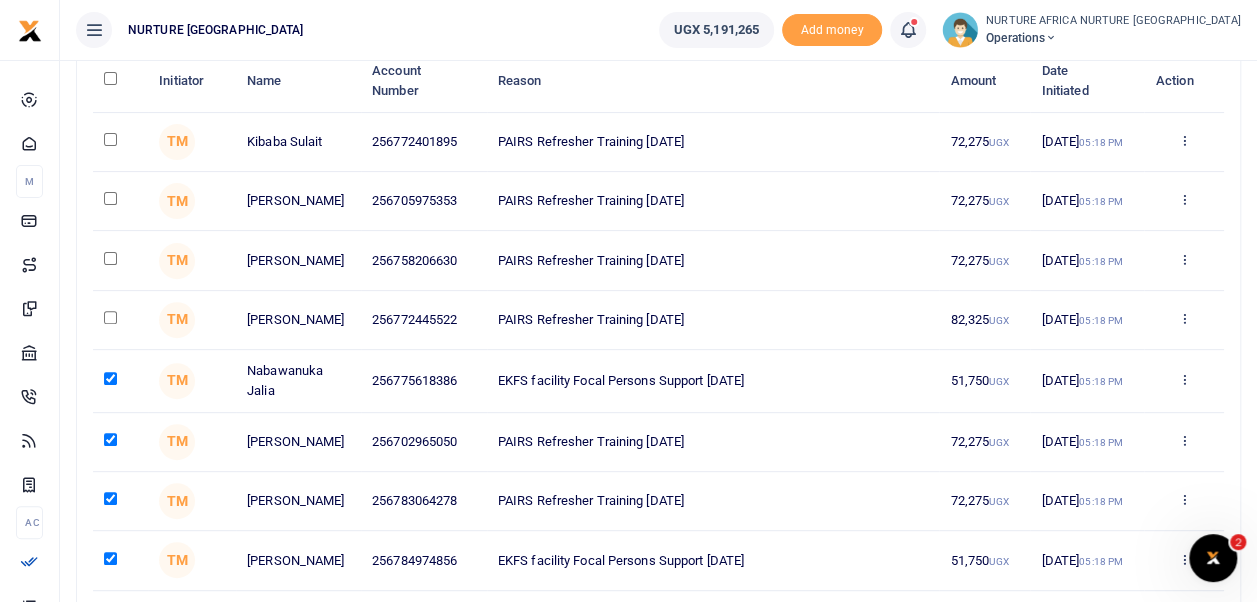 scroll, scrollTop: 192, scrollLeft: 0, axis: vertical 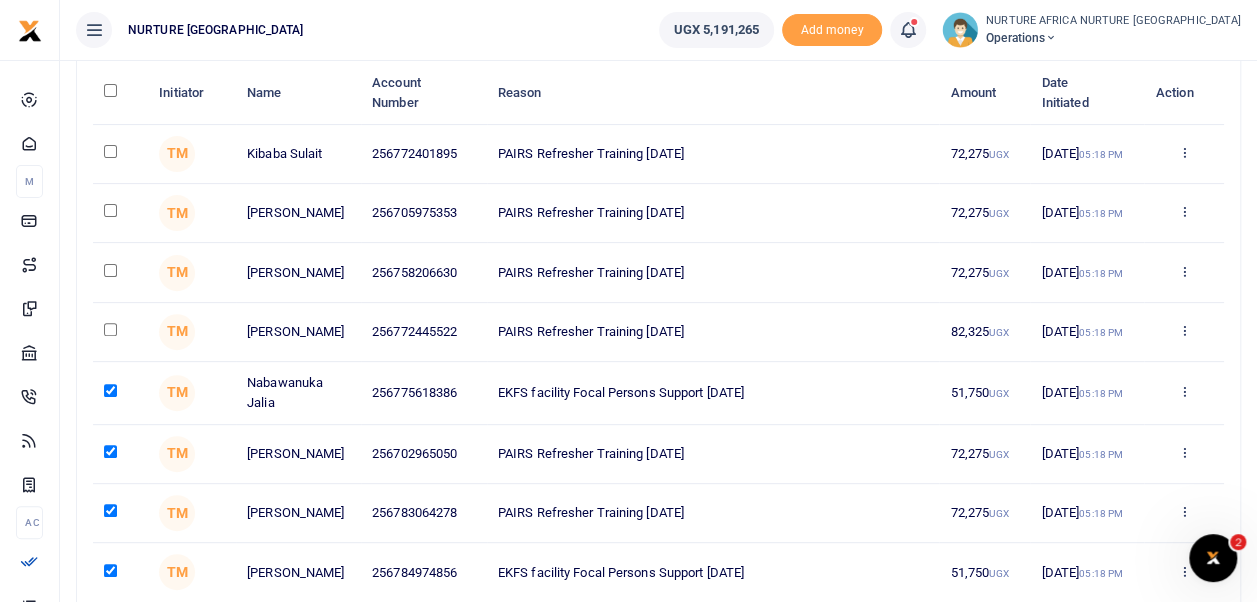 click at bounding box center (110, 329) 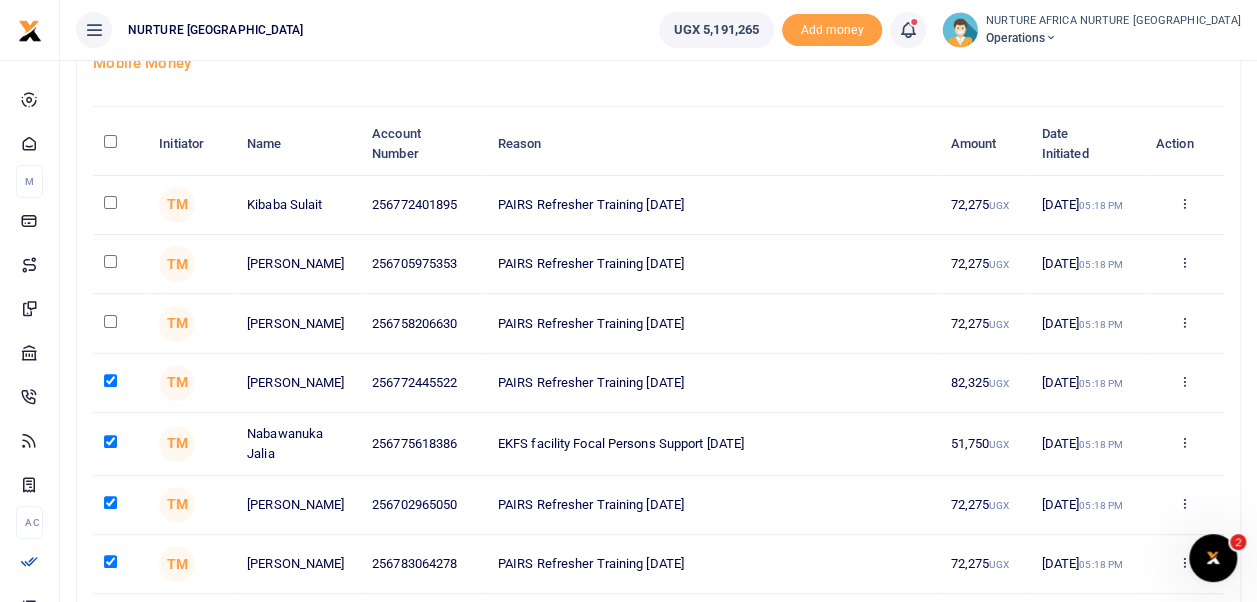 scroll, scrollTop: 138, scrollLeft: 0, axis: vertical 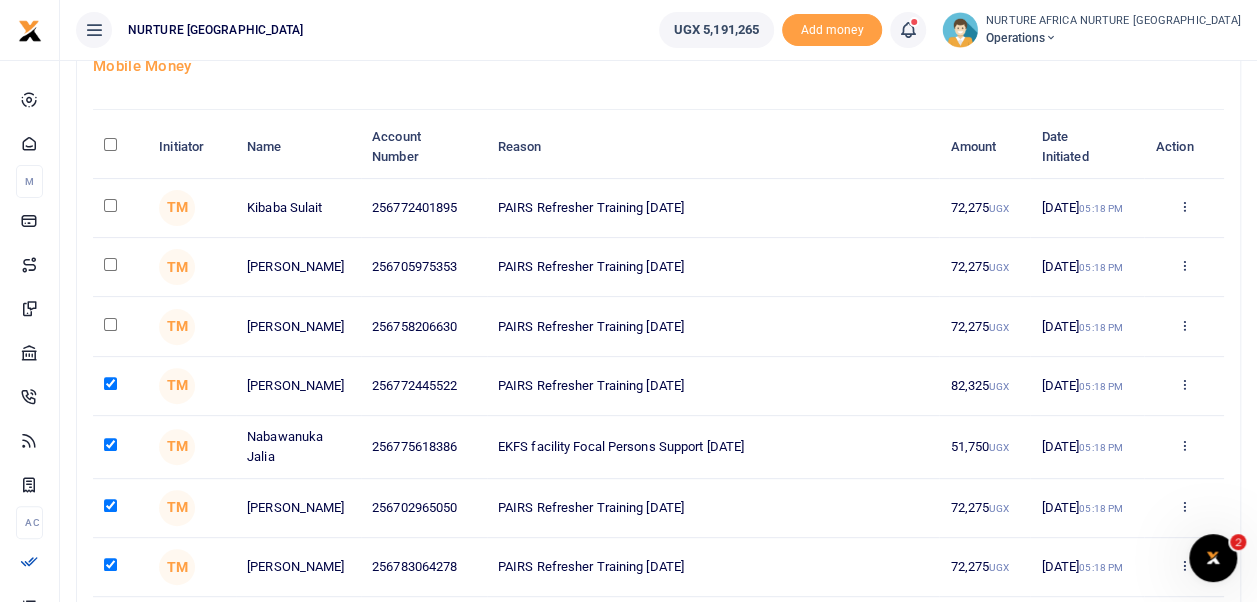 click at bounding box center [110, 324] 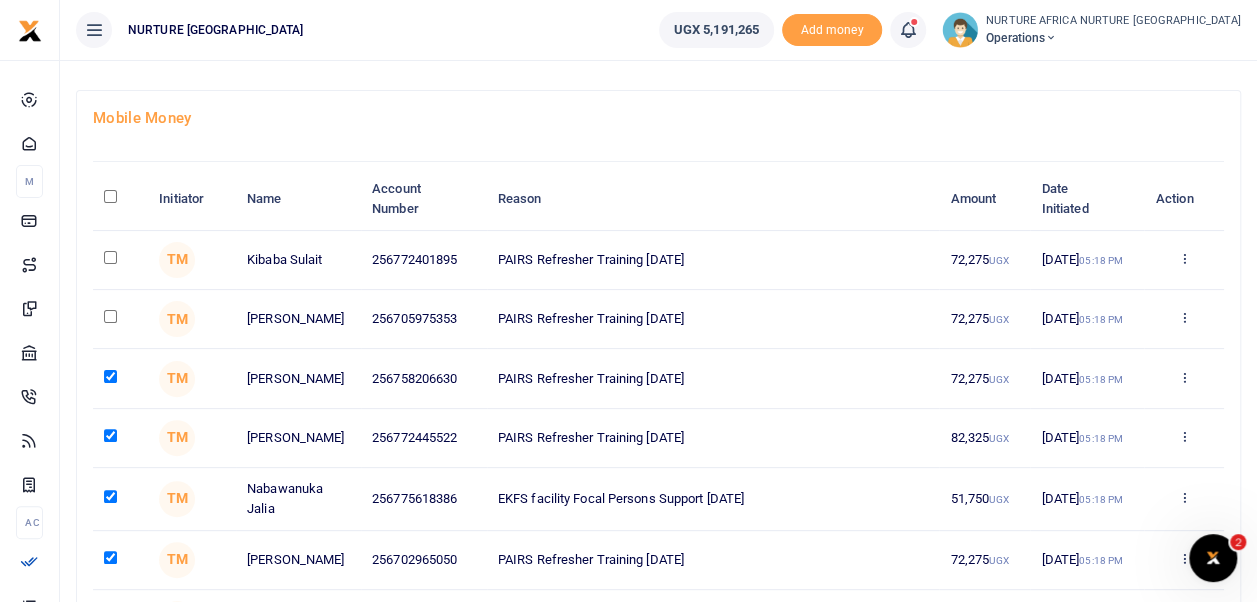 scroll, scrollTop: 79, scrollLeft: 0, axis: vertical 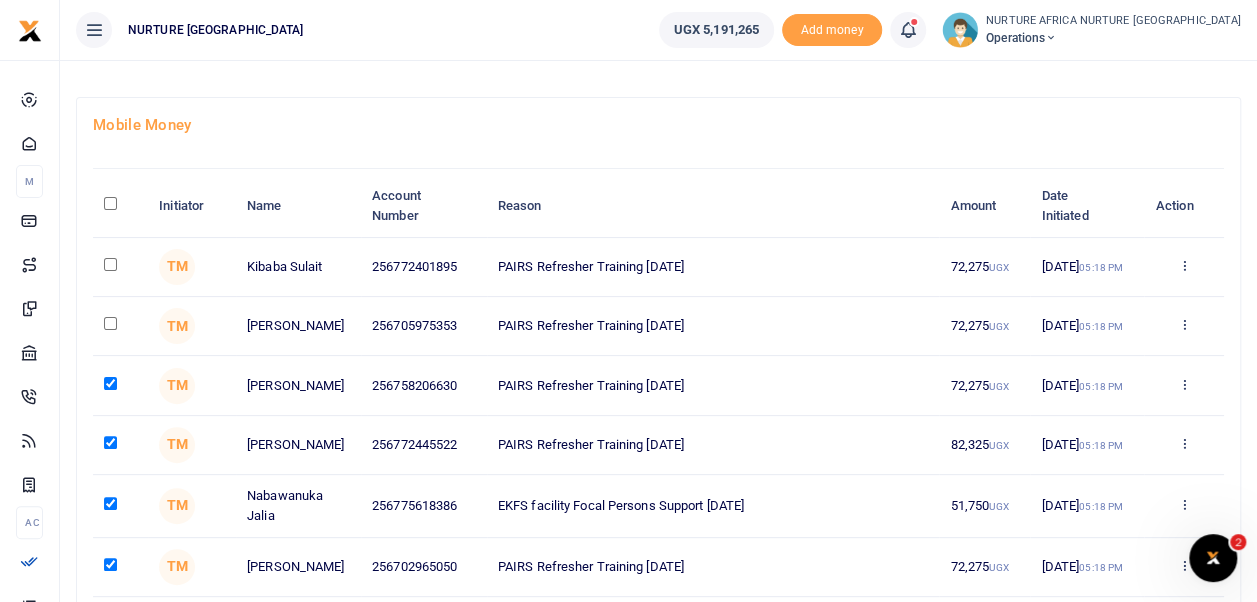 click at bounding box center [110, 323] 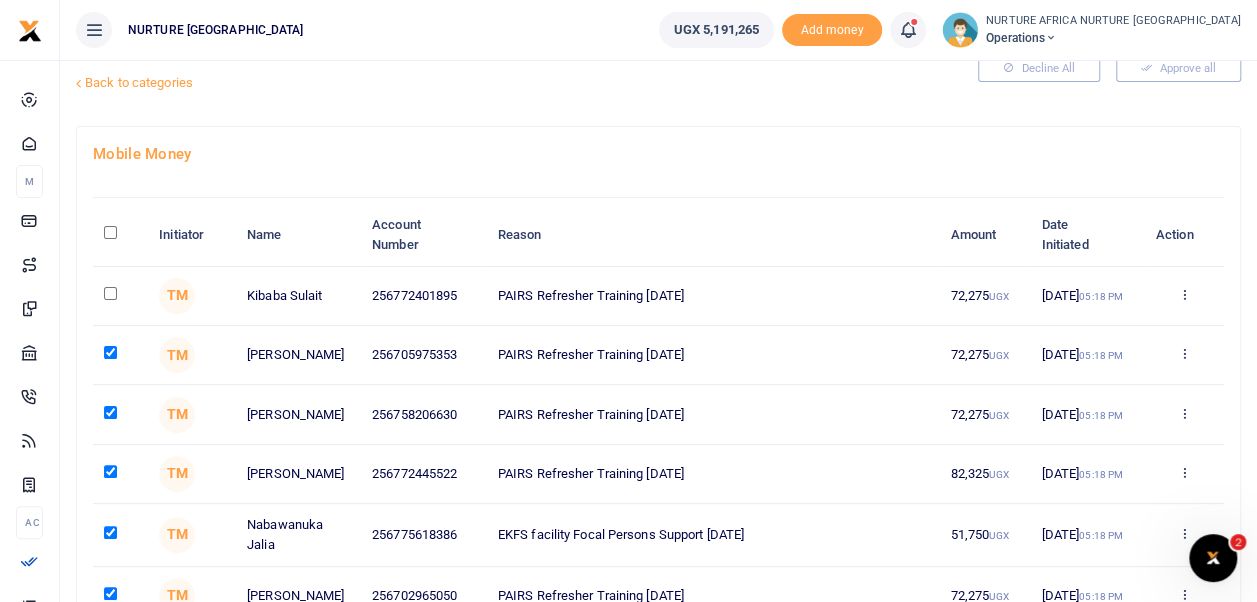 scroll, scrollTop: 44, scrollLeft: 0, axis: vertical 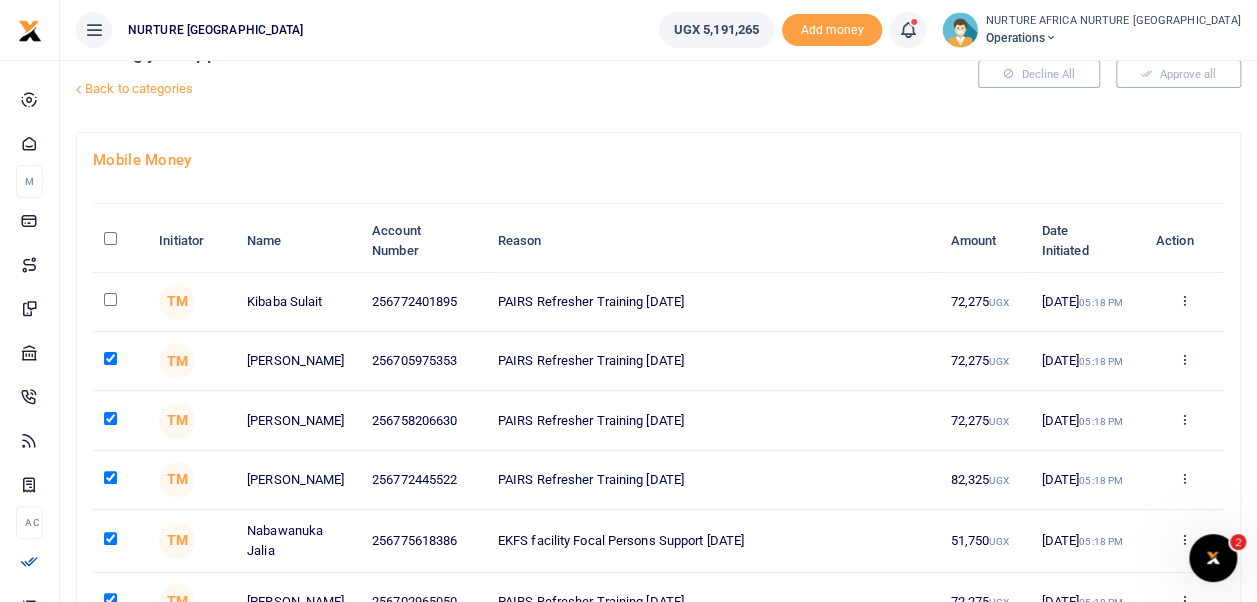 click at bounding box center [110, 299] 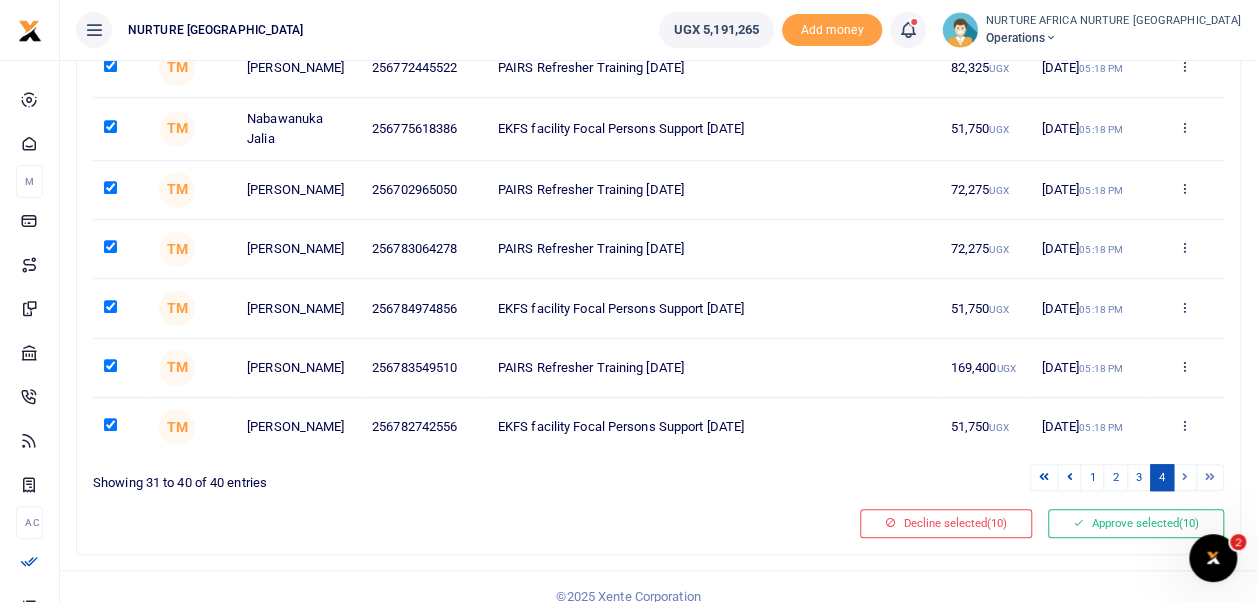 scroll, scrollTop: 497, scrollLeft: 0, axis: vertical 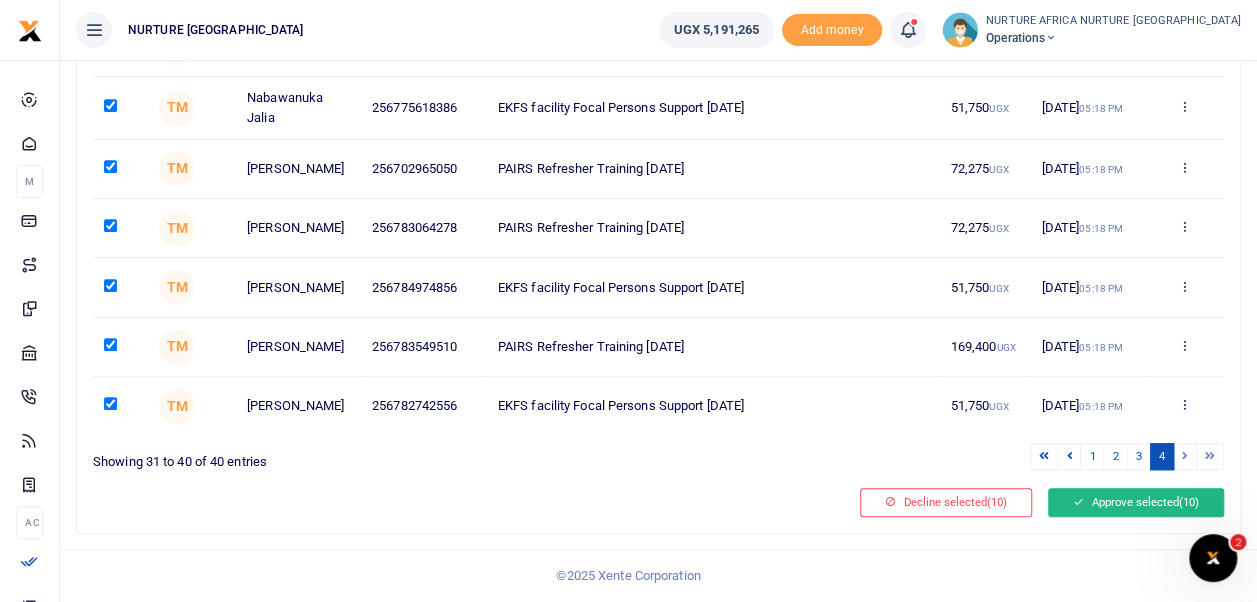 click on "Approve selected  (10)" at bounding box center [1136, 502] 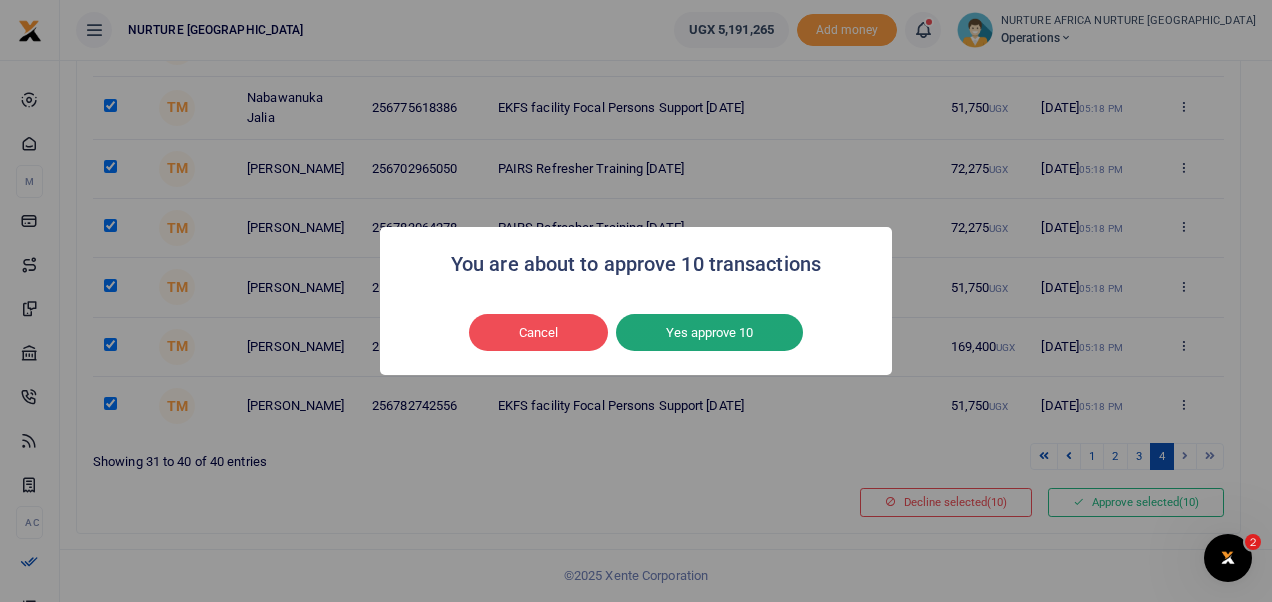 click on "Yes approve 10" at bounding box center [709, 333] 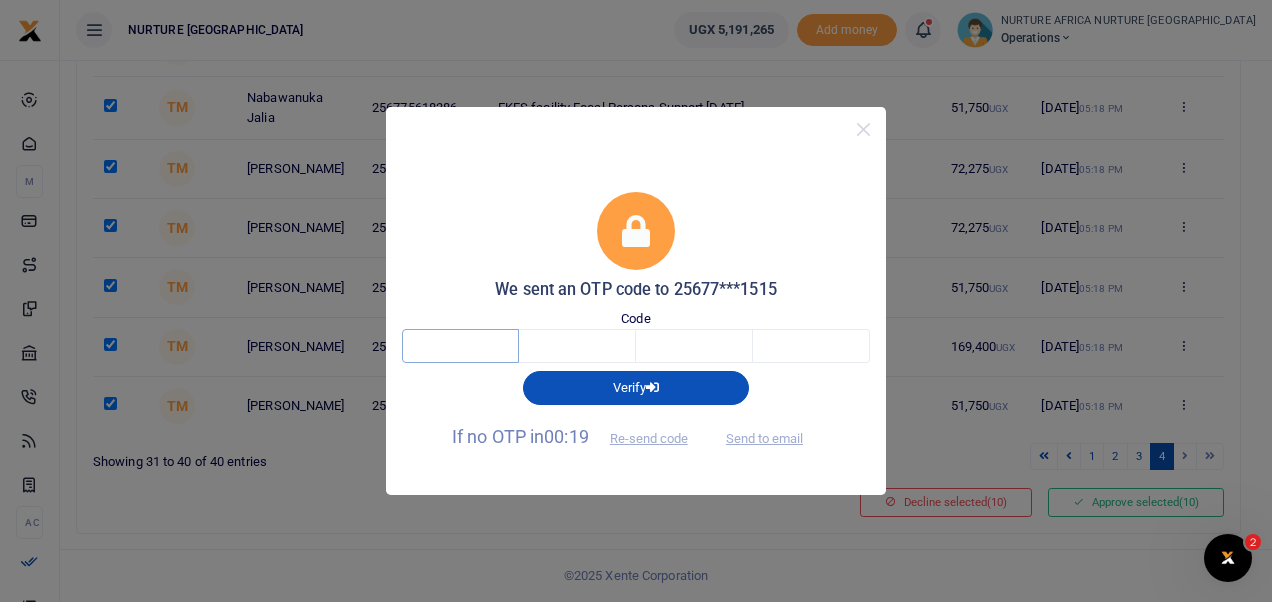 click at bounding box center [460, 346] 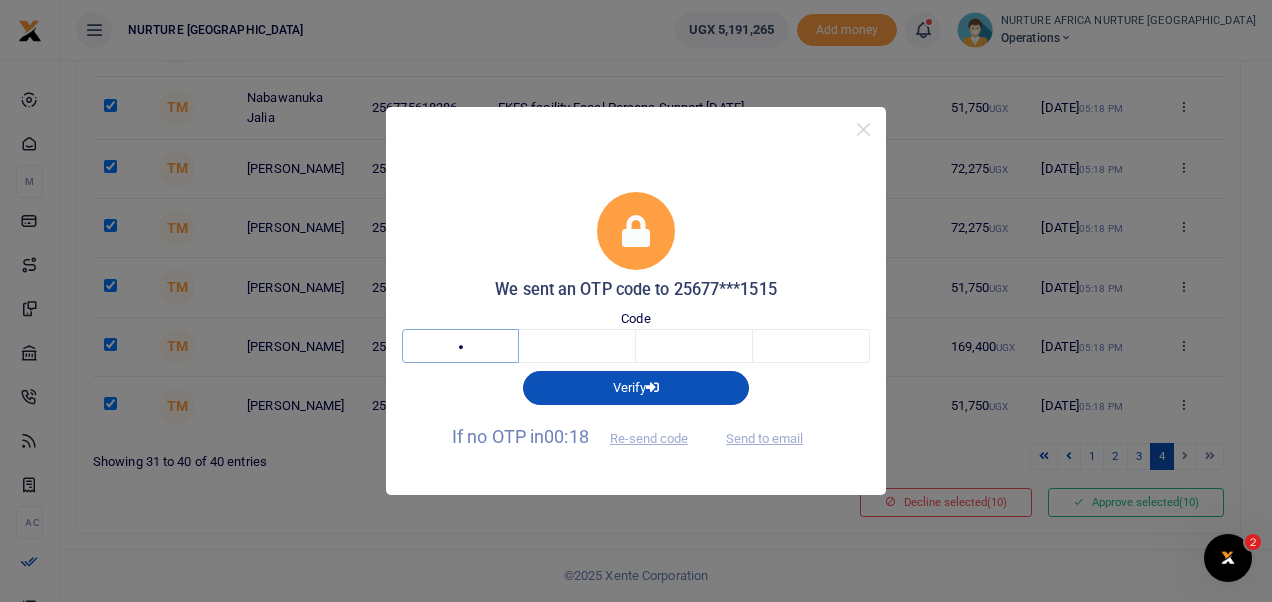 type on "1" 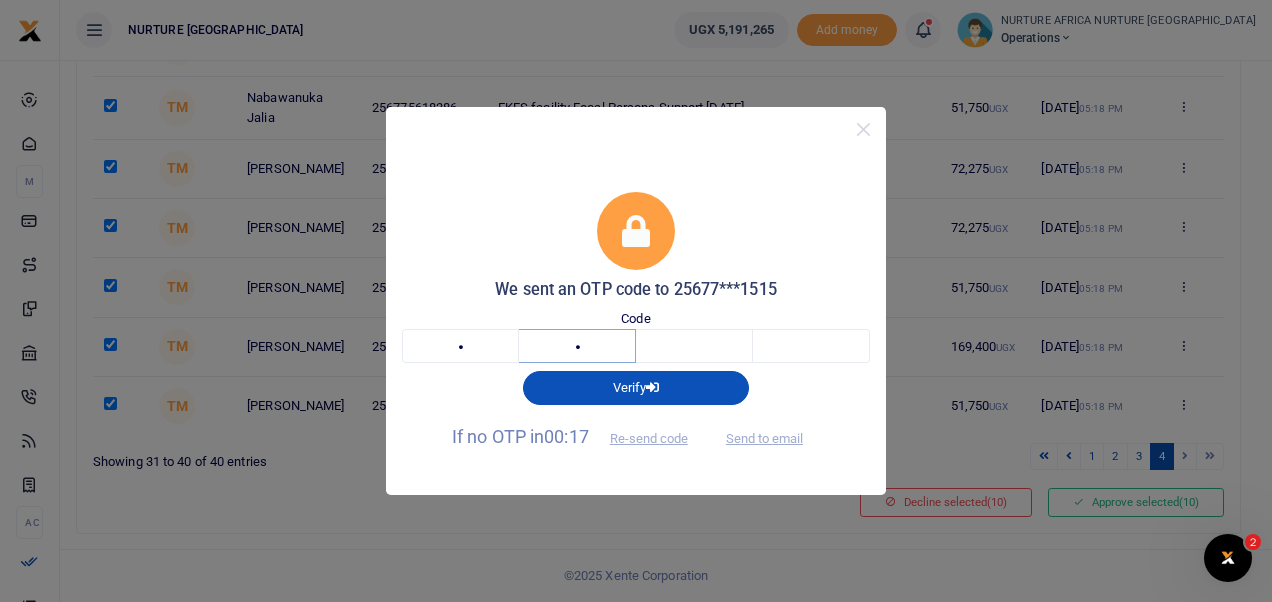 type on "9" 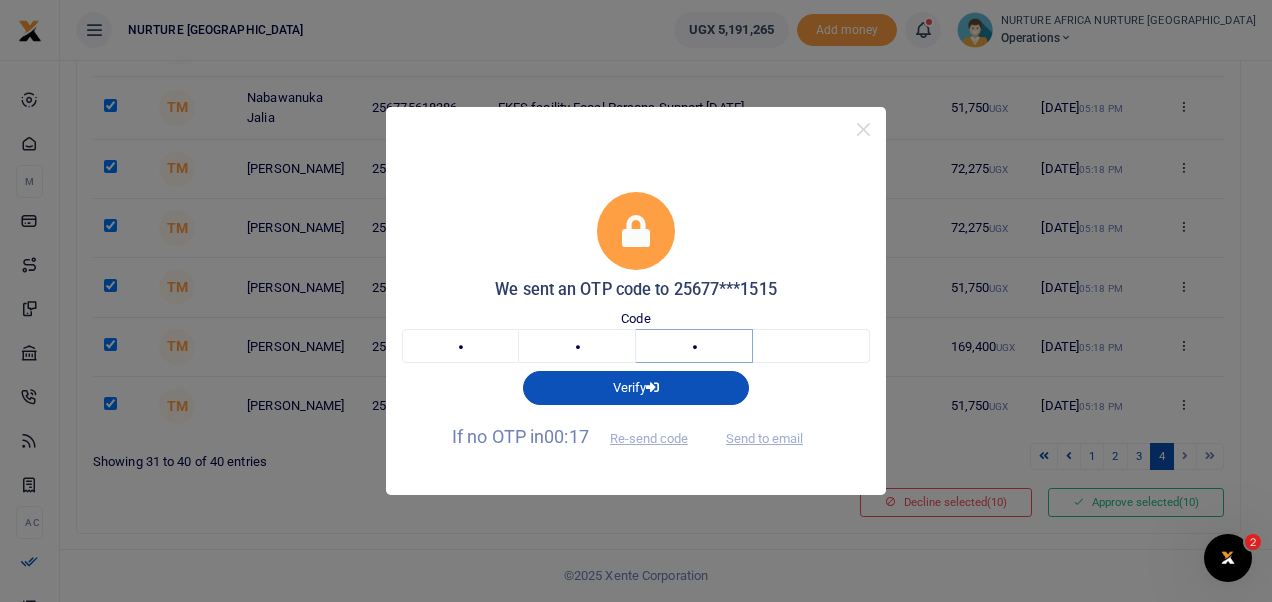 type on "8" 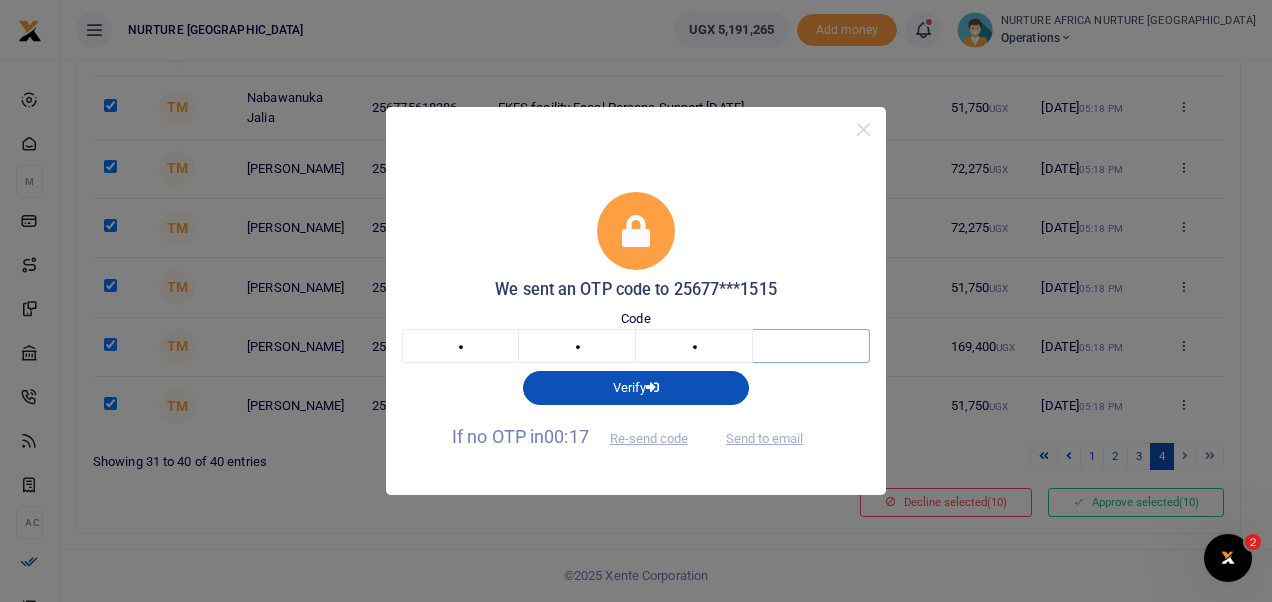 type on "8" 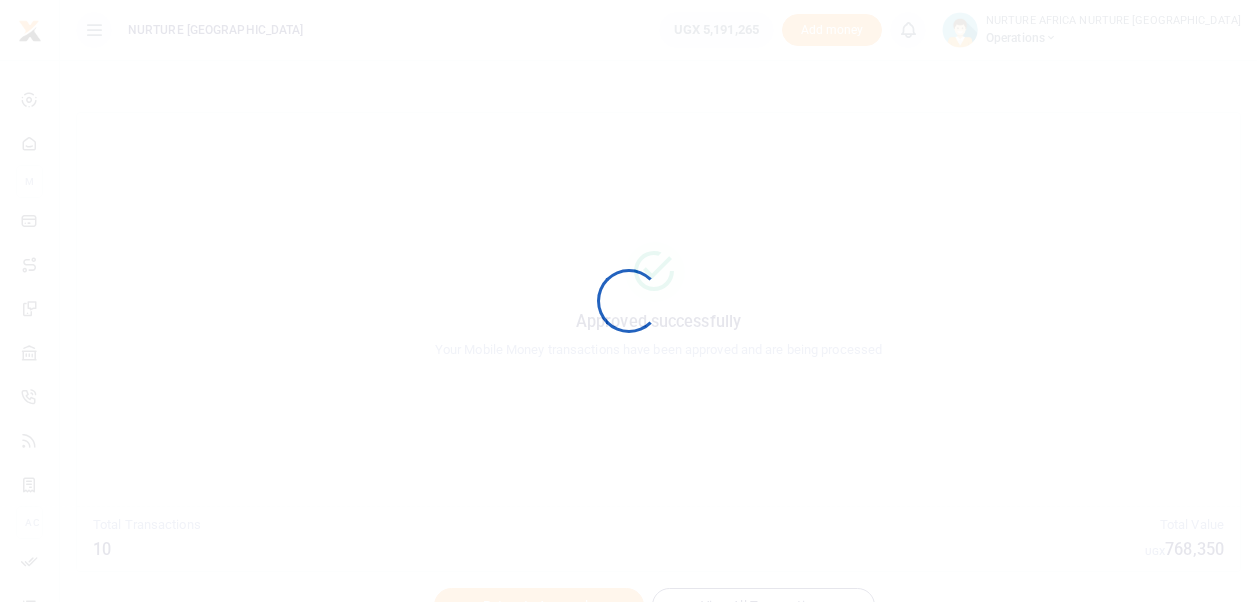scroll, scrollTop: 0, scrollLeft: 0, axis: both 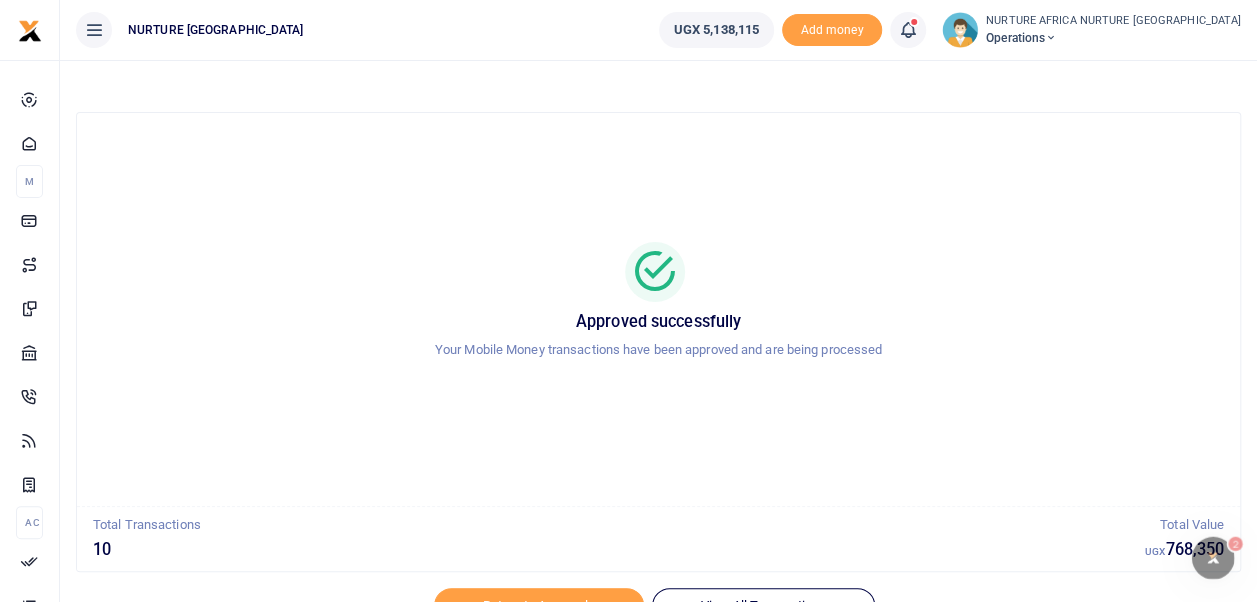 click at bounding box center (908, 30) 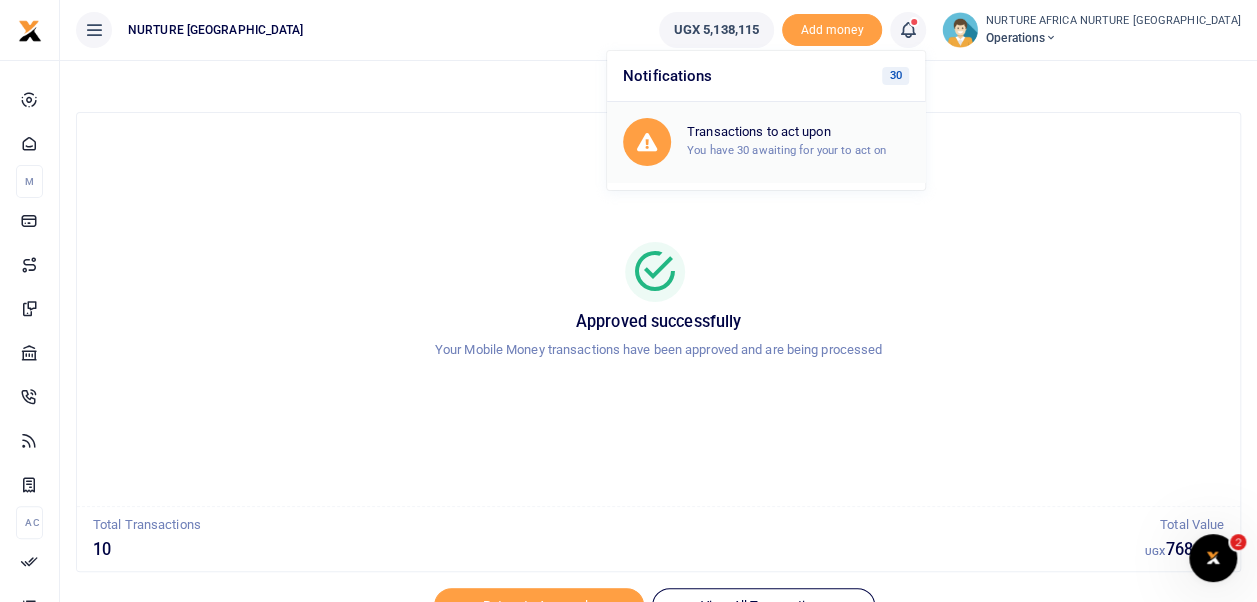 click on "Transactions to act upon
You have 30 awaiting for your to act on" at bounding box center (798, 141) 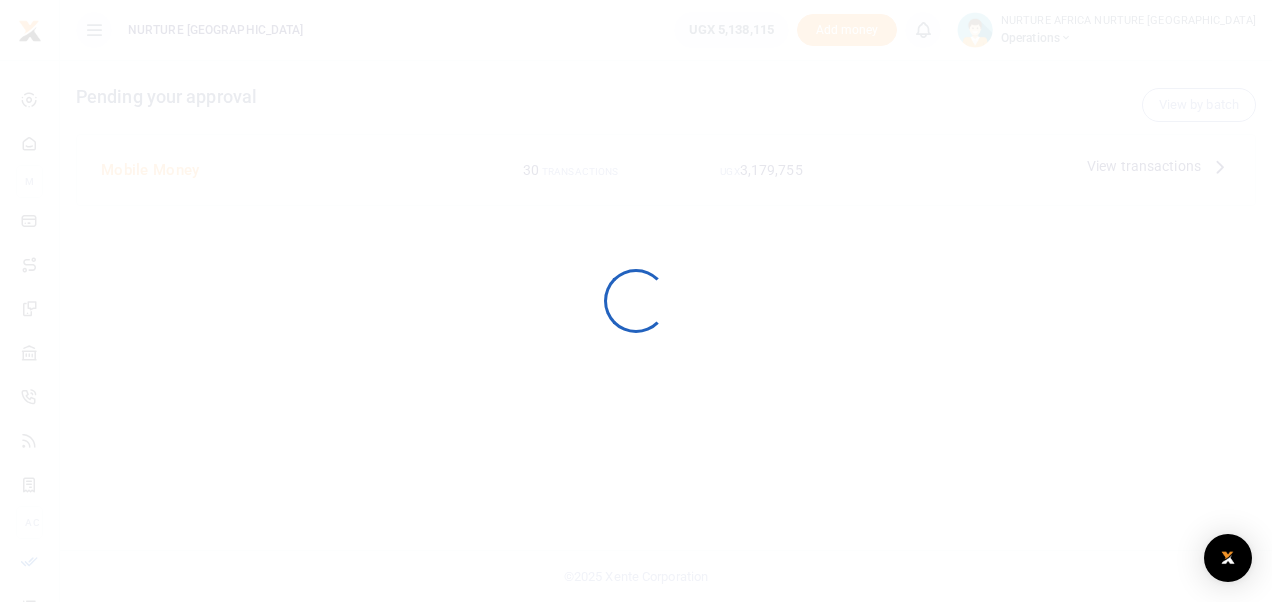 scroll, scrollTop: 0, scrollLeft: 0, axis: both 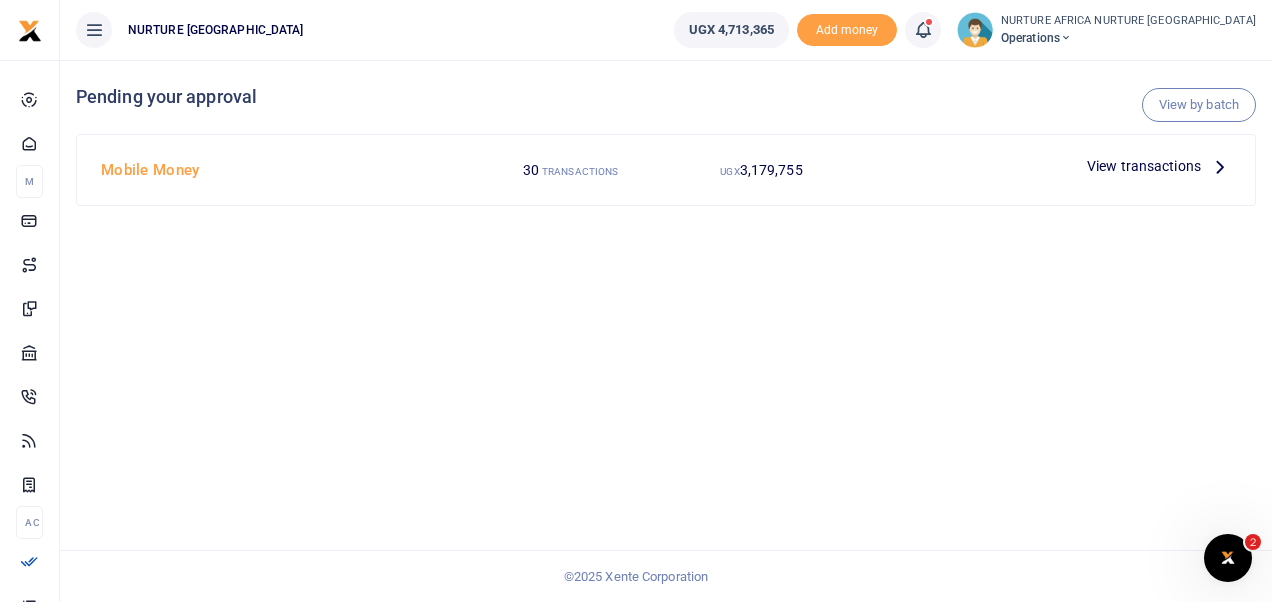 click on "View transactions" at bounding box center [1048, 170] 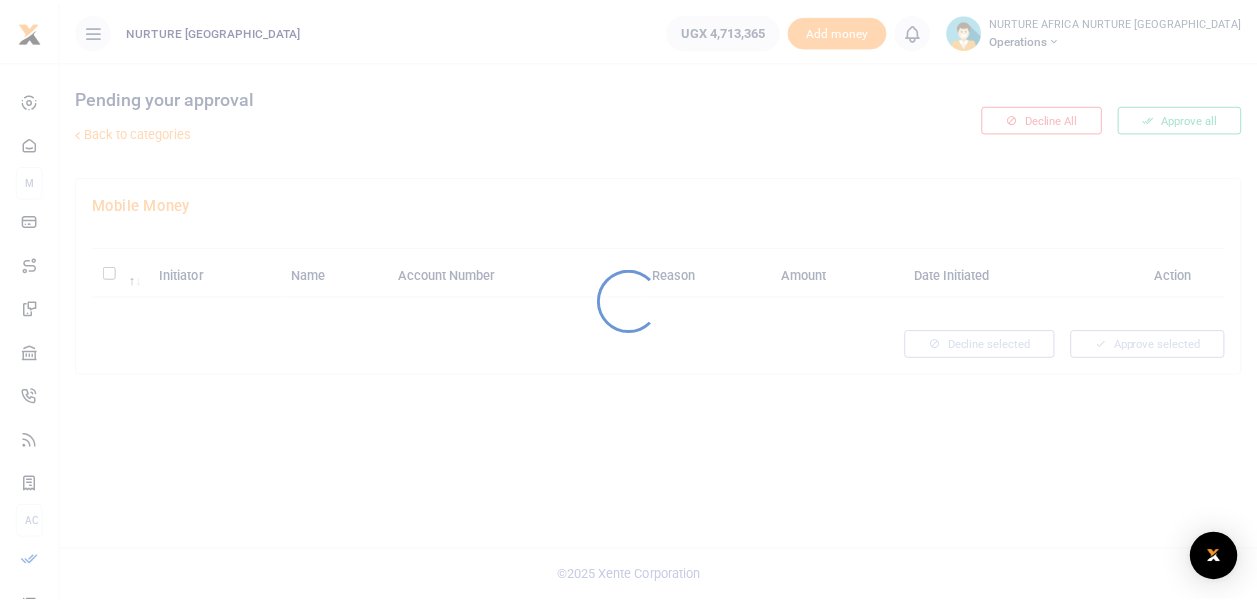 scroll, scrollTop: 0, scrollLeft: 0, axis: both 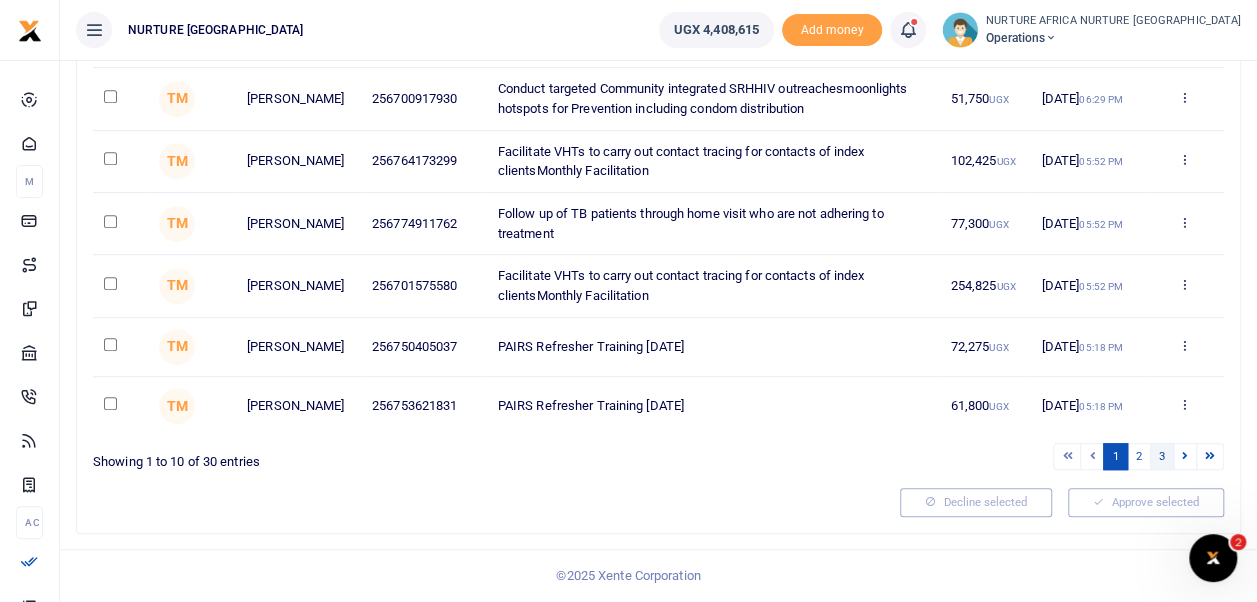 click on "3" at bounding box center [1162, 456] 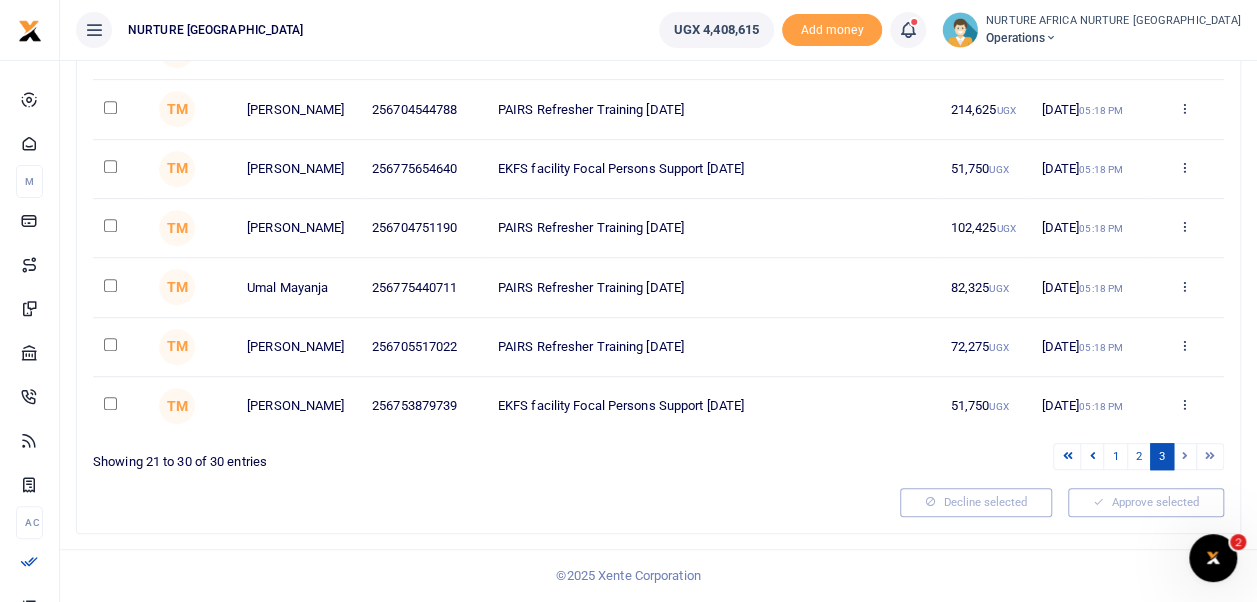 click at bounding box center (110, 403) 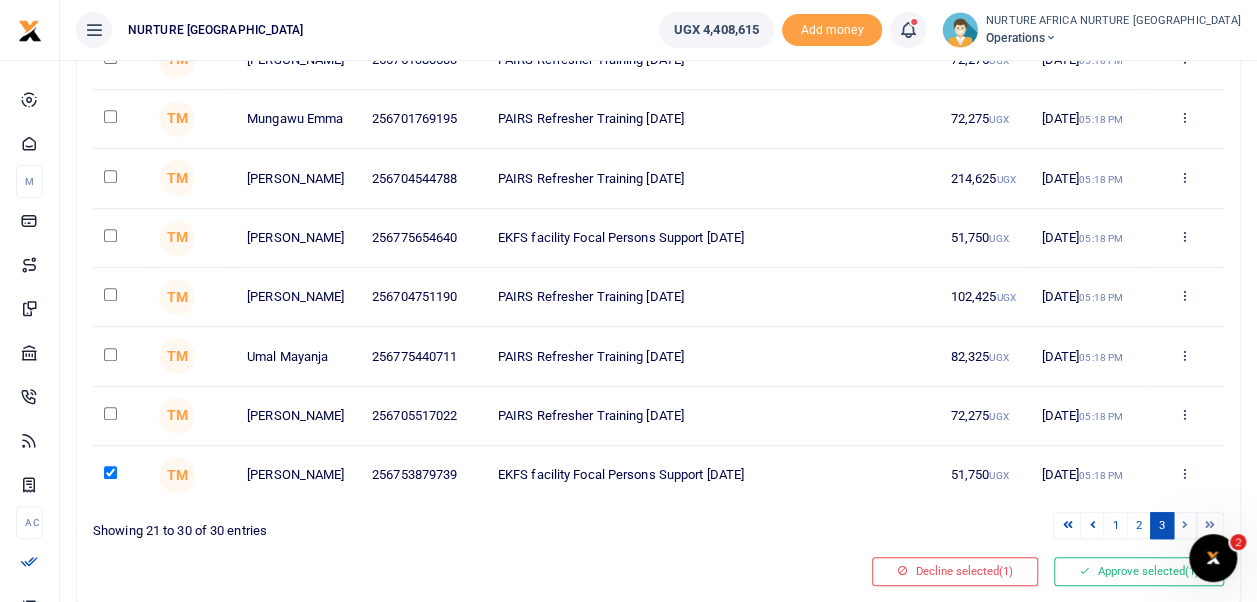 scroll, scrollTop: 381, scrollLeft: 0, axis: vertical 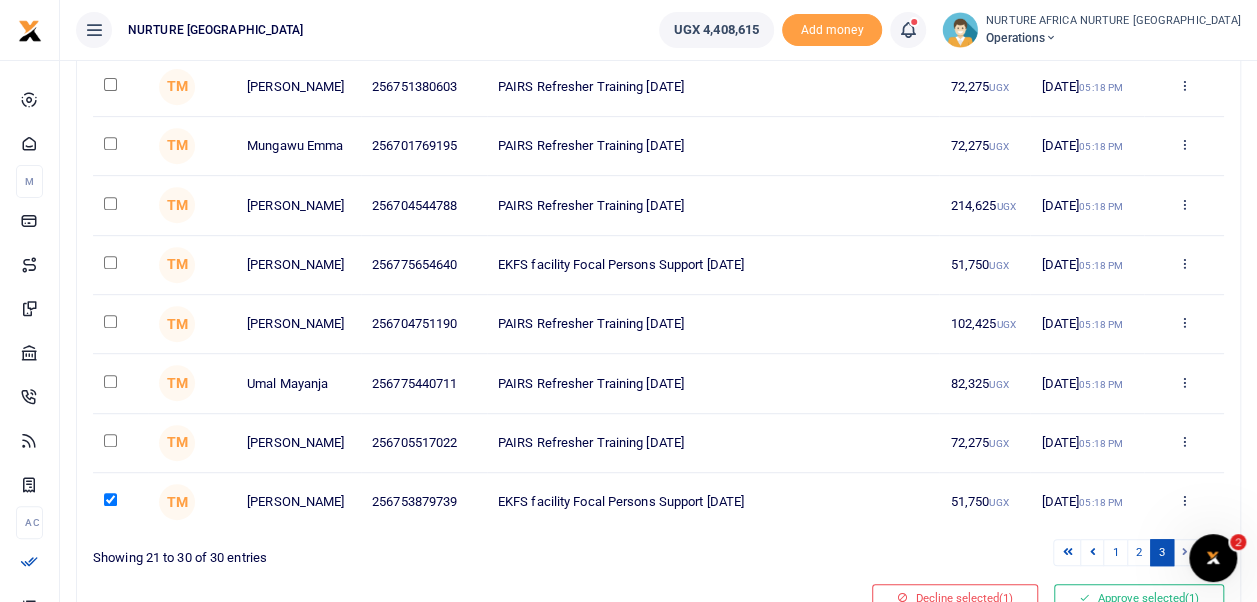 click at bounding box center (110, 381) 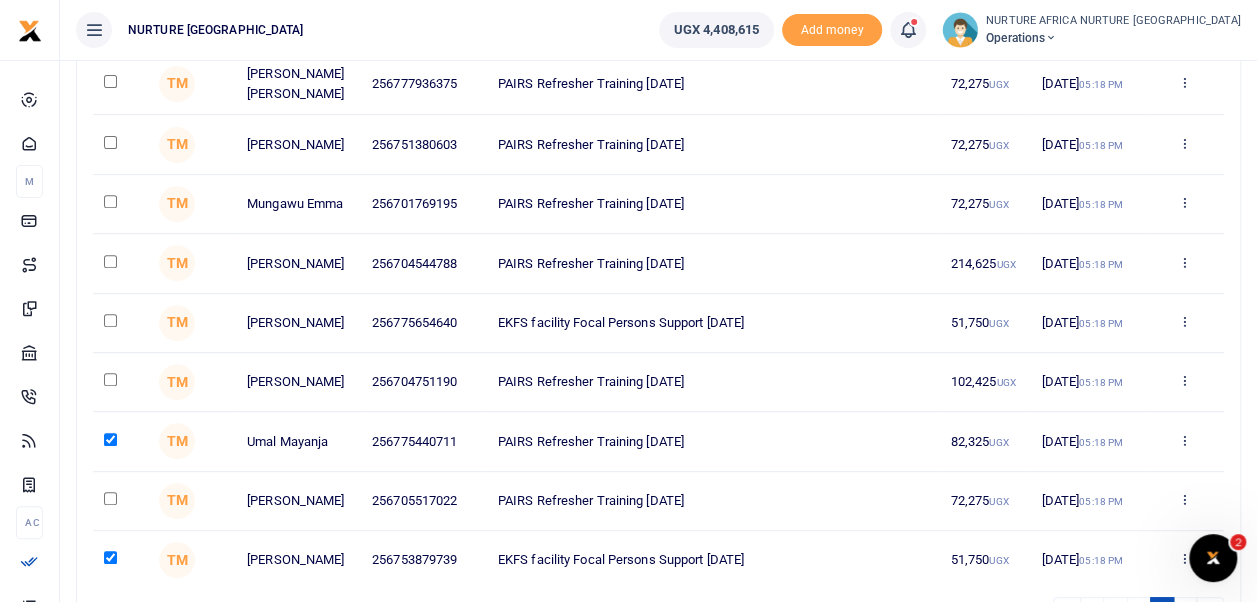 scroll, scrollTop: 322, scrollLeft: 0, axis: vertical 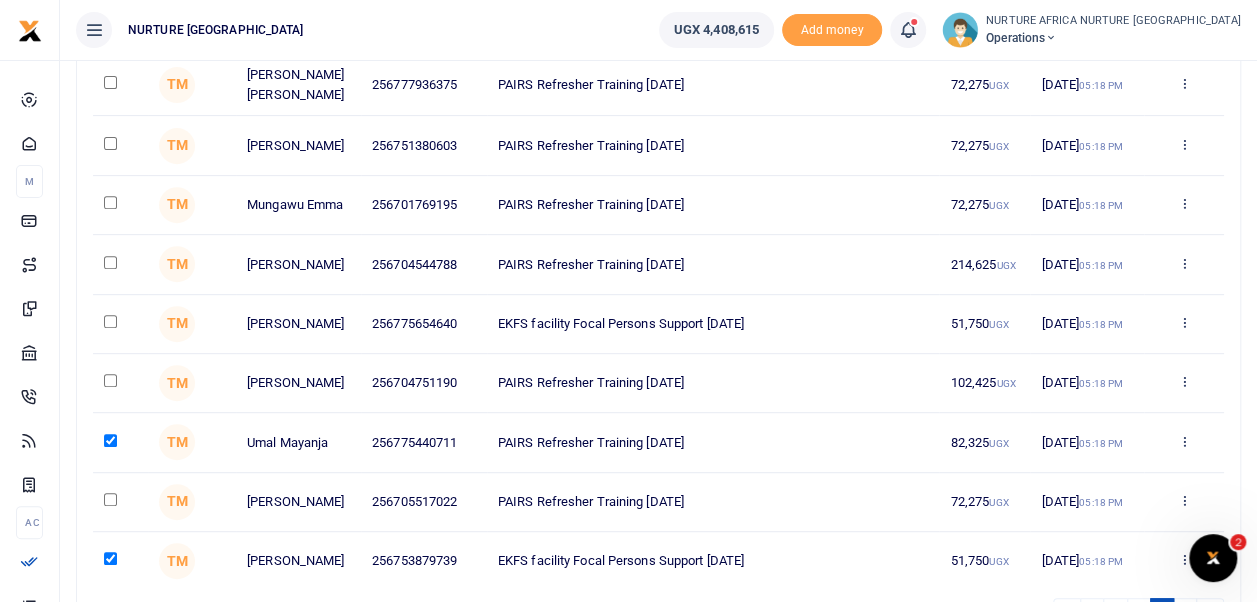 click at bounding box center [110, 380] 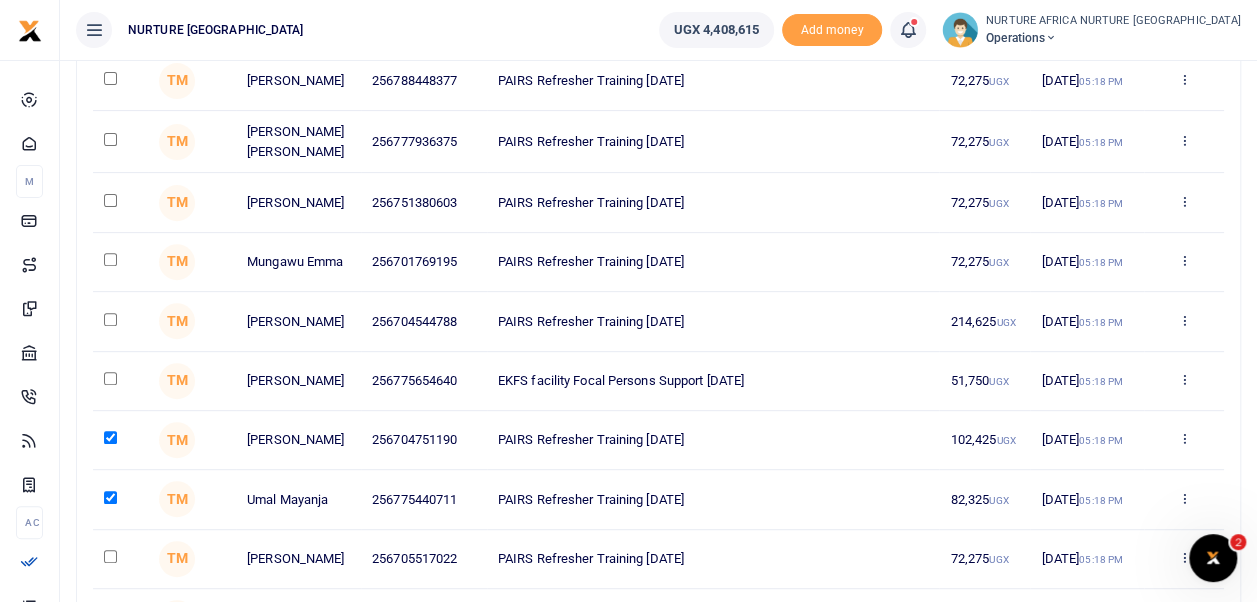 scroll, scrollTop: 260, scrollLeft: 0, axis: vertical 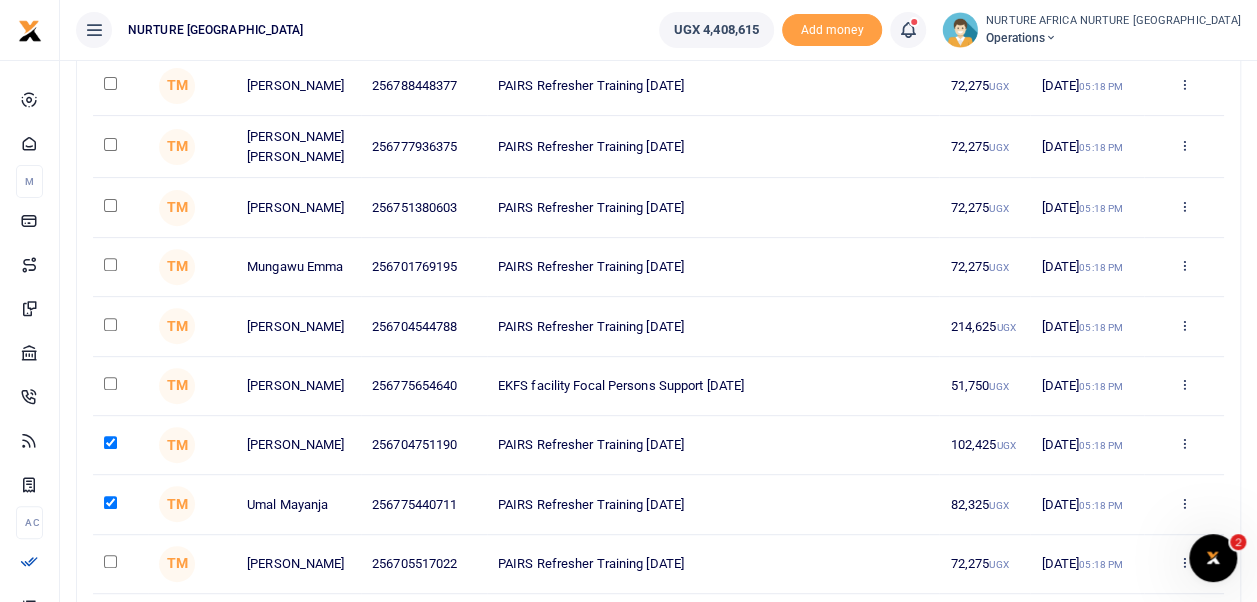 click at bounding box center [110, 383] 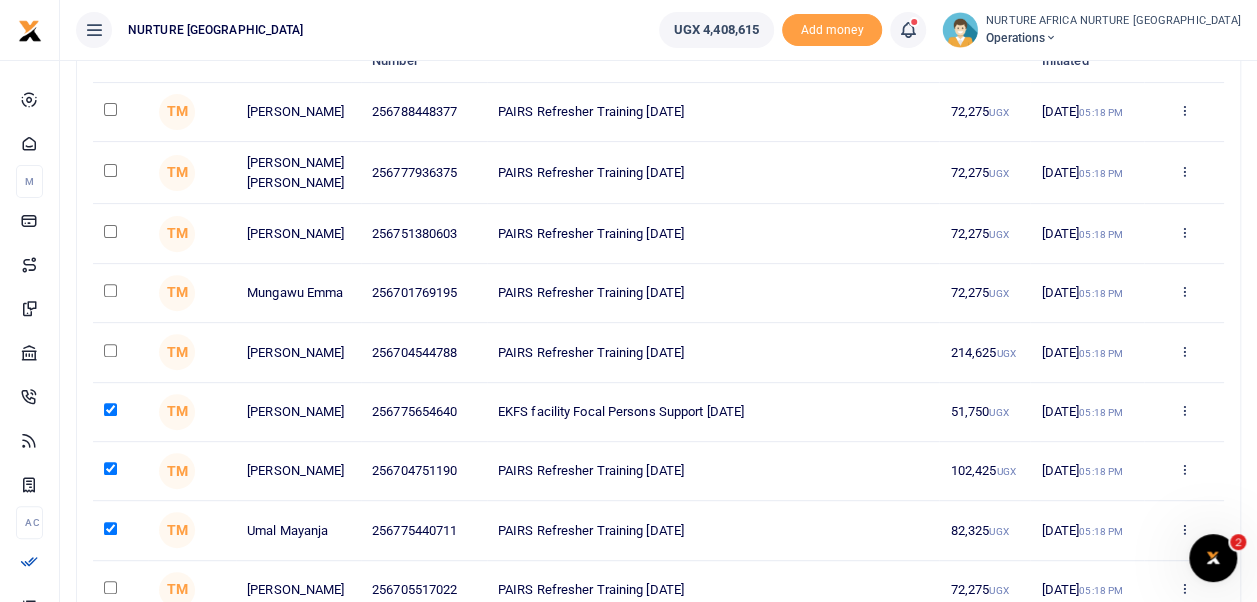 scroll, scrollTop: 229, scrollLeft: 0, axis: vertical 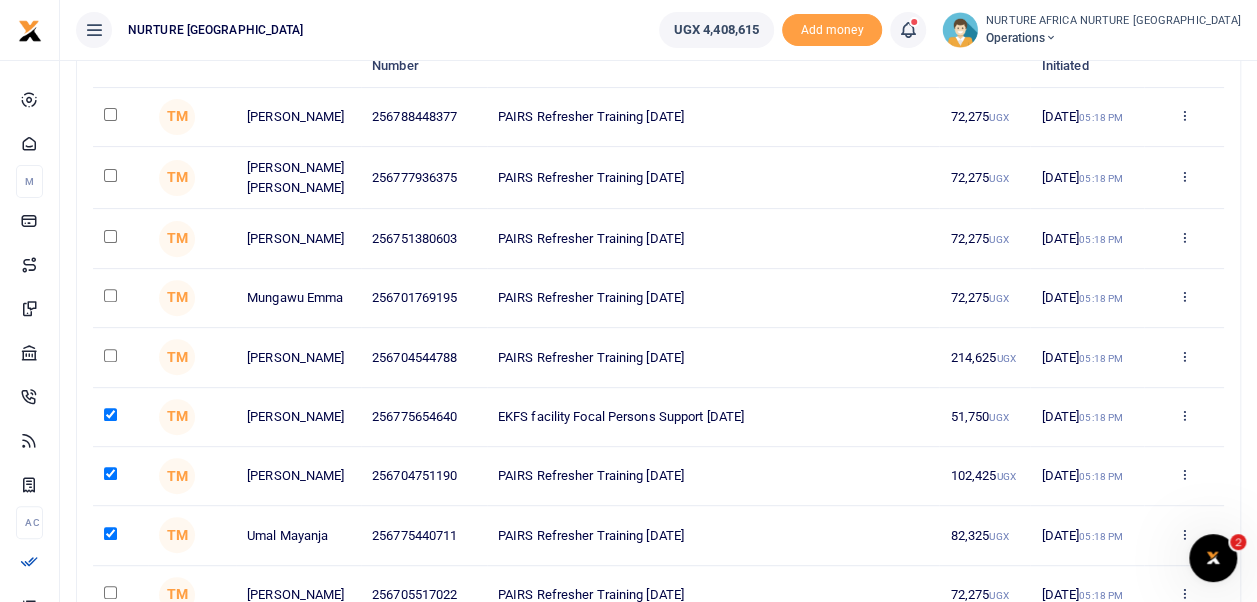 click at bounding box center [110, 355] 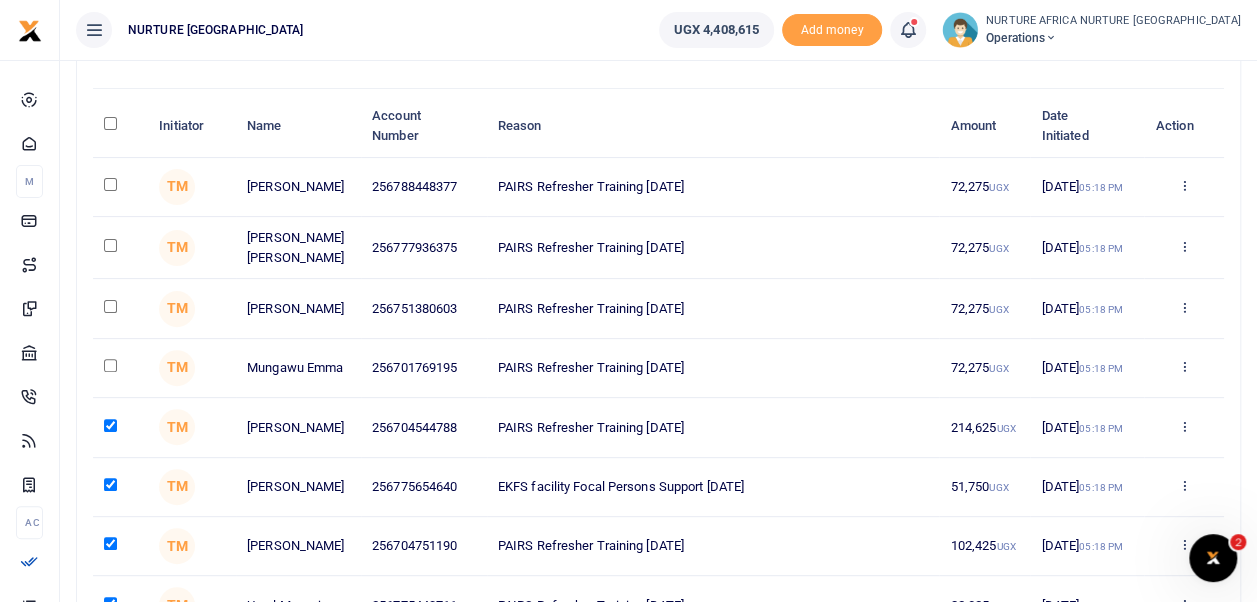 scroll, scrollTop: 150, scrollLeft: 0, axis: vertical 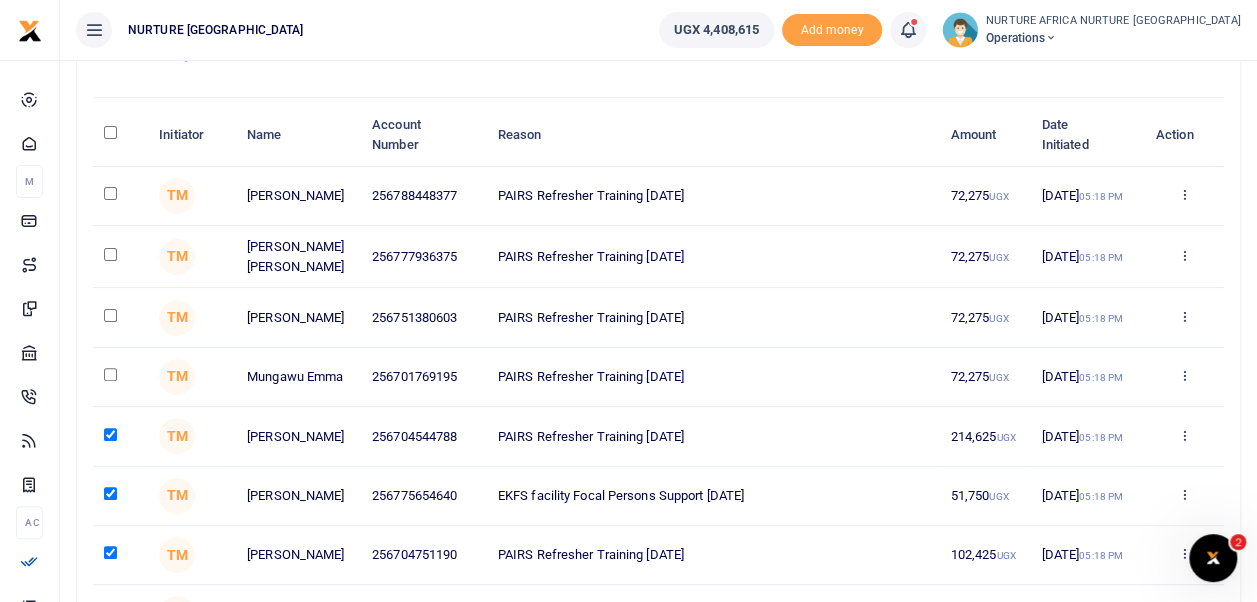 click at bounding box center [110, 374] 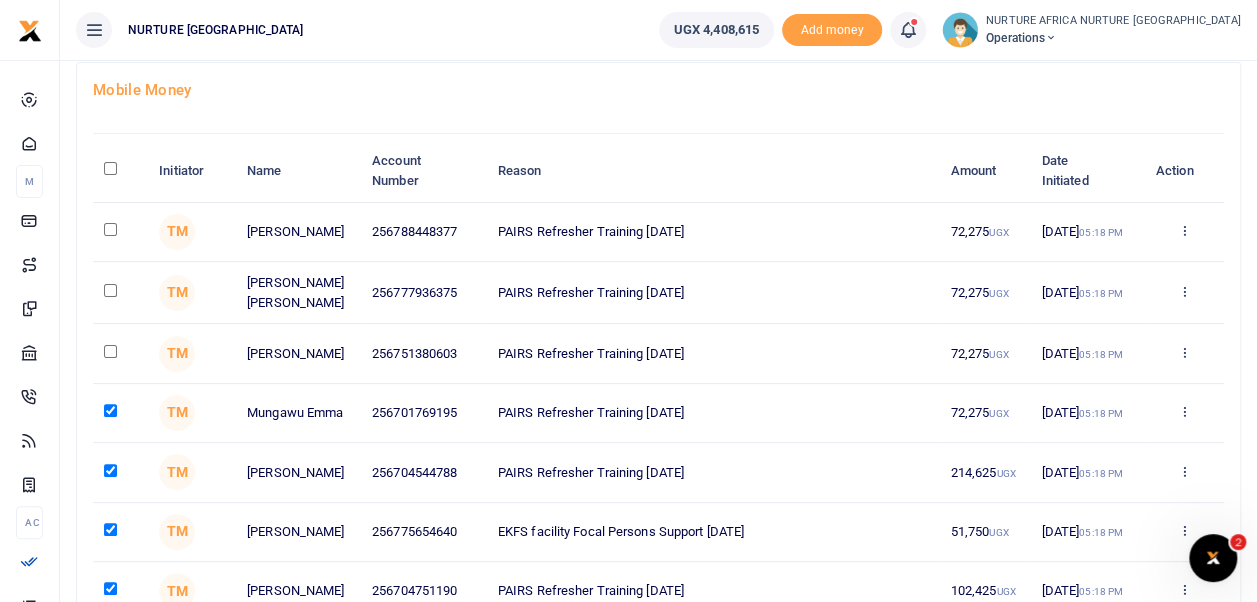 scroll, scrollTop: 106, scrollLeft: 0, axis: vertical 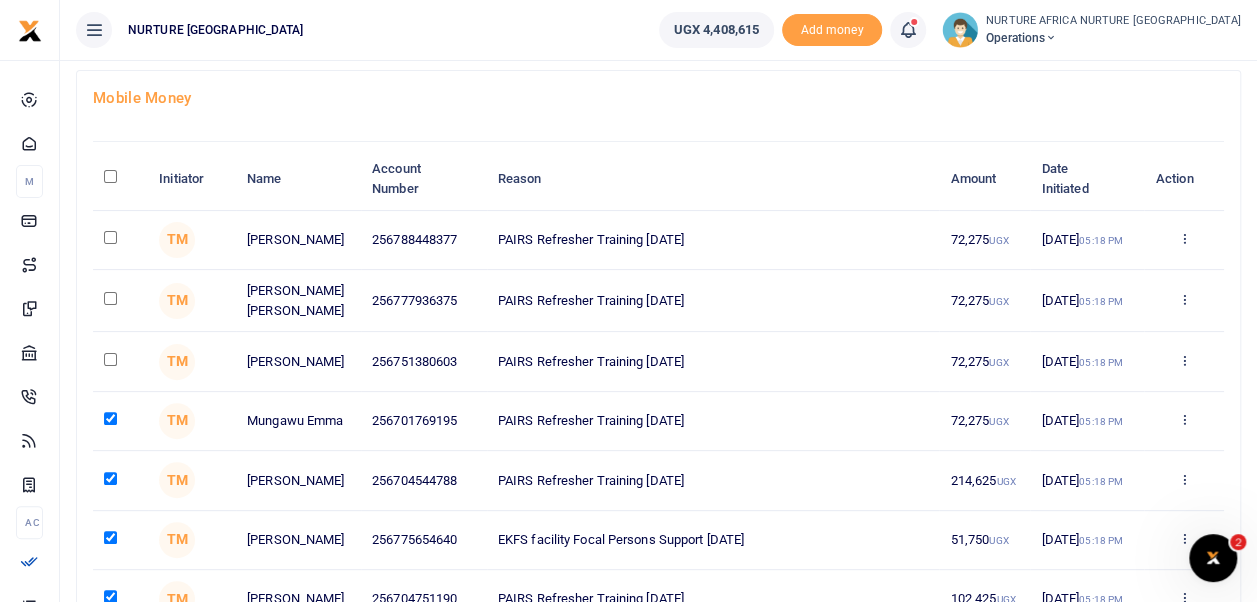 click at bounding box center [110, 359] 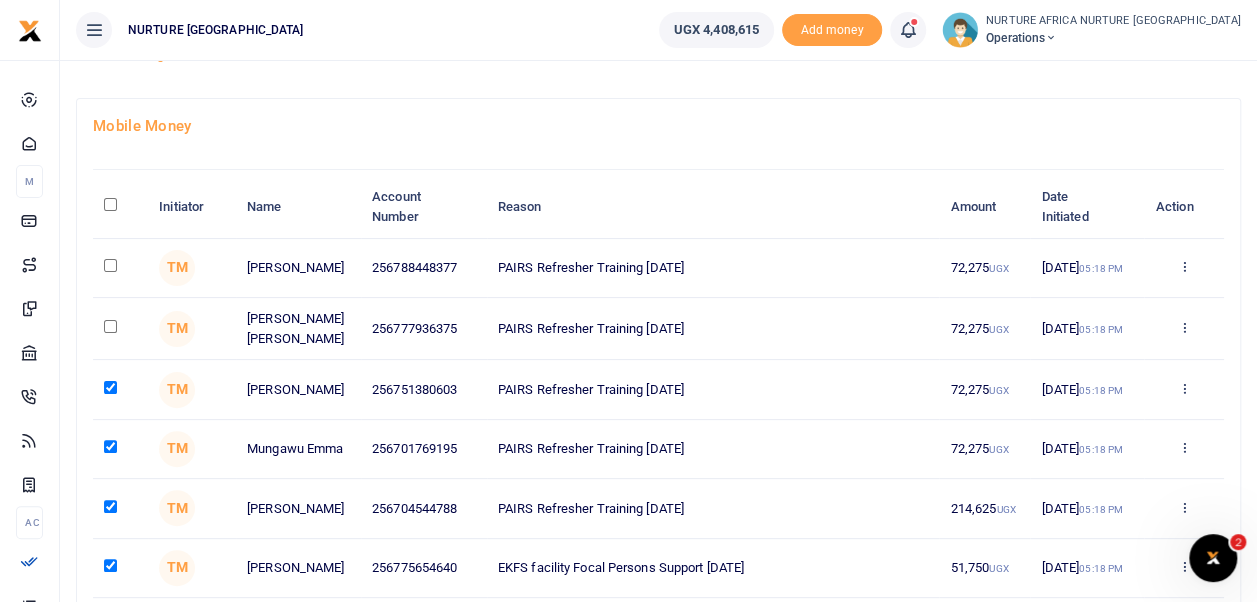 scroll, scrollTop: 64, scrollLeft: 0, axis: vertical 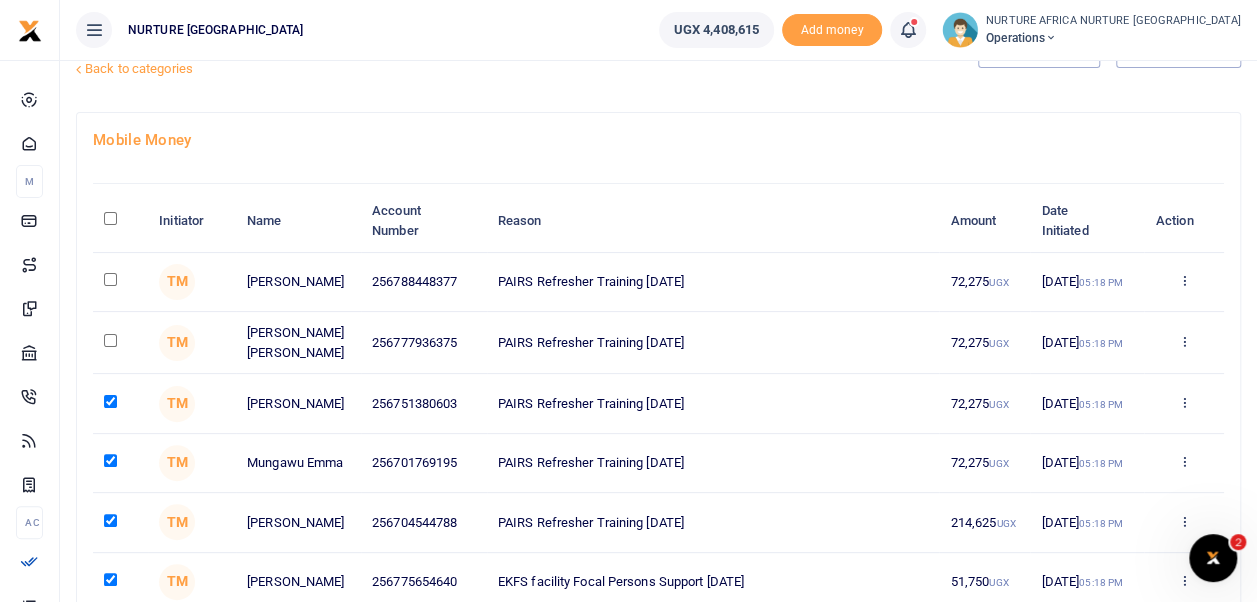 click at bounding box center (110, 340) 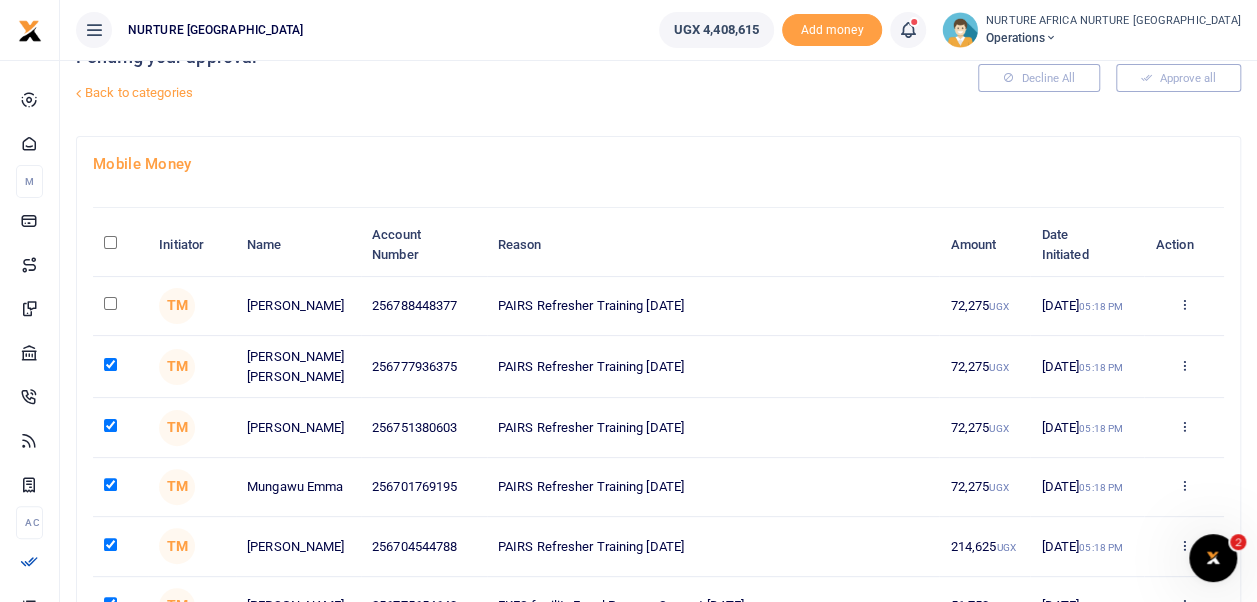 scroll, scrollTop: 40, scrollLeft: 0, axis: vertical 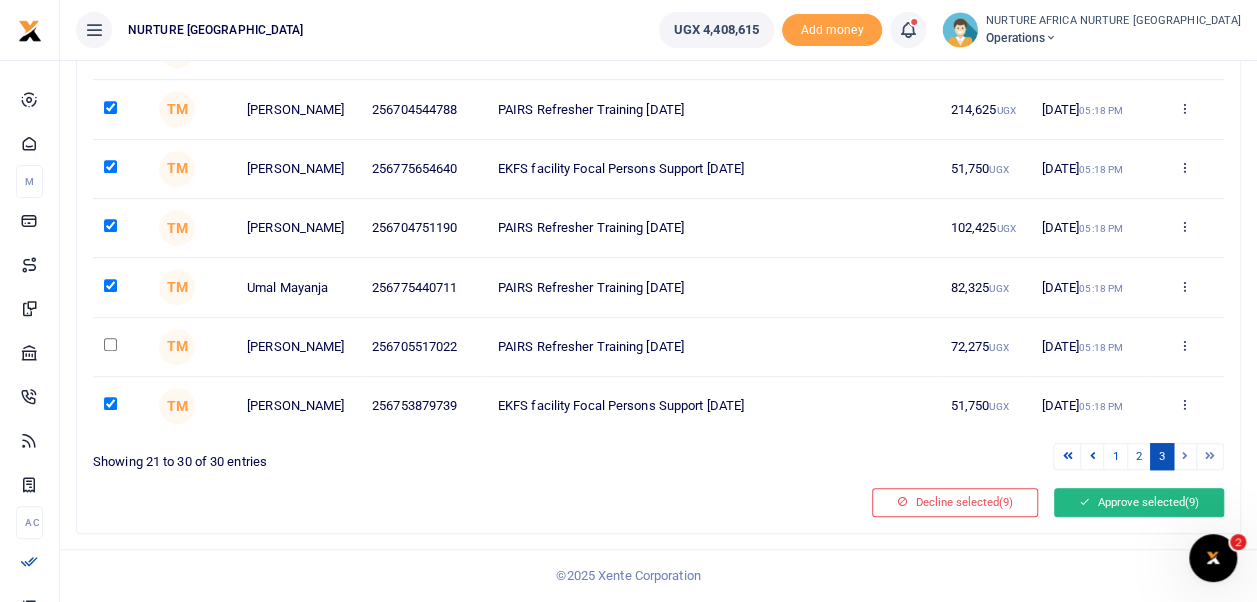 click on "Approve selected  (9)" at bounding box center (1139, 502) 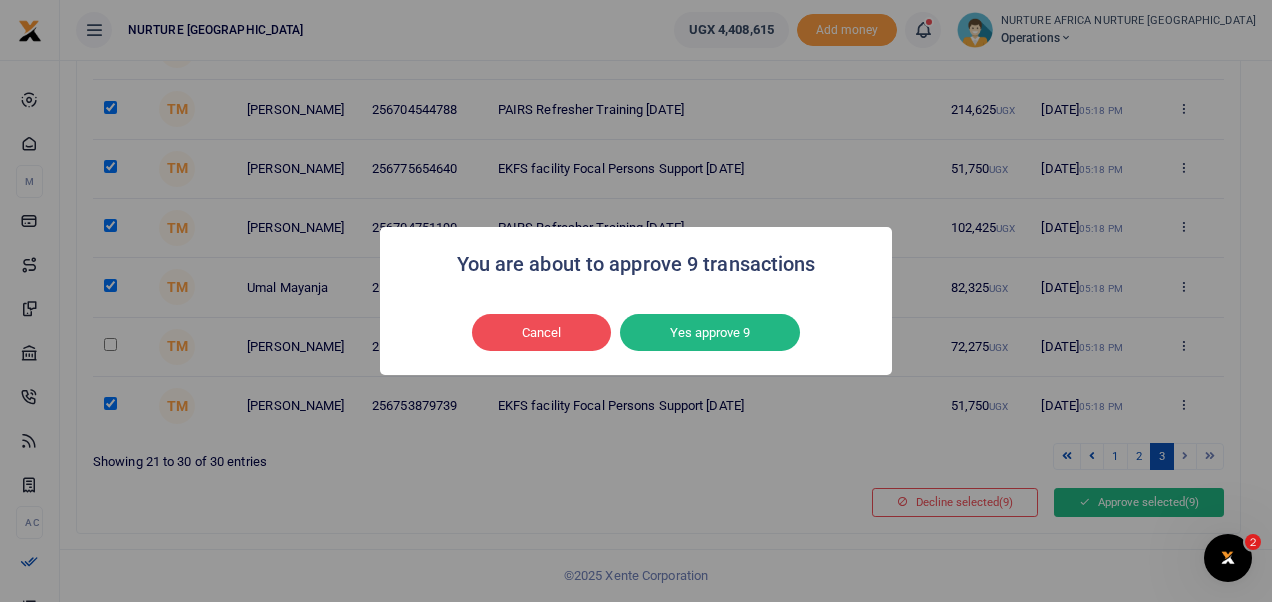 click on "Yes approve 9" at bounding box center [710, 333] 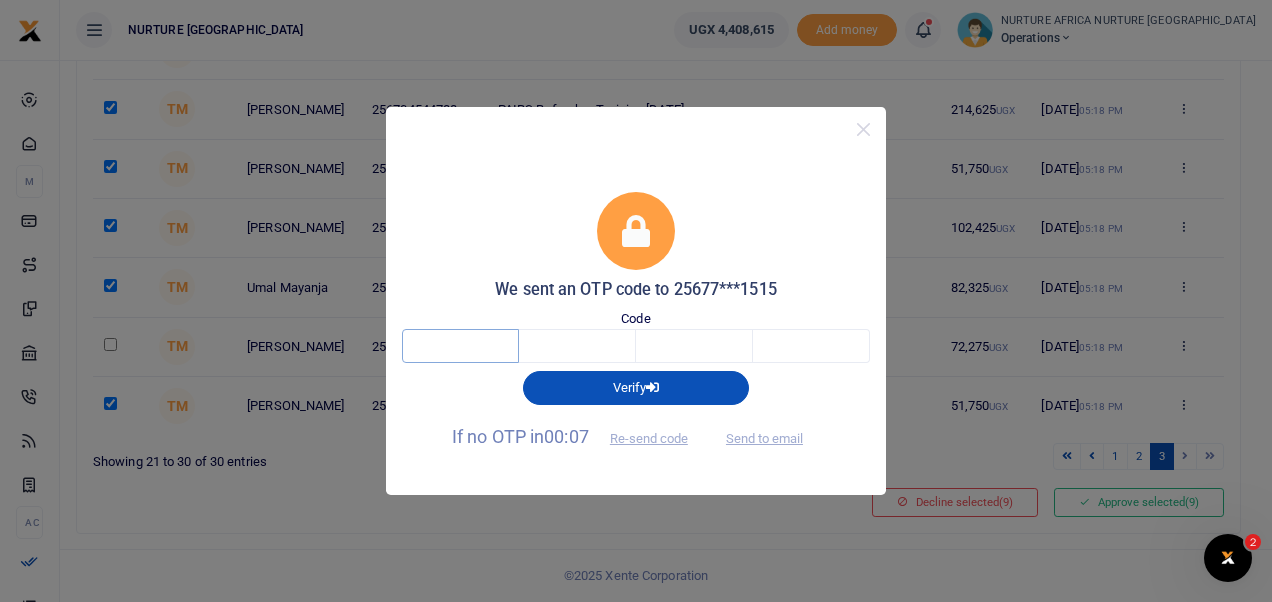 click at bounding box center (460, 346) 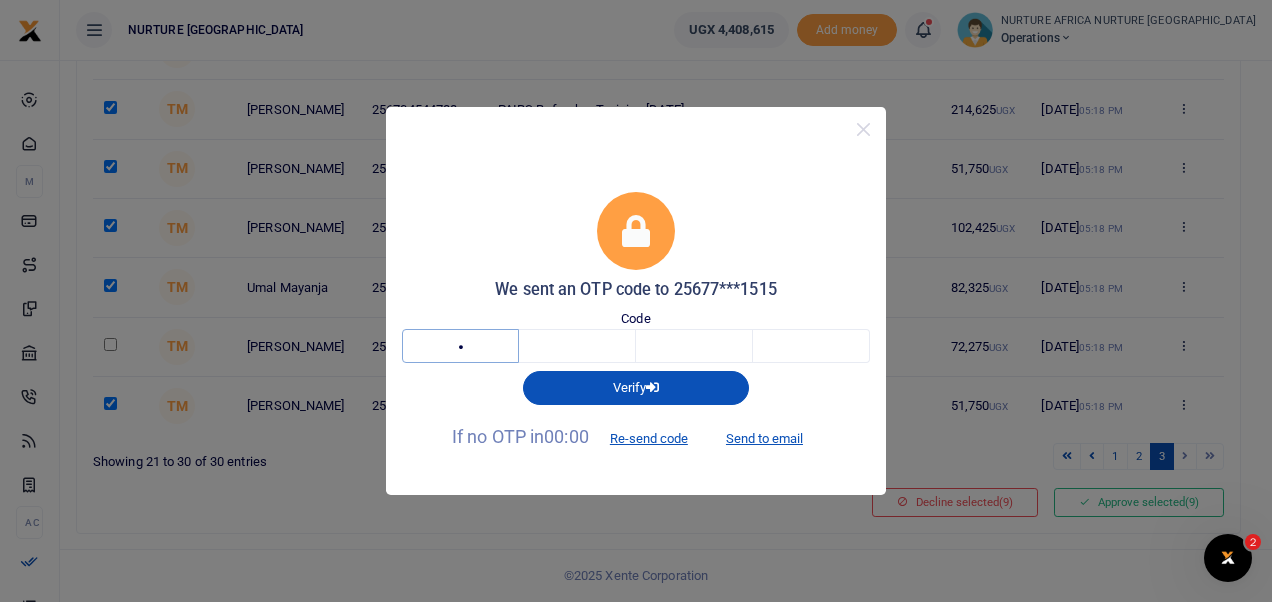 type on "9" 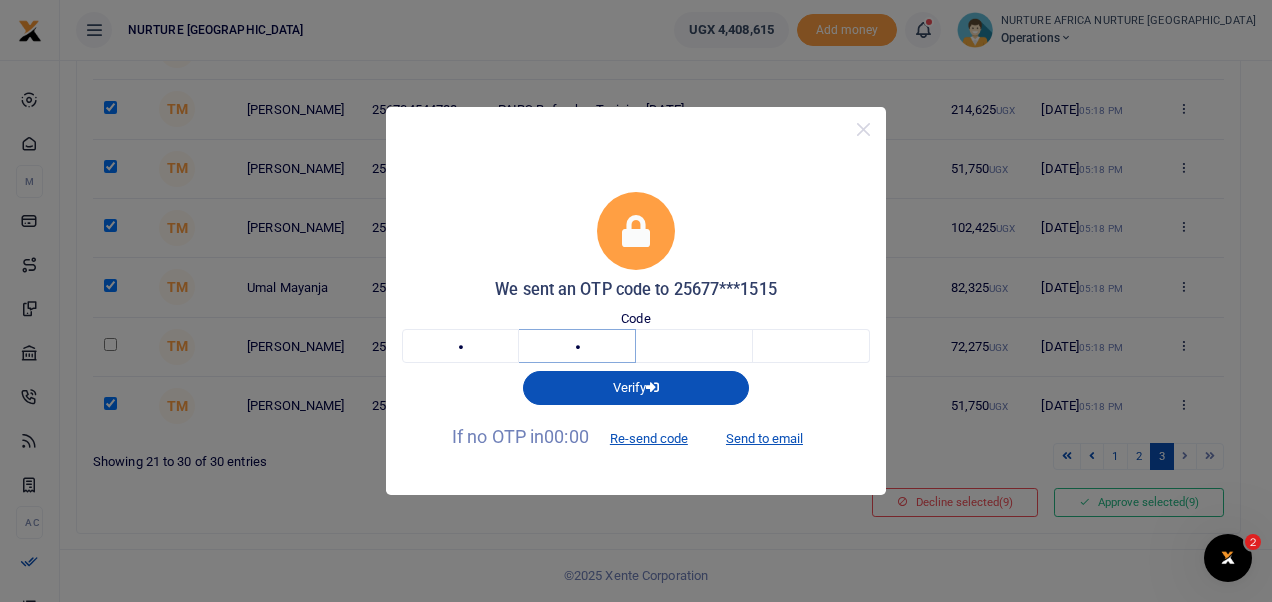 type on "6" 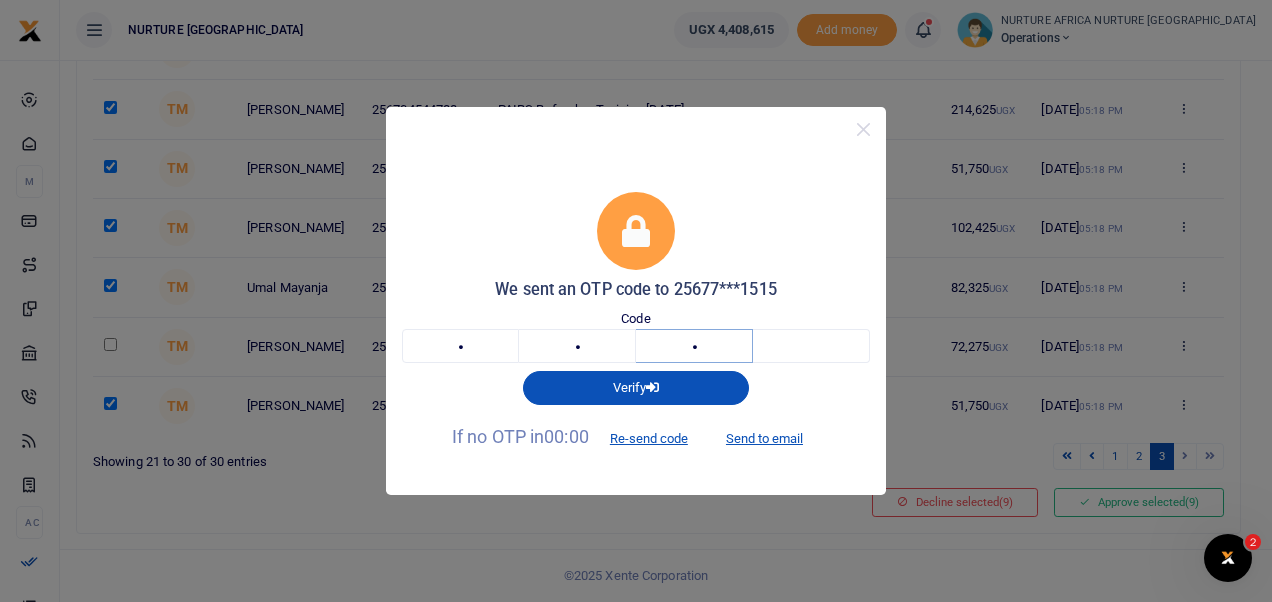 type on "2" 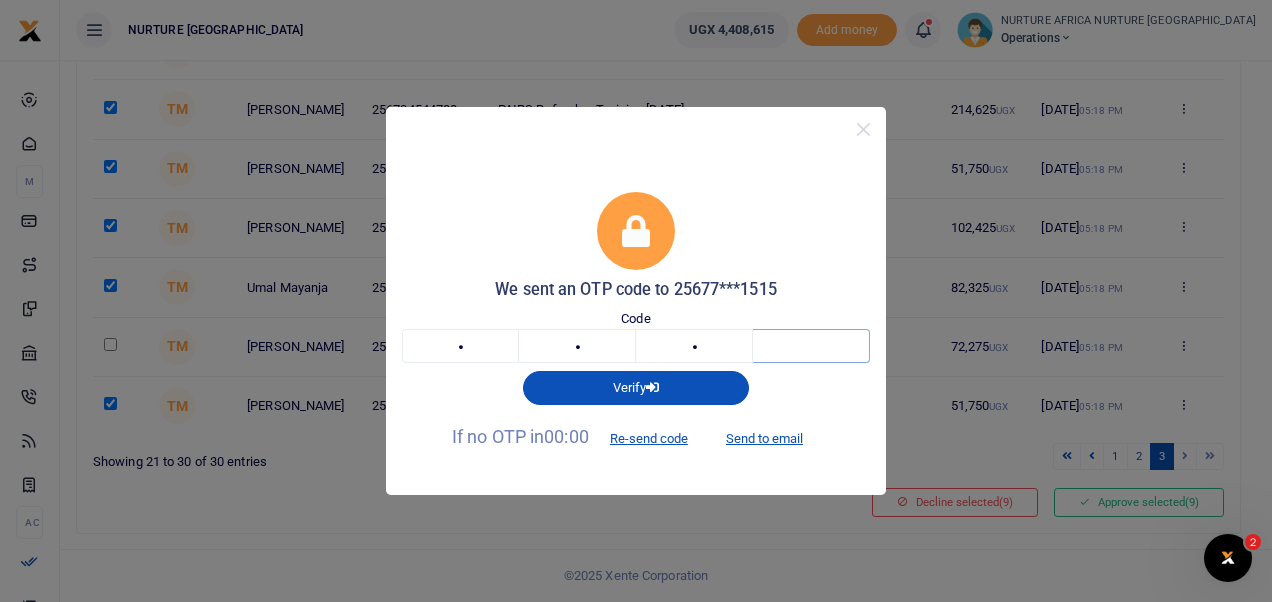 type on "6" 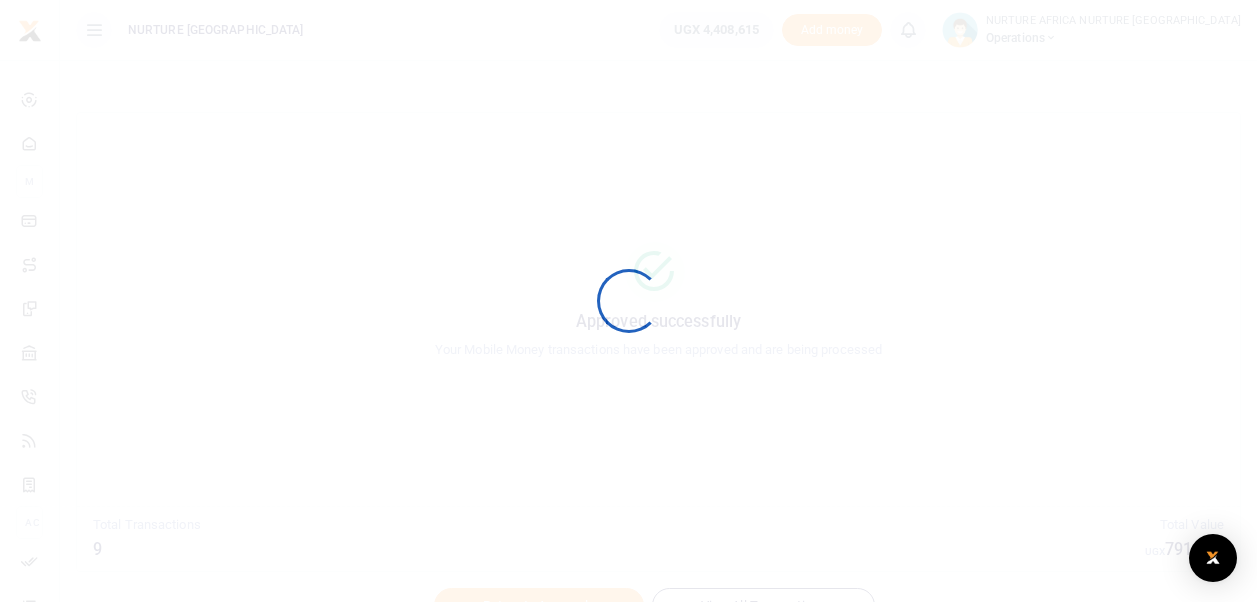 scroll, scrollTop: 0, scrollLeft: 0, axis: both 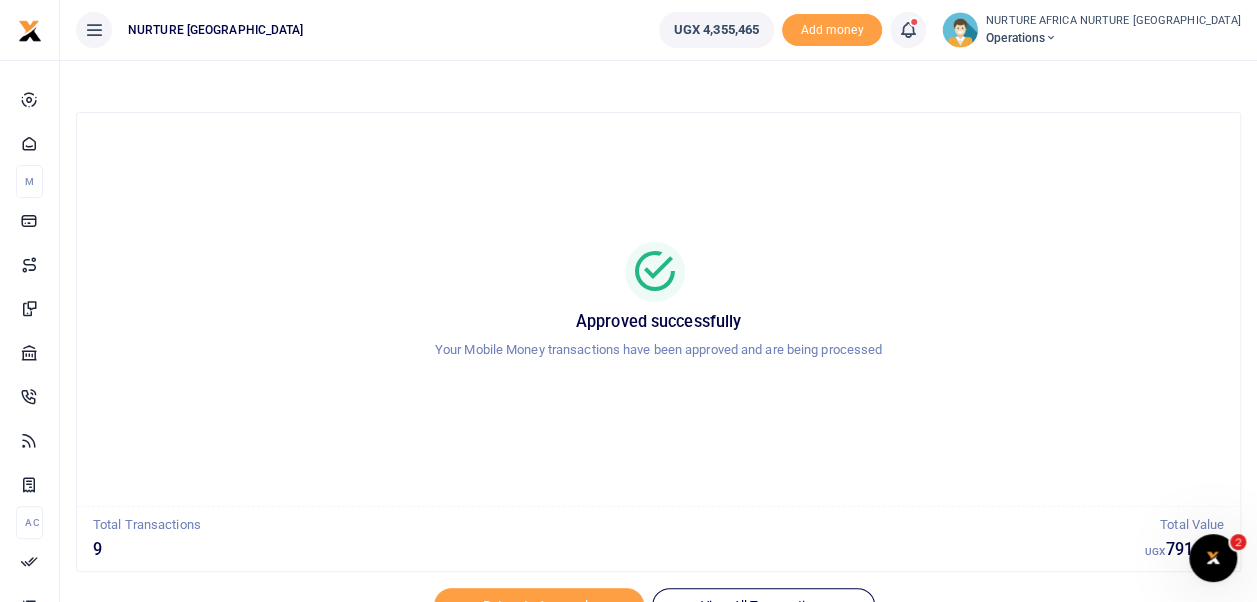 click at bounding box center (908, 30) 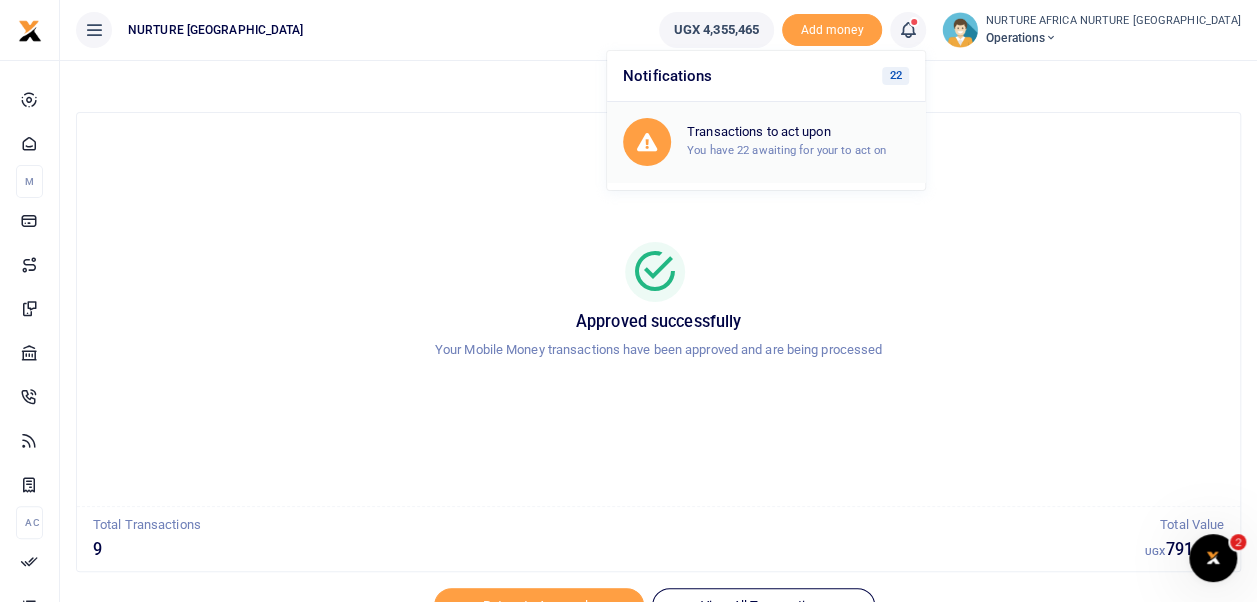 click on "Transactions to act upon
You have 22 awaiting for your to act on" at bounding box center (798, 141) 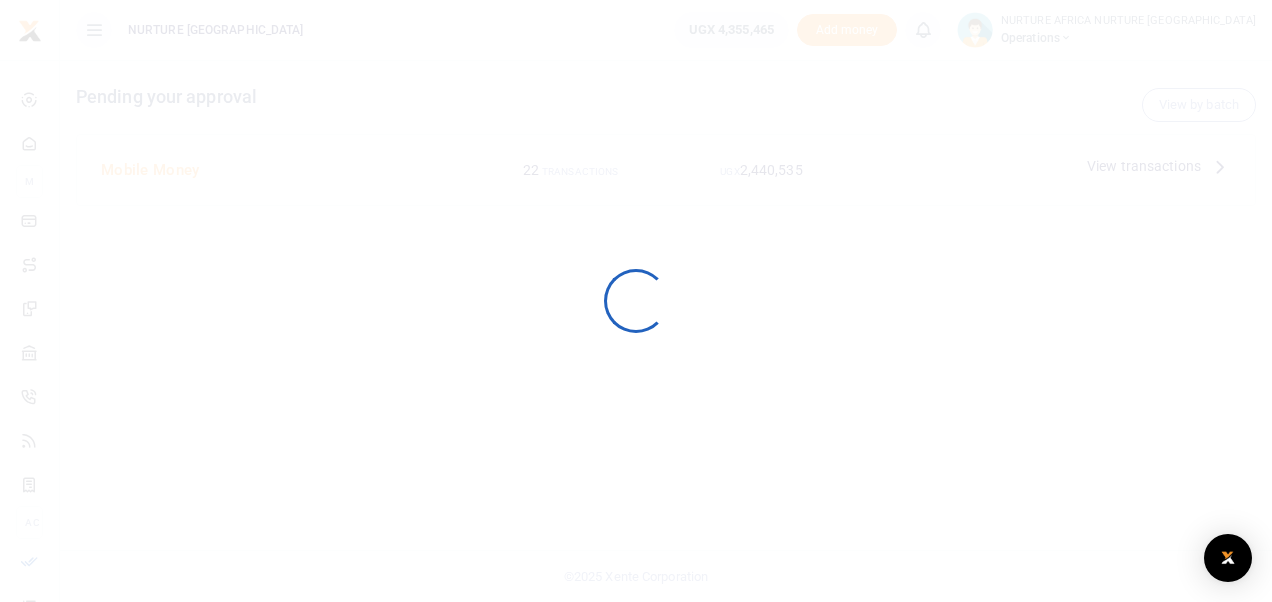 scroll, scrollTop: 0, scrollLeft: 0, axis: both 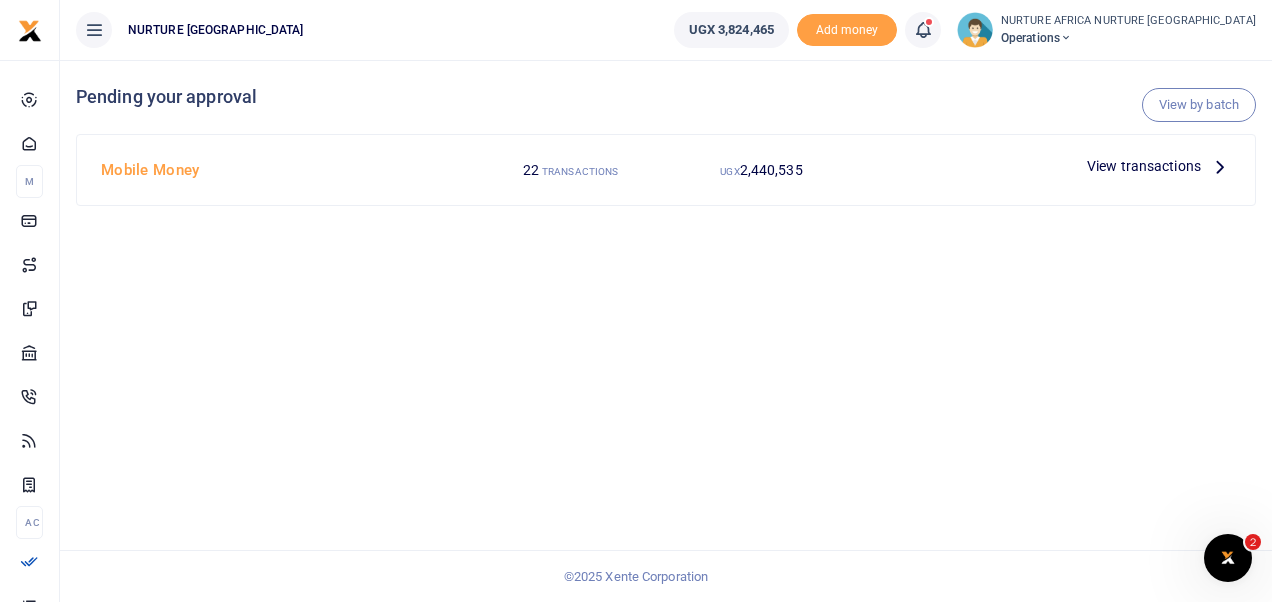 click on "View transactions" at bounding box center (1144, 166) 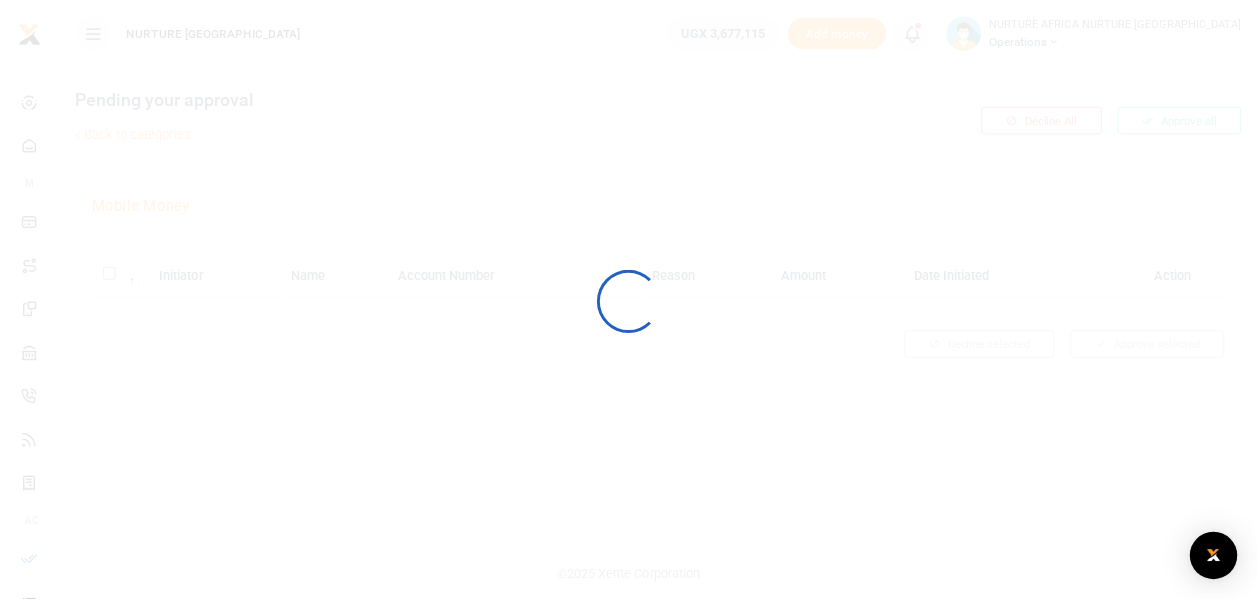 scroll, scrollTop: 0, scrollLeft: 0, axis: both 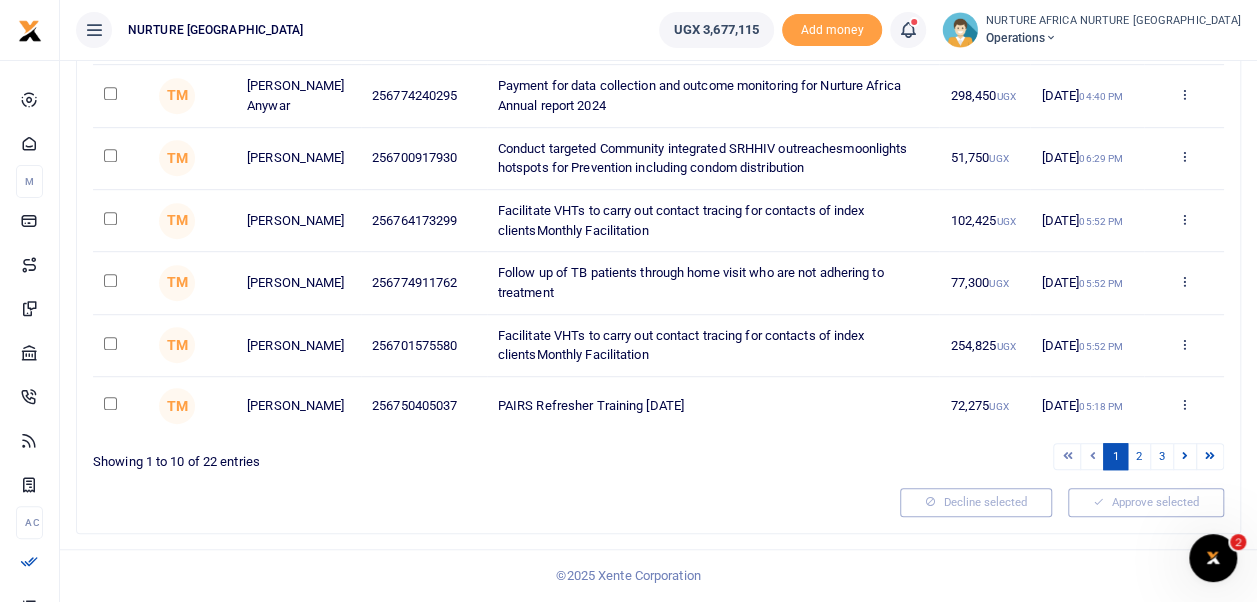 click on "Mobile Money
Initiator Name Account Number Reason Amount Date Initiated Action
TM
[PERSON_NAME] 256757741376 Payment for refreshments during volunteer orientation [DATE] 52,755  UGX  [DATE]  05:03 PM
Approve
Decline
Details
TM [PERSON_NAME] 68,255" at bounding box center [658, 107] 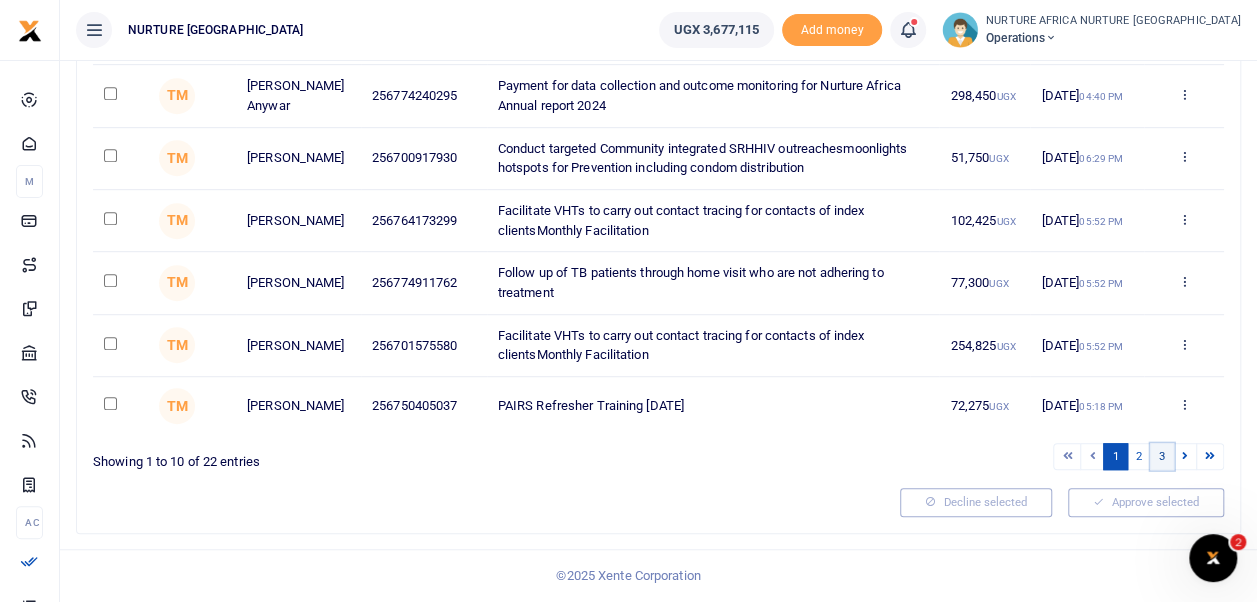 click on "3" at bounding box center (1162, 456) 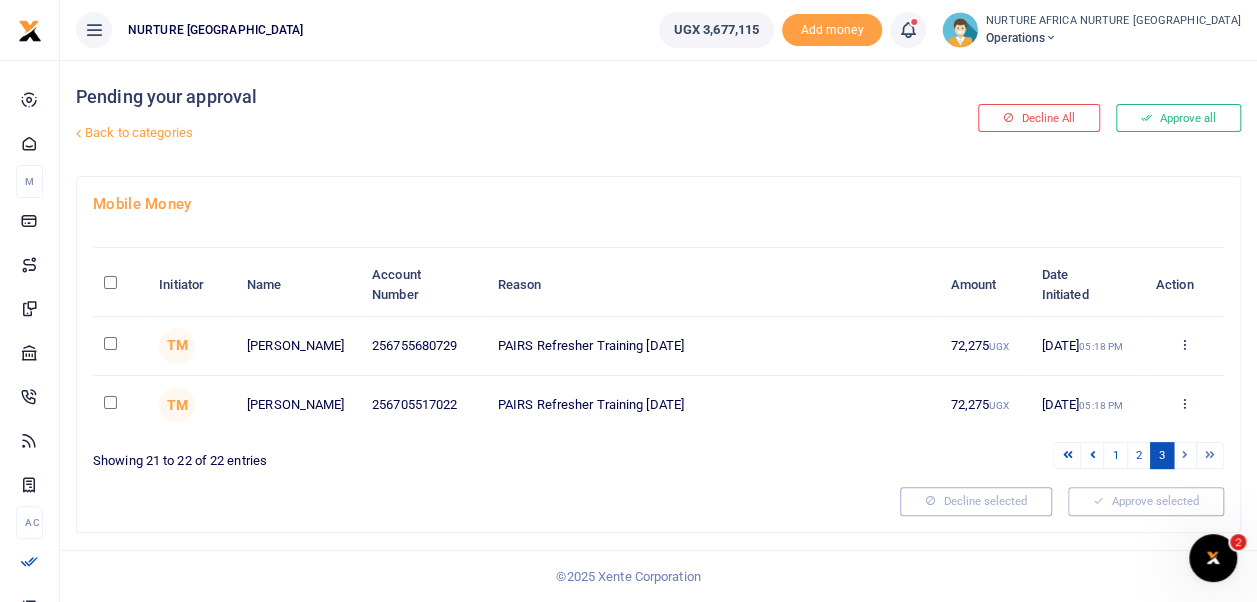 scroll, scrollTop: 0, scrollLeft: 0, axis: both 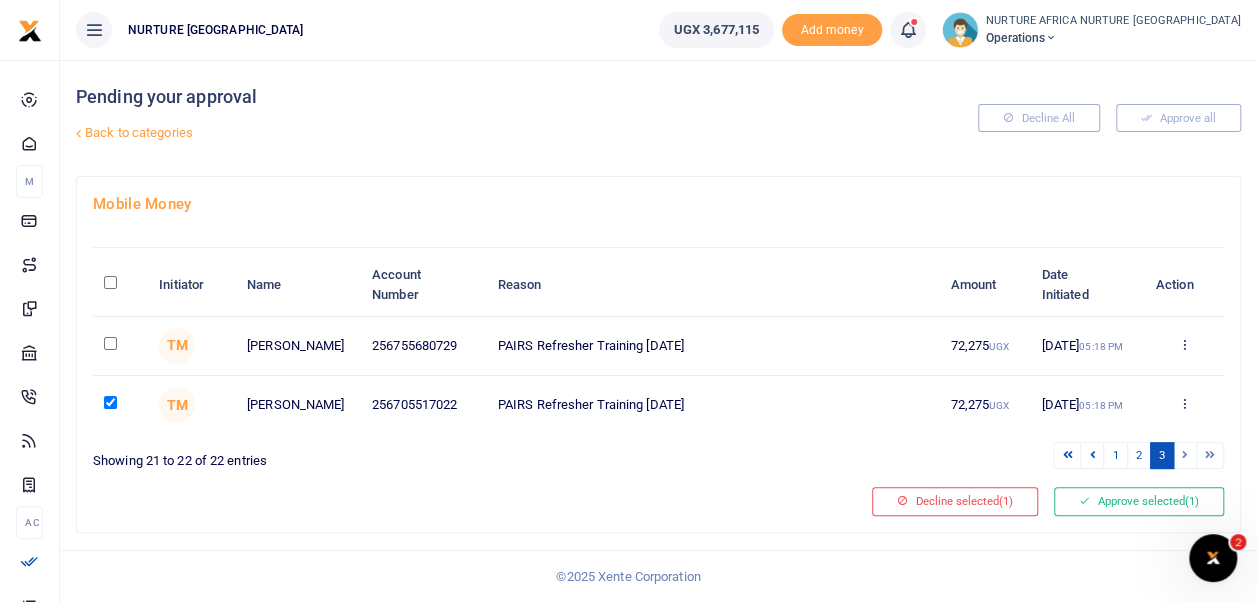 click at bounding box center [120, 405] 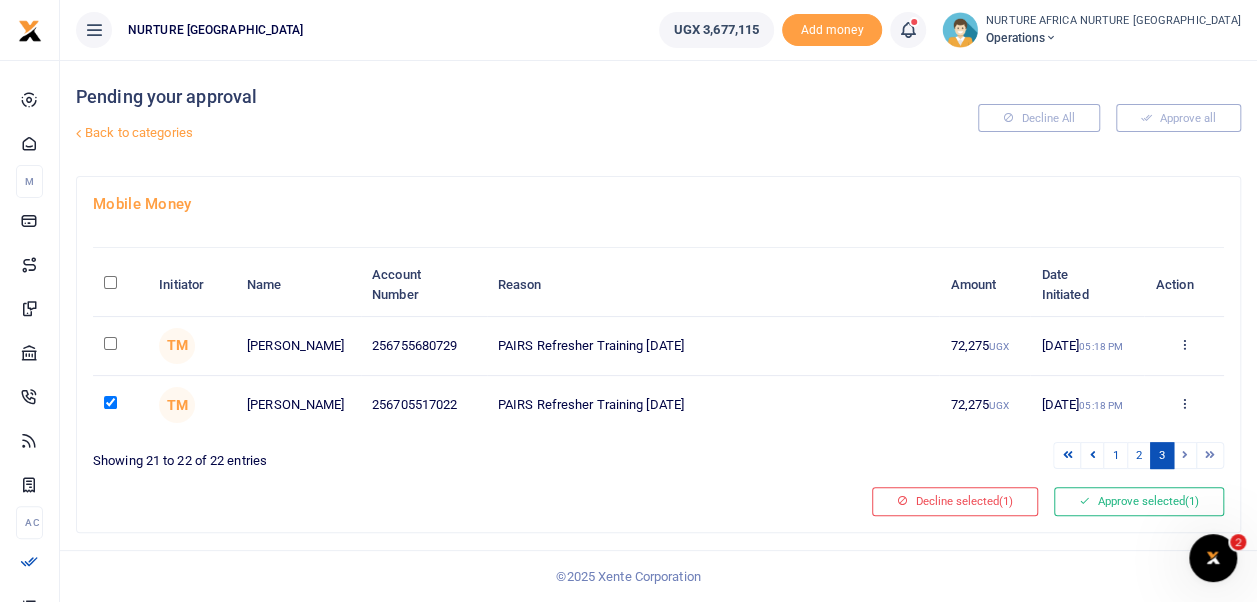 click at bounding box center [110, 343] 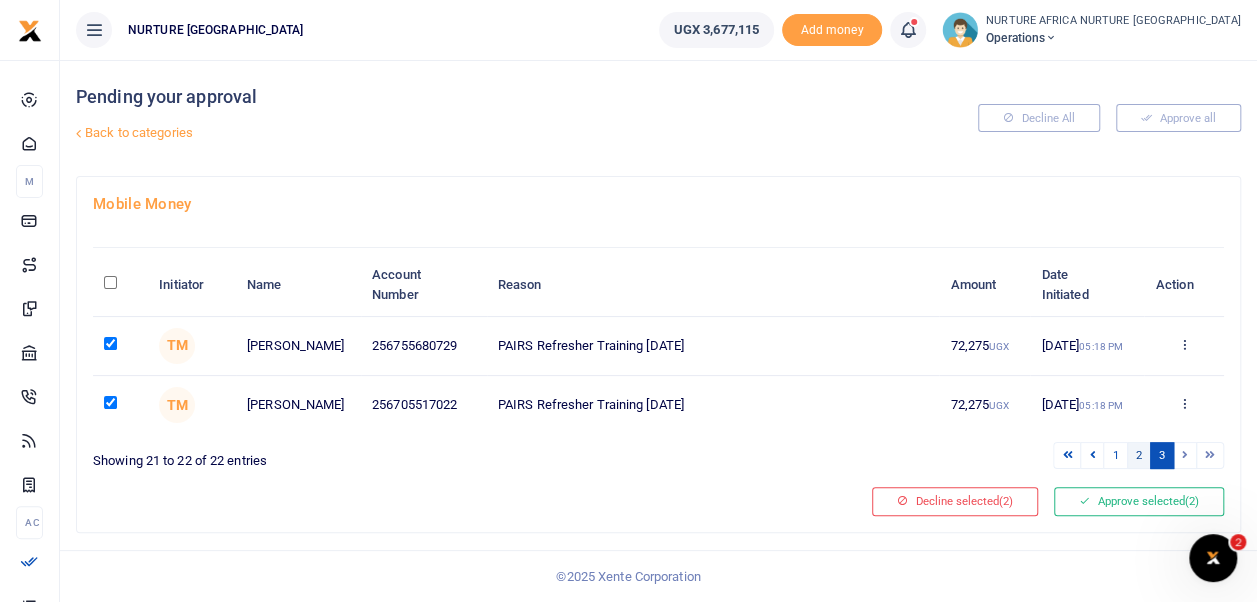 click on "2" at bounding box center [1139, 455] 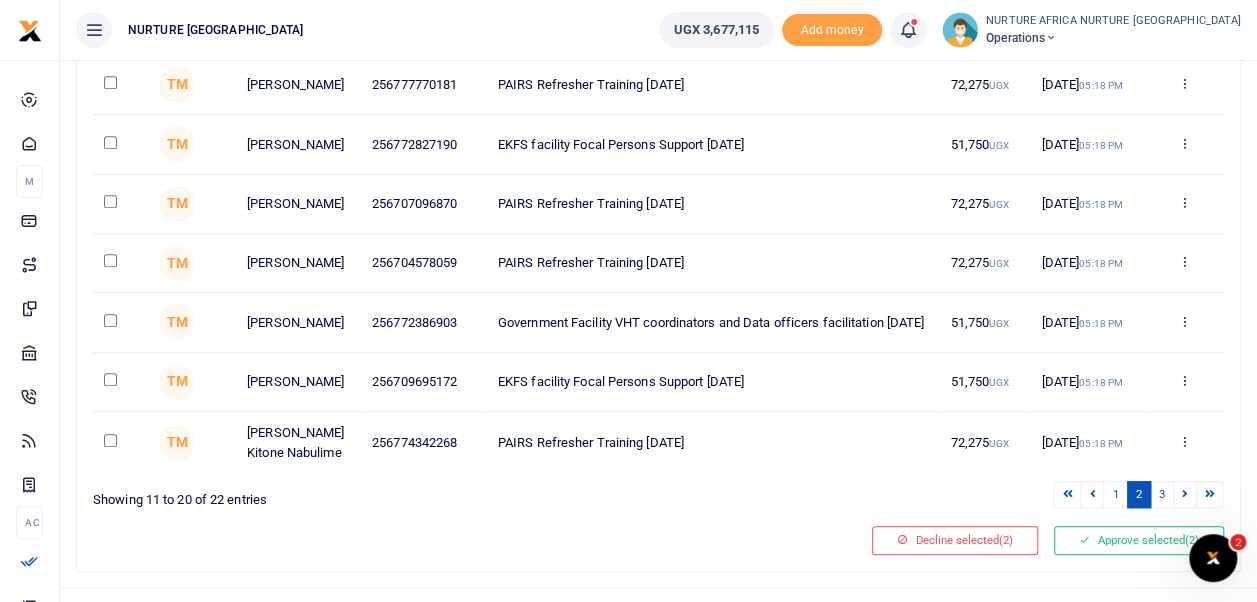 scroll, scrollTop: 497, scrollLeft: 0, axis: vertical 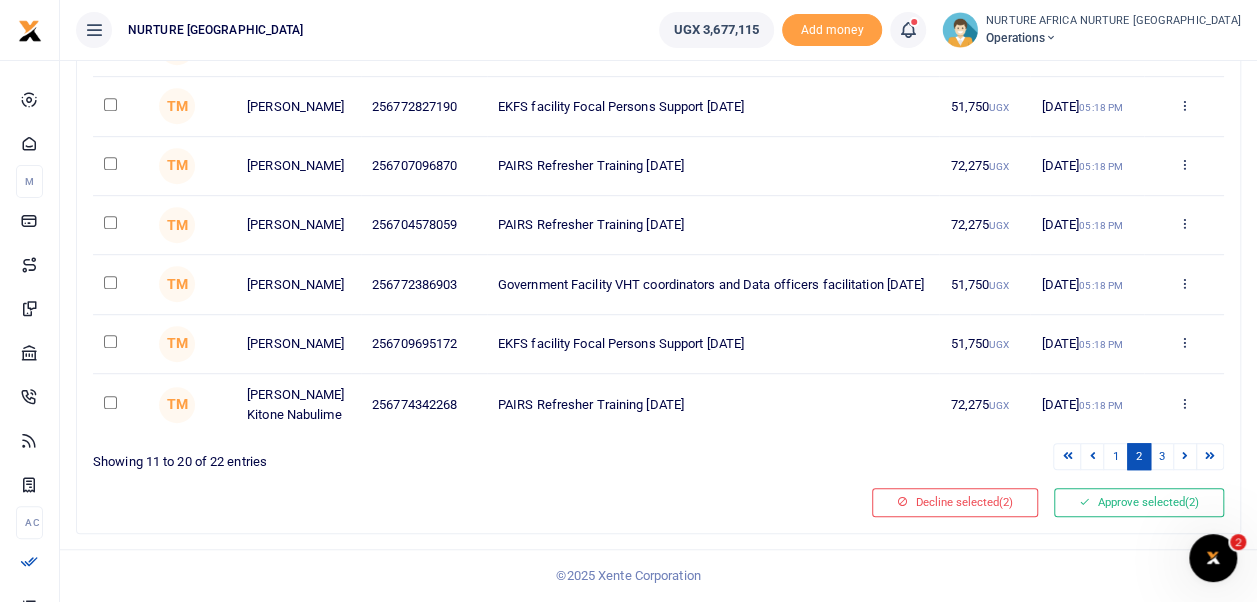 click at bounding box center [110, 402] 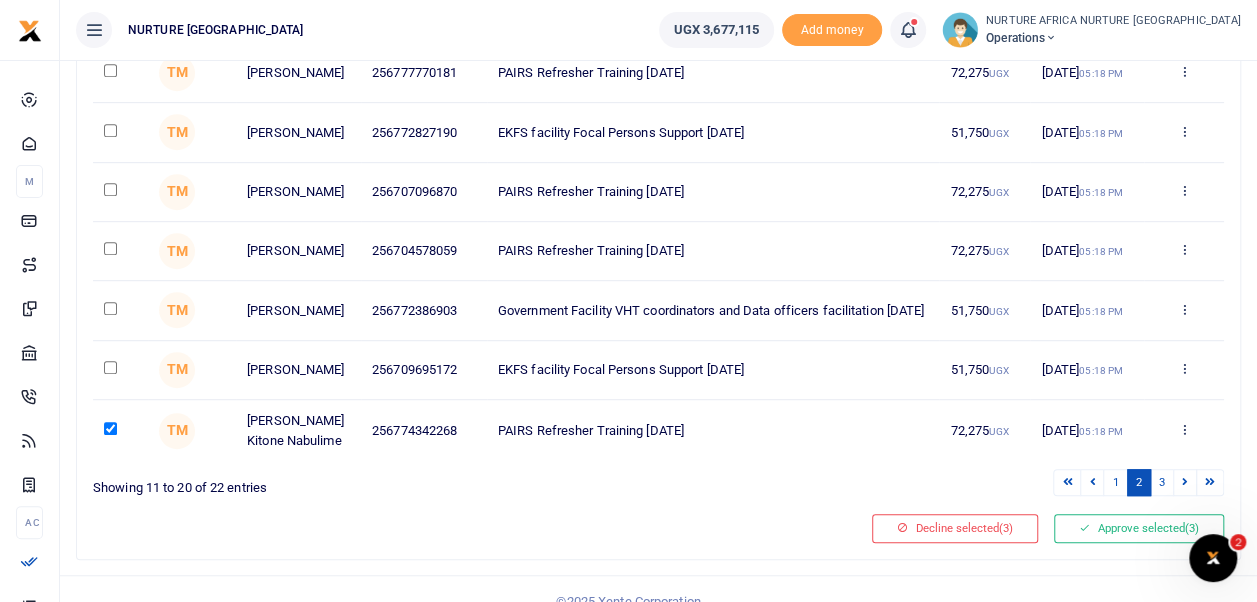 scroll, scrollTop: 450, scrollLeft: 0, axis: vertical 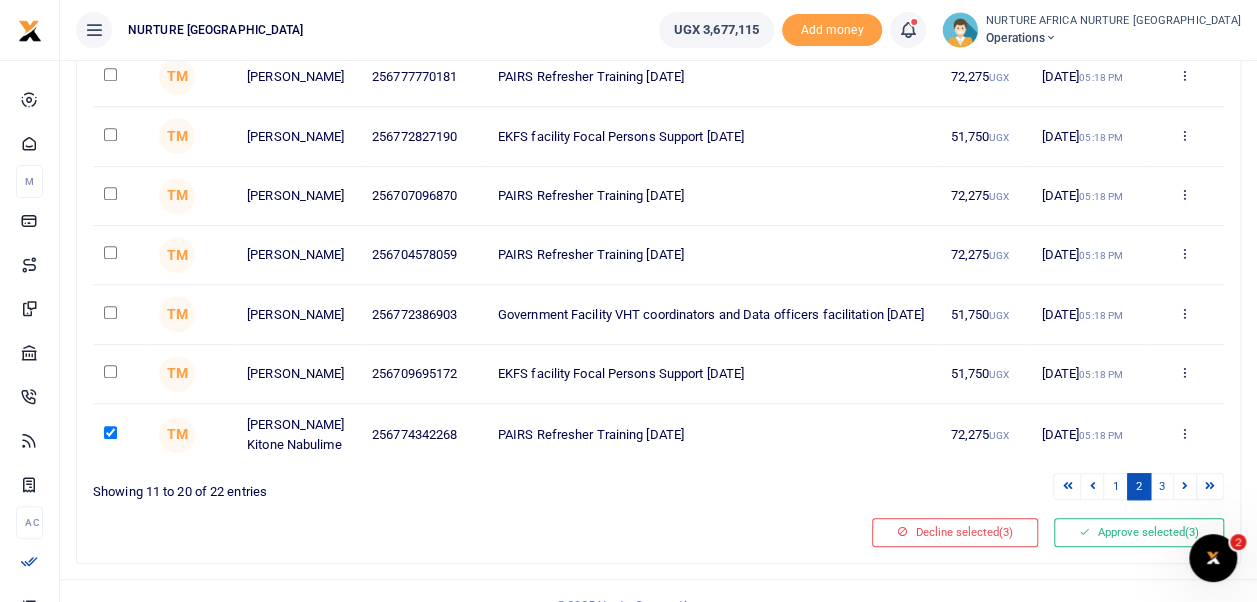 click at bounding box center [110, 371] 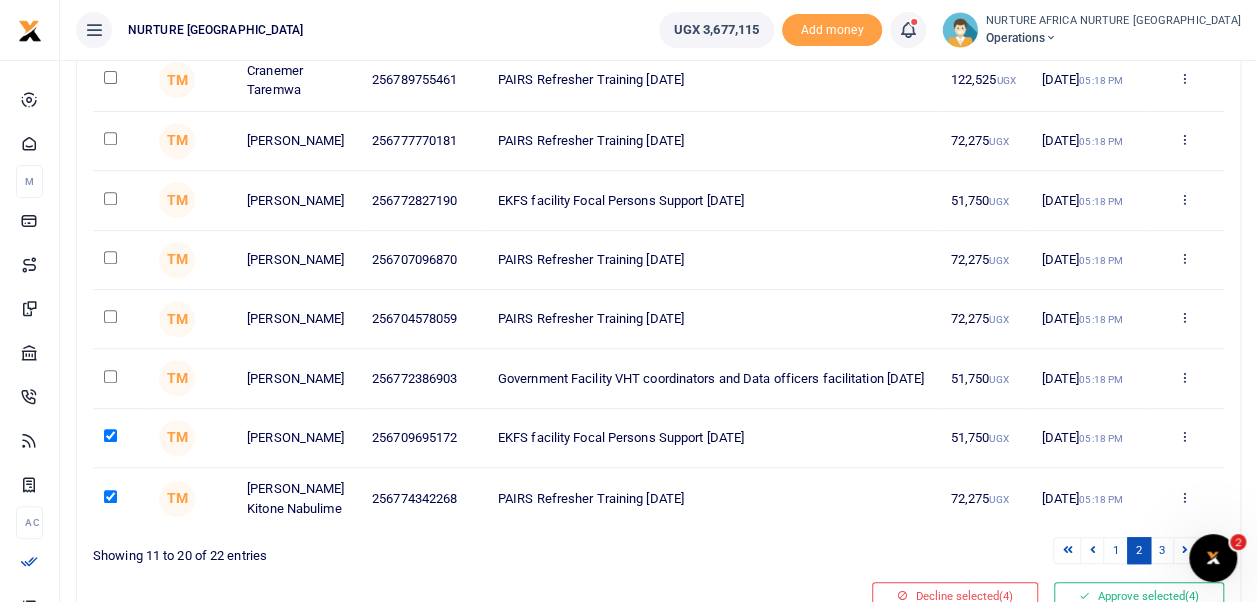 scroll, scrollTop: 367, scrollLeft: 0, axis: vertical 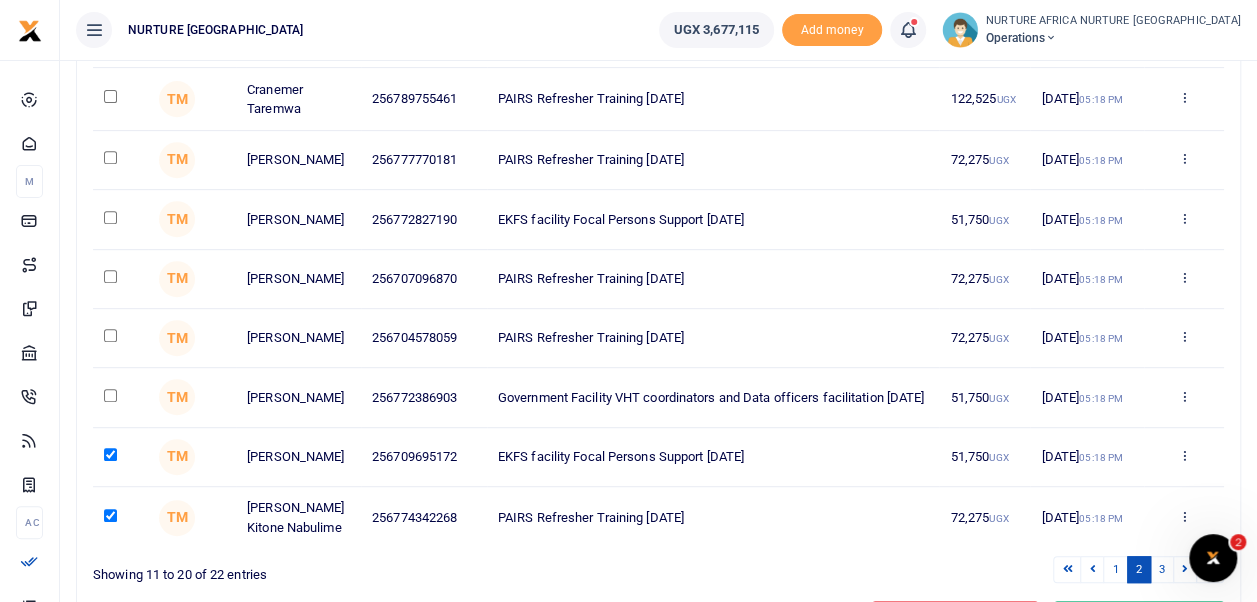 click at bounding box center [110, 395] 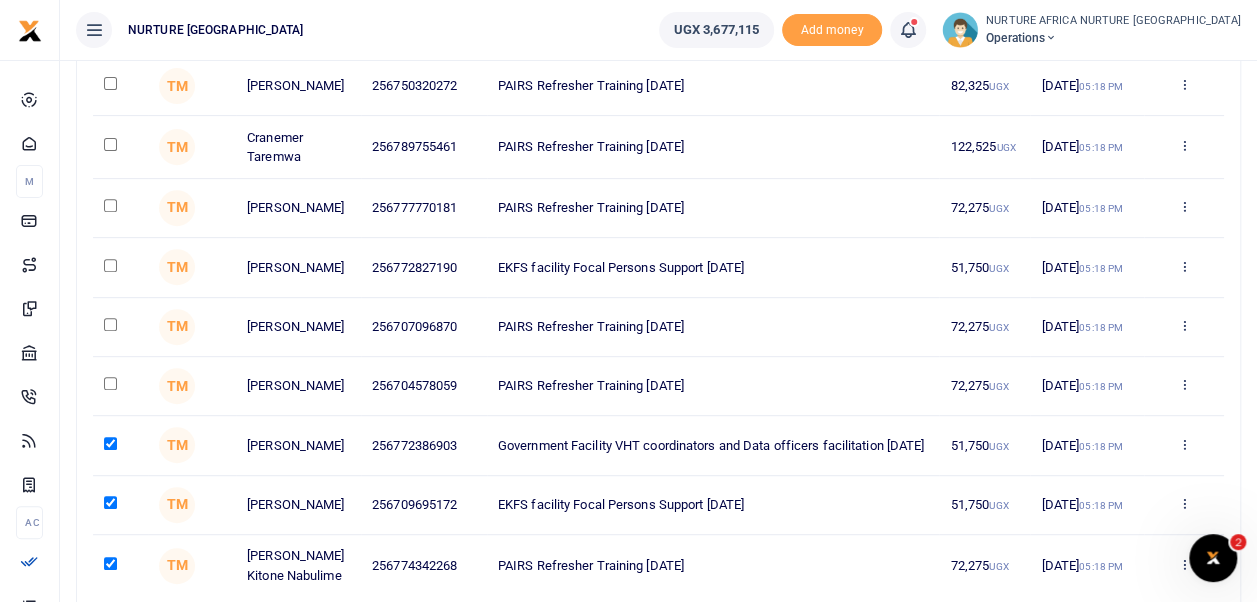 scroll, scrollTop: 311, scrollLeft: 0, axis: vertical 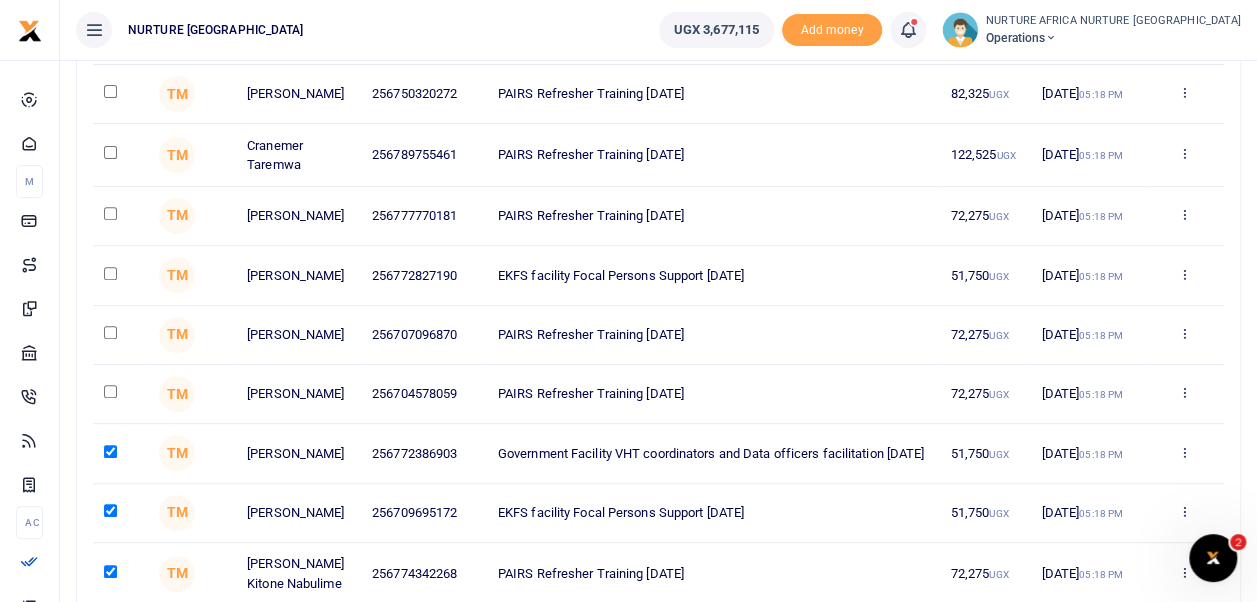 click at bounding box center [110, 391] 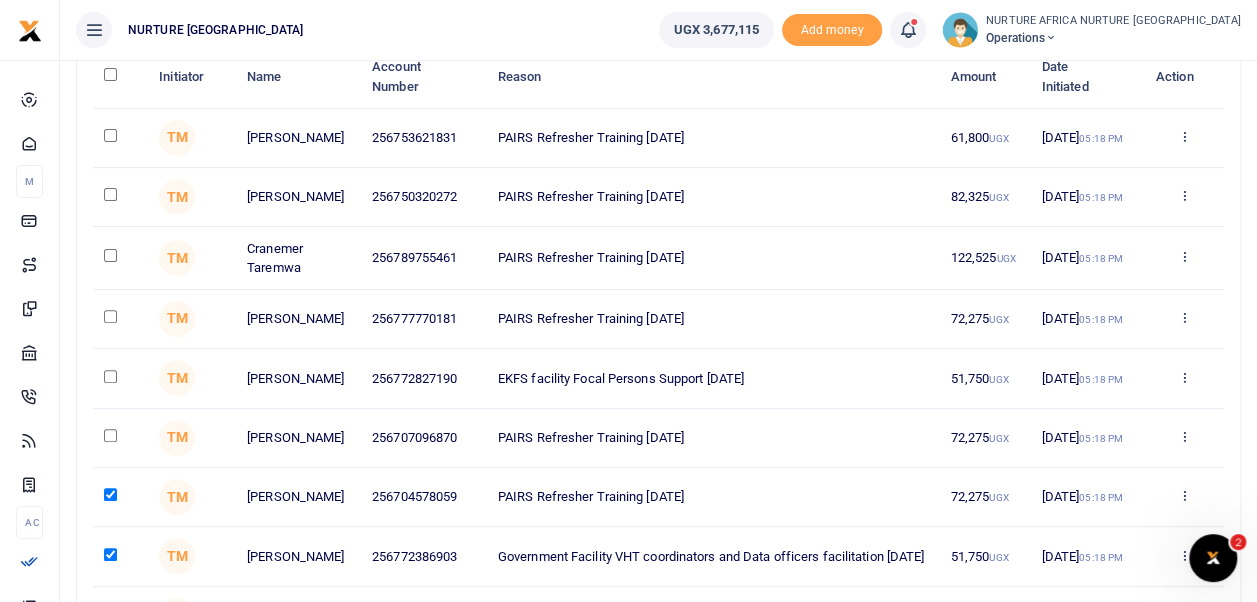 scroll, scrollTop: 204, scrollLeft: 0, axis: vertical 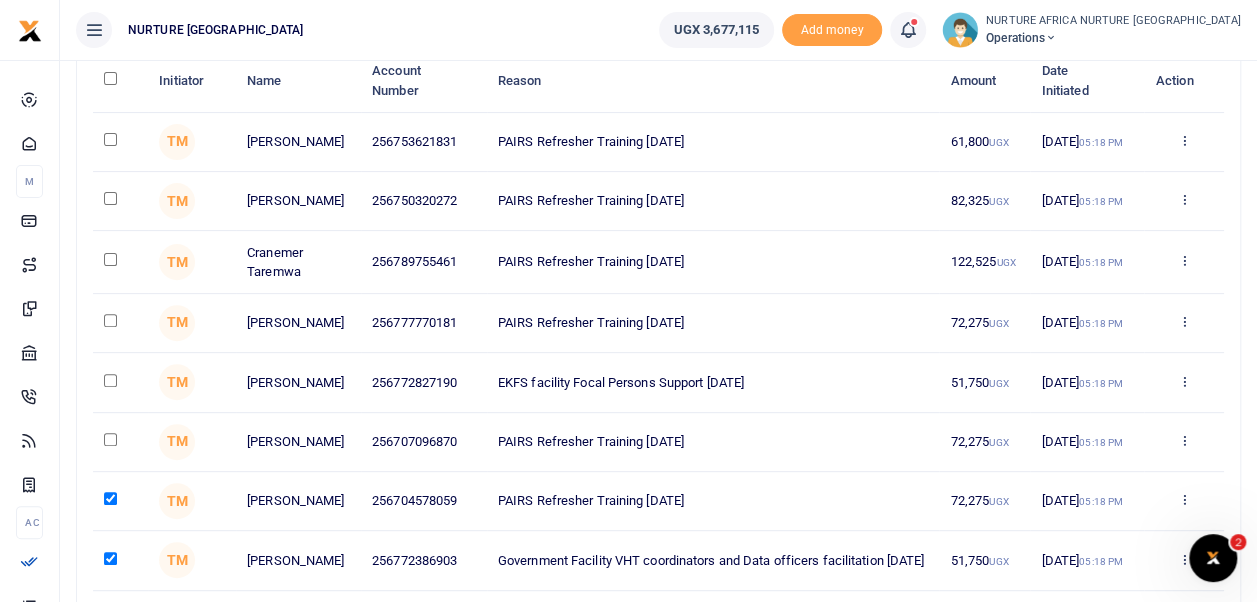 click at bounding box center [120, 442] 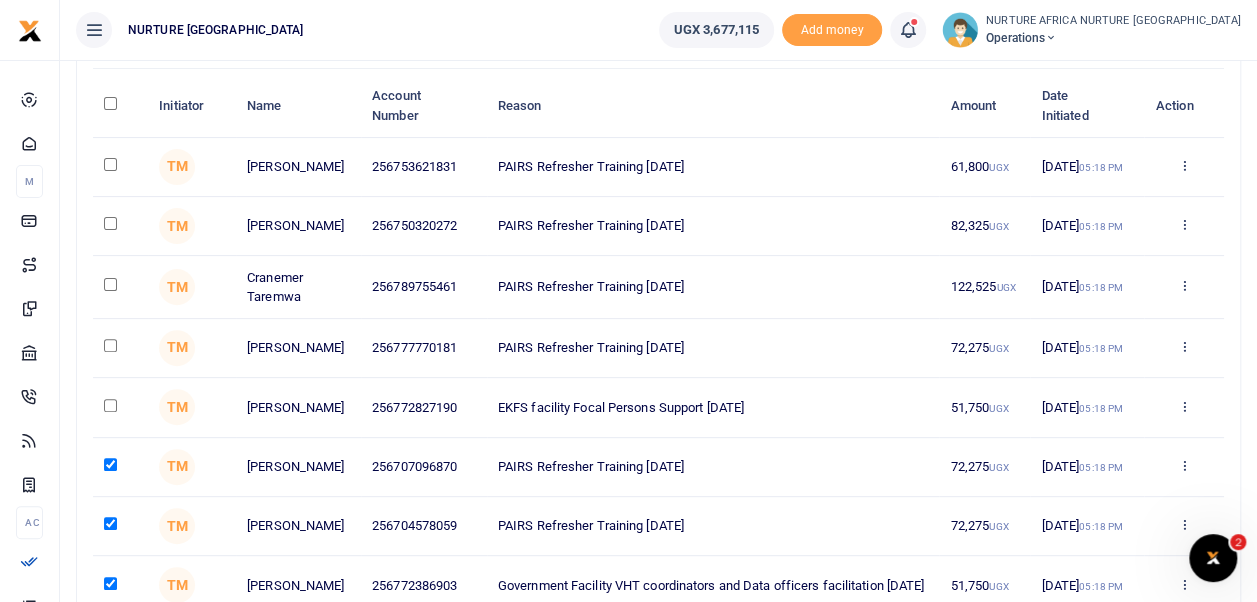 scroll, scrollTop: 177, scrollLeft: 0, axis: vertical 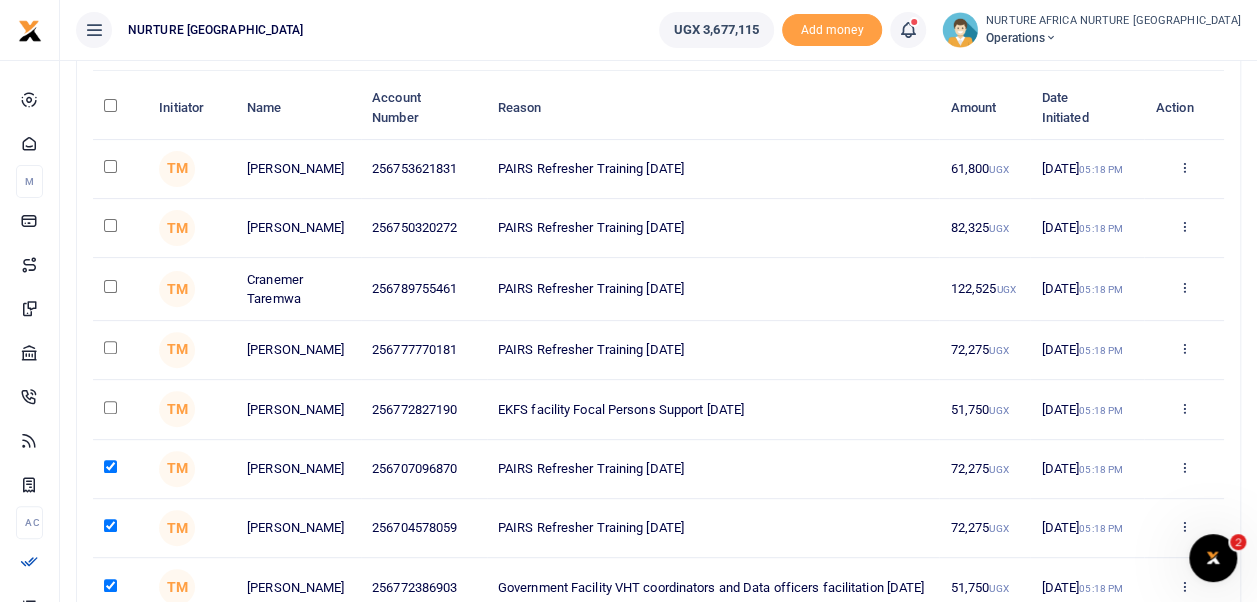 click at bounding box center (110, 407) 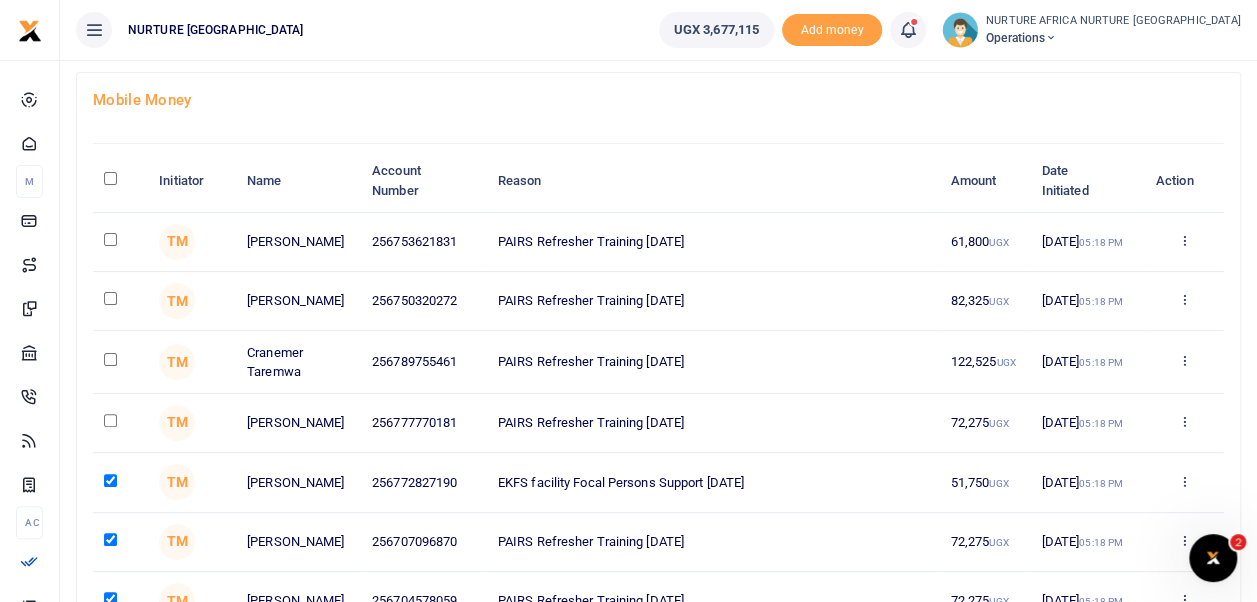 scroll, scrollTop: 104, scrollLeft: 0, axis: vertical 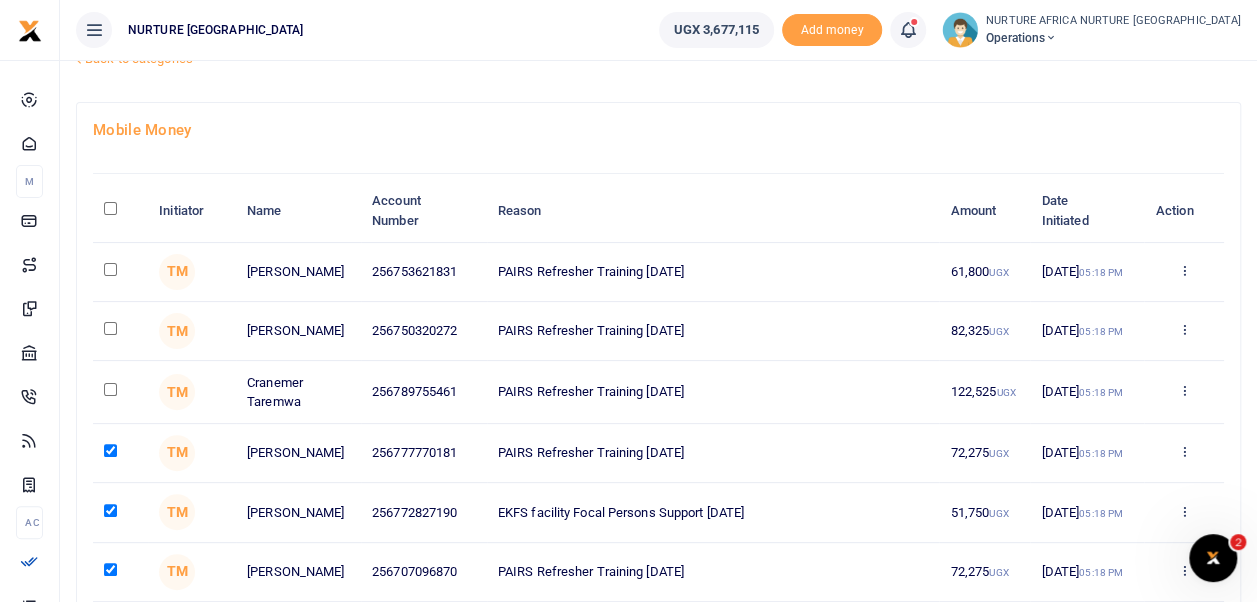 click at bounding box center [110, 389] 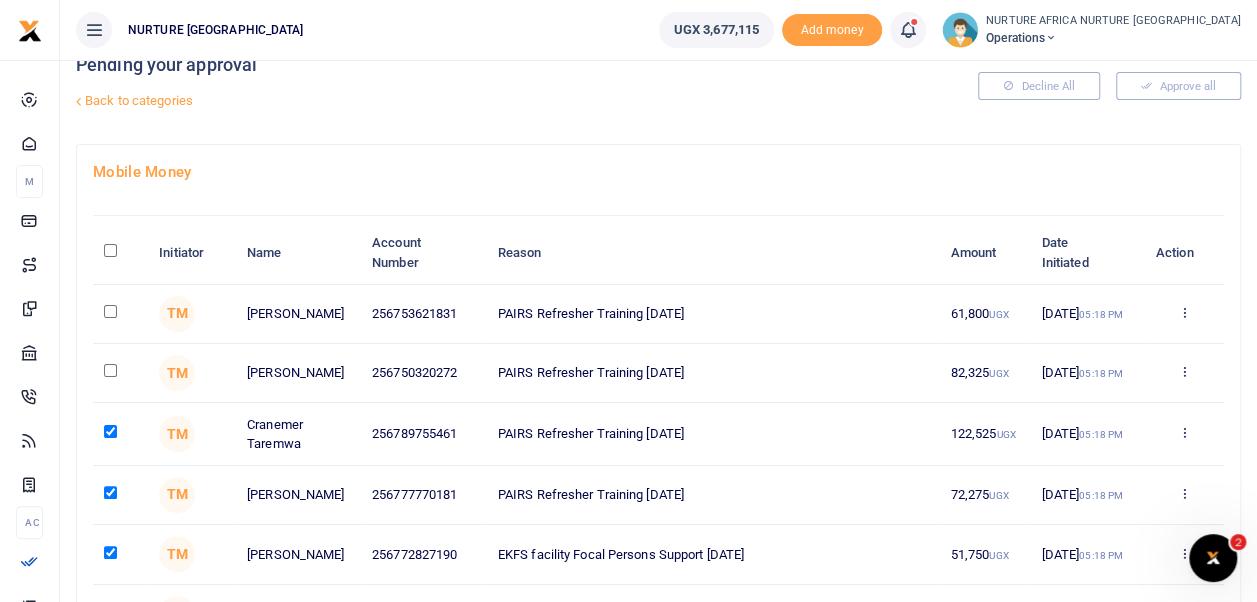 scroll, scrollTop: 31, scrollLeft: 0, axis: vertical 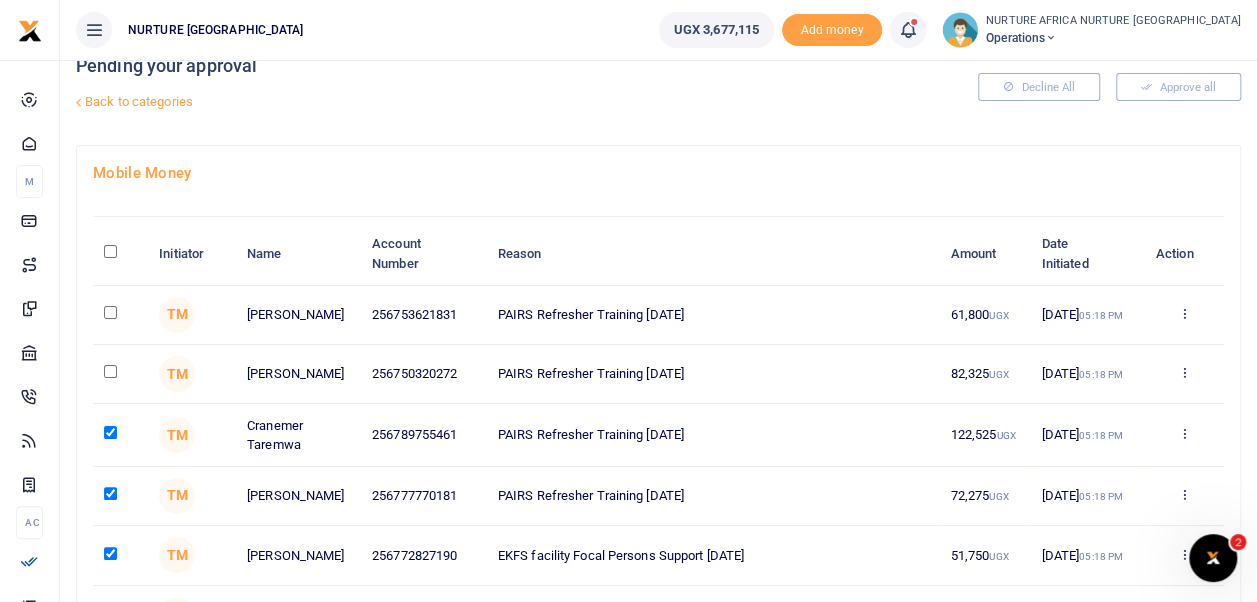 click at bounding box center (110, 371) 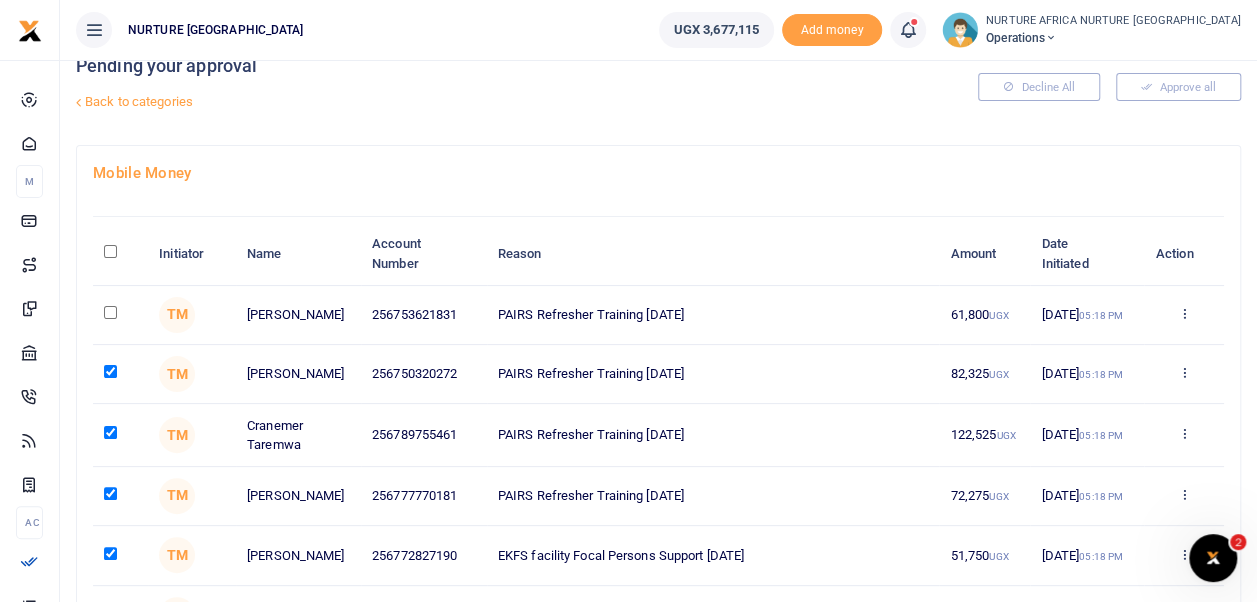 click at bounding box center (110, 312) 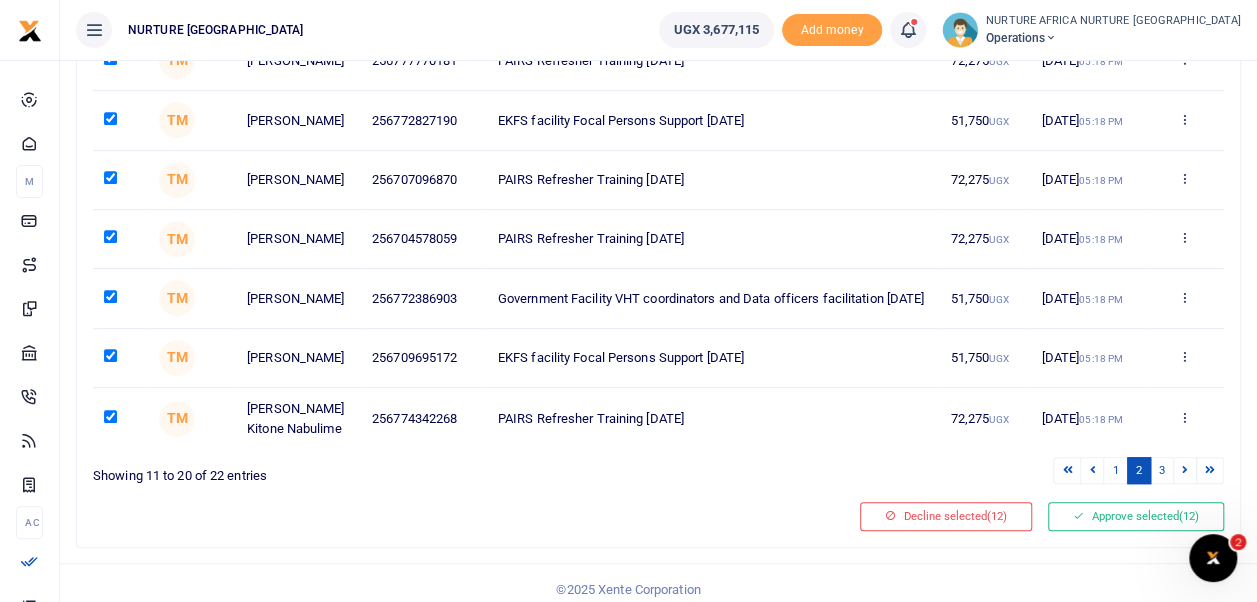 scroll, scrollTop: 497, scrollLeft: 0, axis: vertical 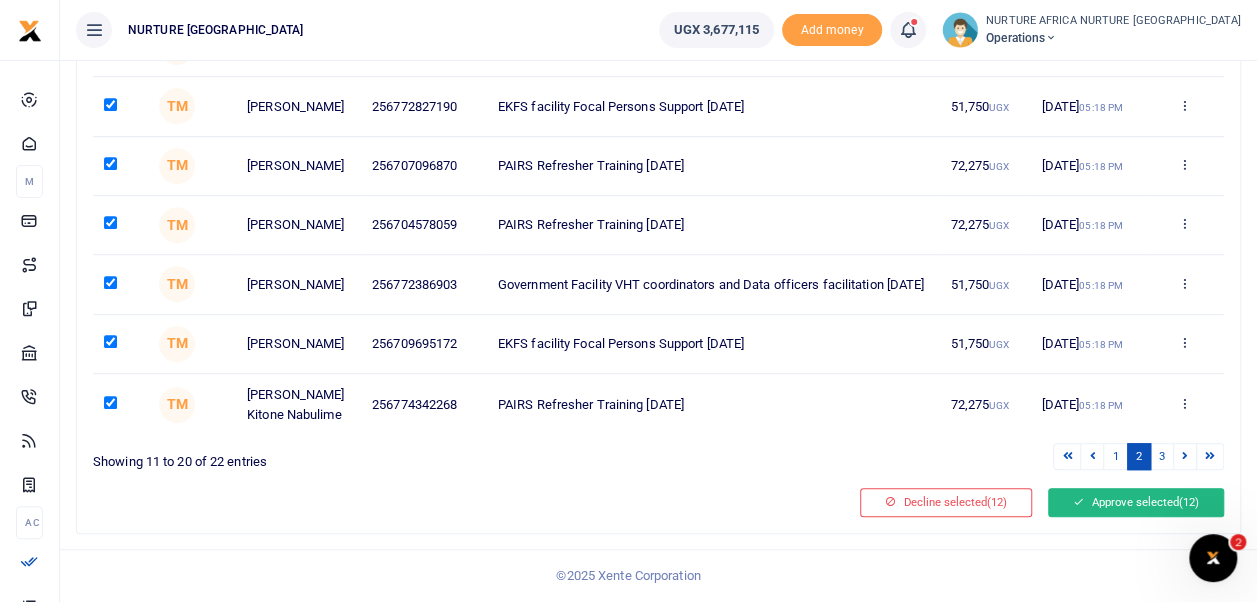 click on "Approve selected  (12)" at bounding box center [1136, 502] 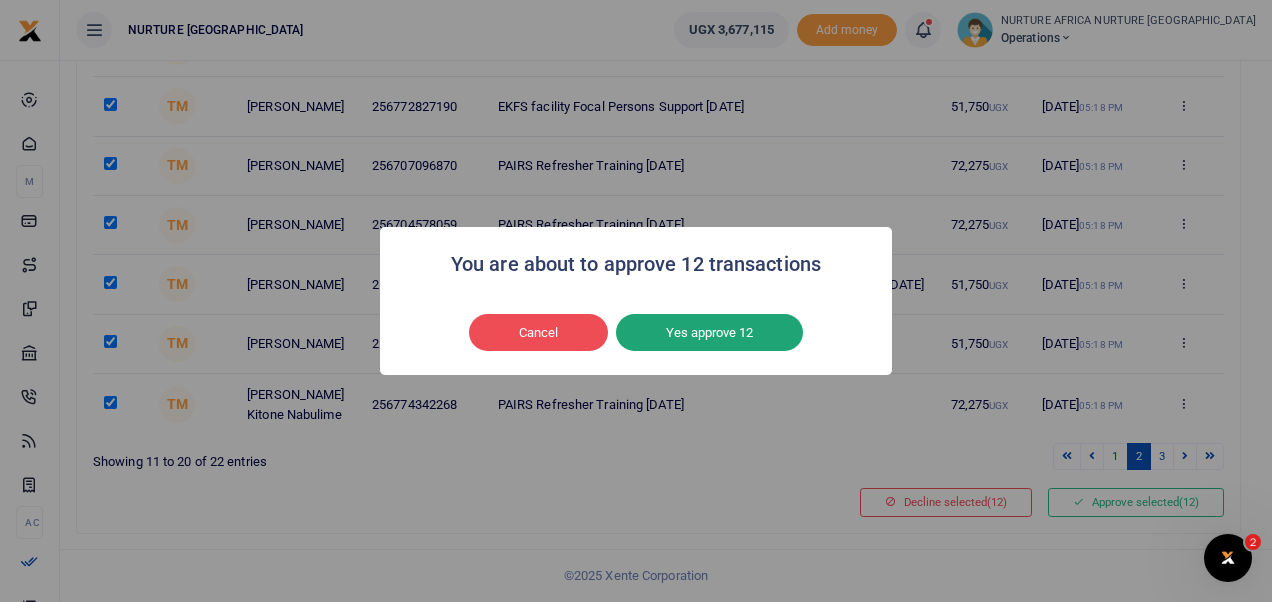 click on "Yes approve 12" at bounding box center [709, 333] 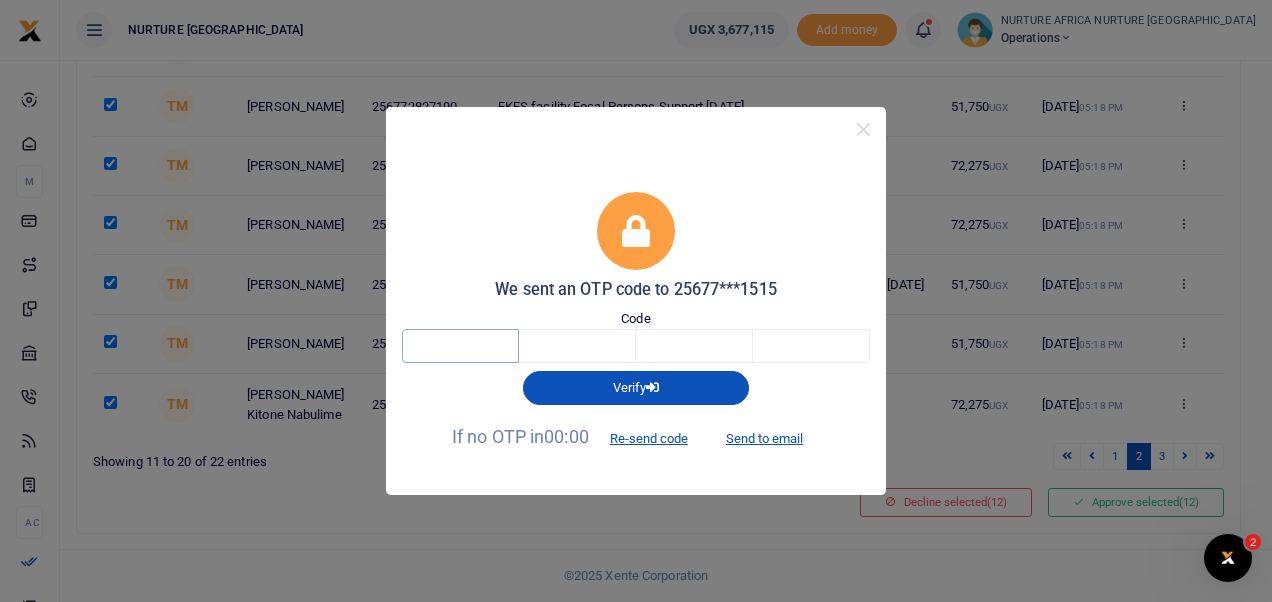 click at bounding box center (460, 346) 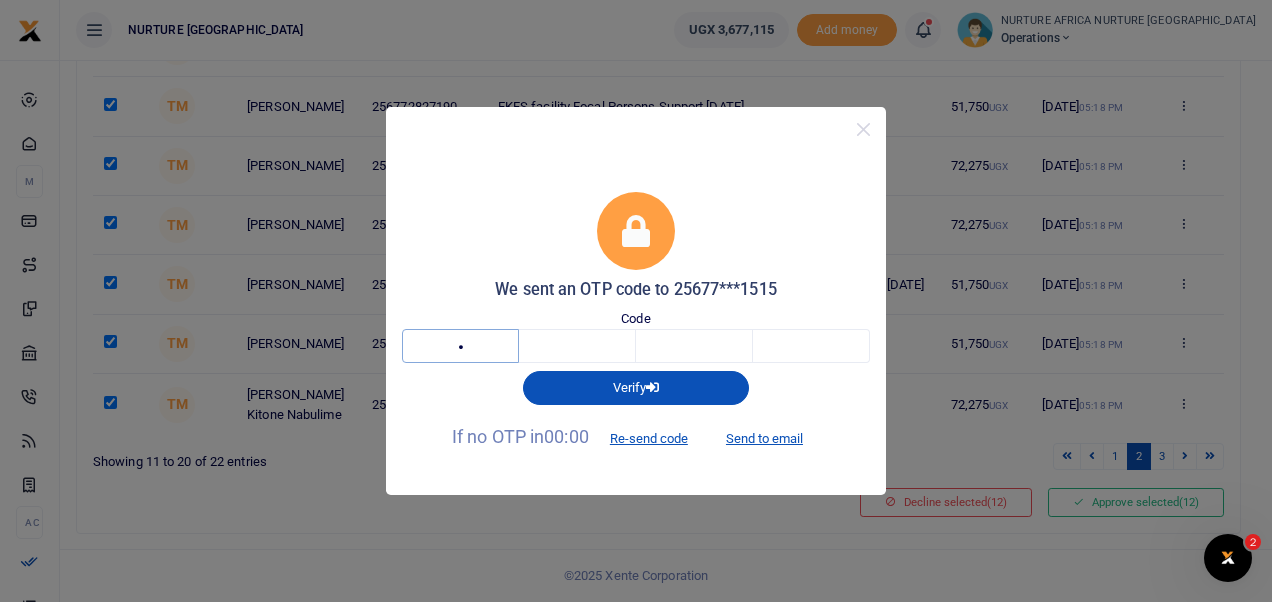 type on "9" 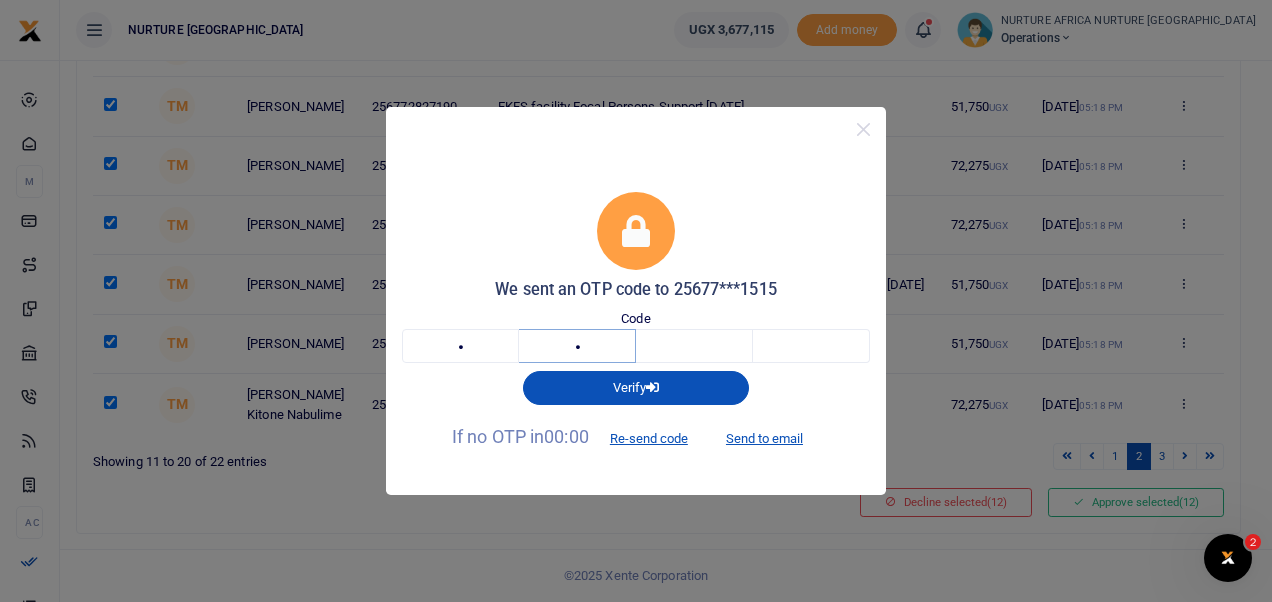 type on "6" 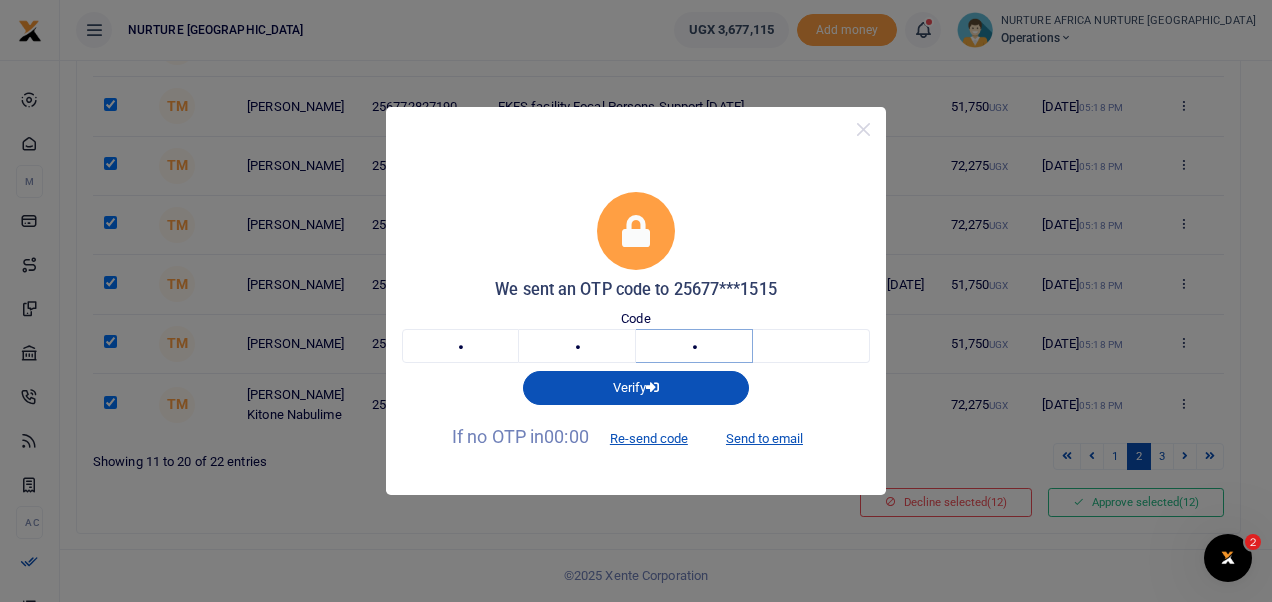 type on "2" 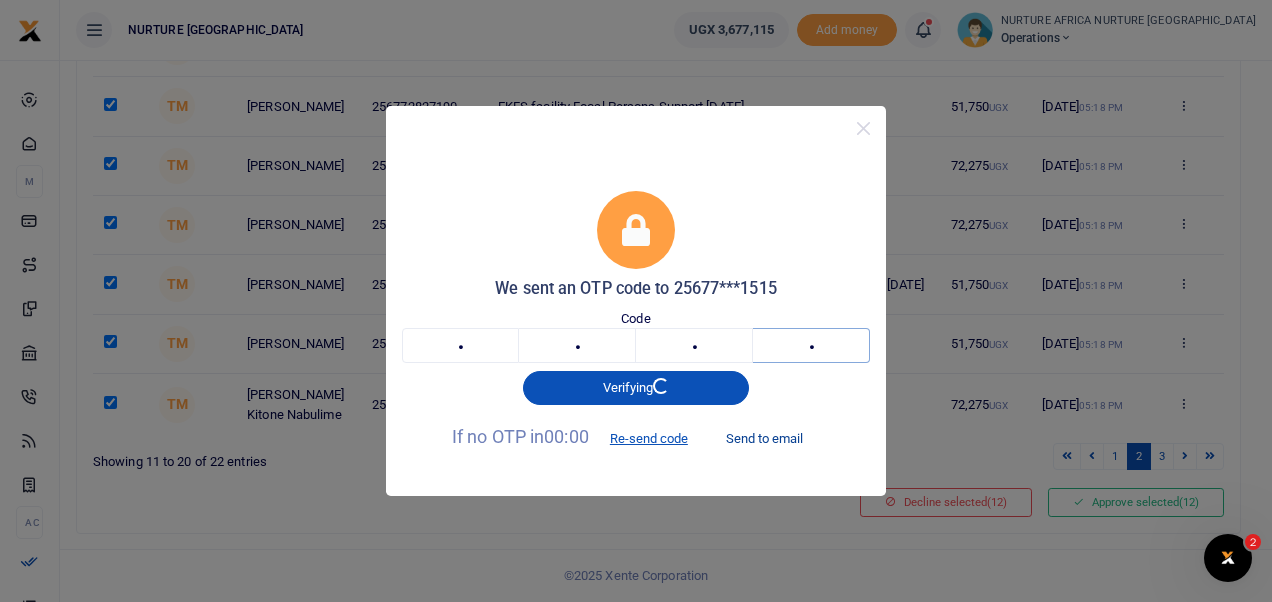 type on "6" 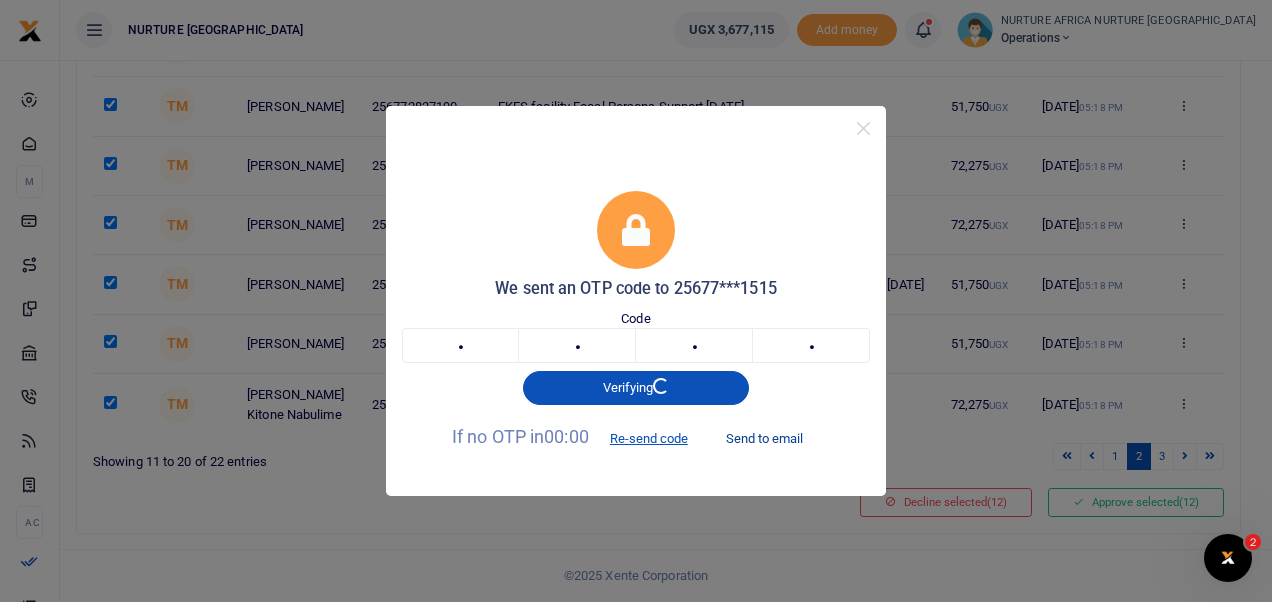 click on "Send to email" at bounding box center [764, 438] 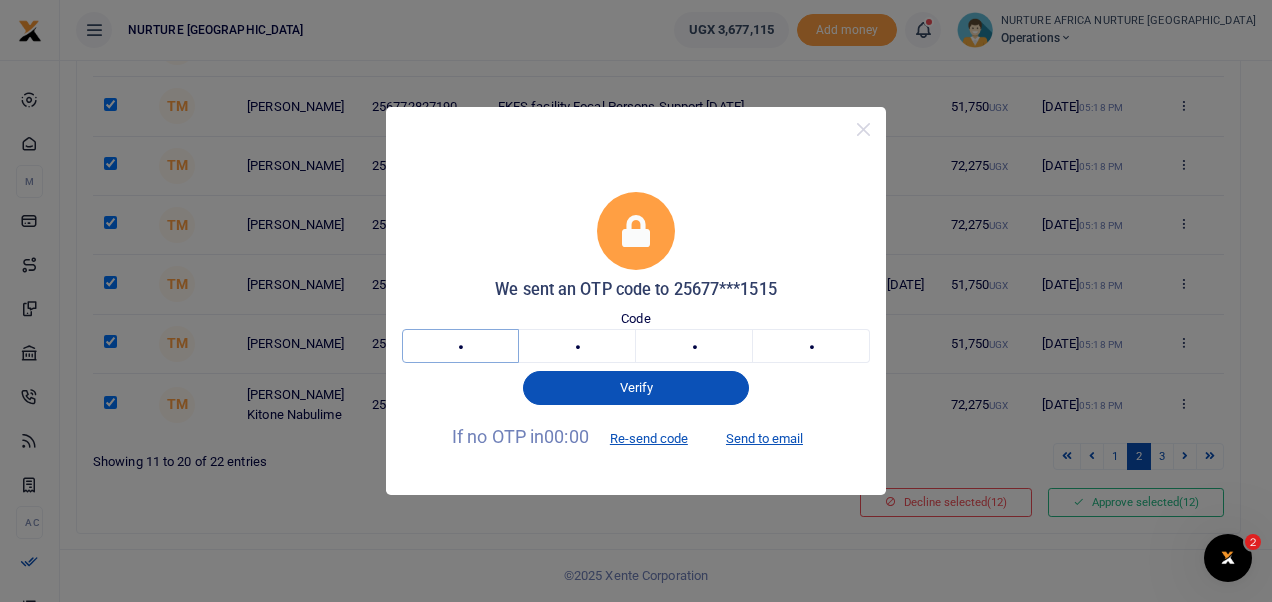 click on "9" at bounding box center (460, 346) 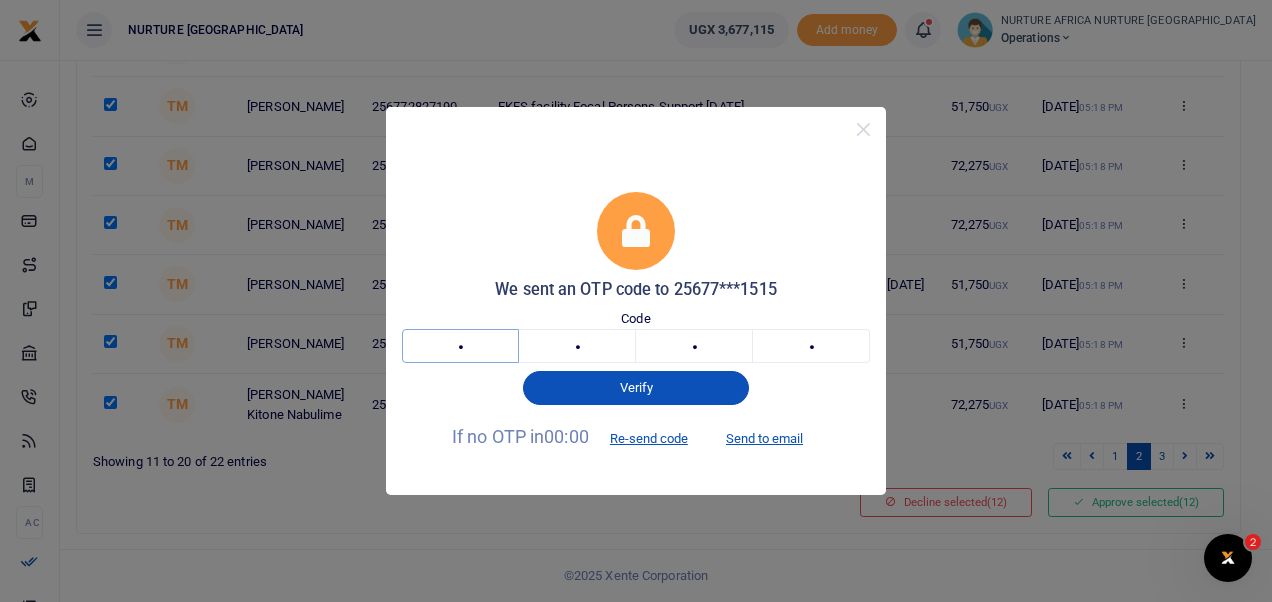 type on "5" 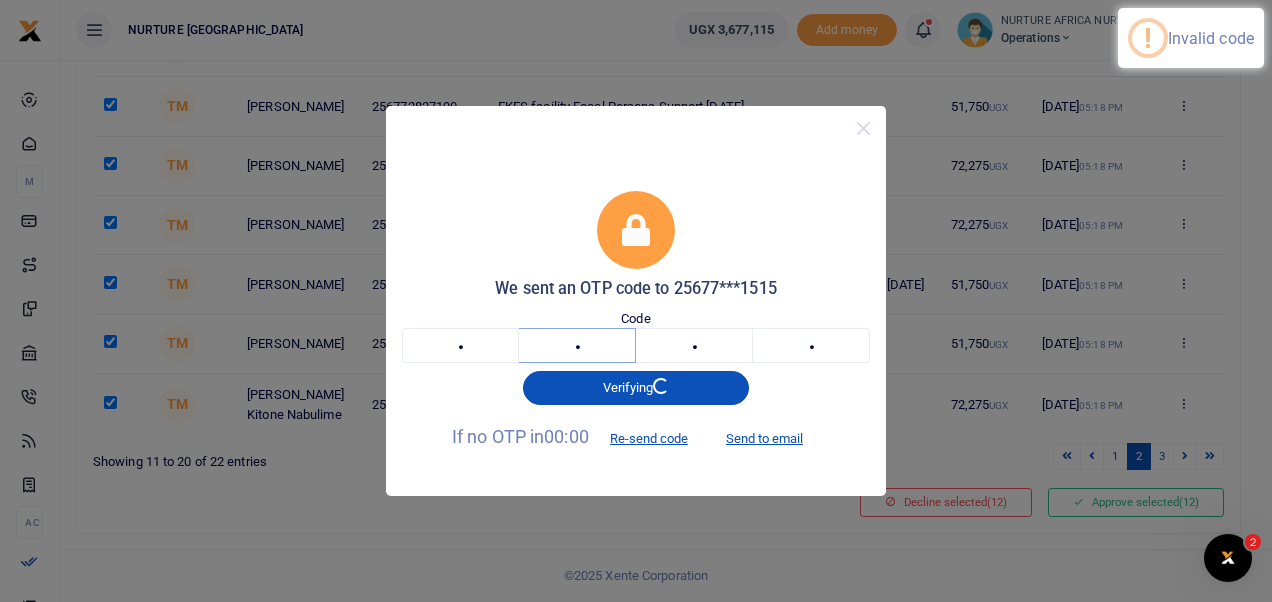 type on "8" 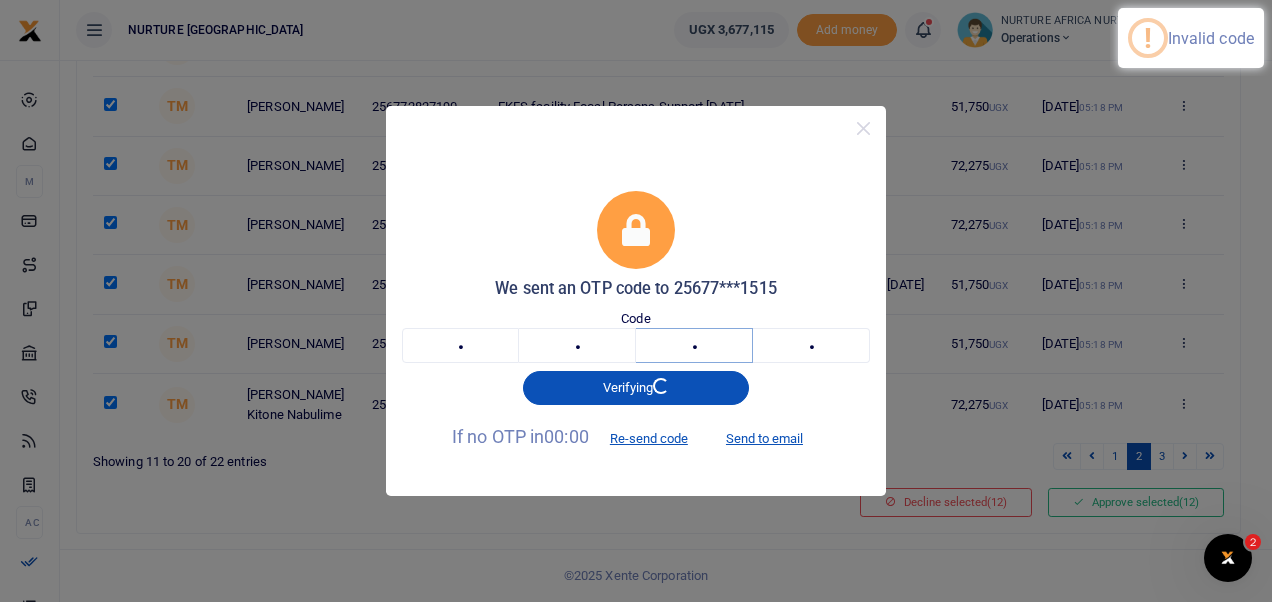 type on "6" 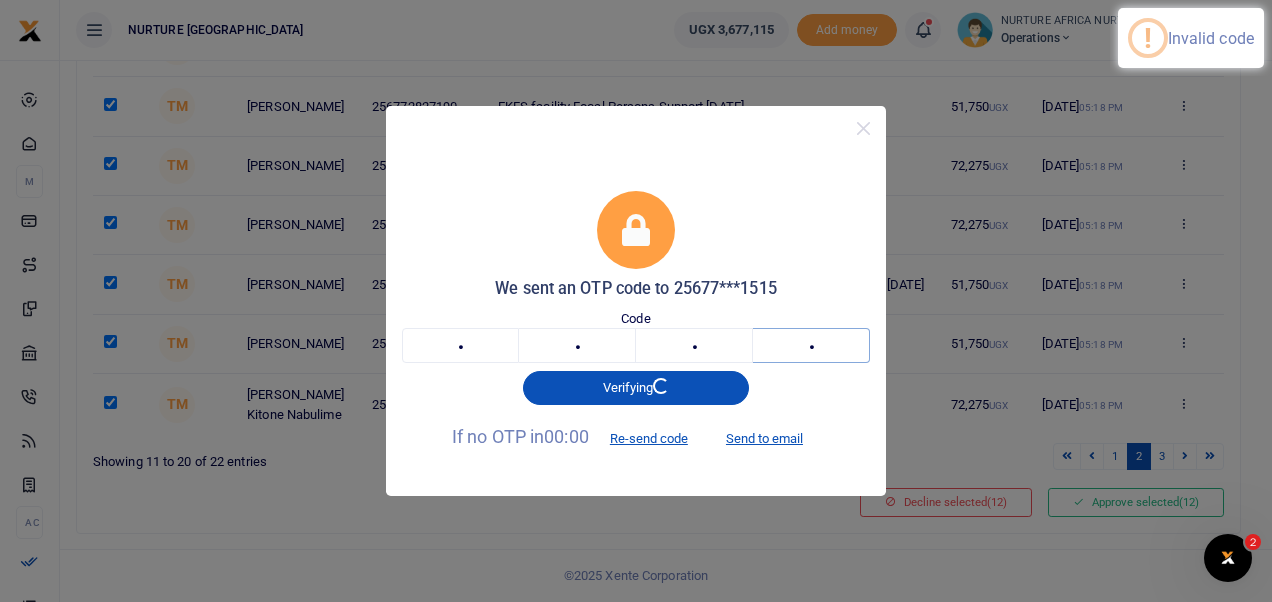 type on "2" 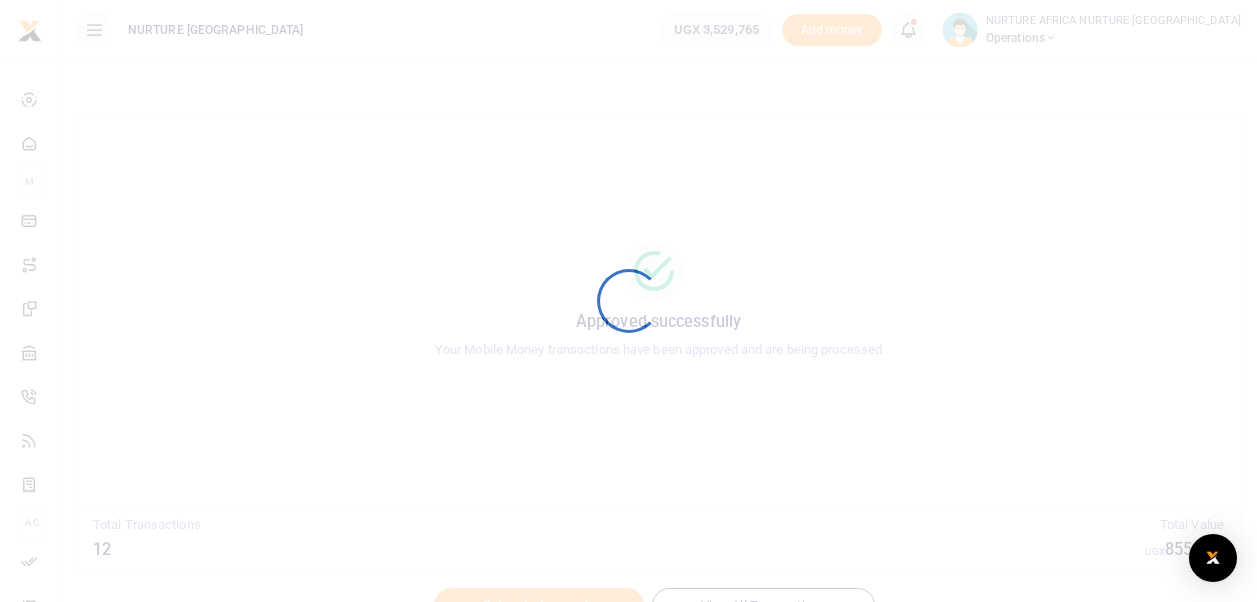 scroll, scrollTop: 0, scrollLeft: 0, axis: both 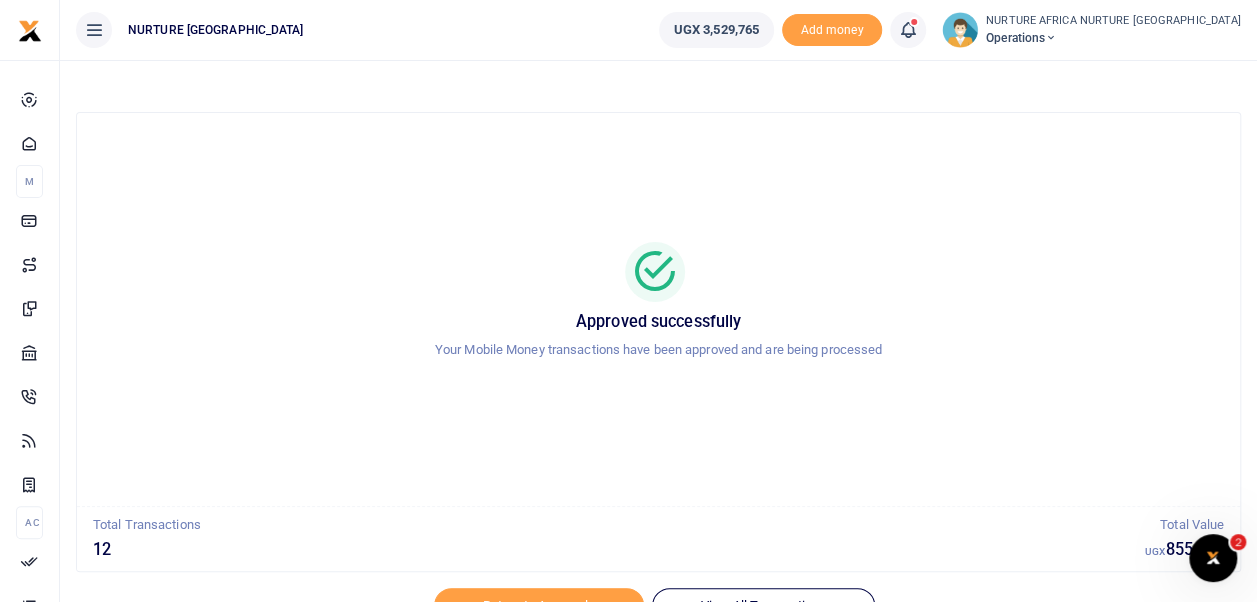 click at bounding box center [908, 30] 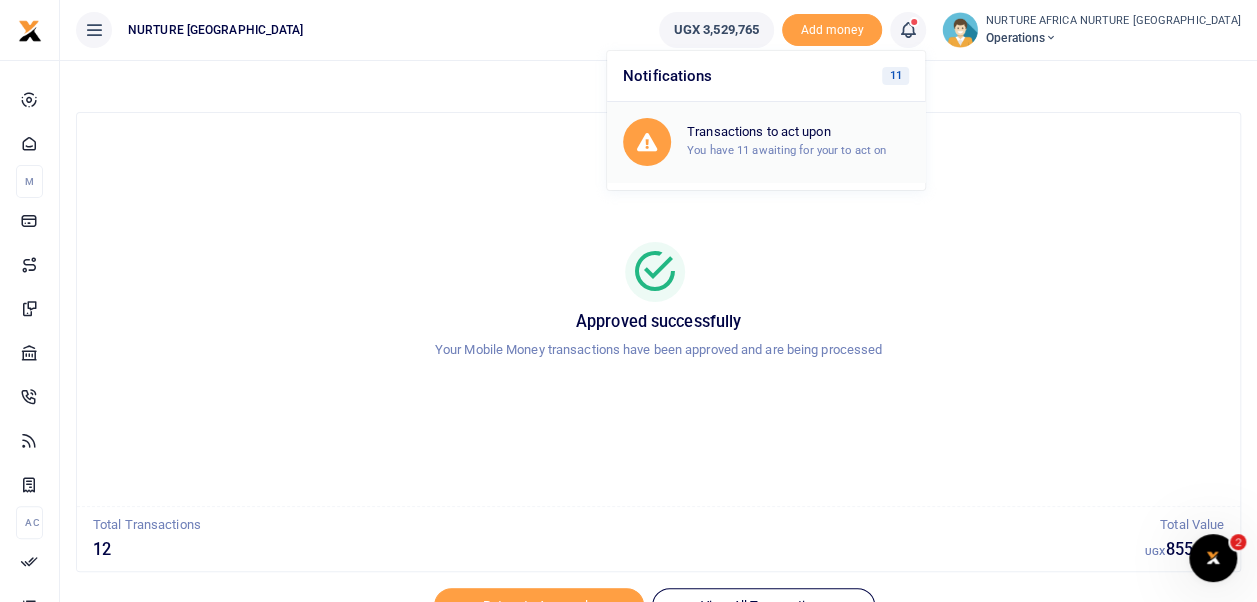click on "Transactions to act upon" at bounding box center [798, 132] 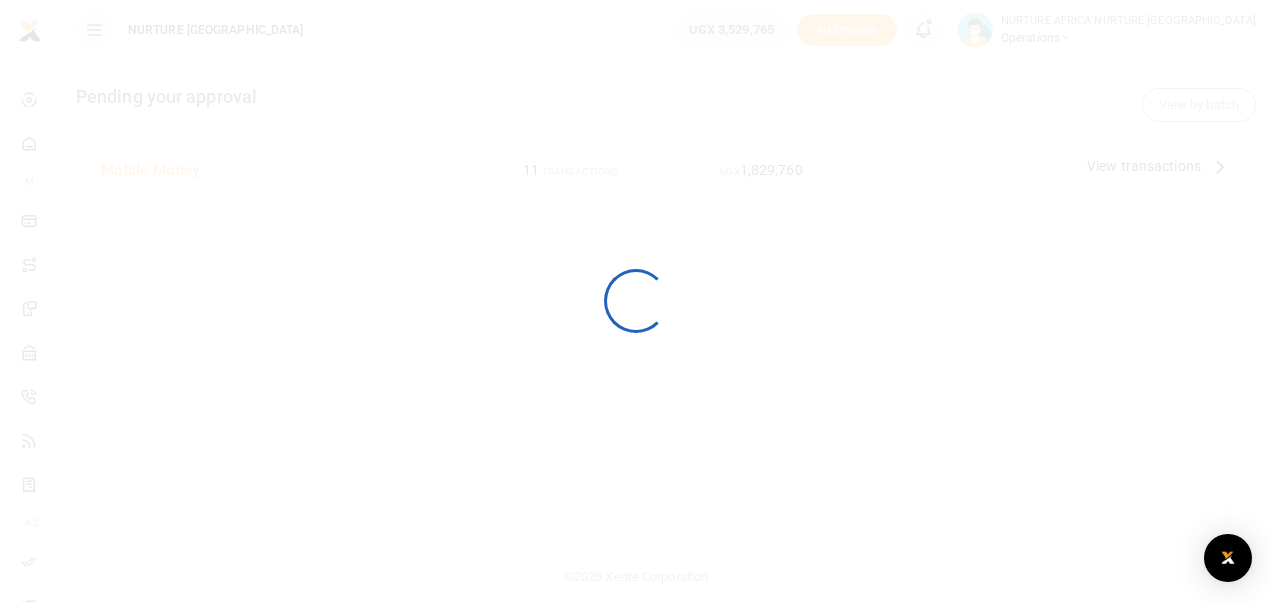 scroll, scrollTop: 0, scrollLeft: 0, axis: both 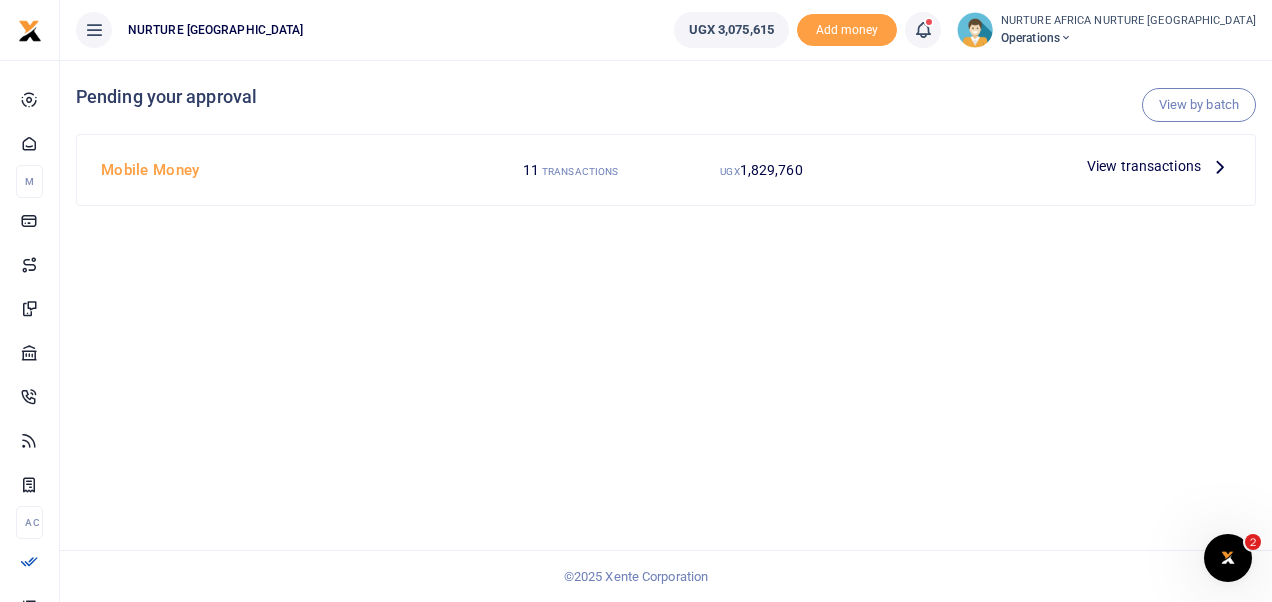 click on "View transactions" at bounding box center [1144, 166] 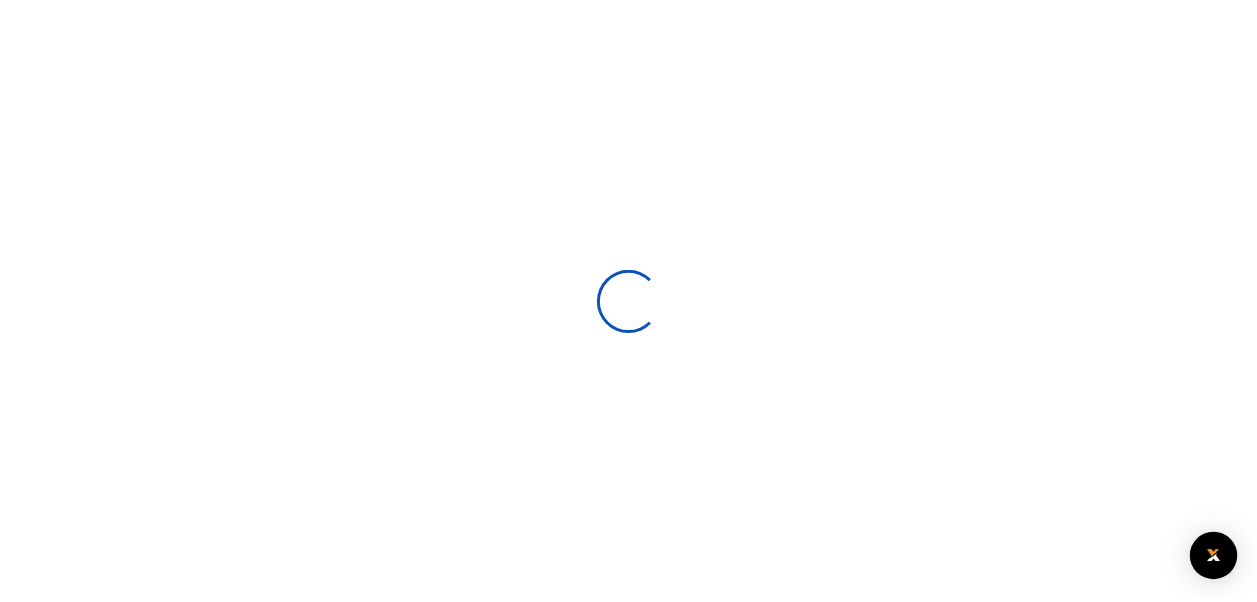 scroll, scrollTop: 0, scrollLeft: 0, axis: both 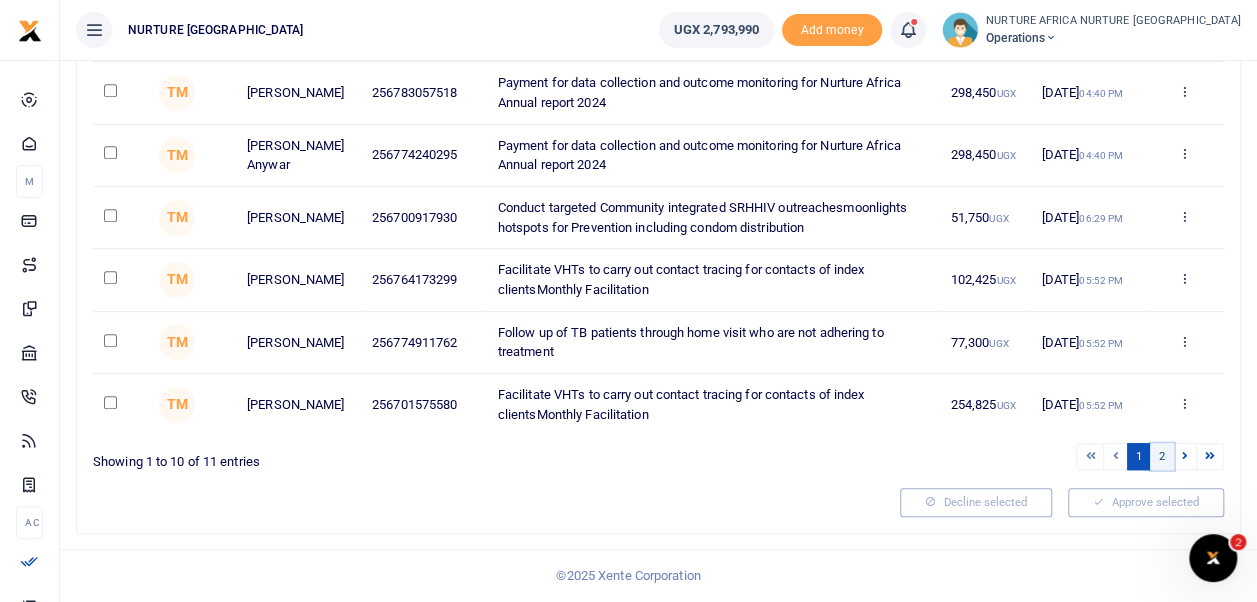 click on "2" at bounding box center [1162, 456] 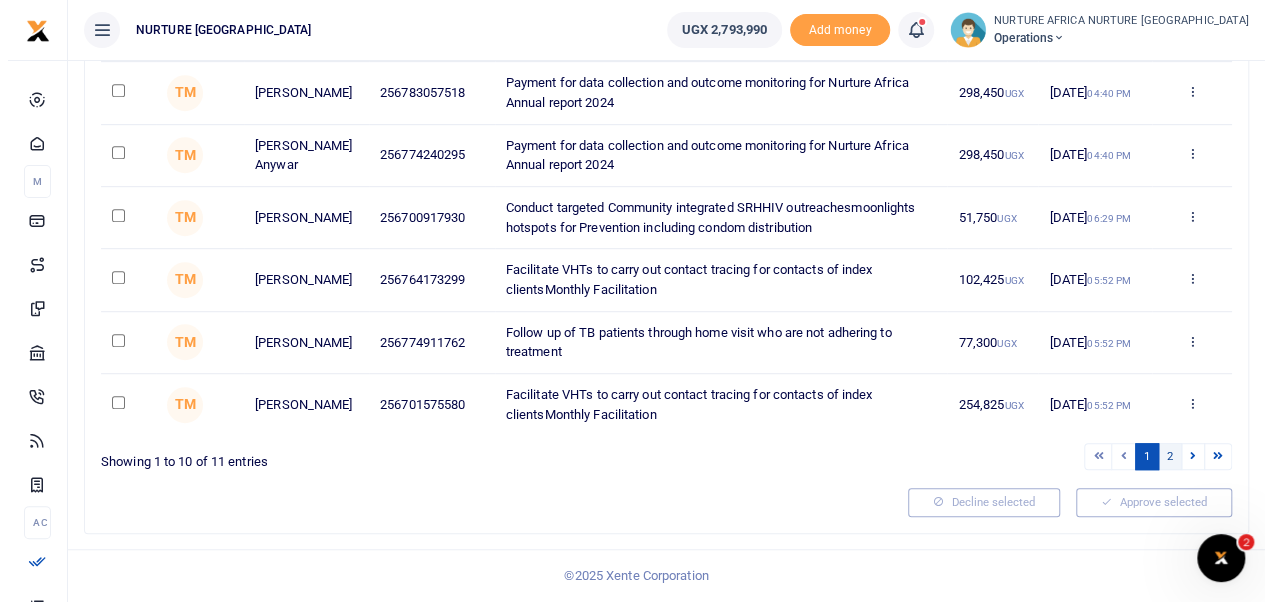 scroll, scrollTop: 0, scrollLeft: 0, axis: both 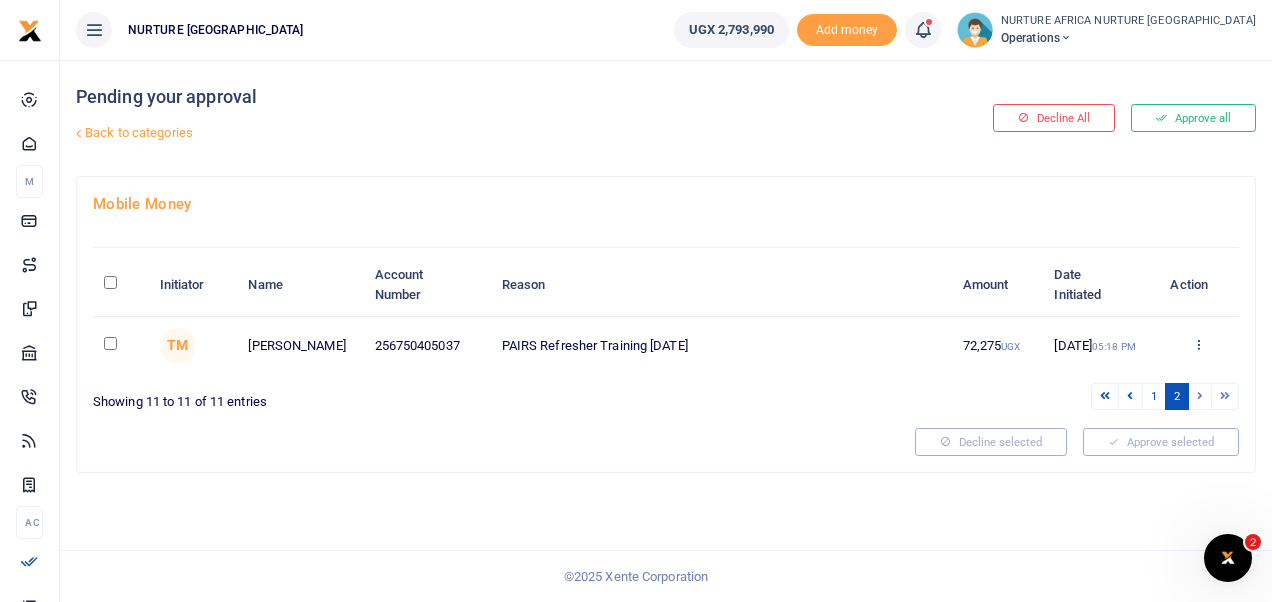 click at bounding box center [110, 343] 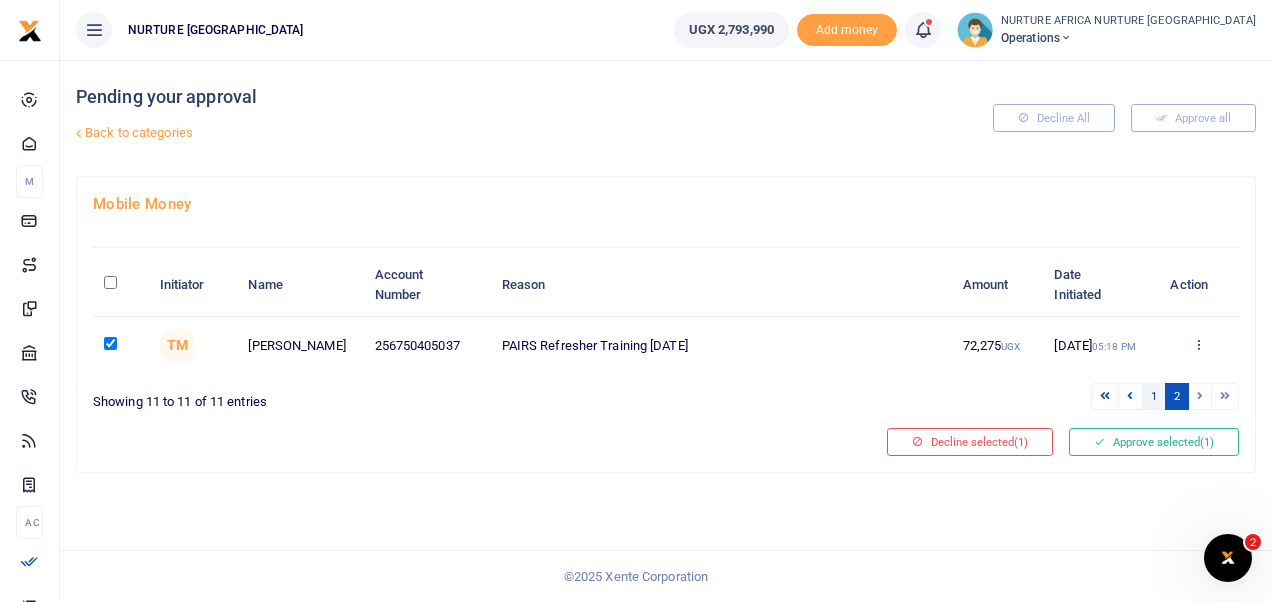 click on "1" at bounding box center (1154, 396) 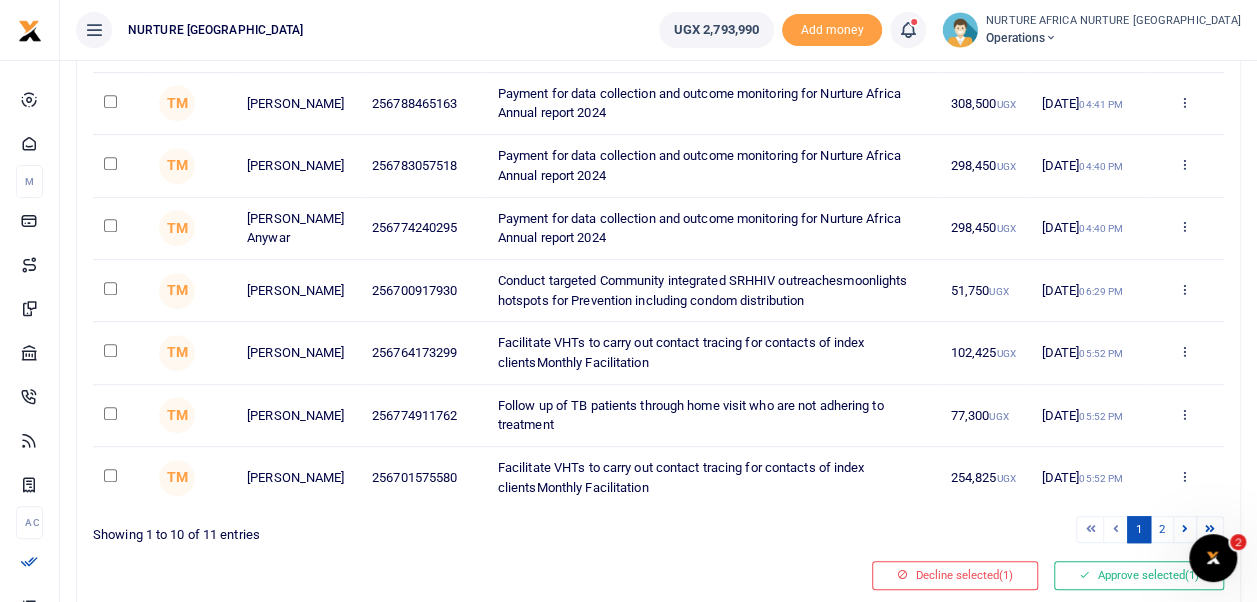 scroll, scrollTop: 421, scrollLeft: 0, axis: vertical 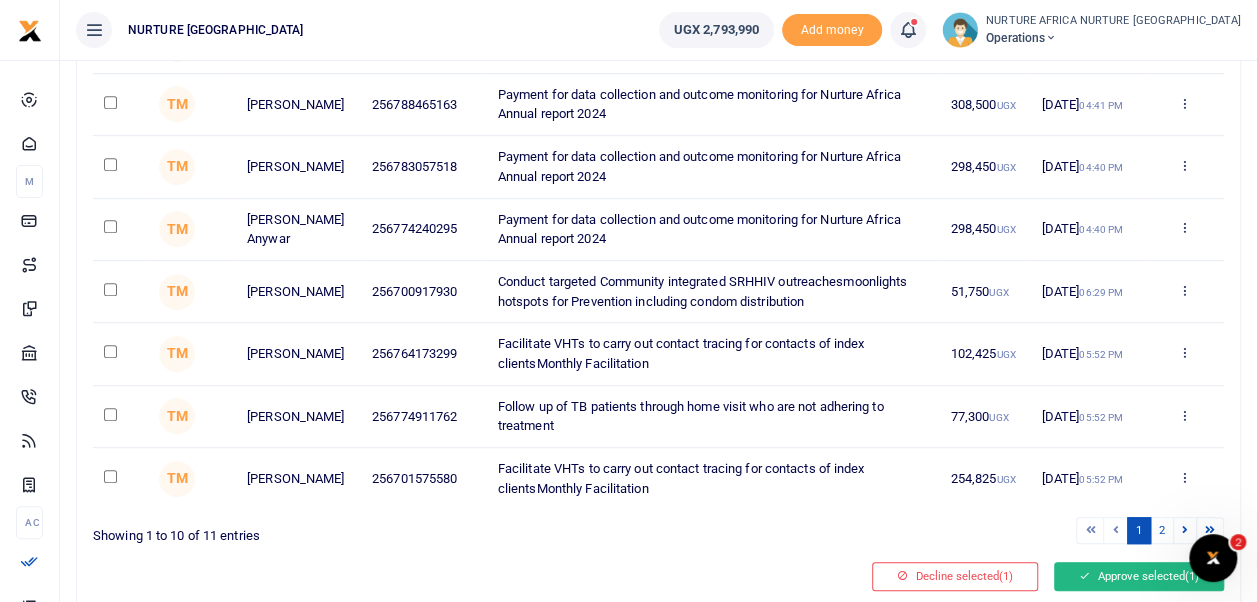 click on "Approve selected  (1)" at bounding box center (1139, 576) 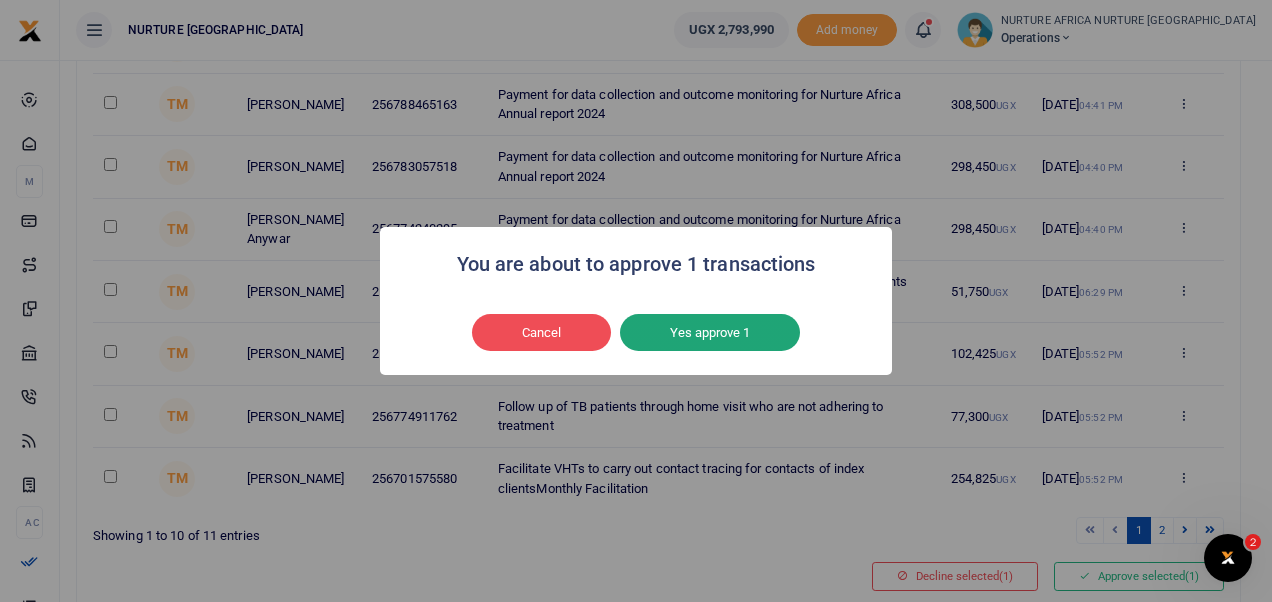 click on "Yes approve 1" at bounding box center [710, 333] 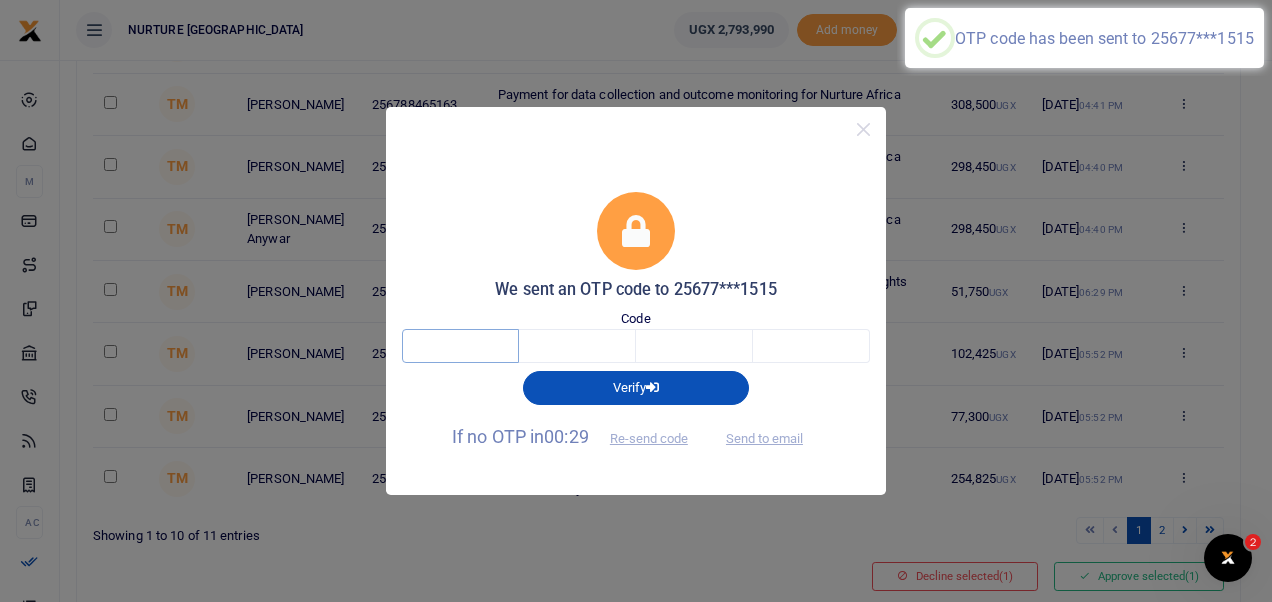 click at bounding box center [460, 346] 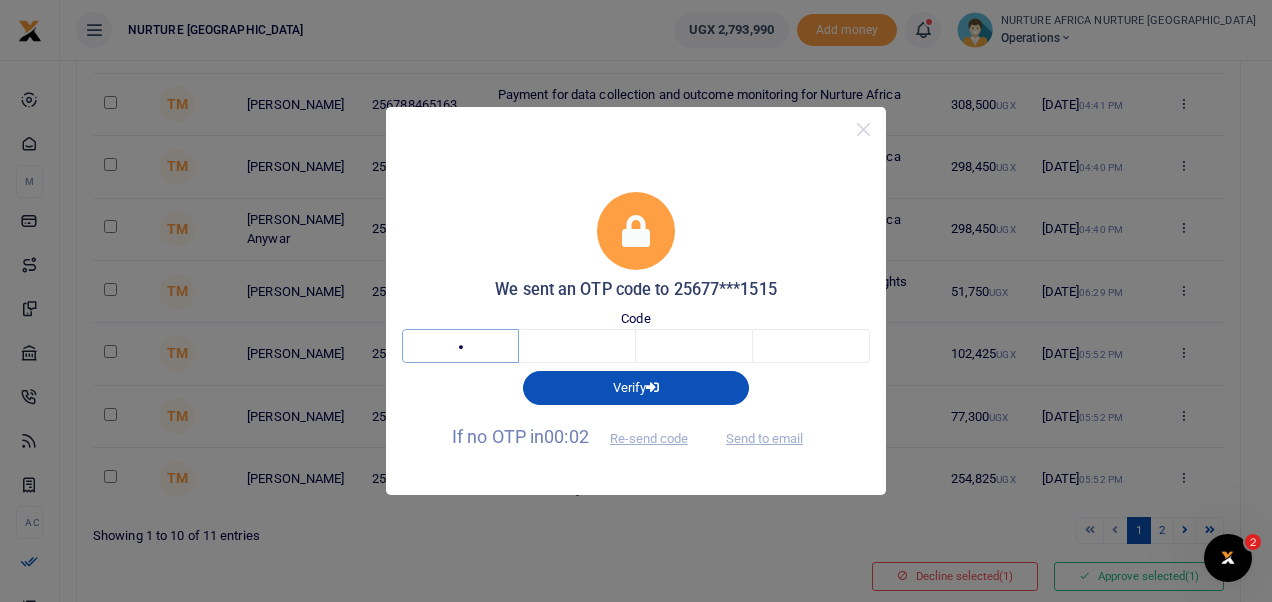 type on "6" 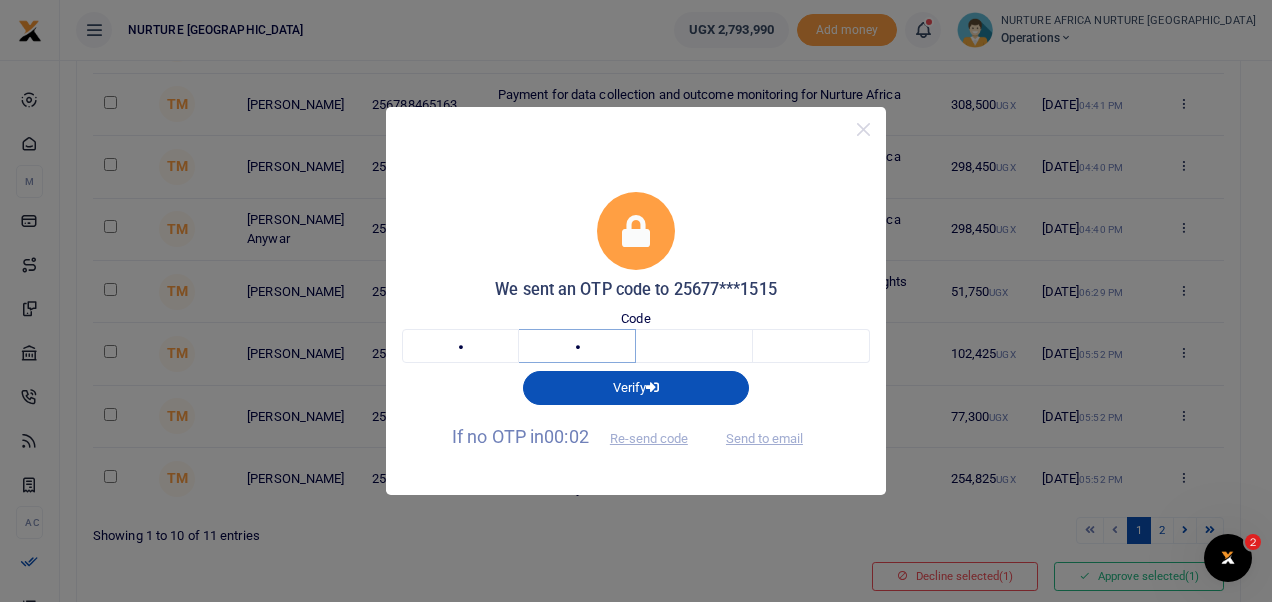 type on "3" 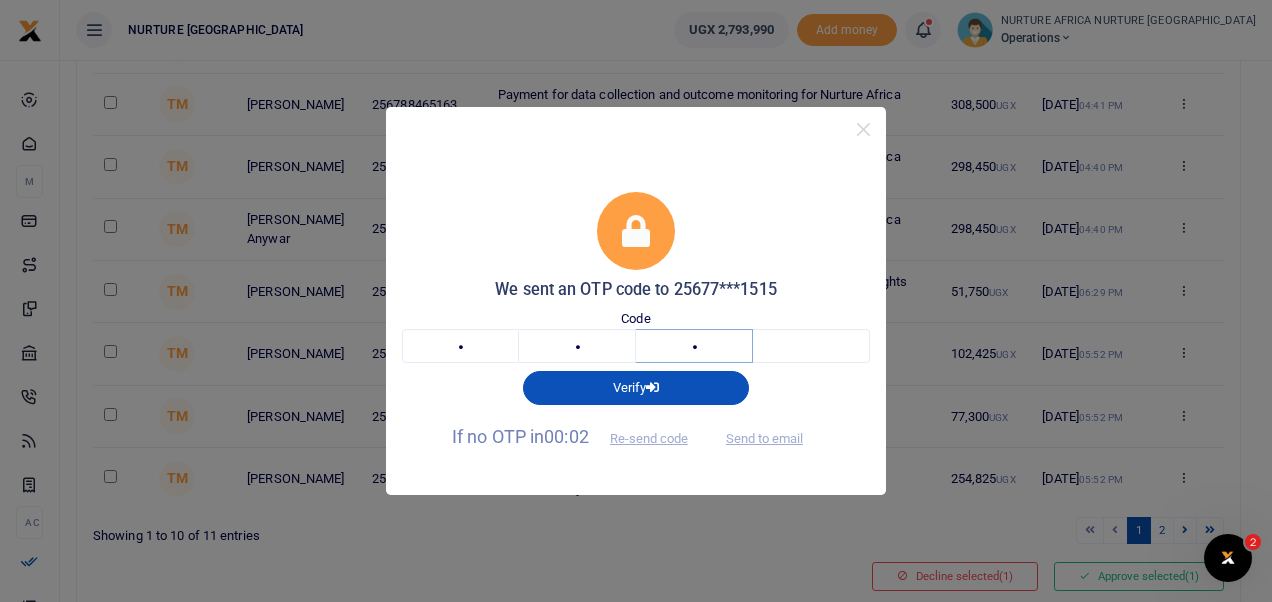 type on "3" 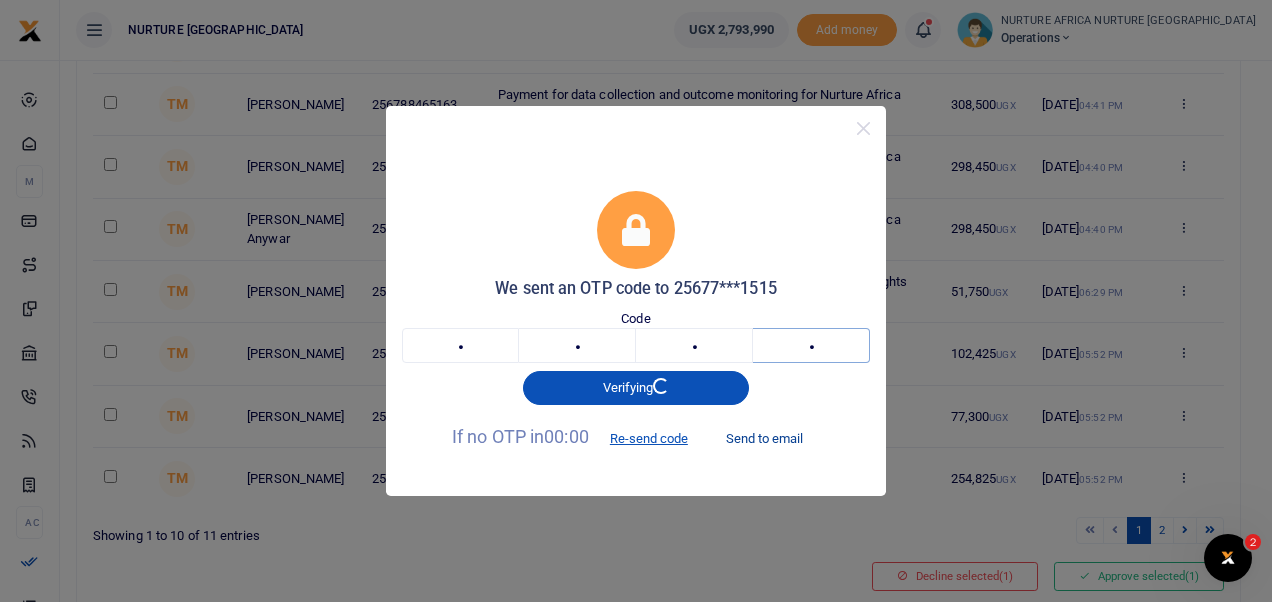 type on "9" 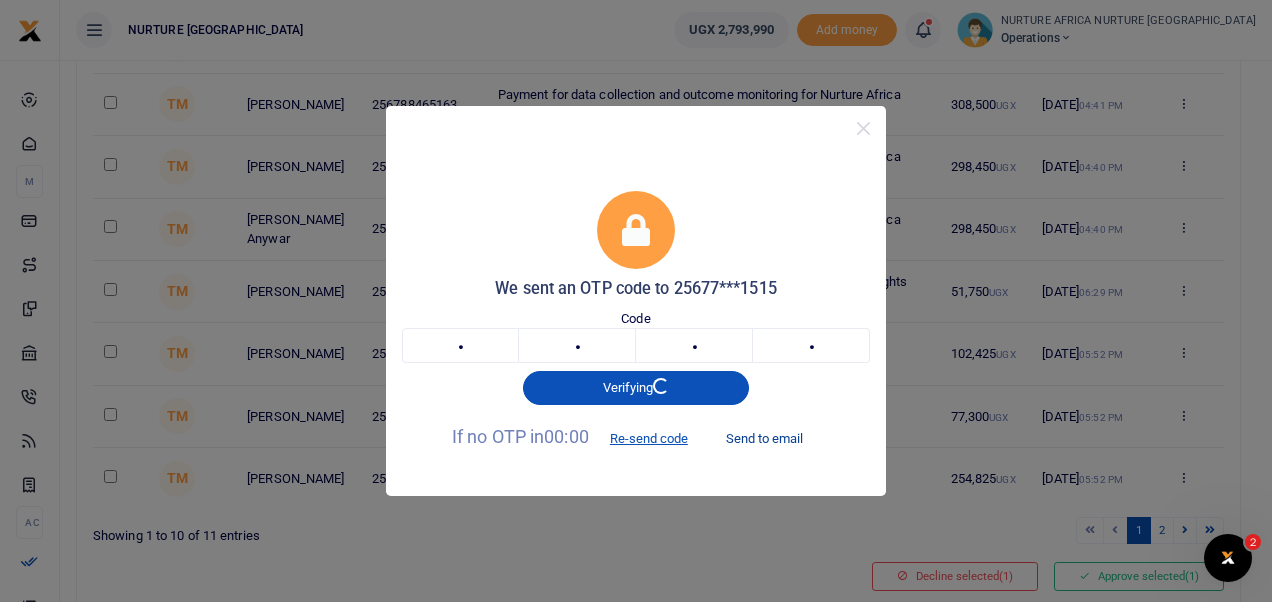 click on "Send to email" at bounding box center (764, 438) 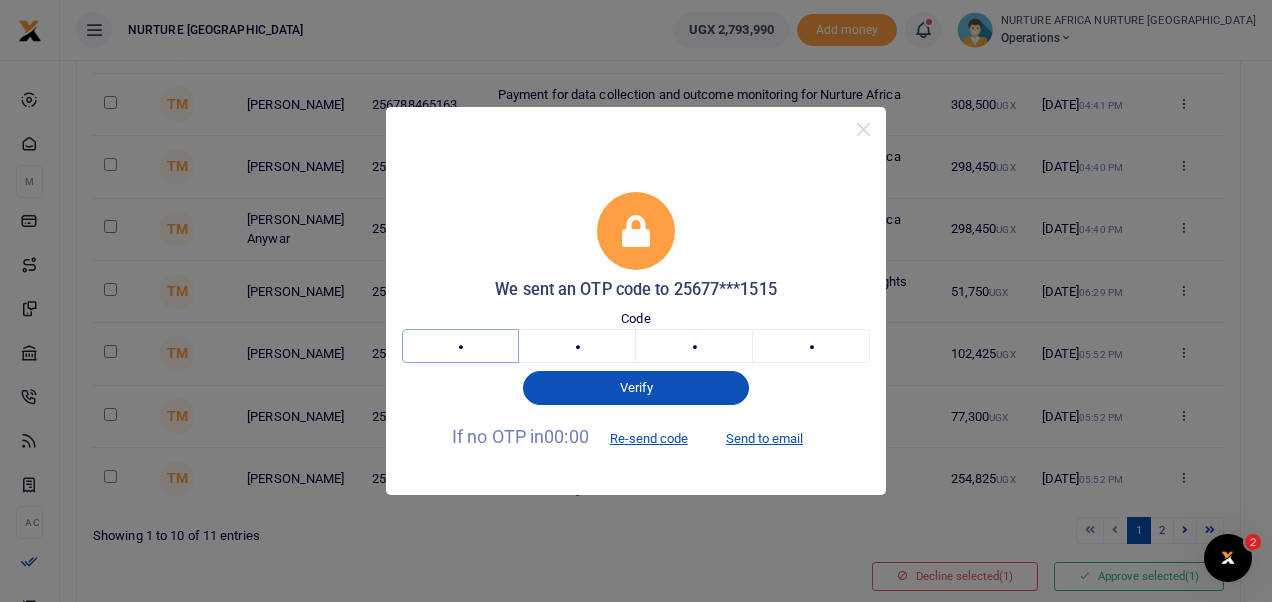 click on "6" at bounding box center (460, 346) 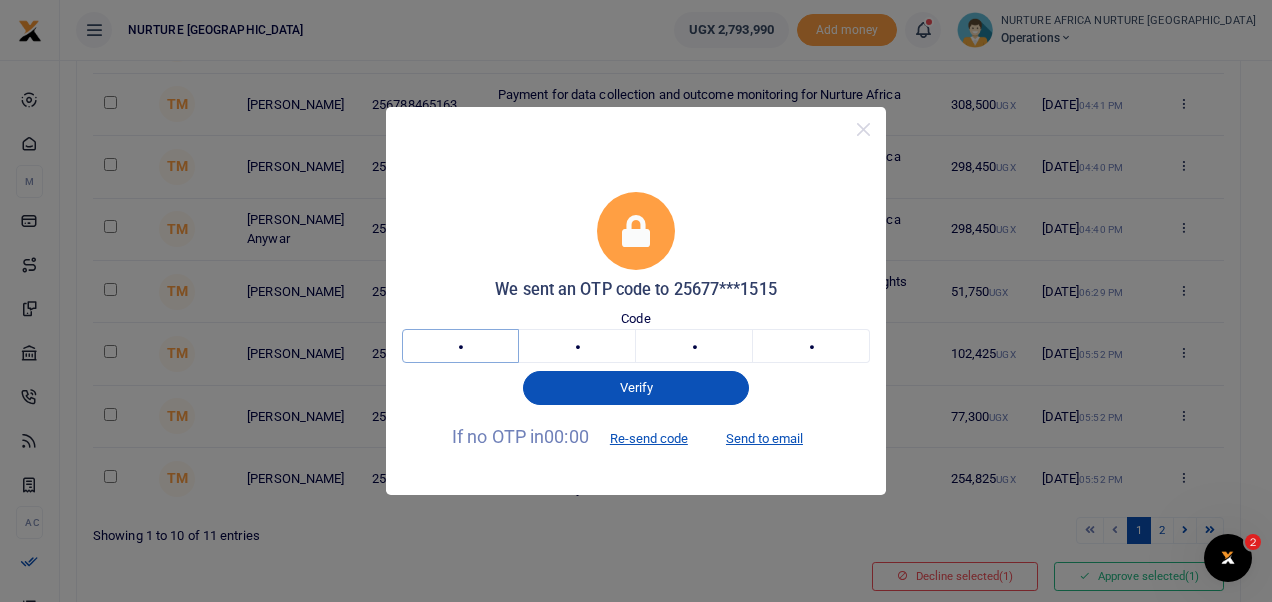 type on "5" 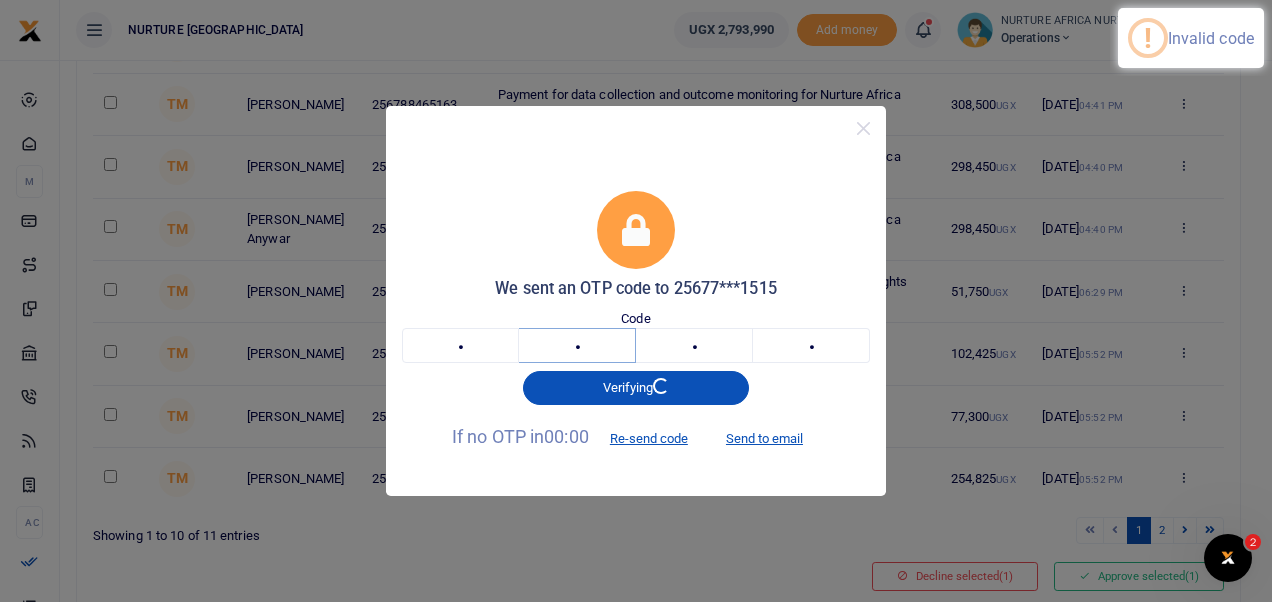 type on "4" 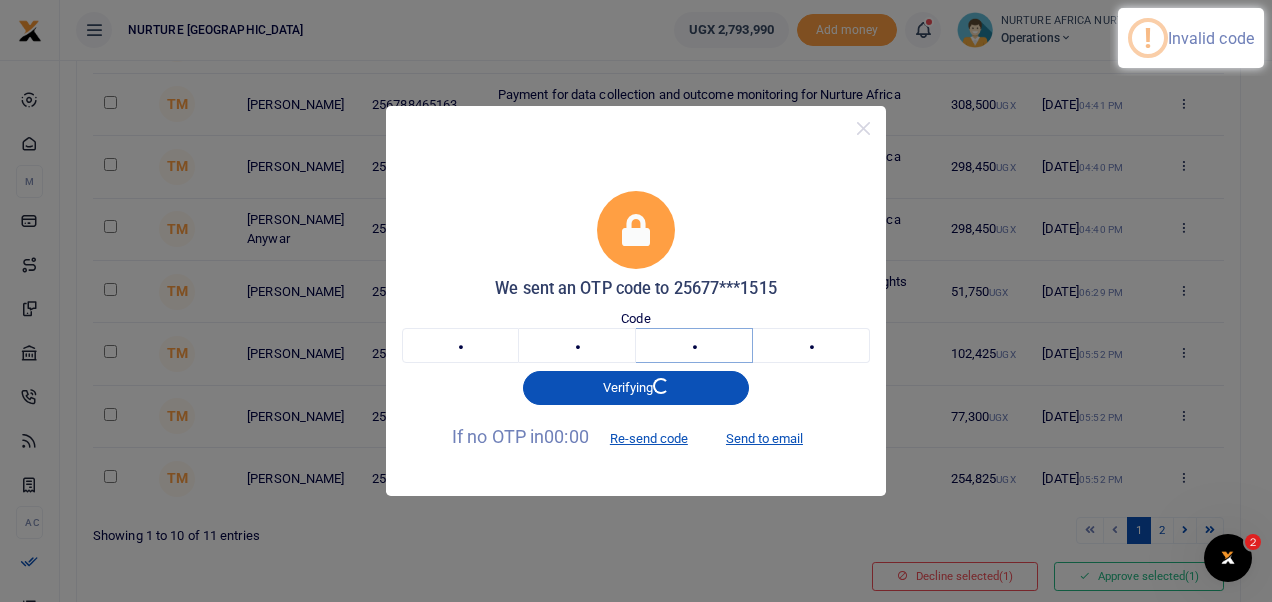 type on "1" 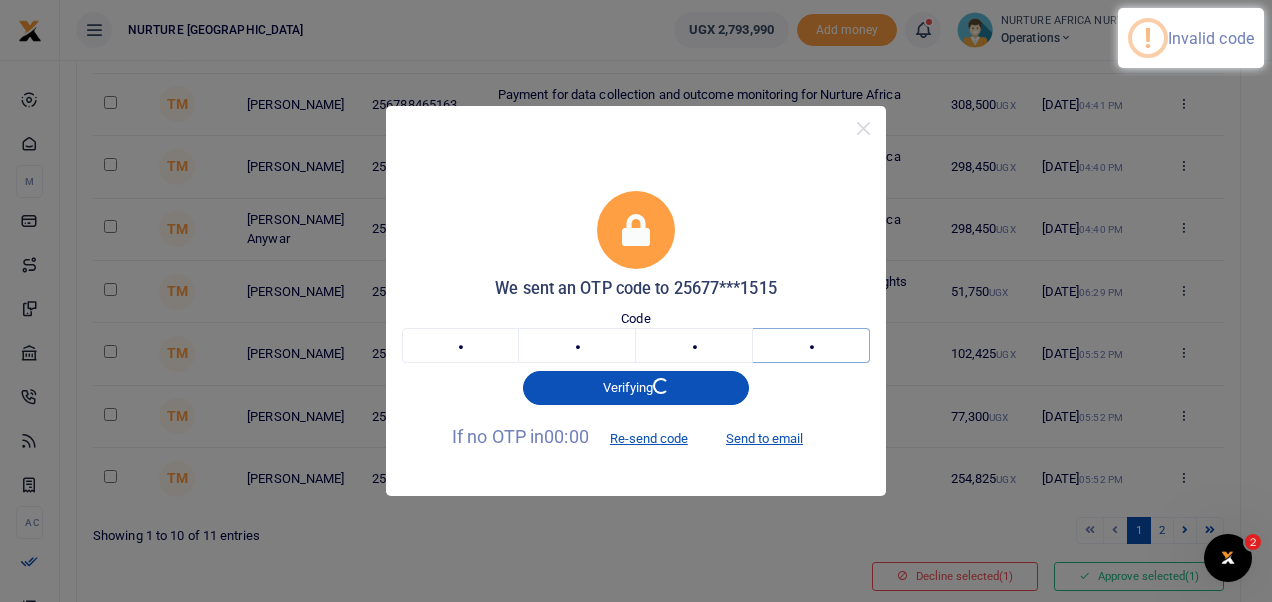 type on "1" 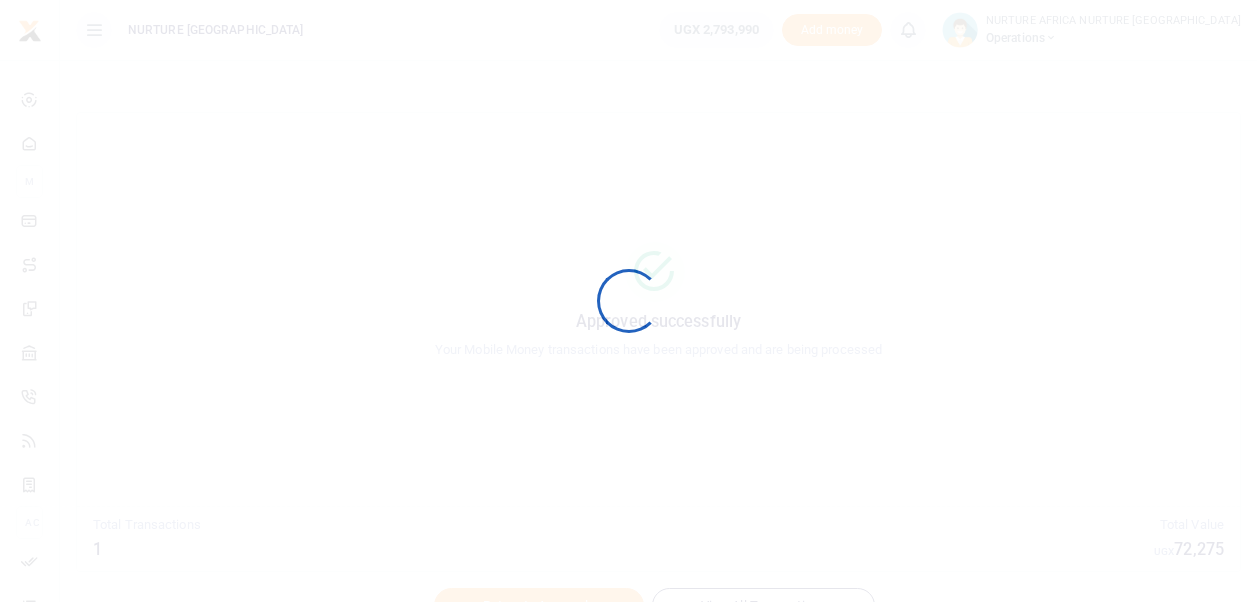 scroll, scrollTop: 0, scrollLeft: 0, axis: both 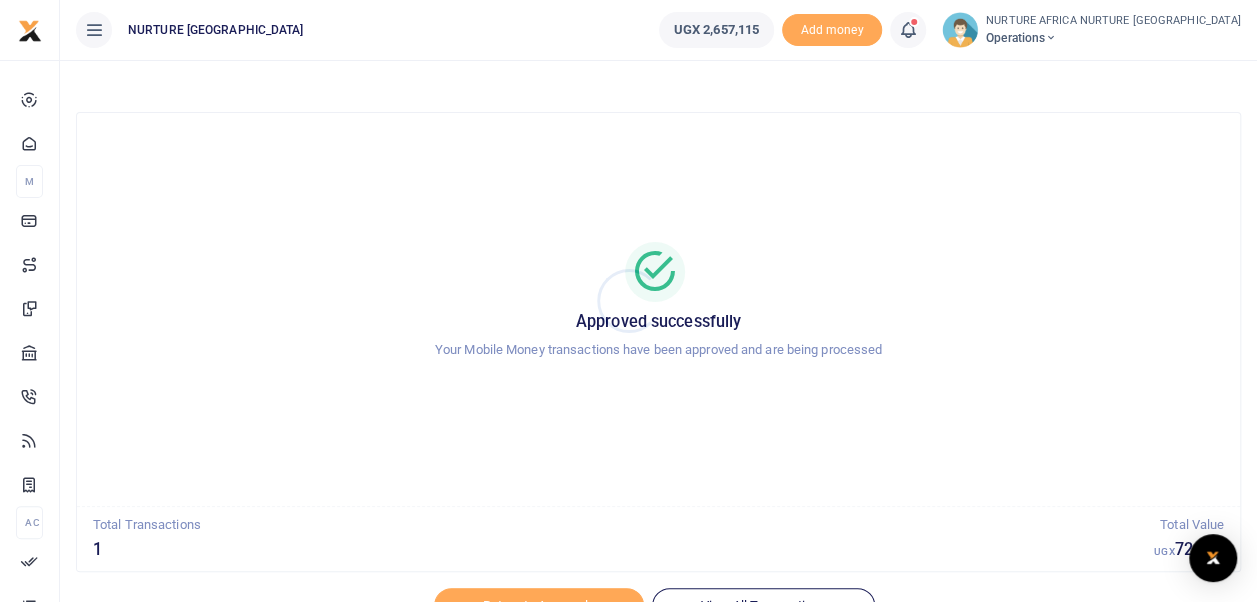 click at bounding box center (628, 301) 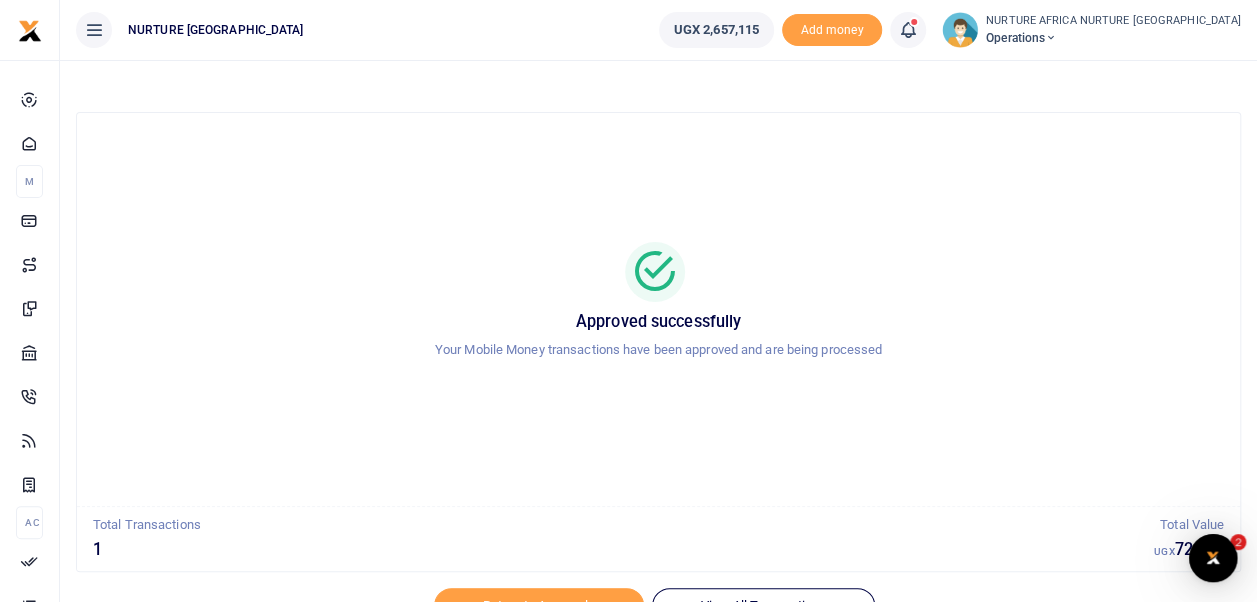 scroll, scrollTop: 0, scrollLeft: 0, axis: both 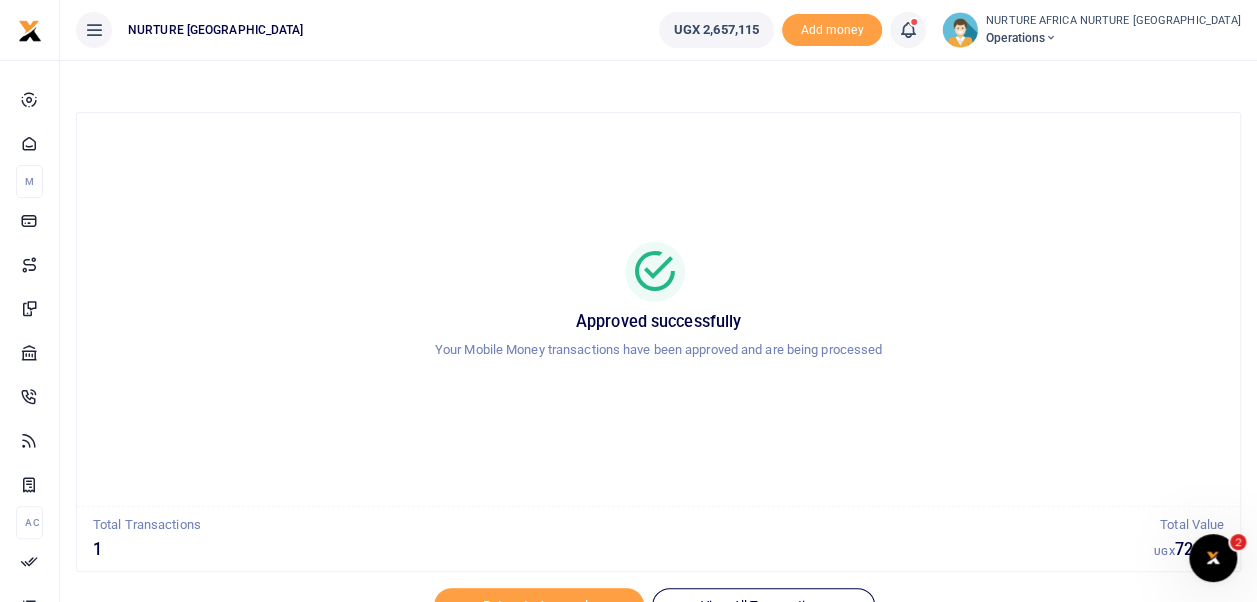 click at bounding box center [908, 30] 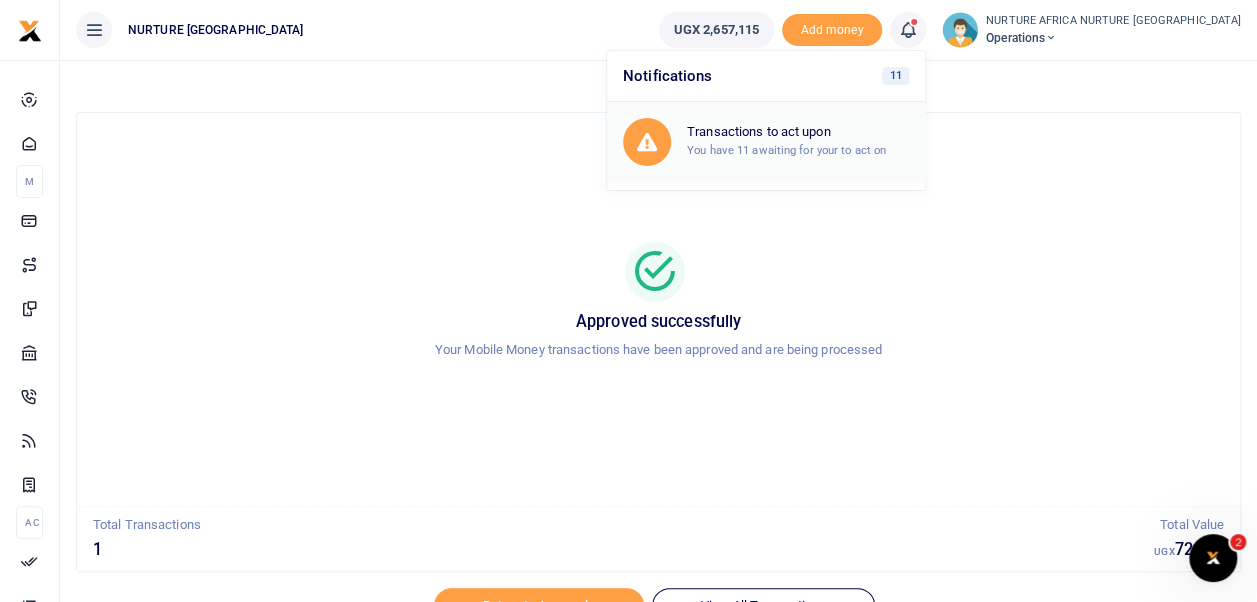 click on "You have 11 awaiting for your to act on" at bounding box center (786, 150) 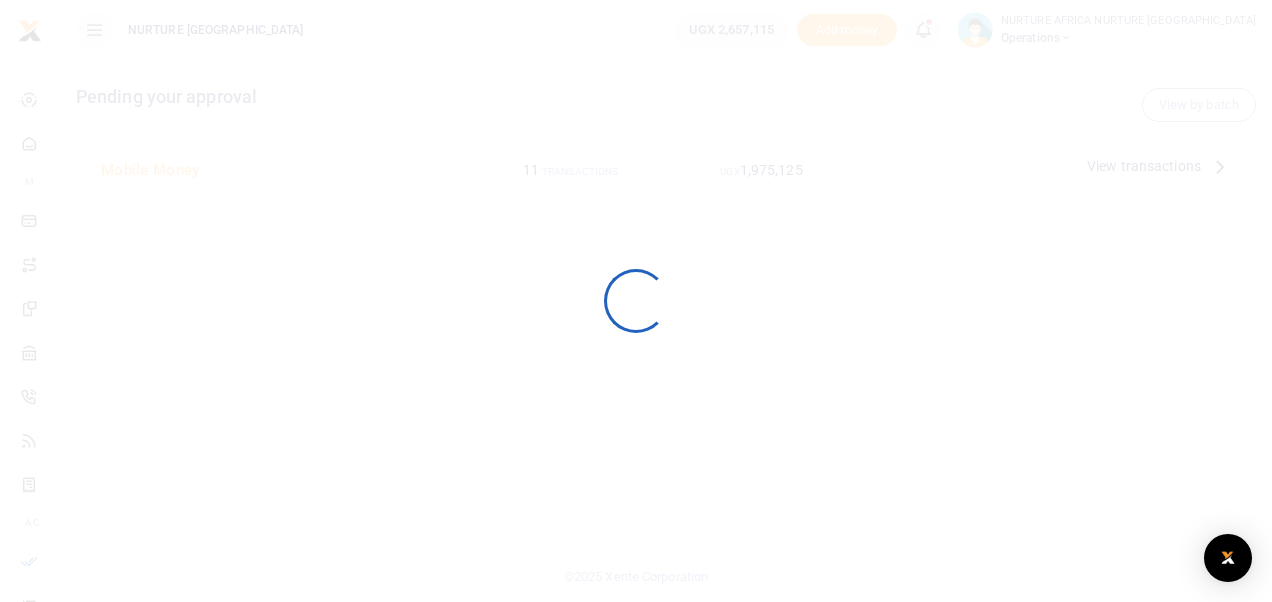 scroll, scrollTop: 0, scrollLeft: 0, axis: both 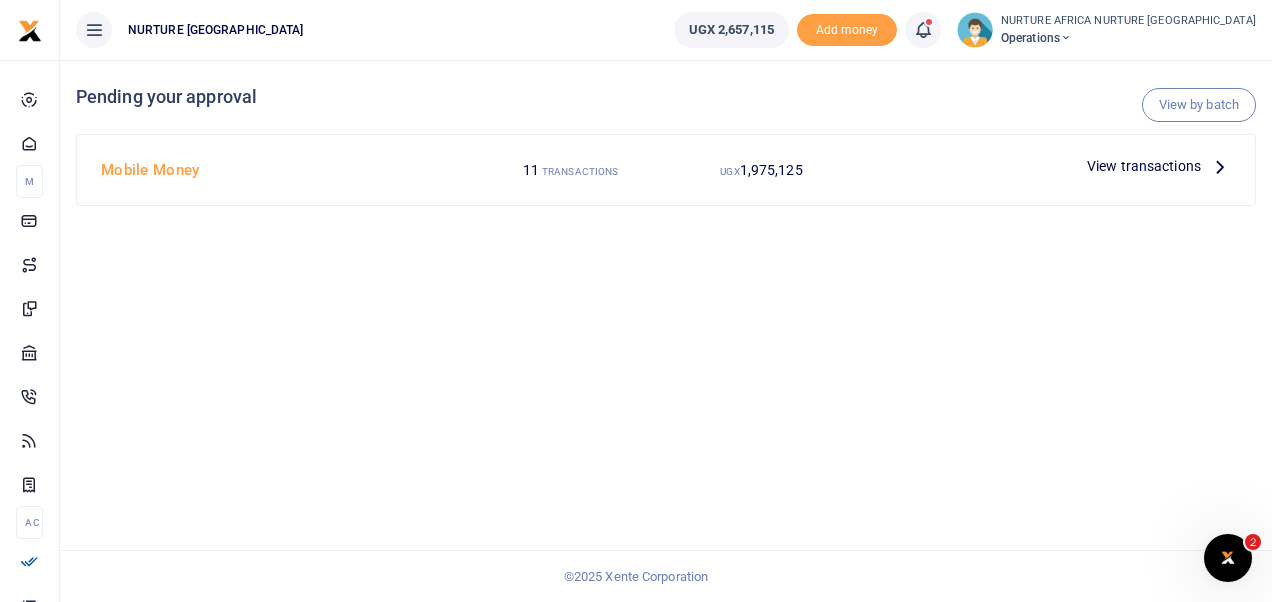 click on "View transactions" at bounding box center [1144, 166] 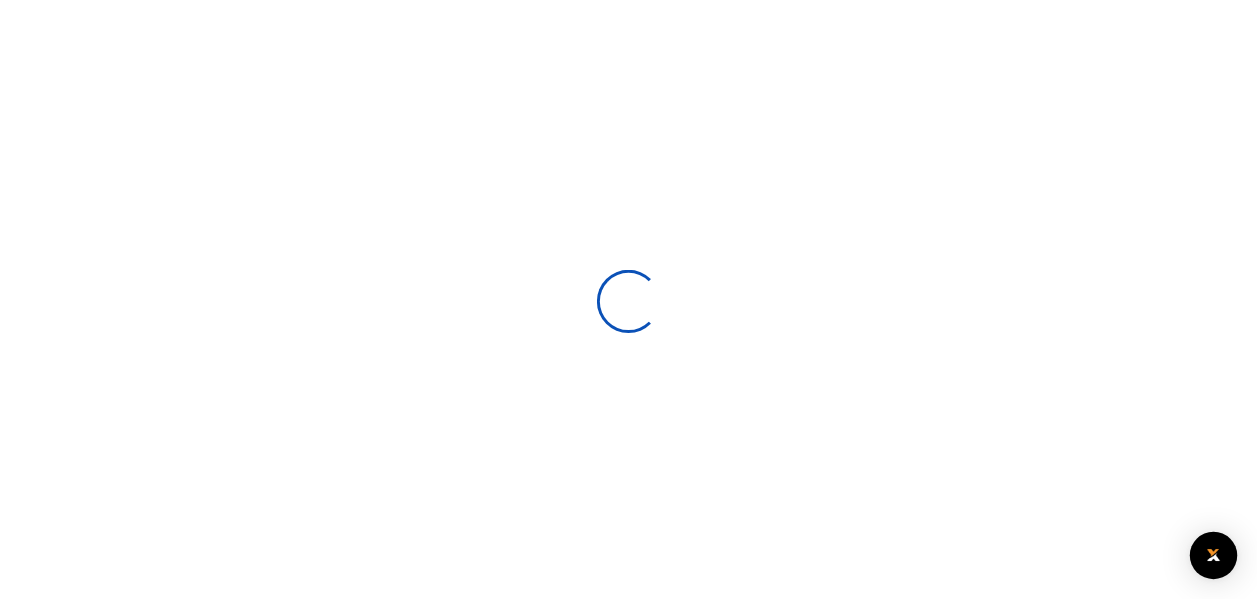 scroll, scrollTop: 0, scrollLeft: 0, axis: both 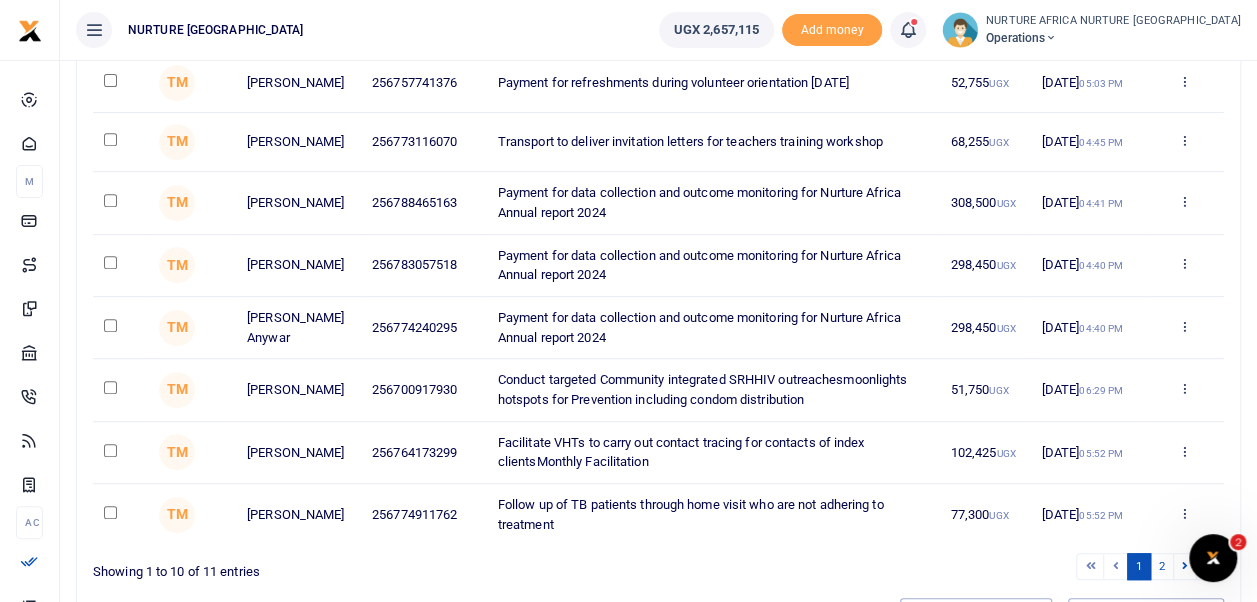 click at bounding box center [120, 514] 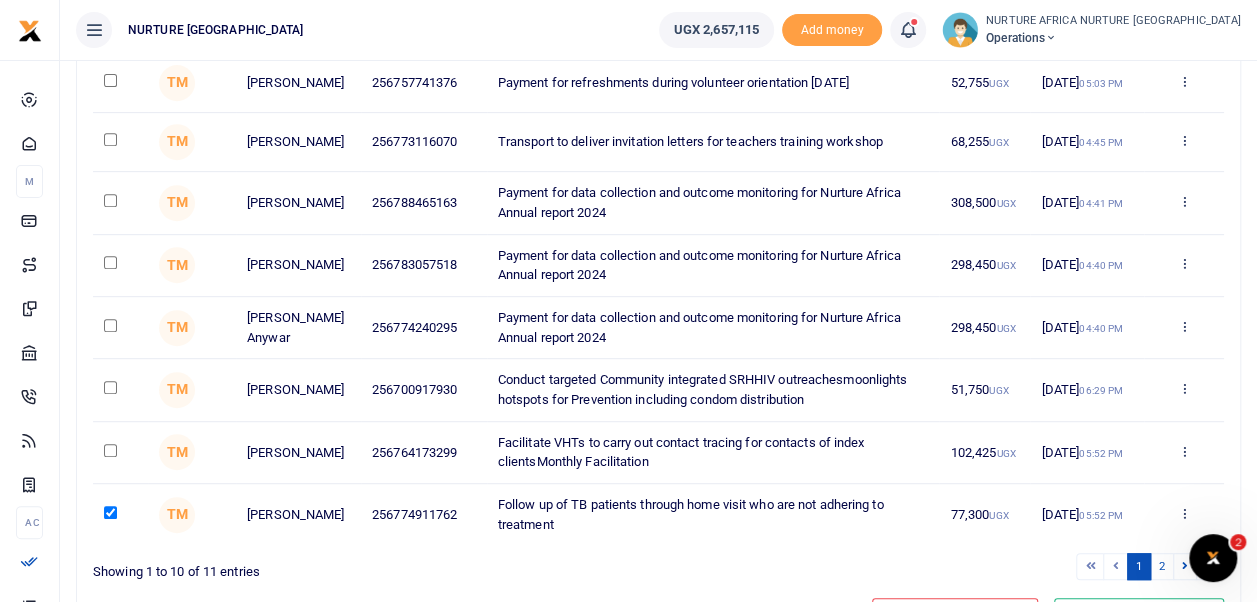 click at bounding box center (110, 450) 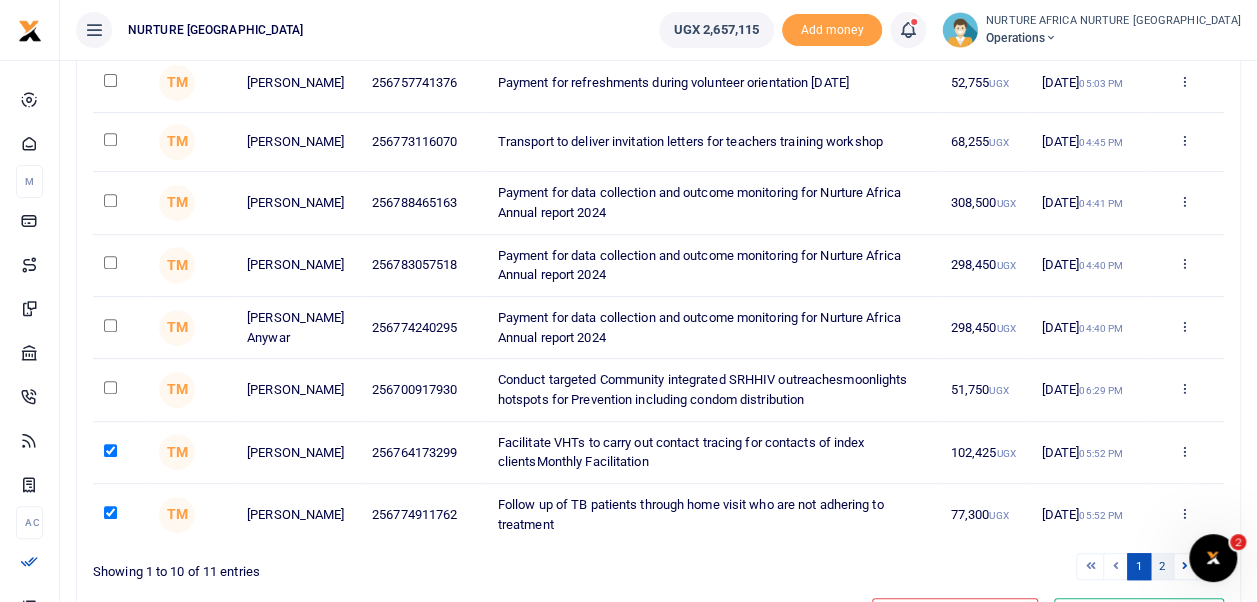 click on "2" at bounding box center (1162, 566) 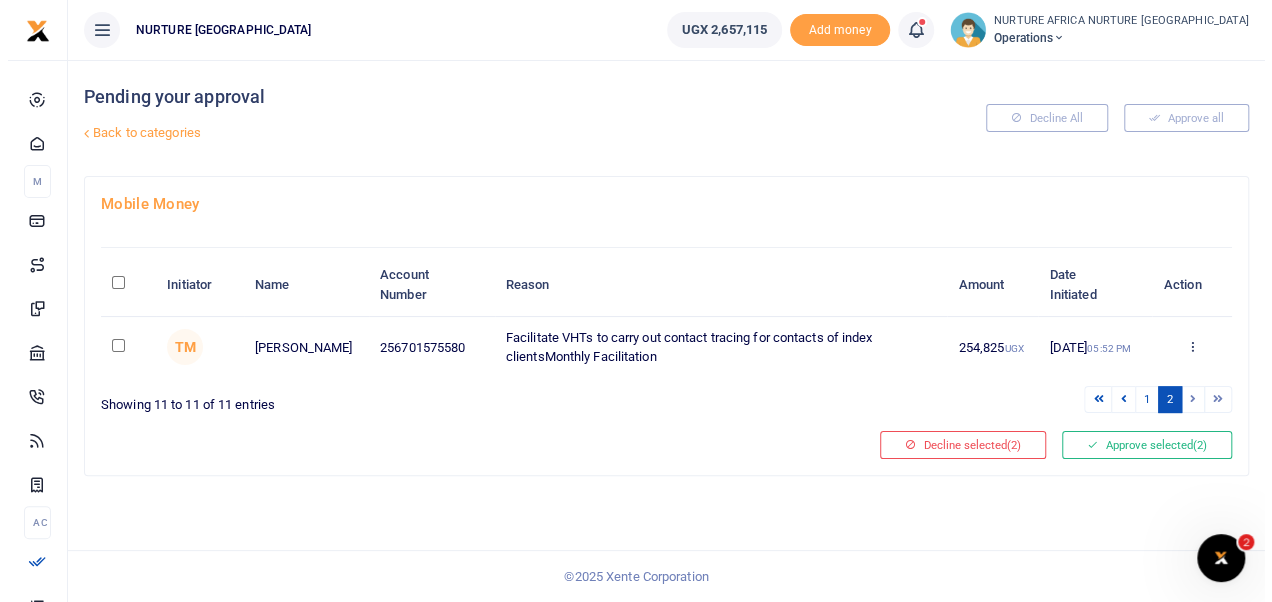 scroll, scrollTop: 0, scrollLeft: 0, axis: both 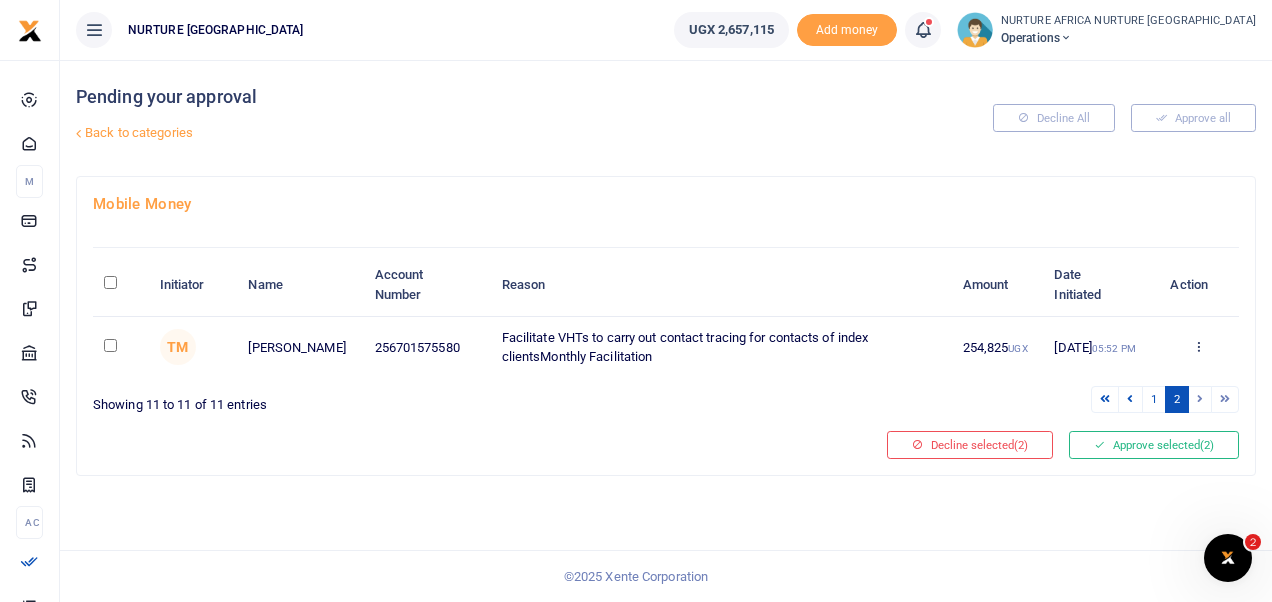 click at bounding box center [110, 345] 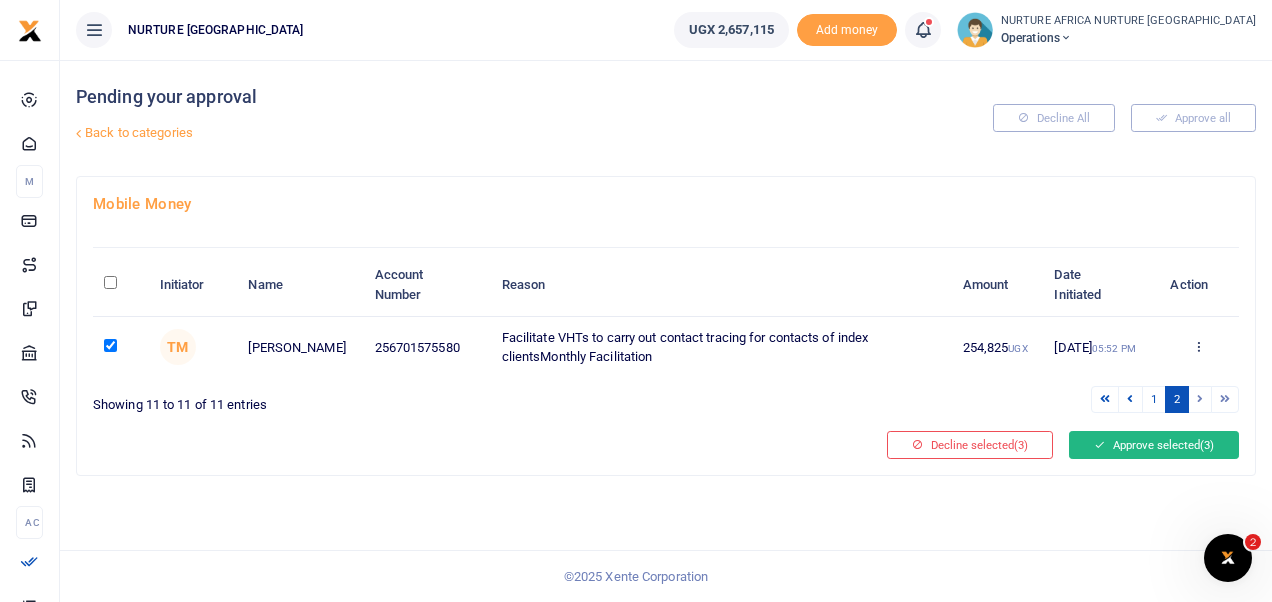 click on "Approve selected  (3)" at bounding box center (1154, 445) 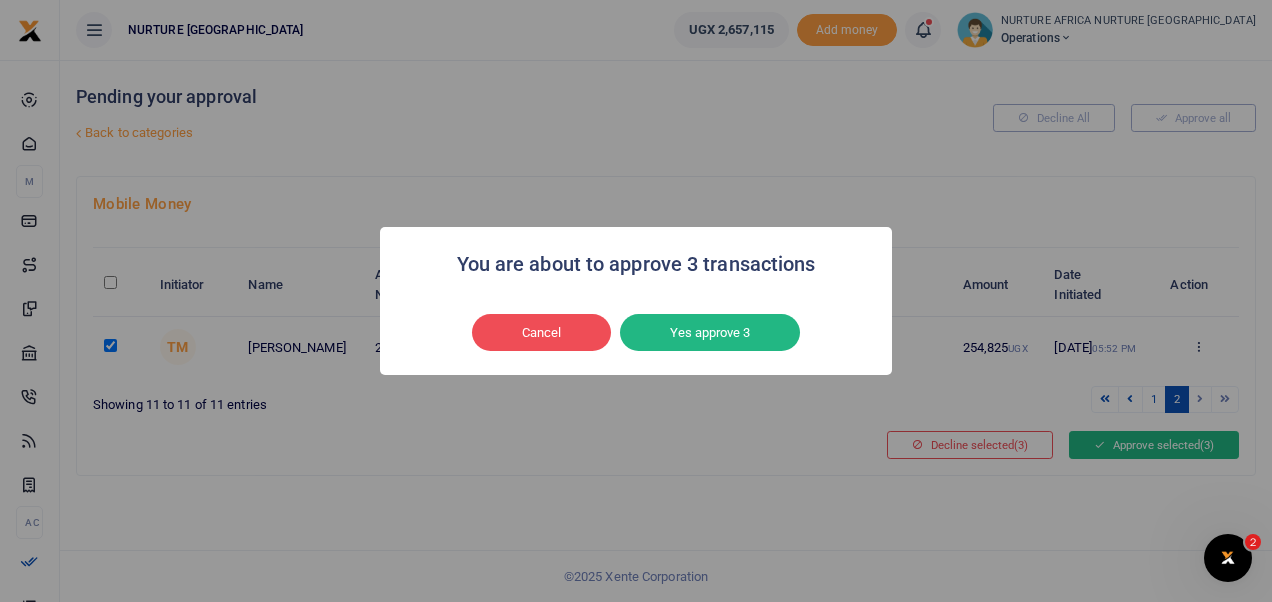 click on "Yes approve 3" at bounding box center [710, 333] 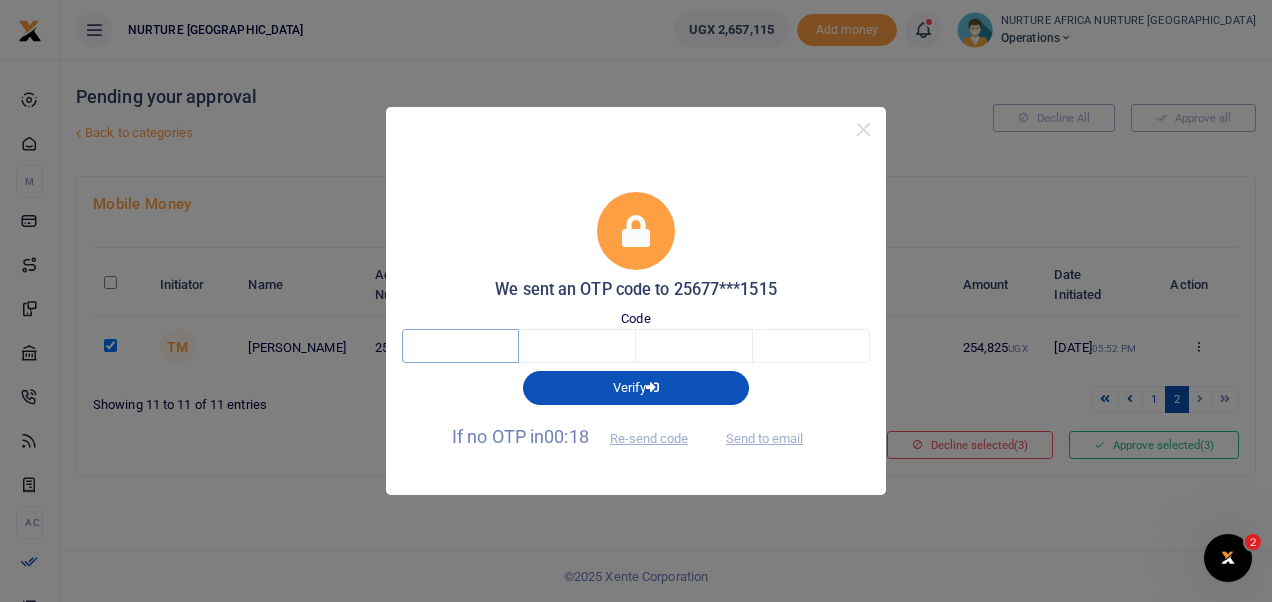 click at bounding box center [460, 346] 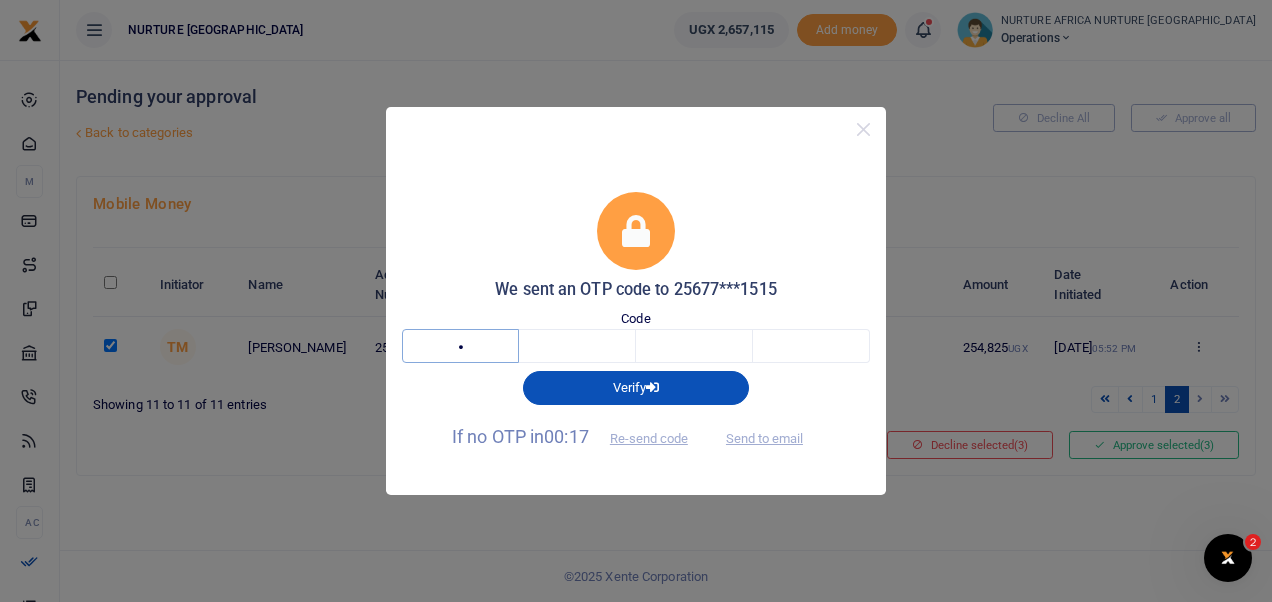type on "1" 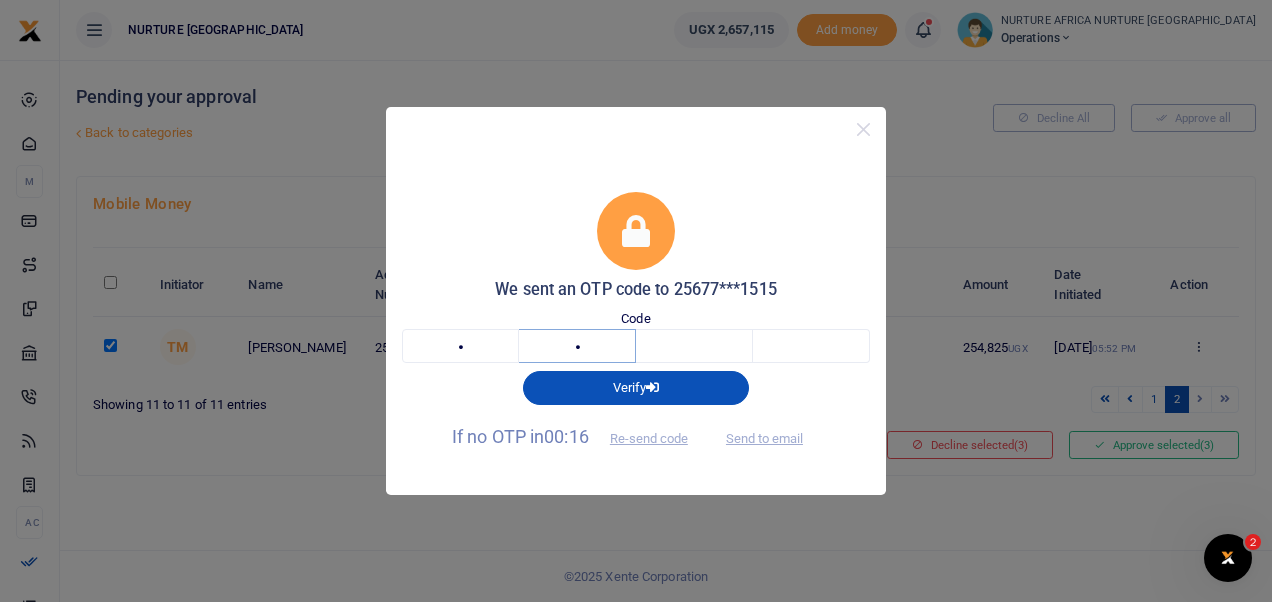 type on "4" 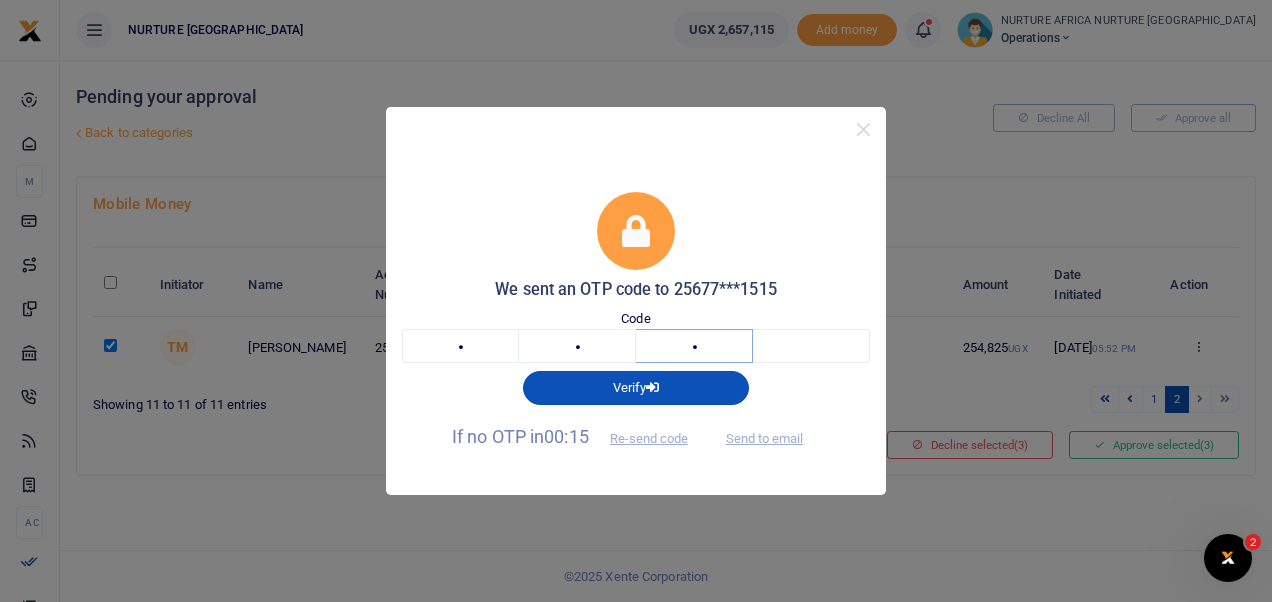 type on "7" 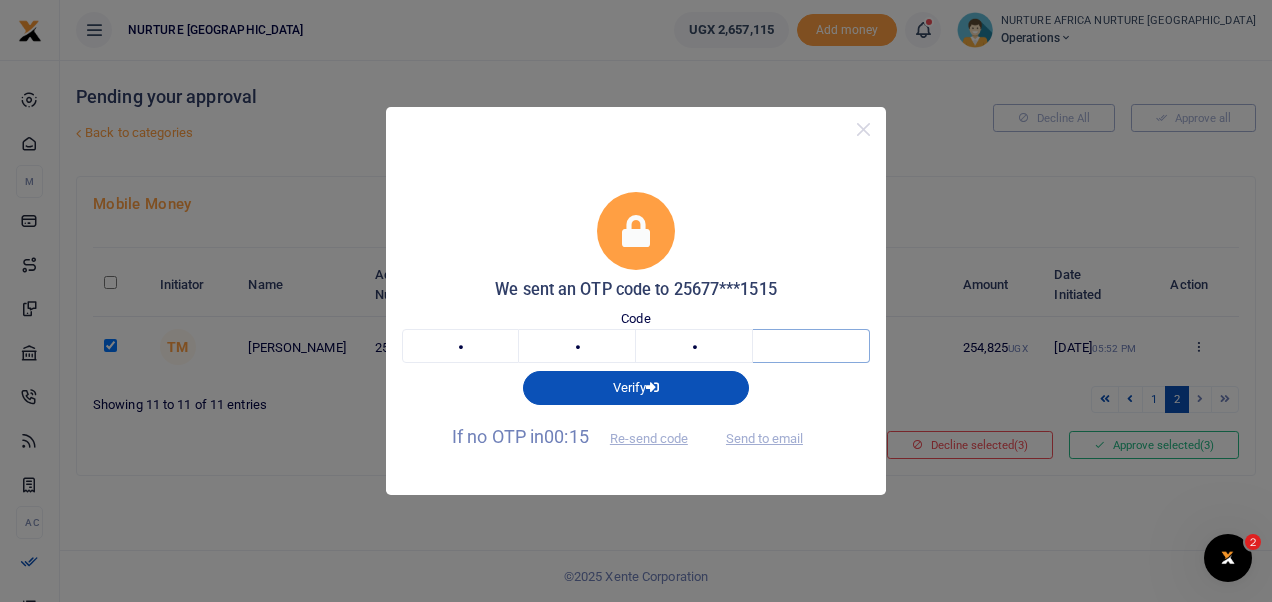 type on "6" 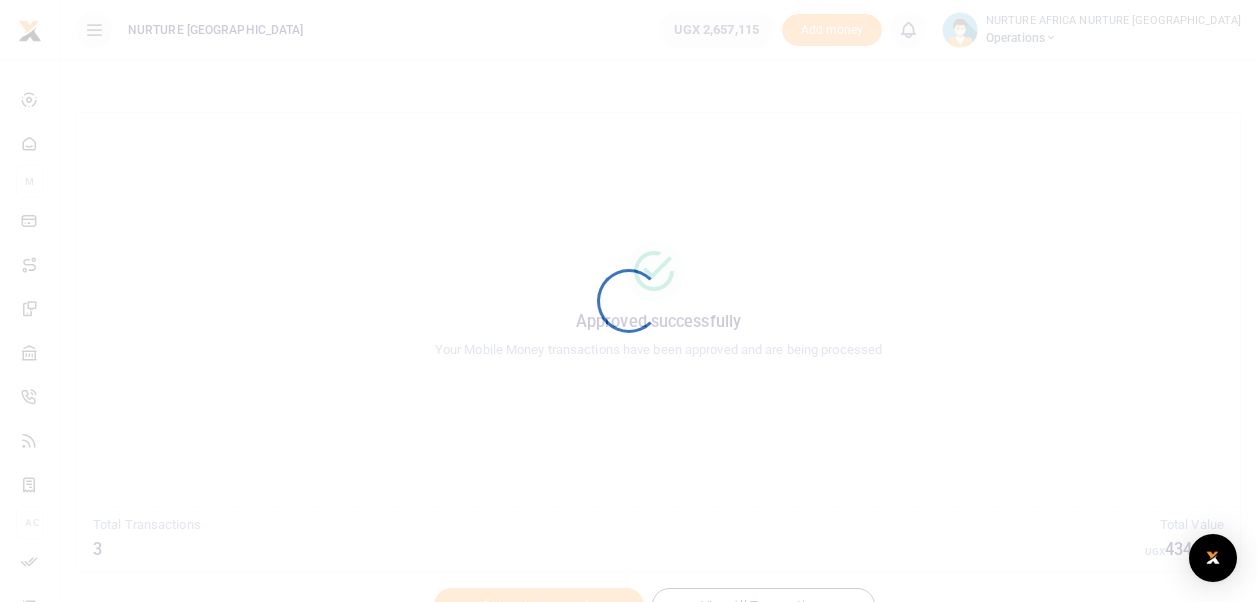 scroll, scrollTop: 0, scrollLeft: 0, axis: both 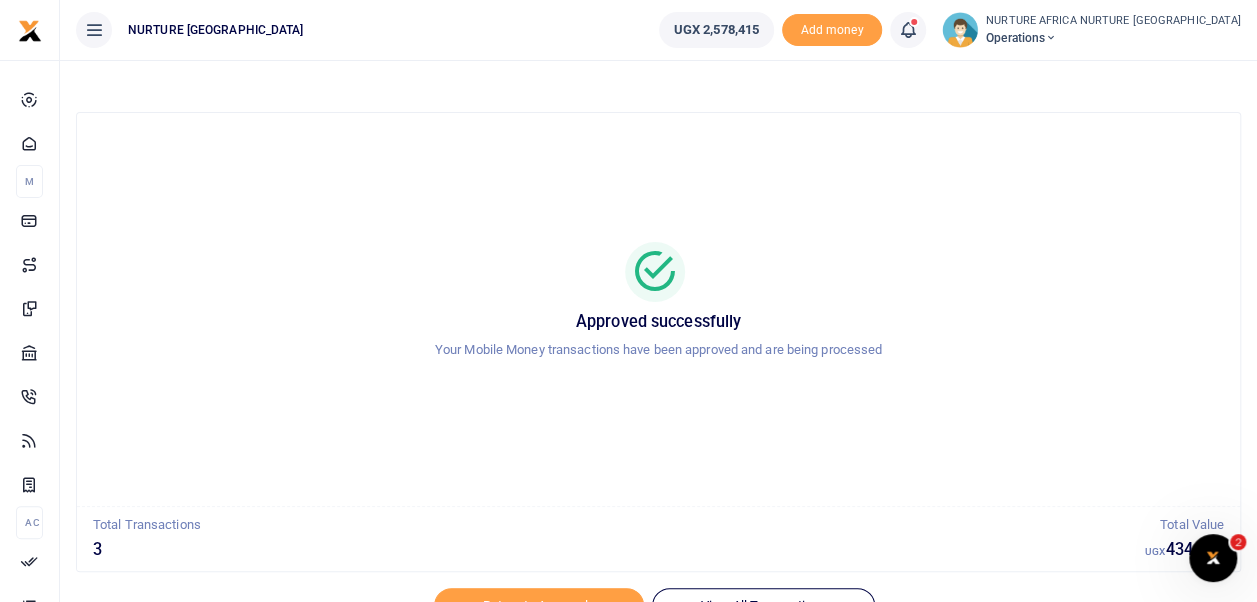 click at bounding box center [908, 30] 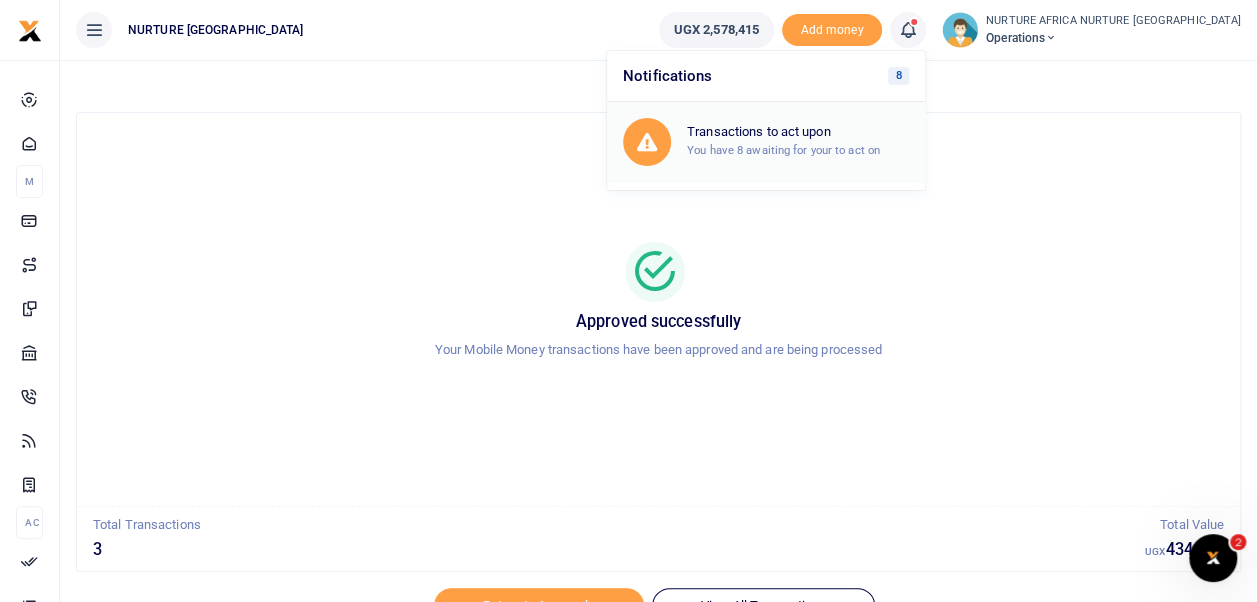 click on "You have 8 awaiting for your to act on" at bounding box center (783, 150) 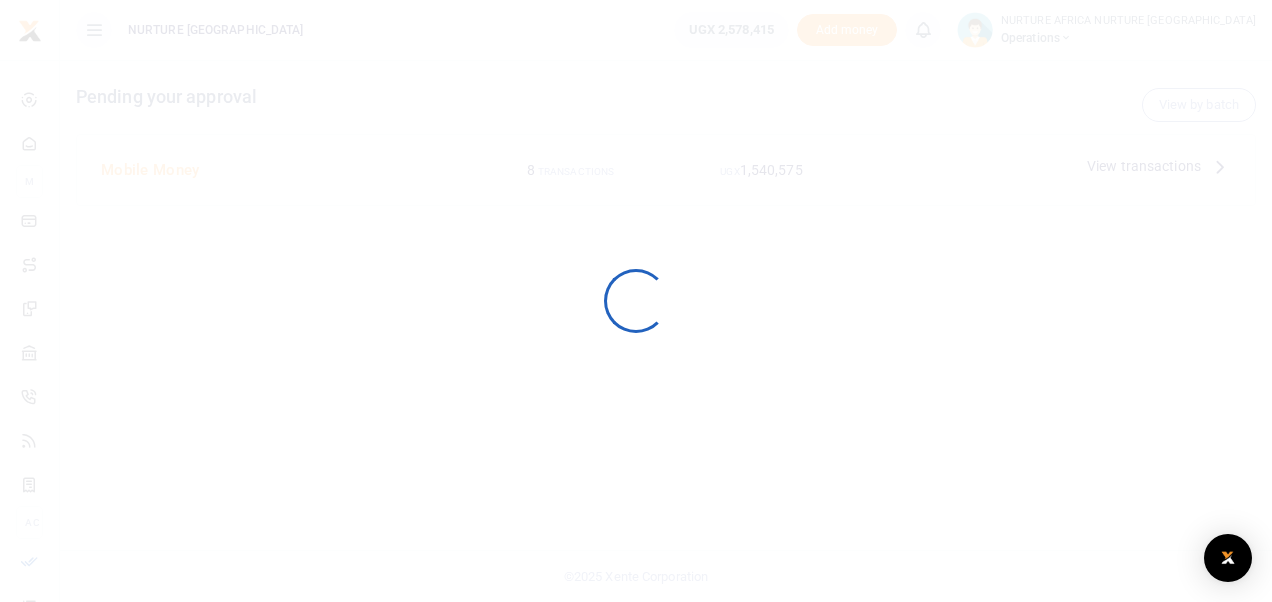 scroll, scrollTop: 0, scrollLeft: 0, axis: both 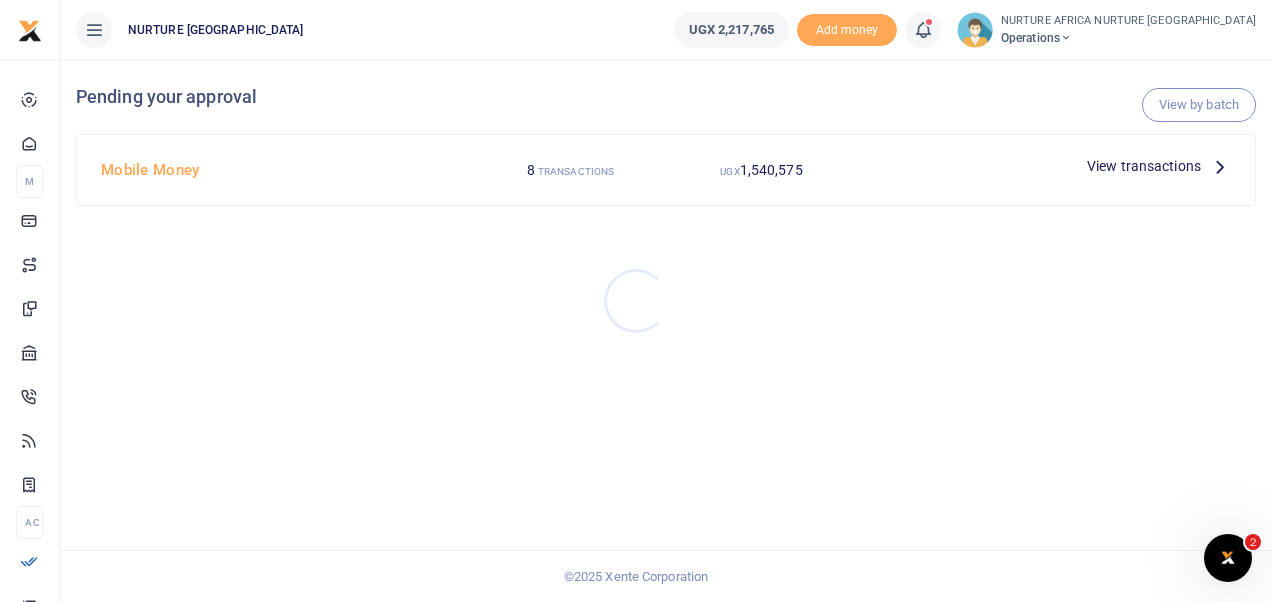click at bounding box center (636, 301) 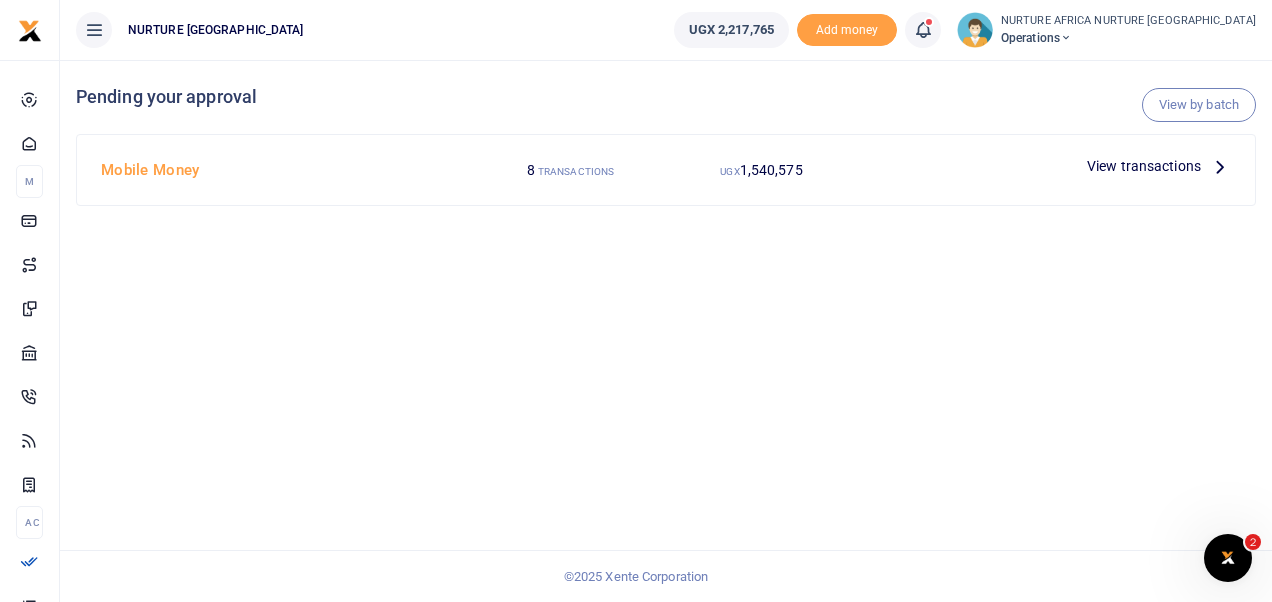 click on "View transactions" at bounding box center [1144, 166] 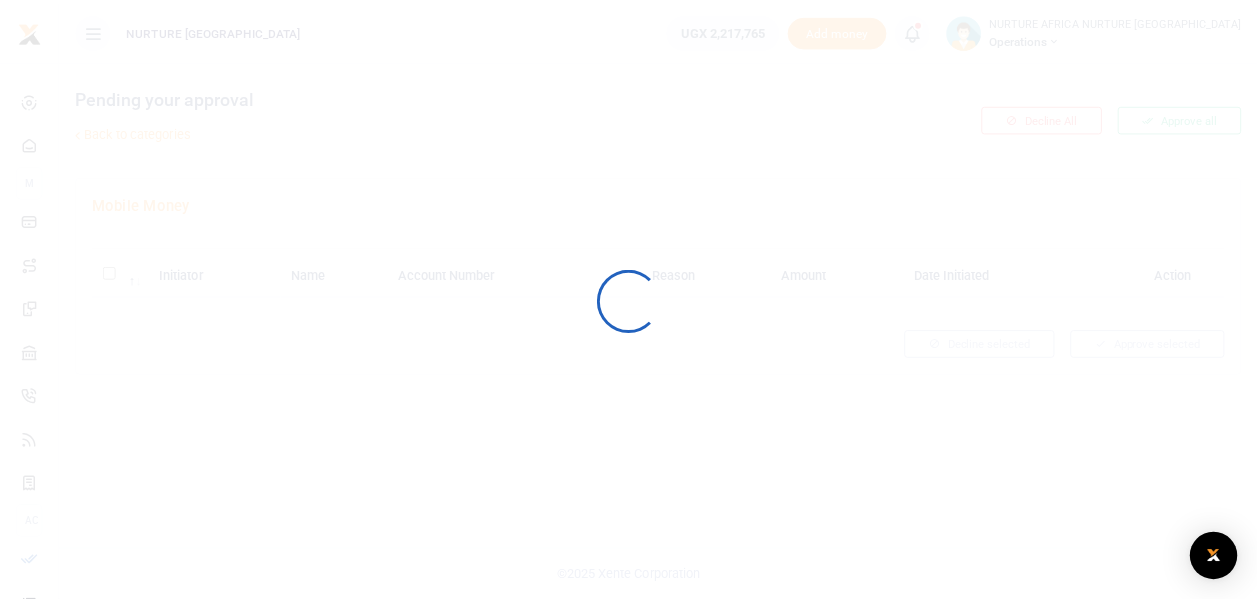 scroll, scrollTop: 0, scrollLeft: 0, axis: both 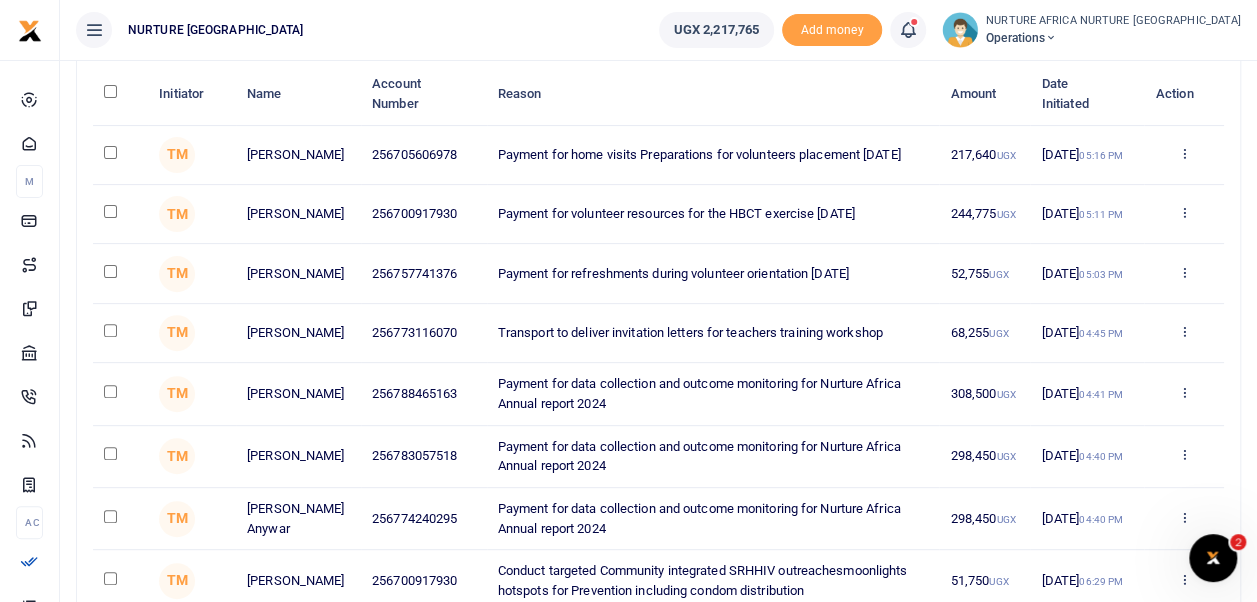 click at bounding box center (110, 330) 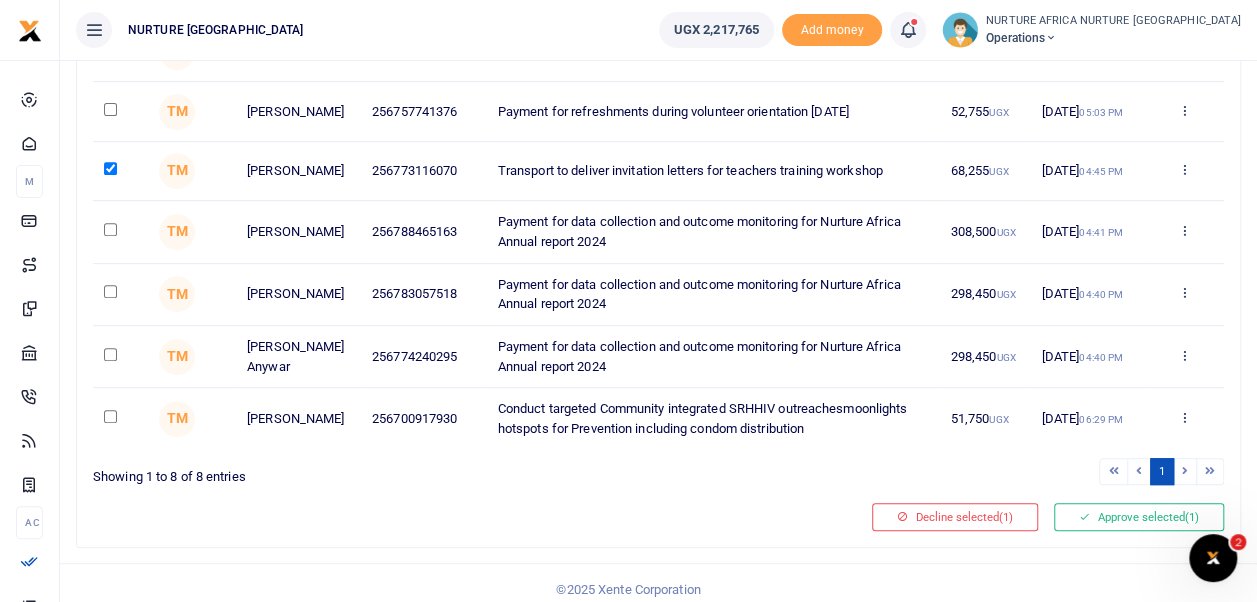 scroll, scrollTop: 373, scrollLeft: 0, axis: vertical 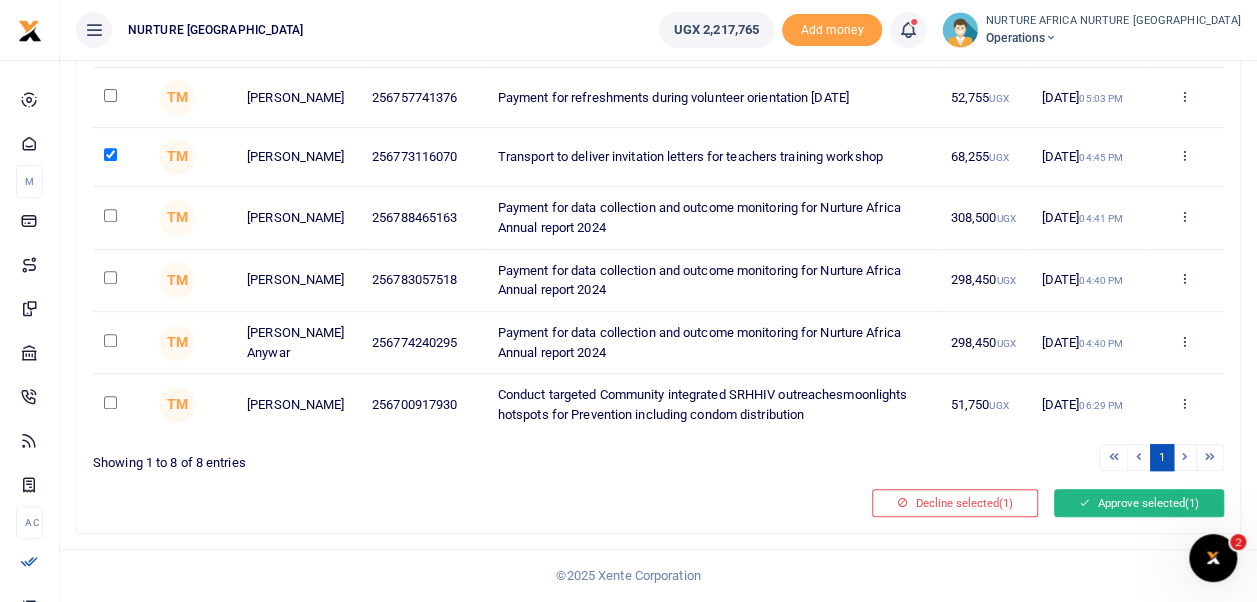 click on "Approve selected  (1)" at bounding box center [1139, 503] 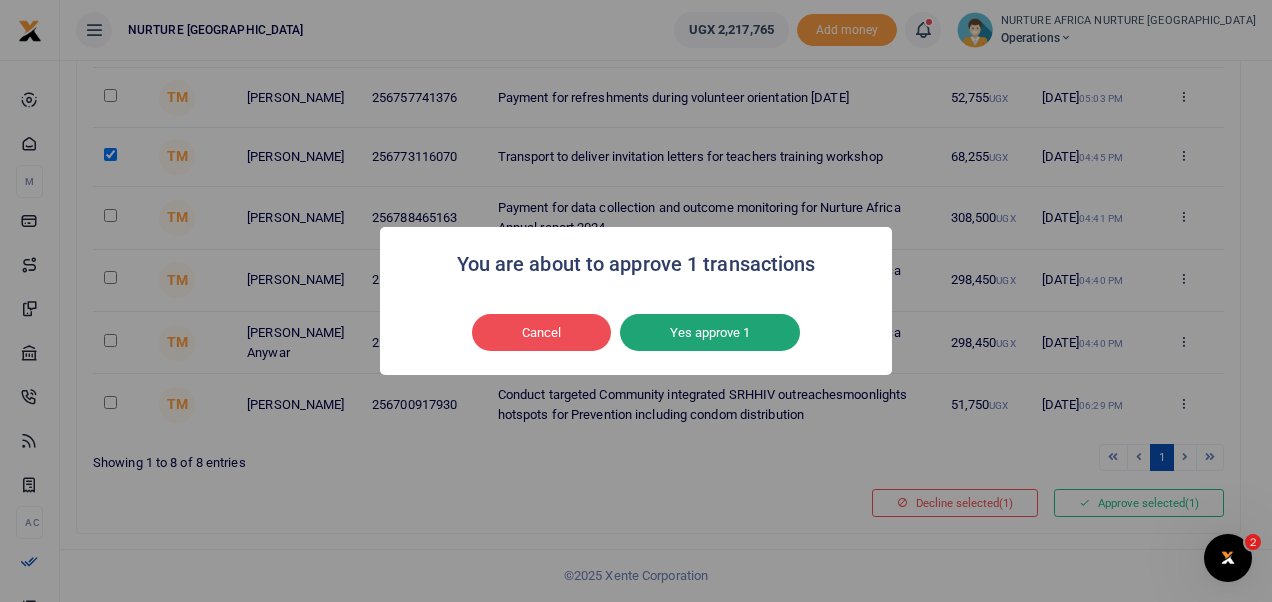 click on "Yes approve 1" at bounding box center [710, 333] 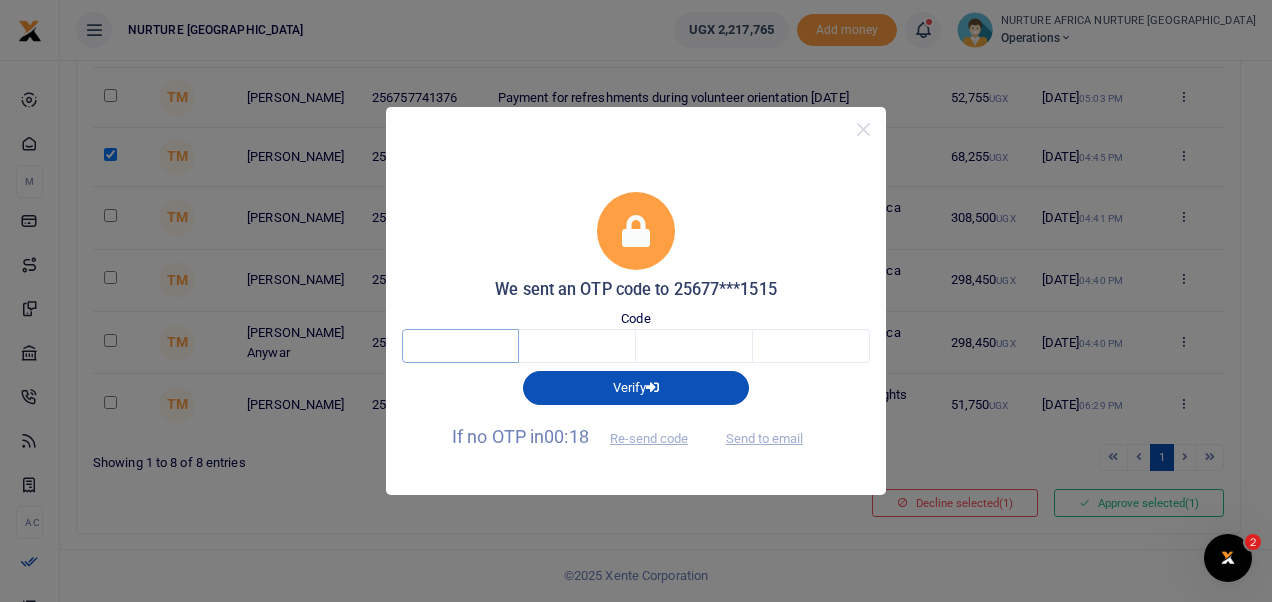 click at bounding box center (460, 346) 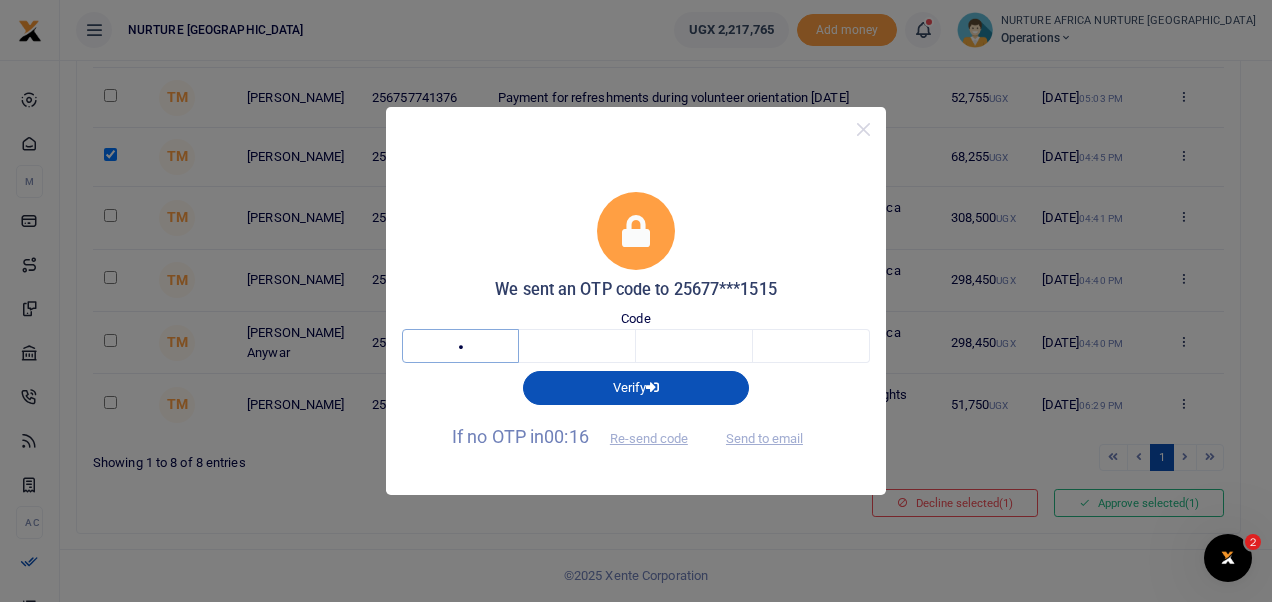 type on "7" 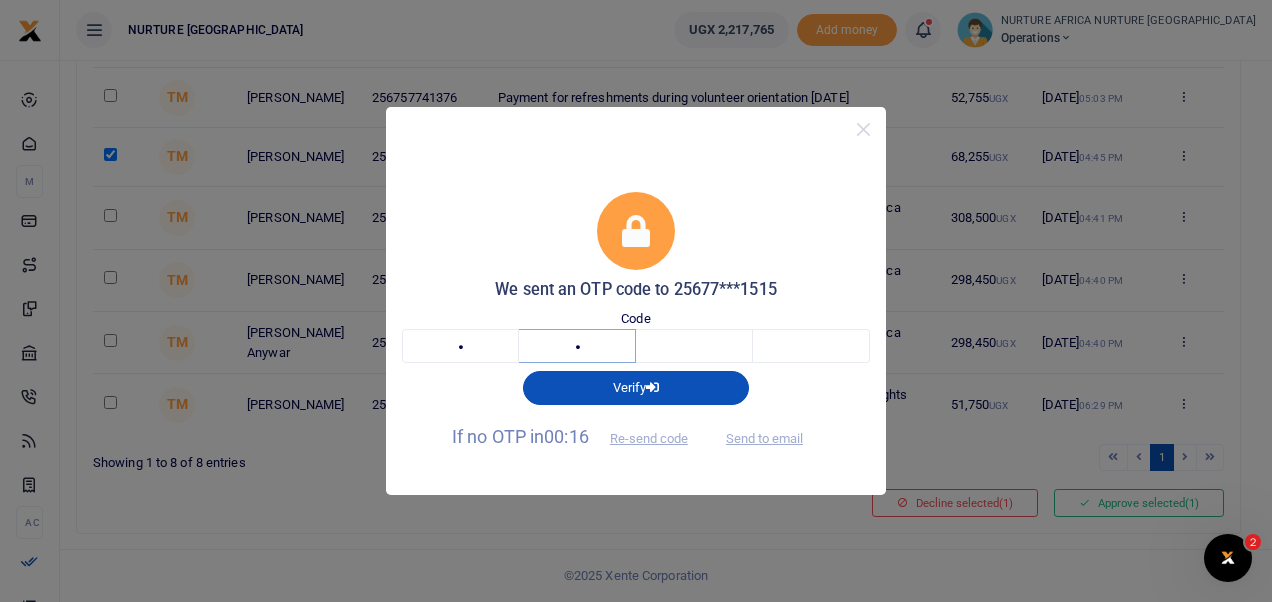 type on "1" 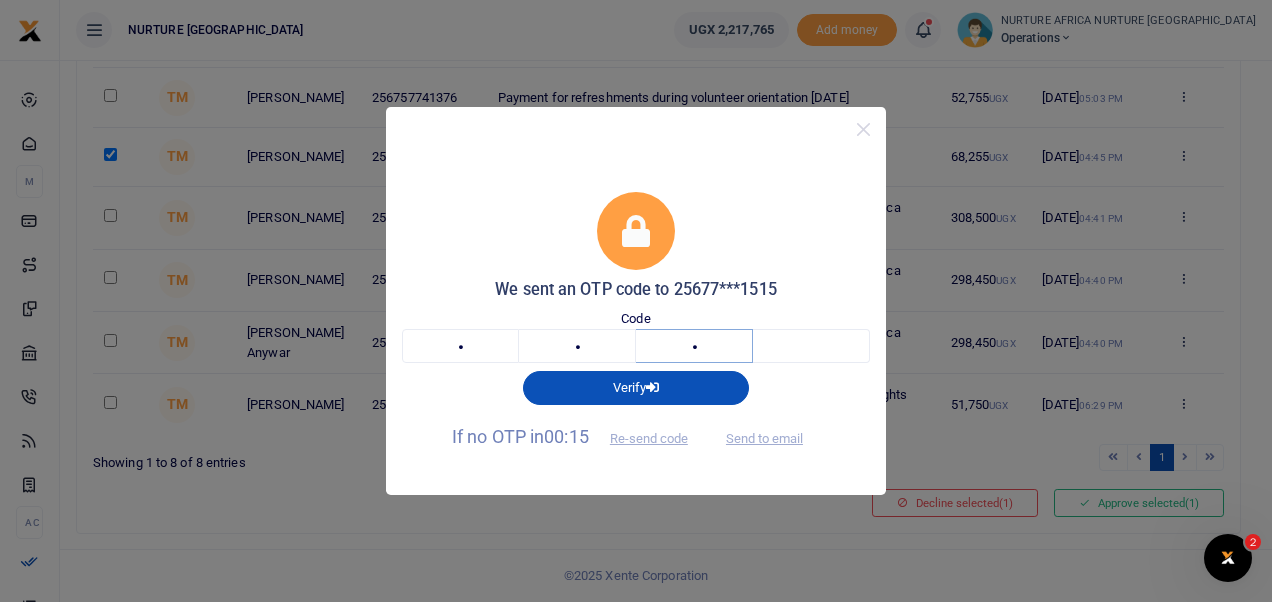 type on "8" 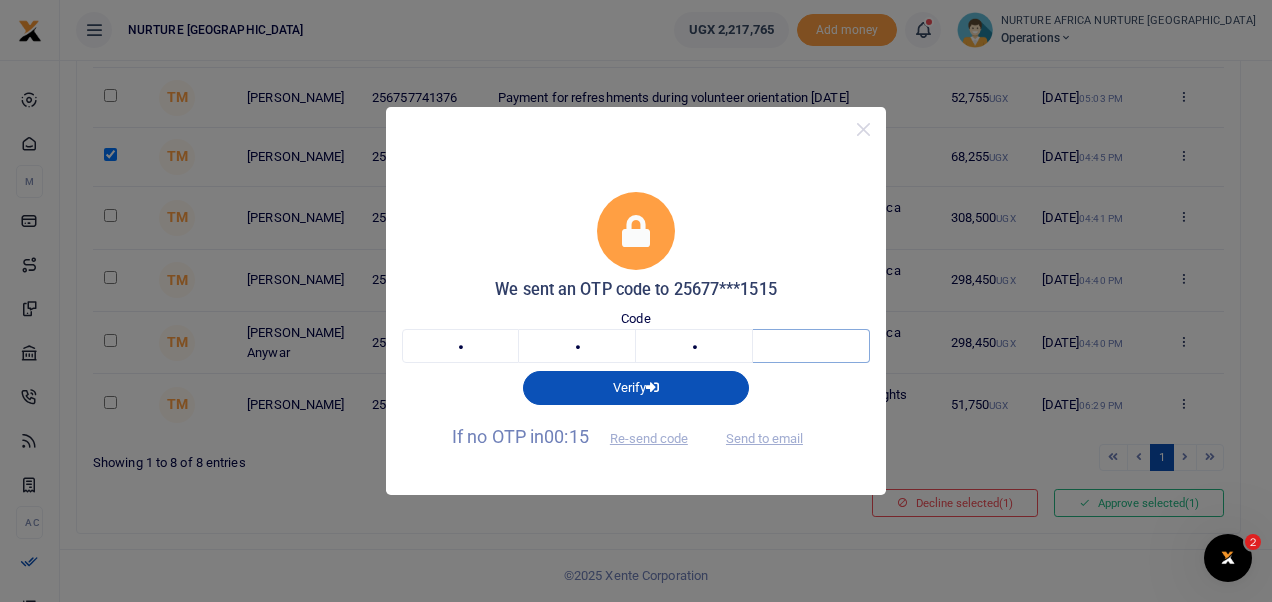 type on "4" 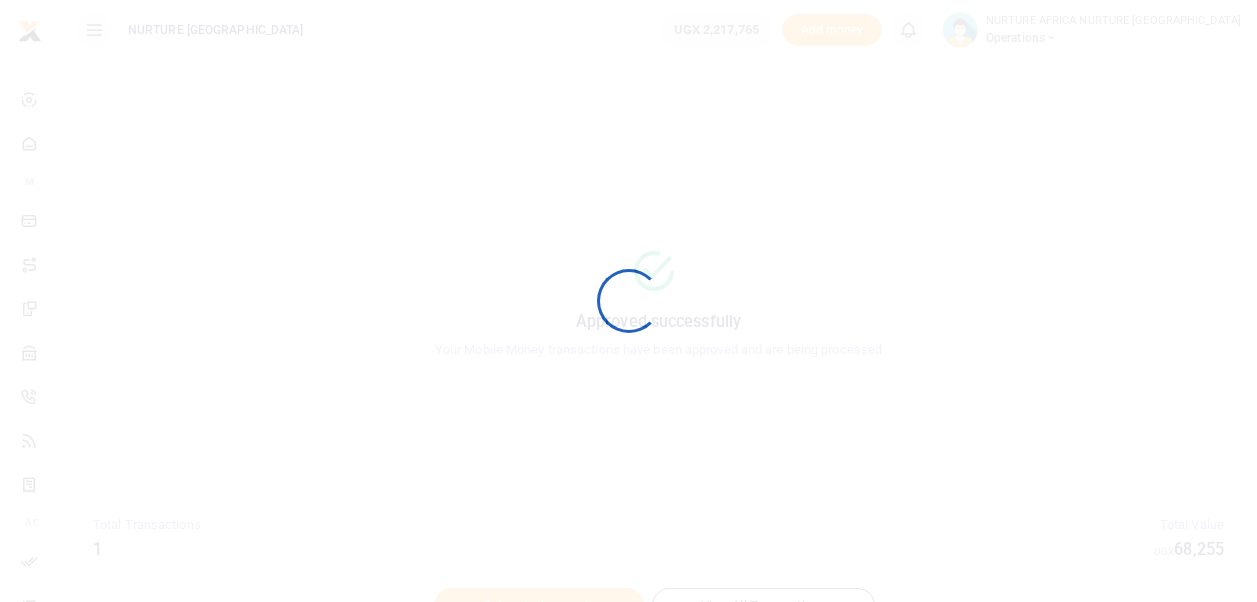 scroll, scrollTop: 0, scrollLeft: 0, axis: both 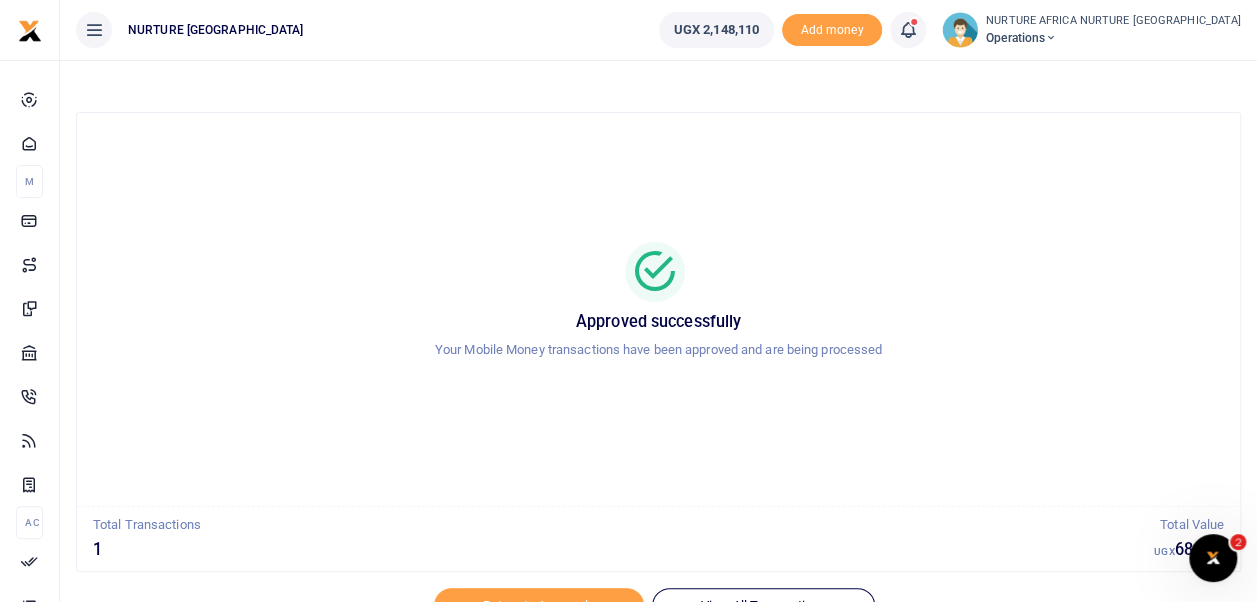 click at bounding box center (908, 30) 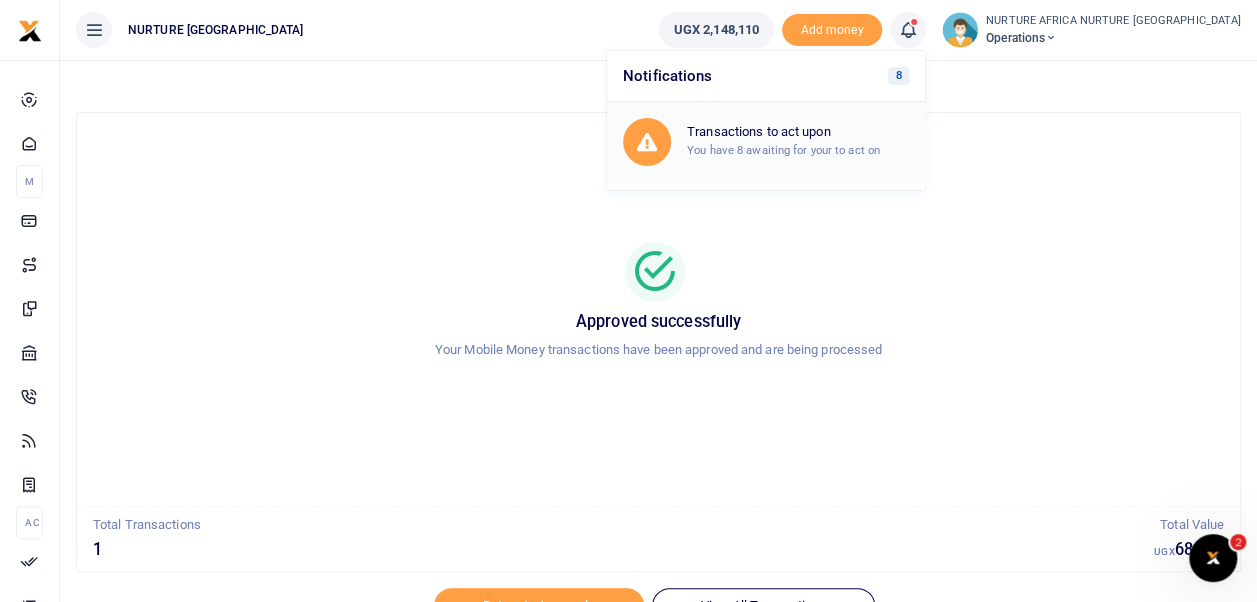 click on "Transactions to act upon" at bounding box center (798, 132) 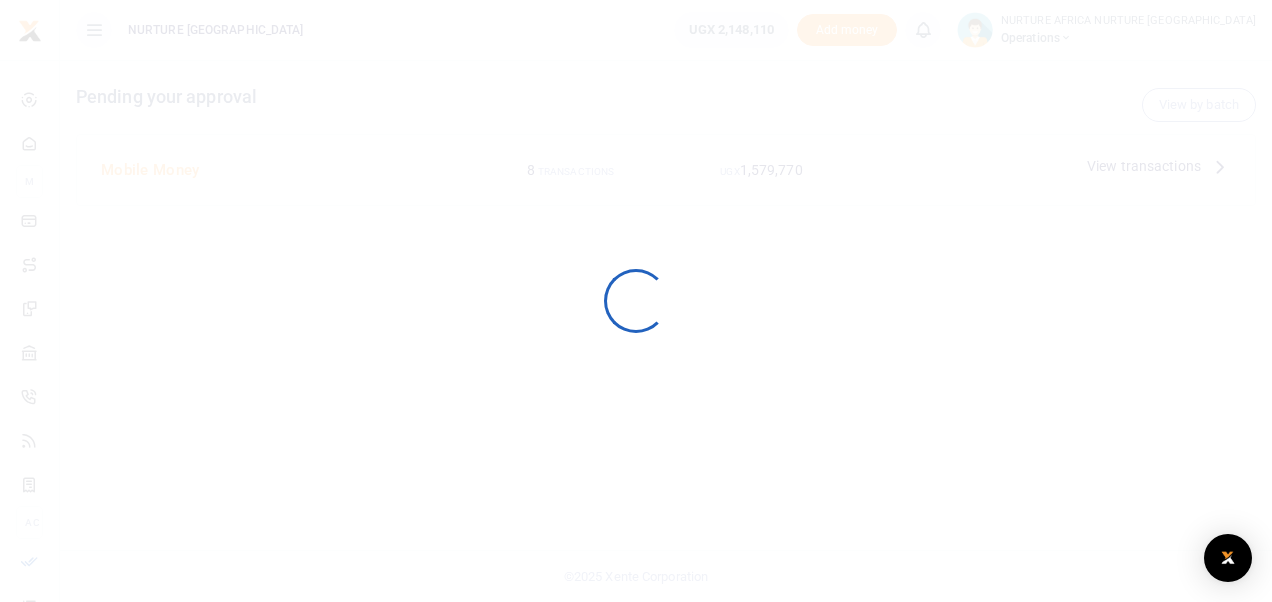 scroll, scrollTop: 0, scrollLeft: 0, axis: both 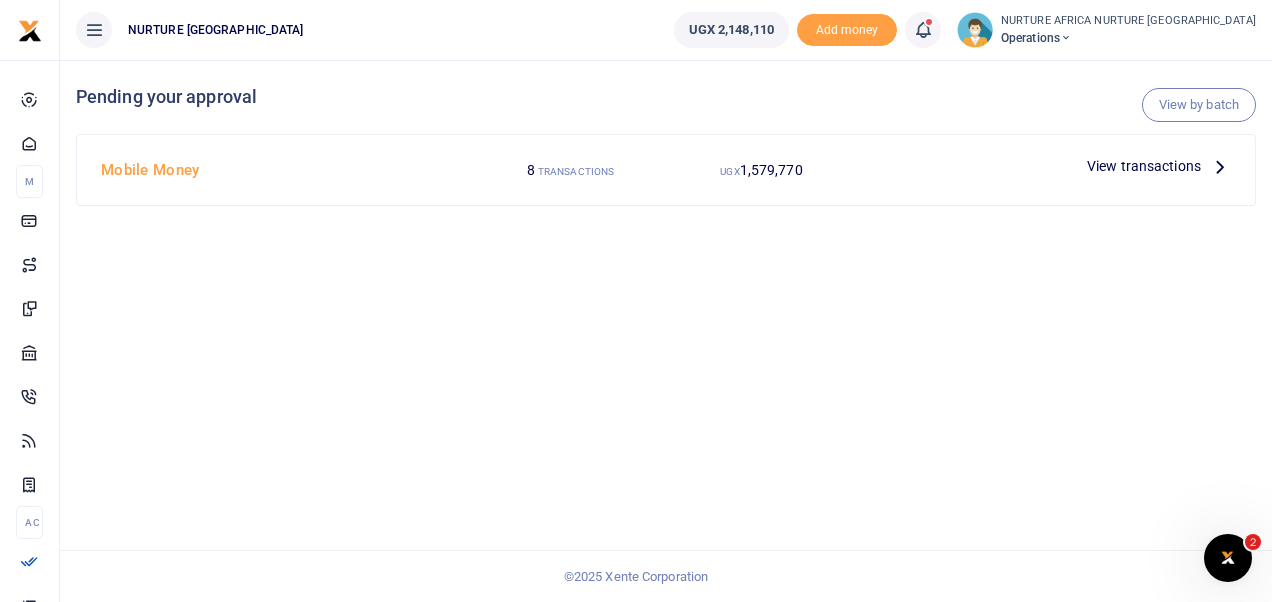 click on "View transactions" at bounding box center [1144, 166] 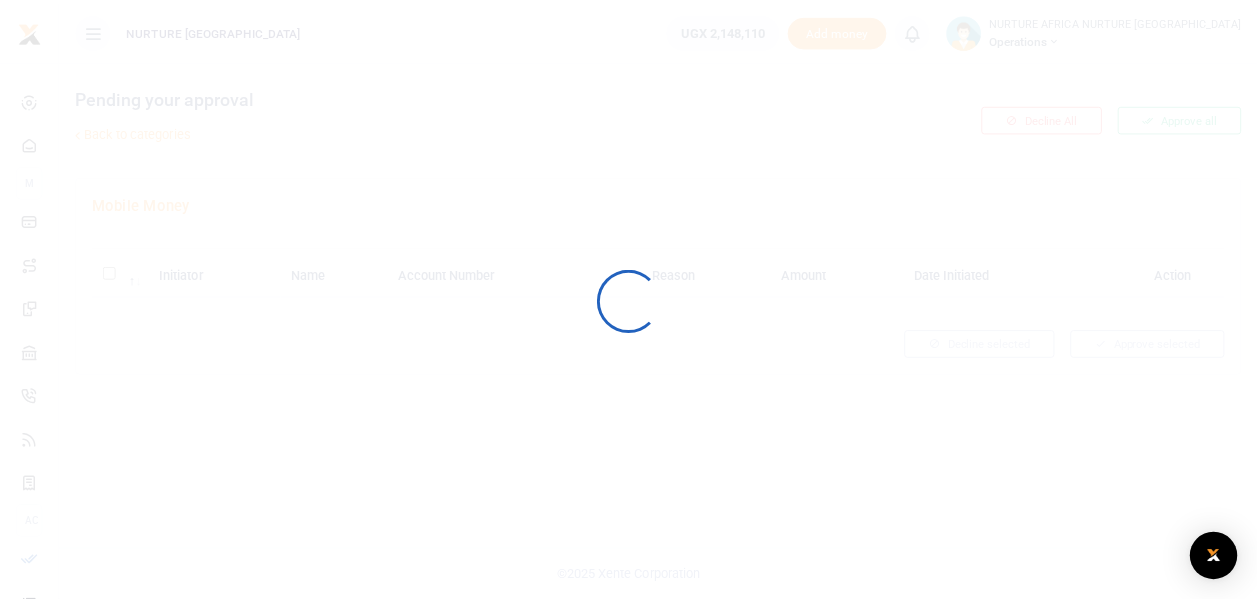 scroll, scrollTop: 0, scrollLeft: 0, axis: both 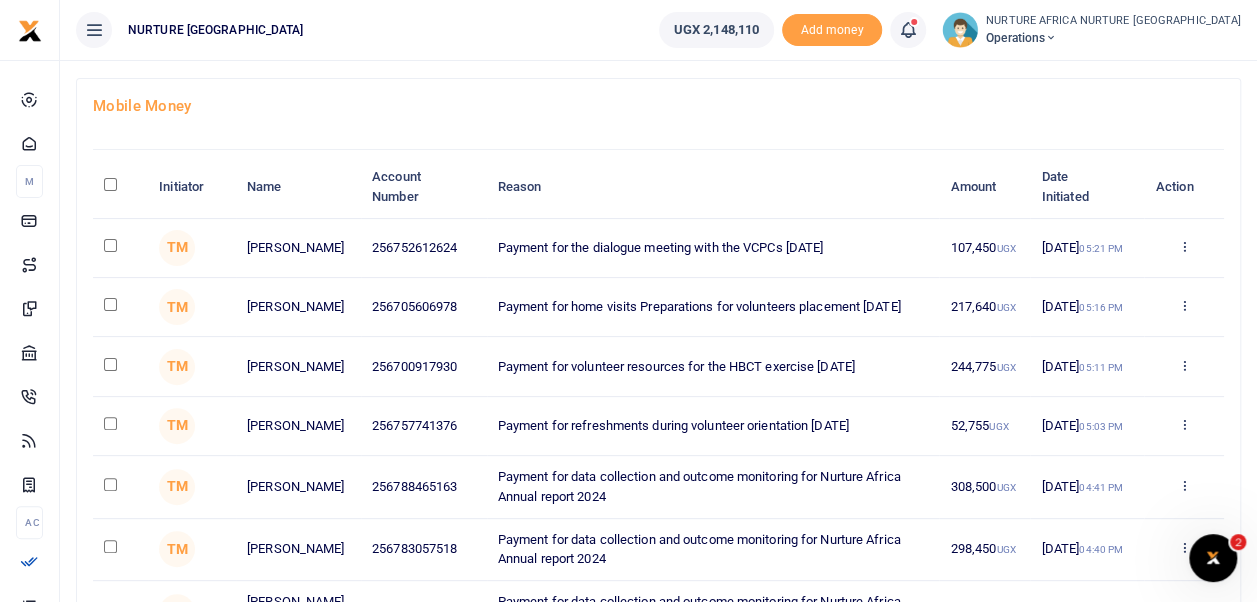click at bounding box center (110, 484) 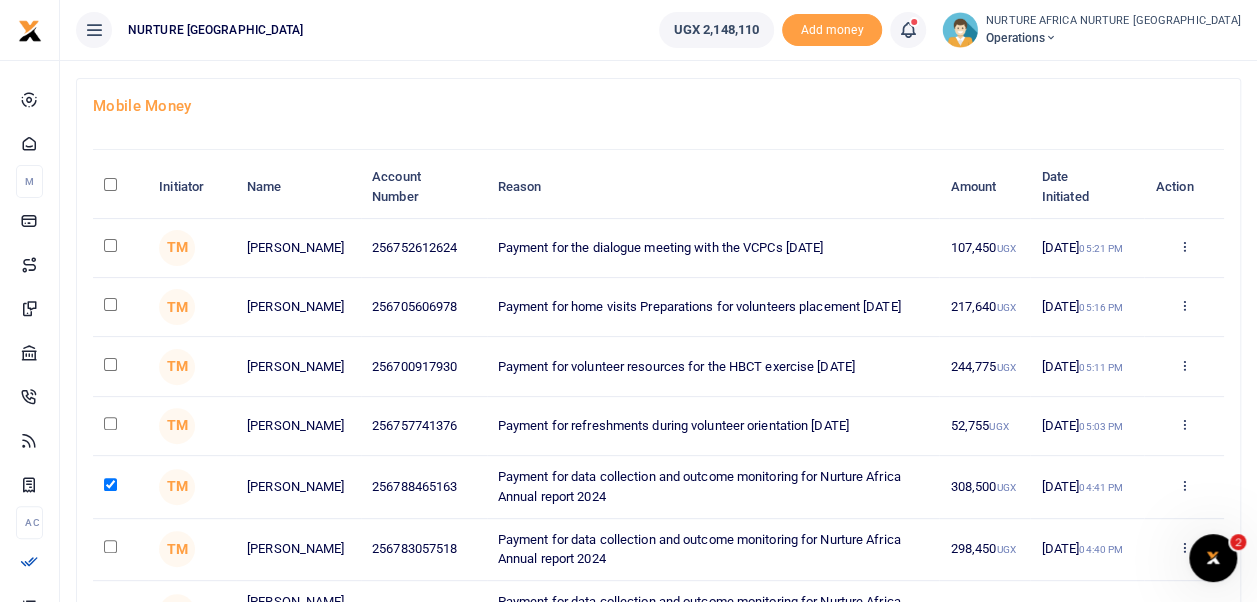 click at bounding box center (110, 546) 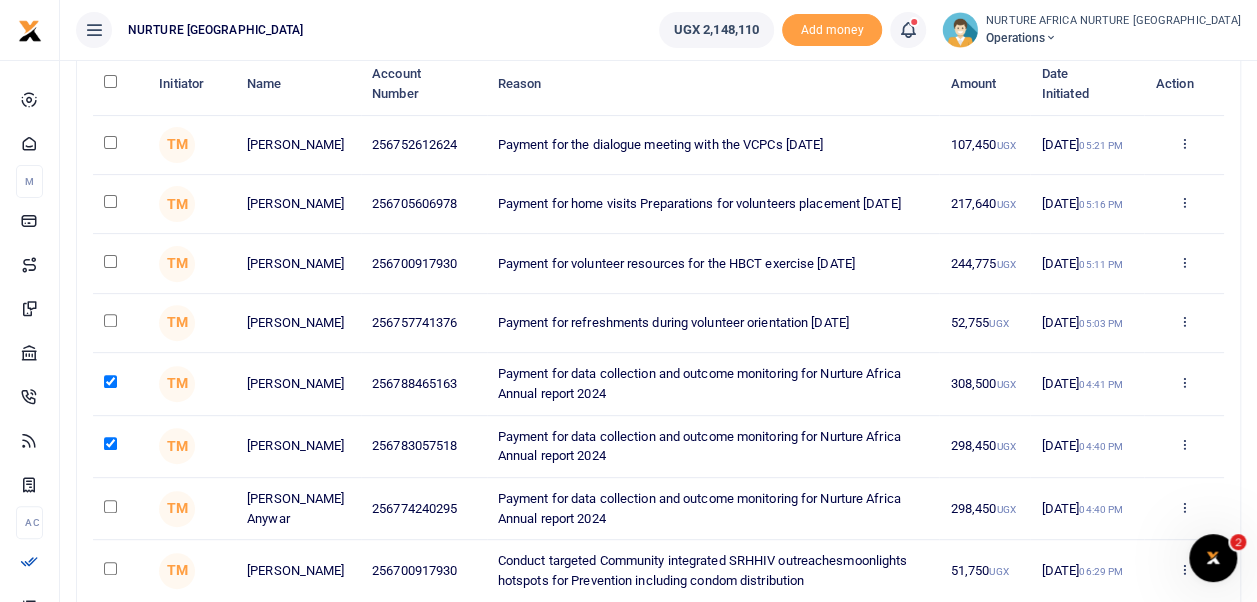 scroll, scrollTop: 204, scrollLeft: 0, axis: vertical 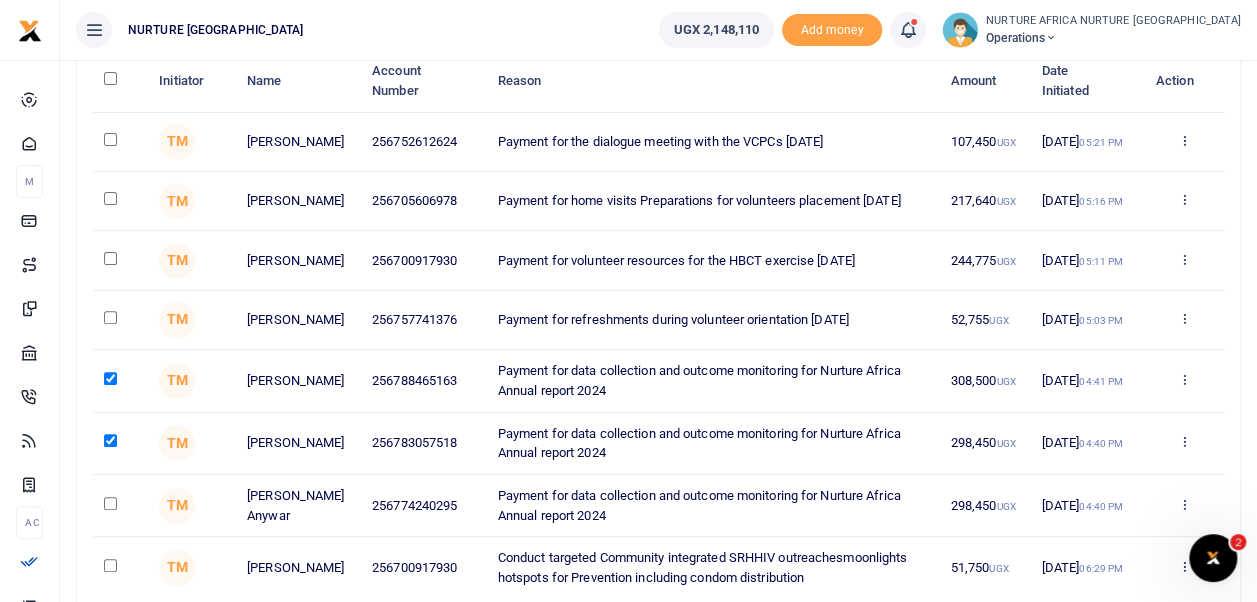 click at bounding box center [110, 503] 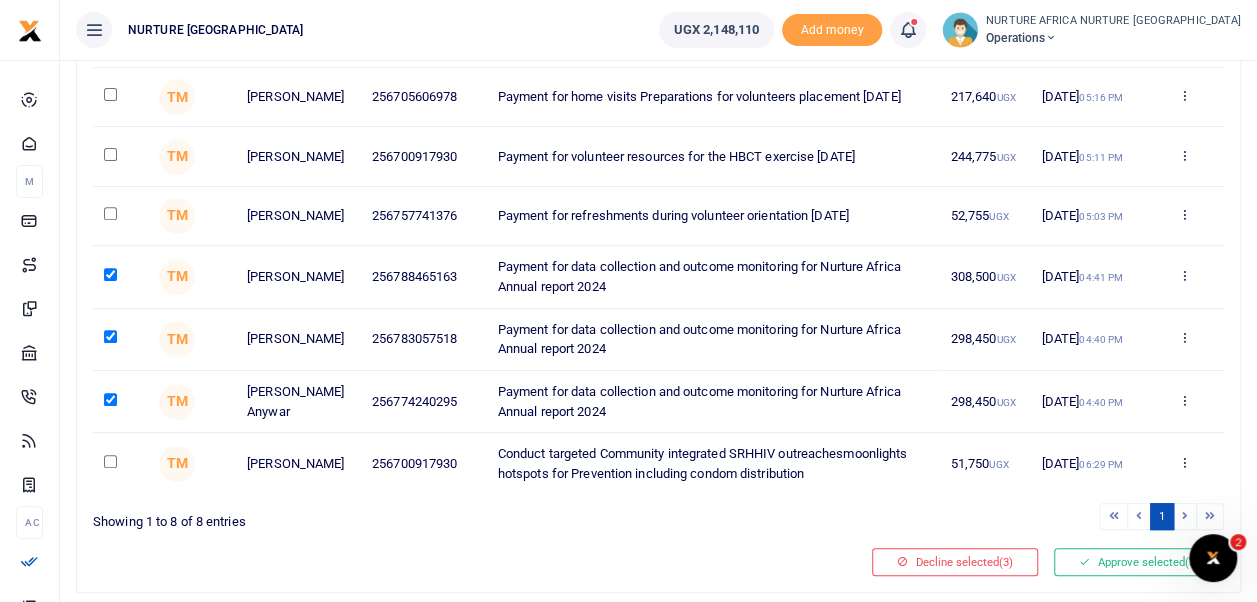 scroll, scrollTop: 321, scrollLeft: 0, axis: vertical 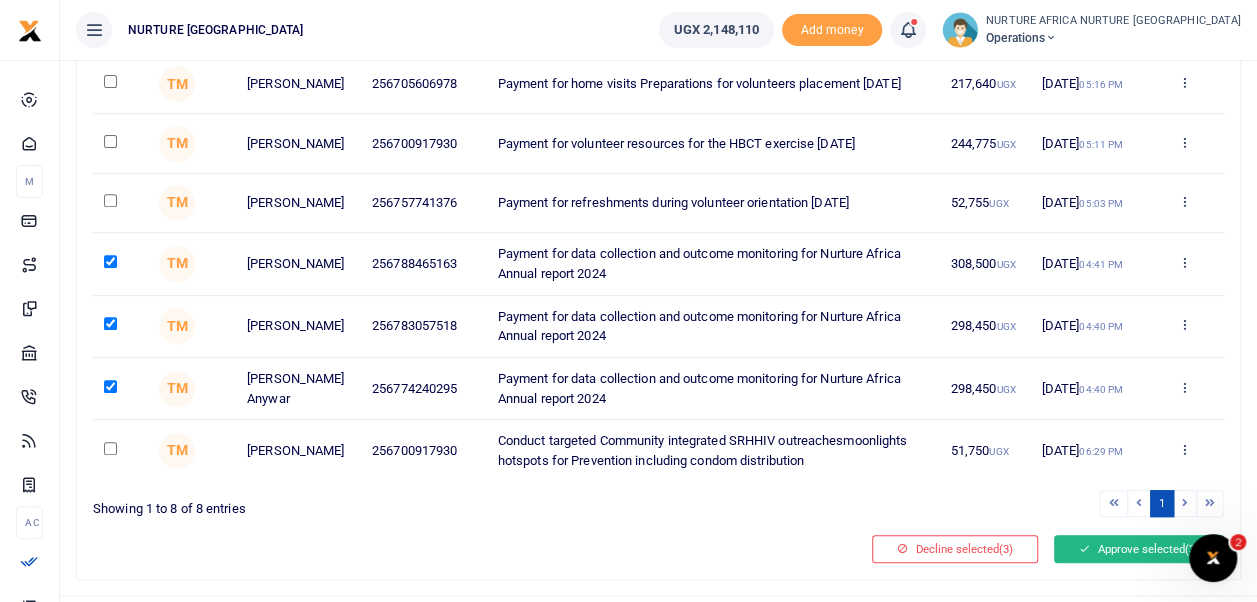 click on "Approve selected  (3)" at bounding box center (1139, 549) 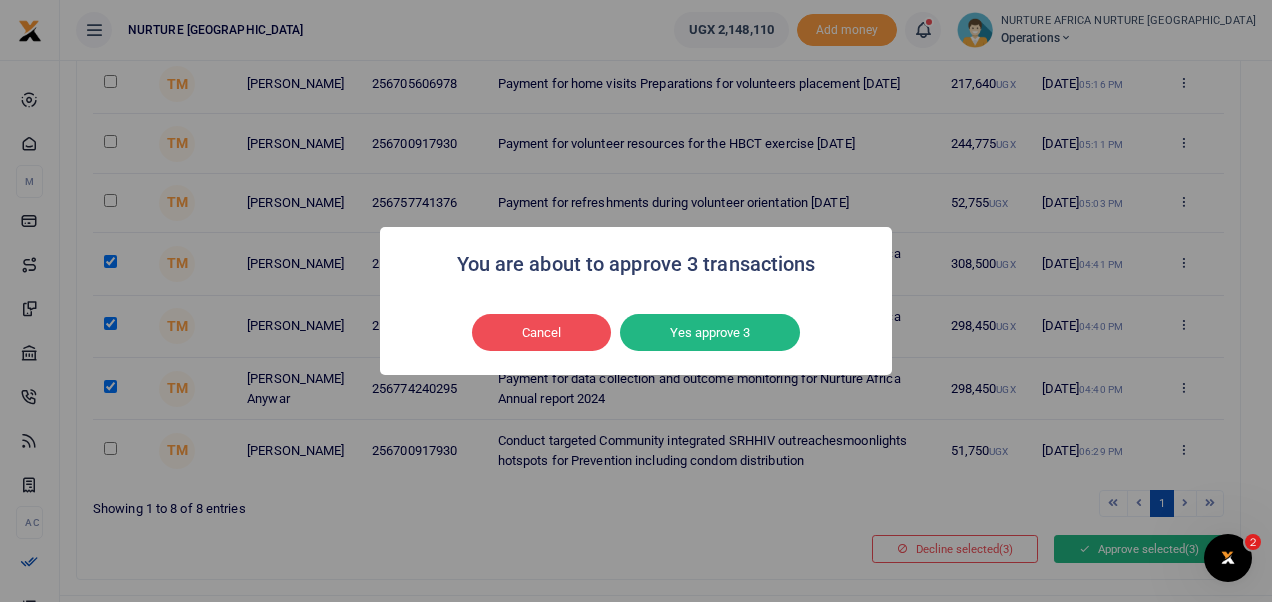 click on "Yes approve 3" at bounding box center (710, 333) 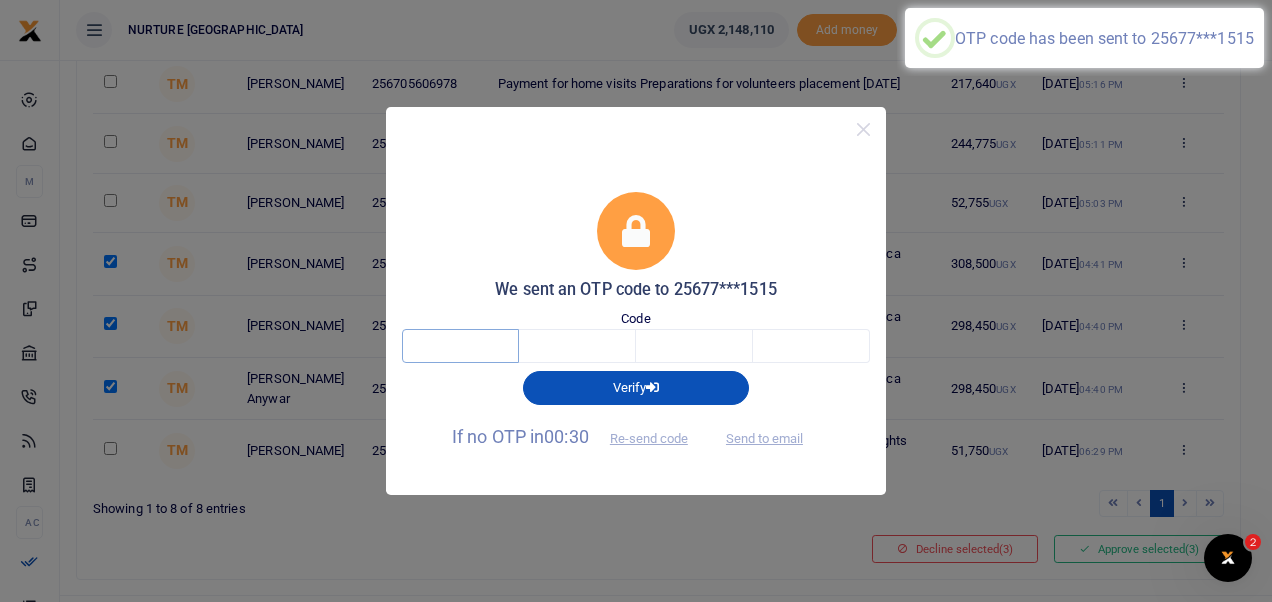 click at bounding box center [460, 346] 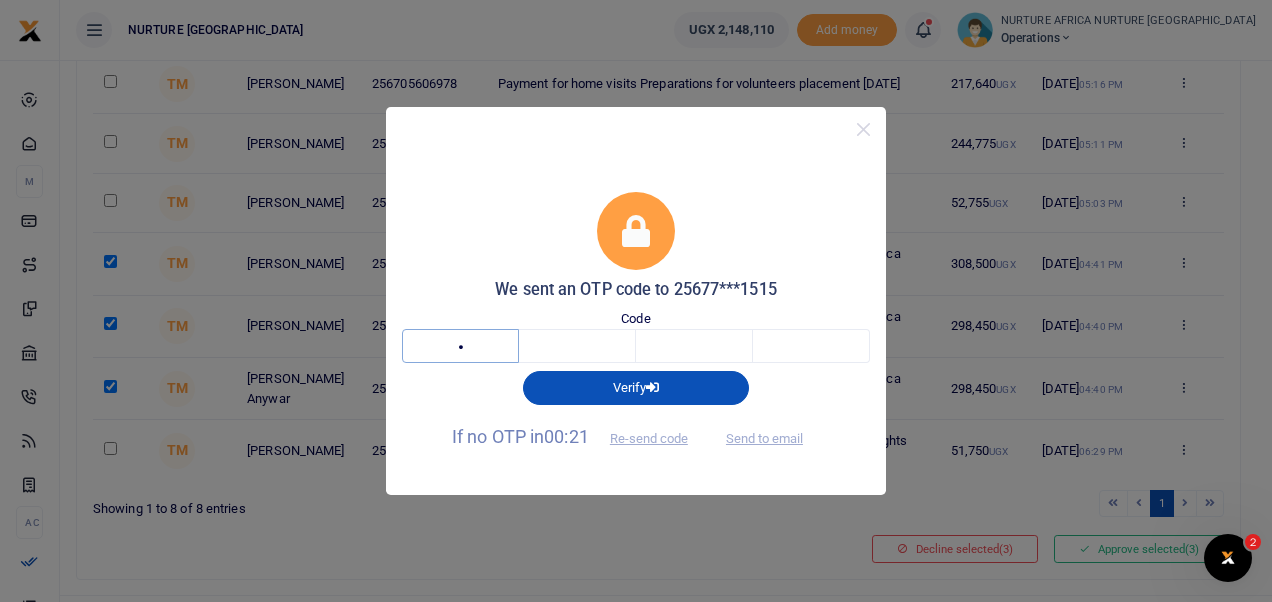type on "9" 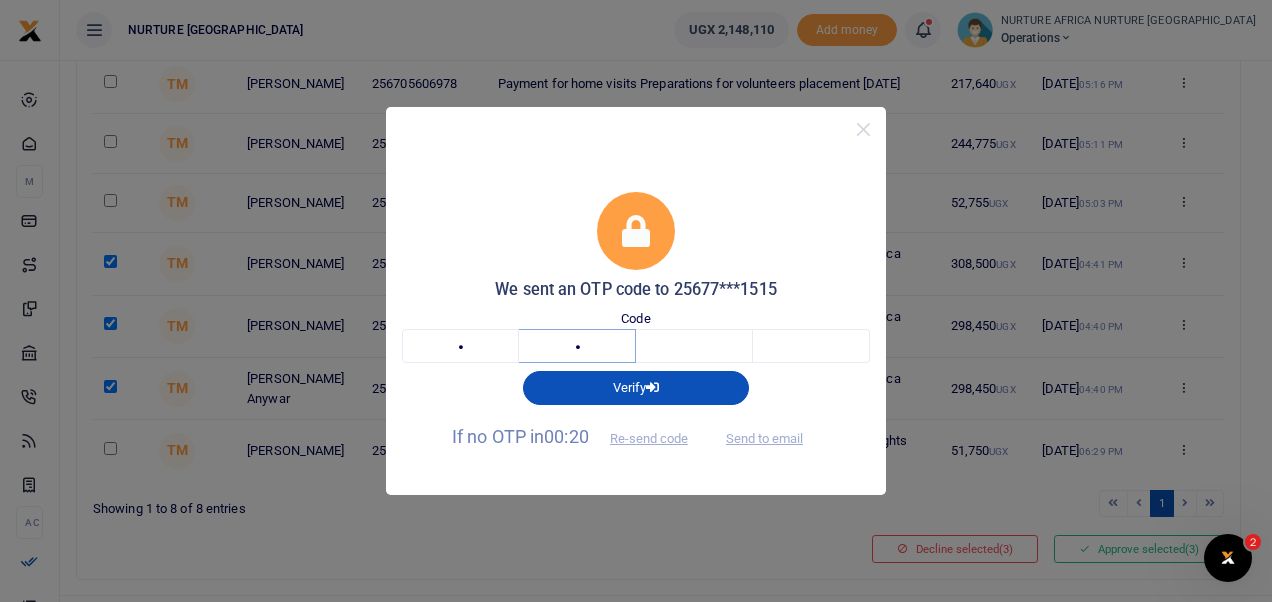 type on "5" 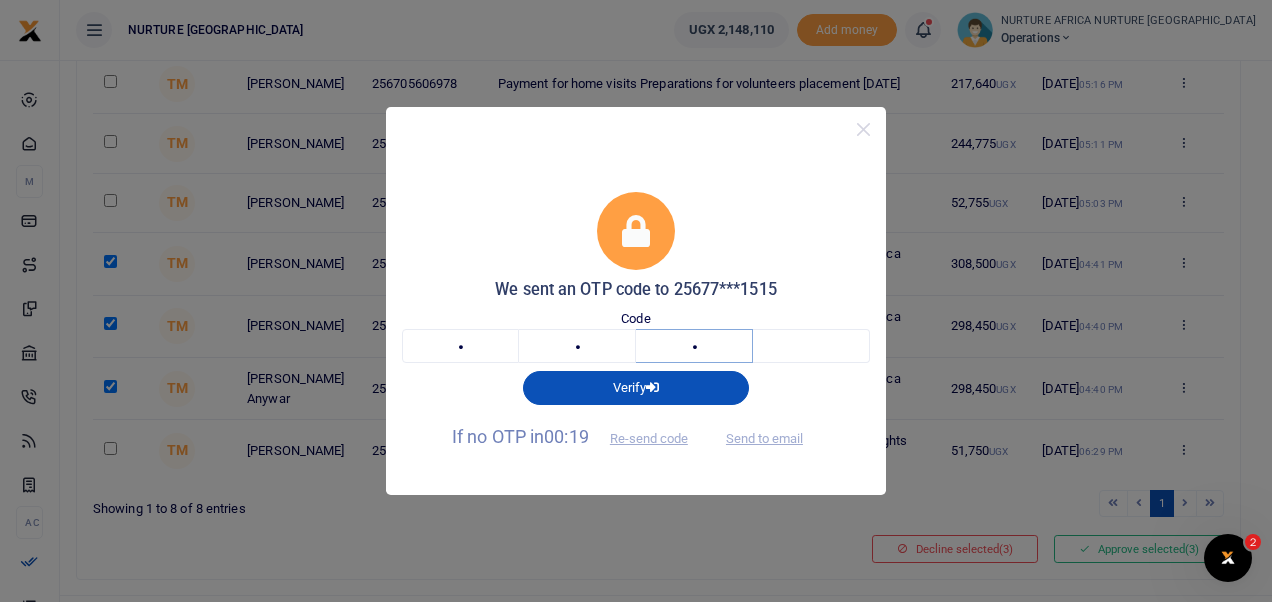 type on "0" 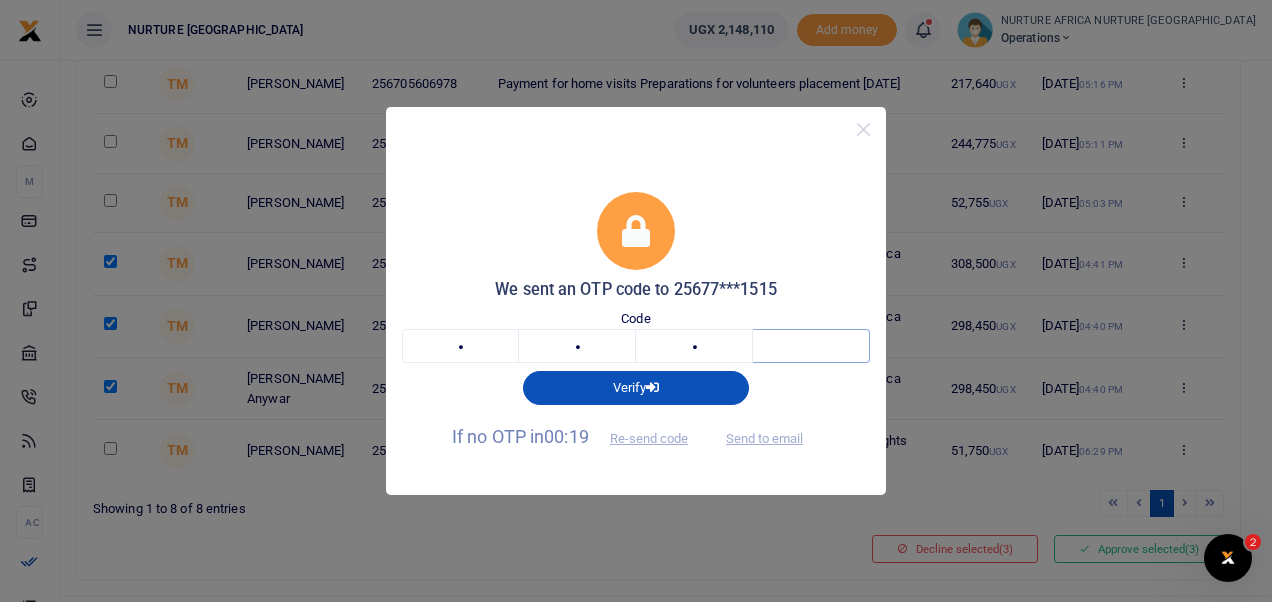 type on "7" 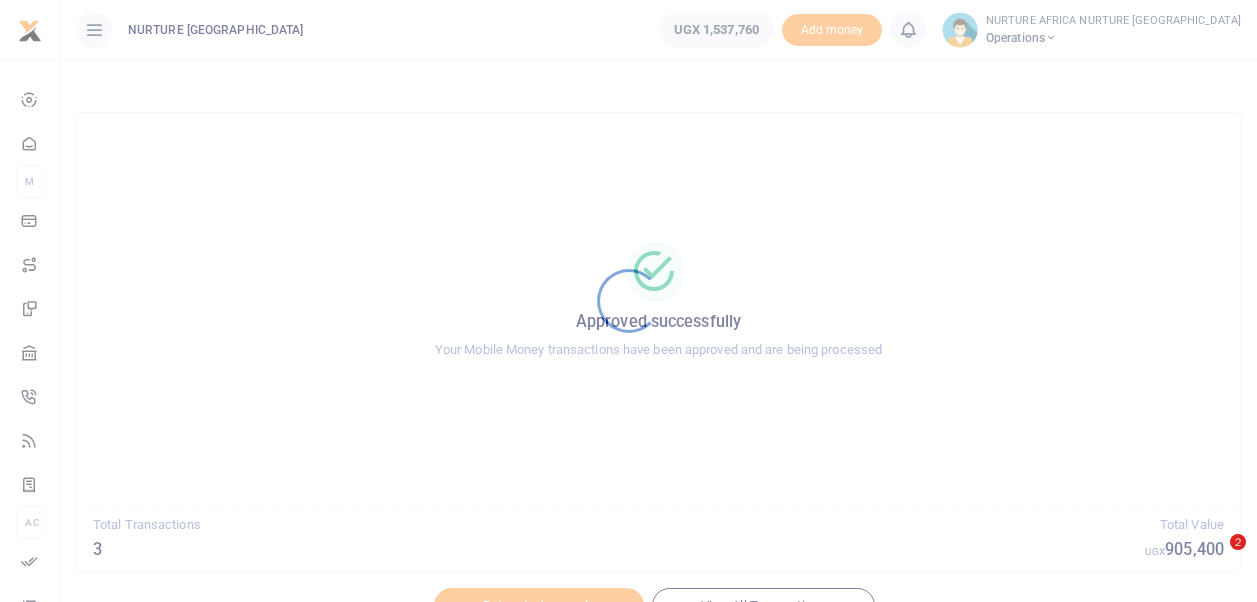 scroll, scrollTop: 0, scrollLeft: 0, axis: both 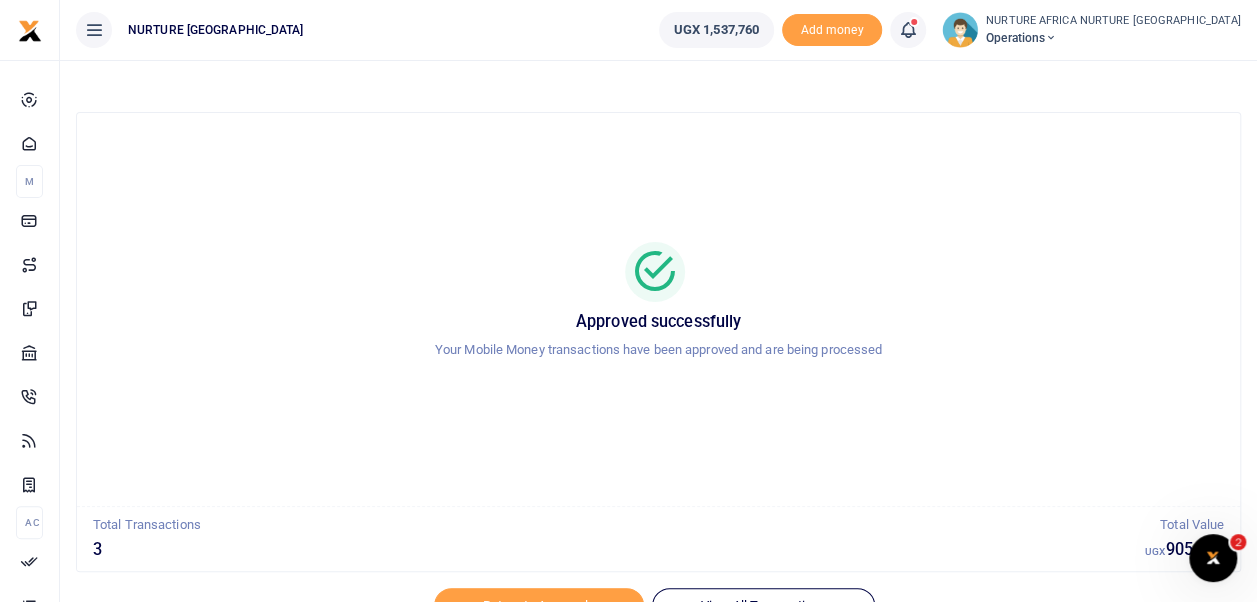 click at bounding box center (908, 30) 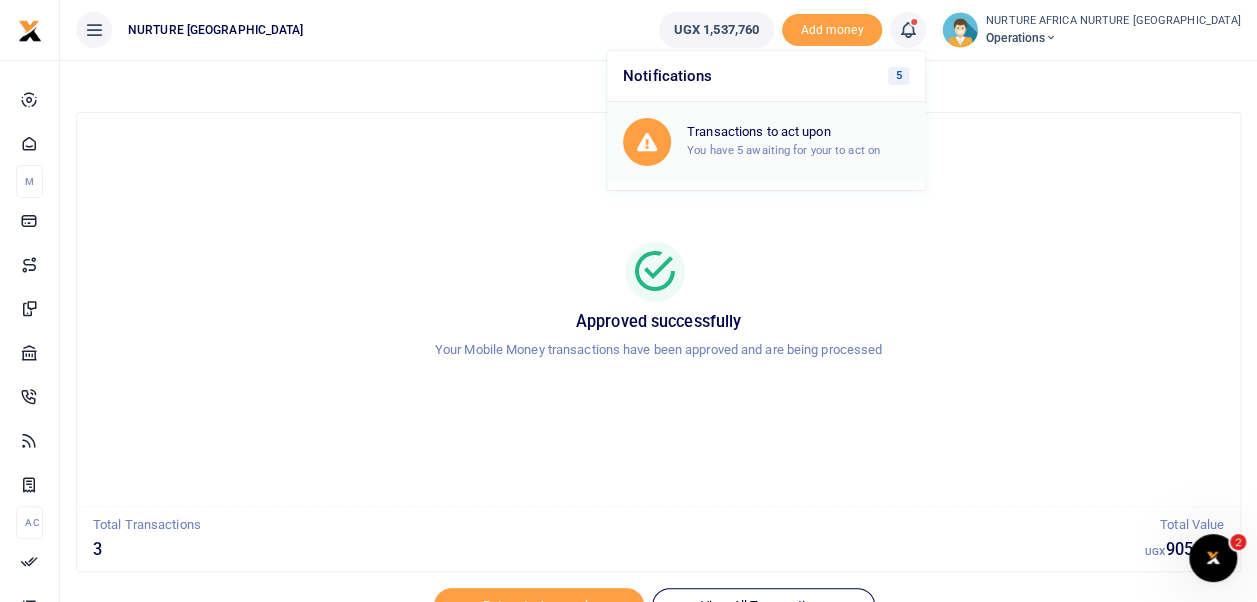 click on "Transactions to act upon
You have 5 awaiting for your to act on" at bounding box center [798, 141] 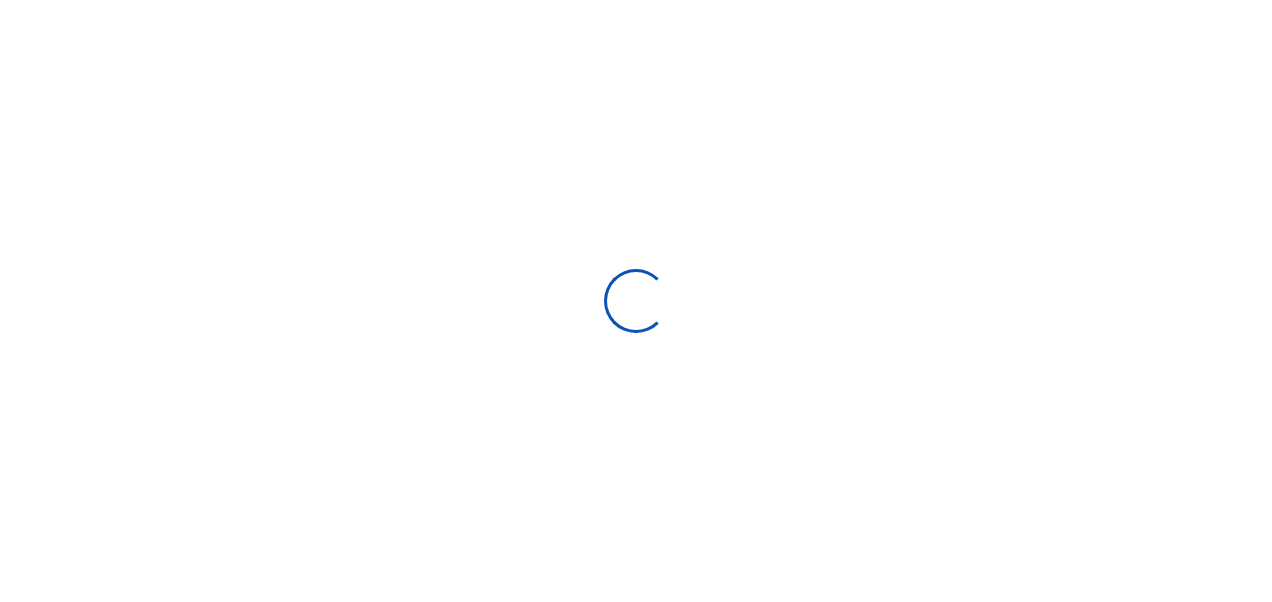 scroll, scrollTop: 0, scrollLeft: 0, axis: both 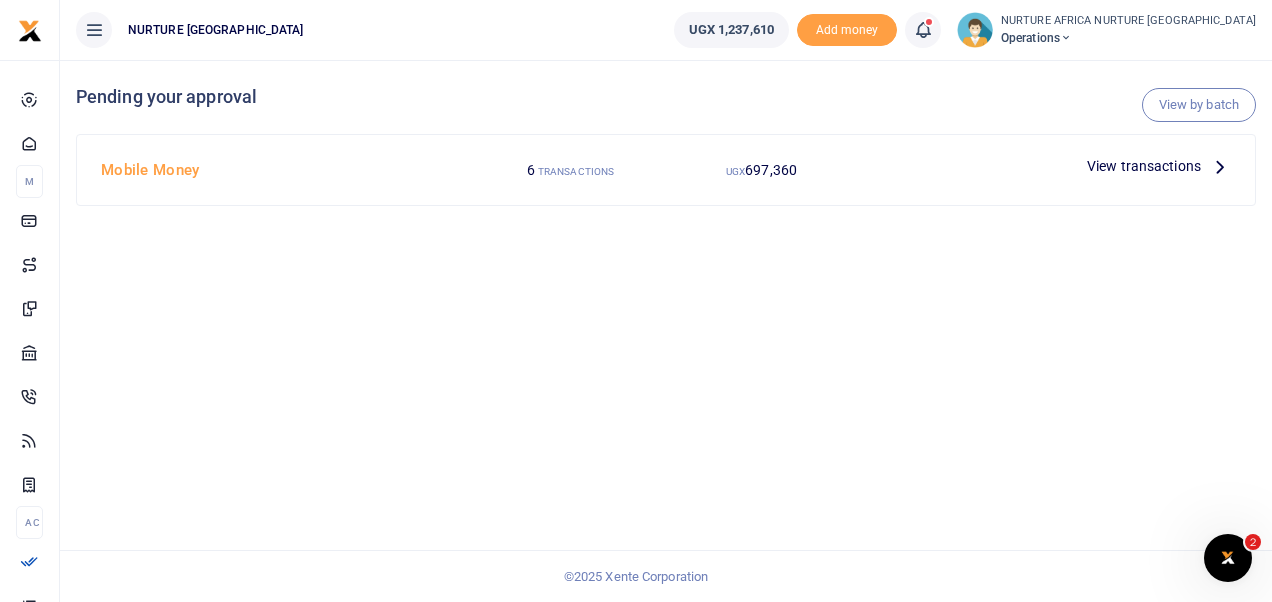 click on "View transactions" at bounding box center [1144, 166] 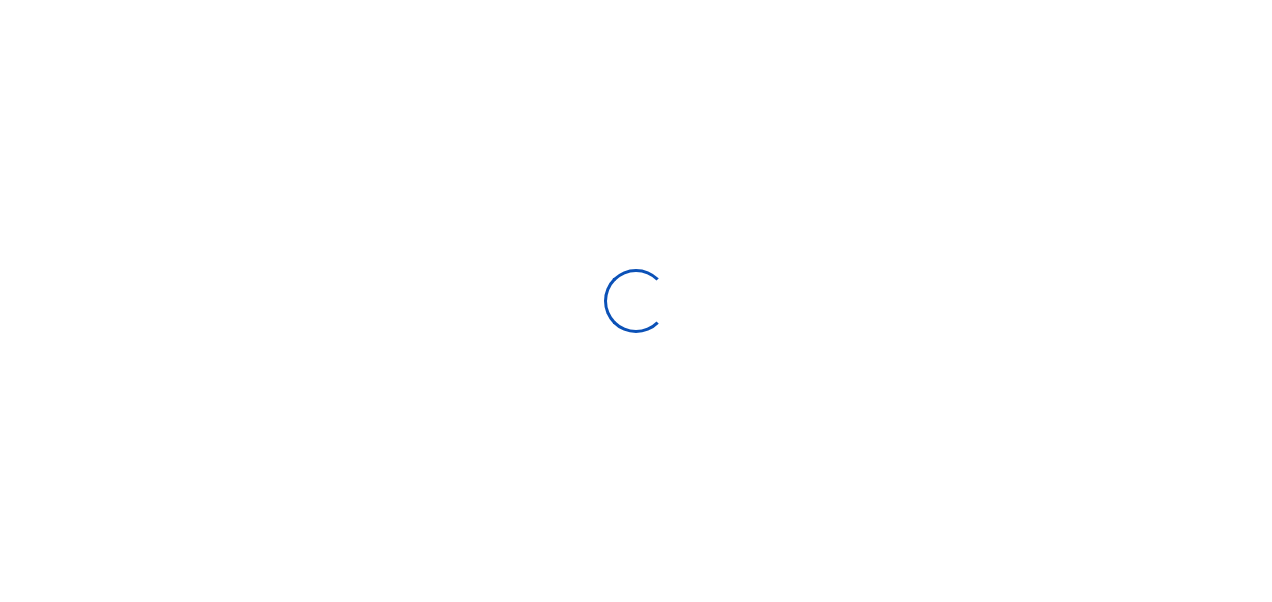 scroll, scrollTop: 0, scrollLeft: 0, axis: both 